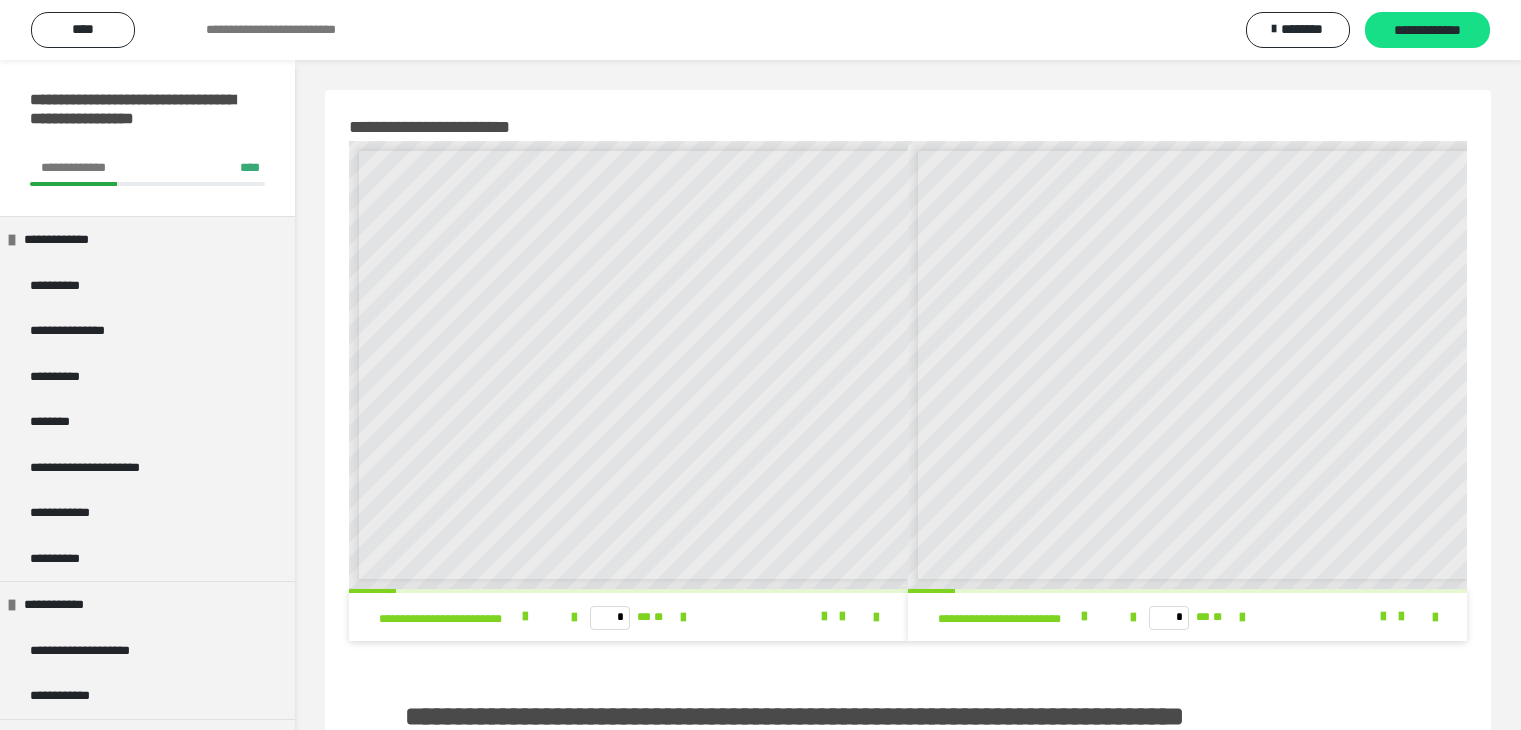 scroll, scrollTop: 200, scrollLeft: 0, axis: vertical 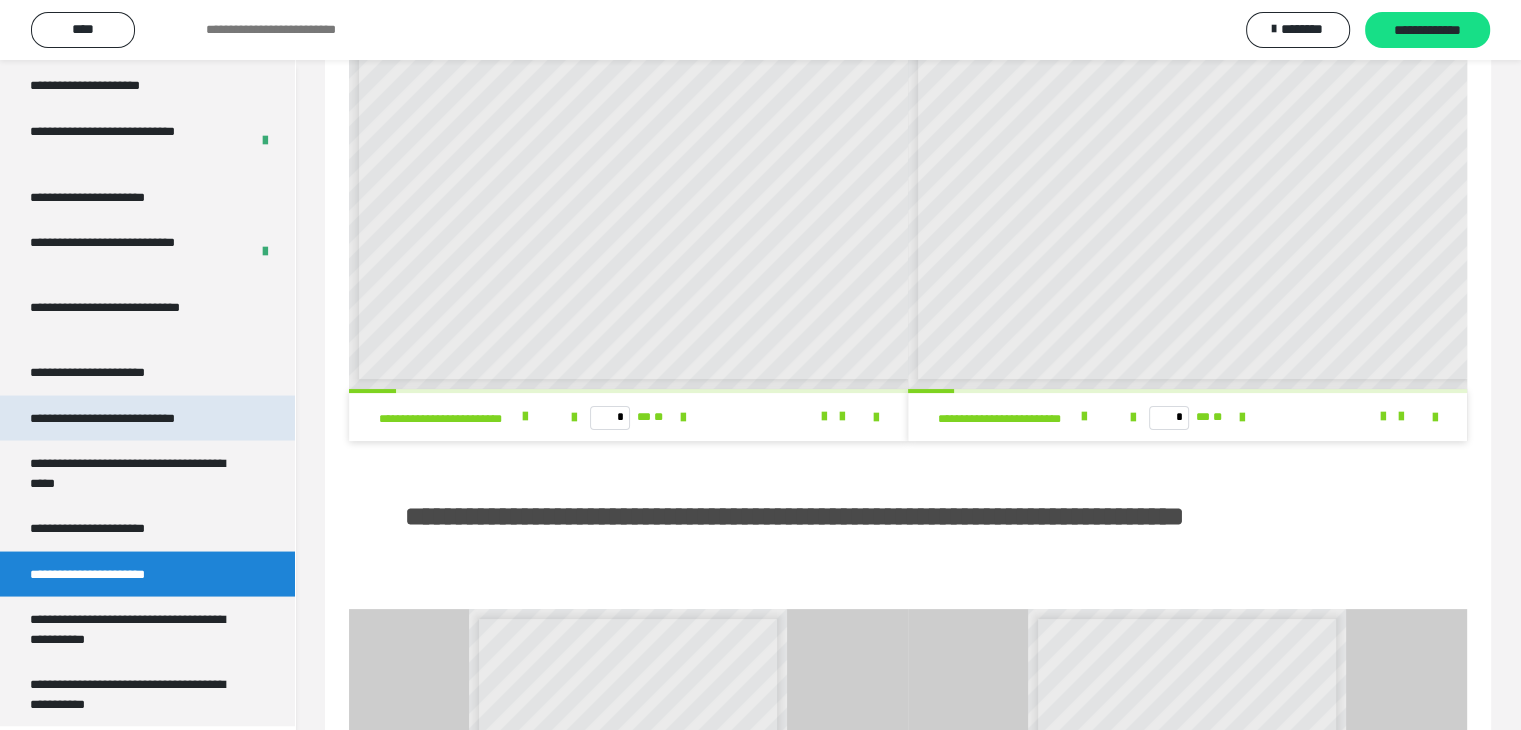 click on "**********" at bounding box center [129, 418] 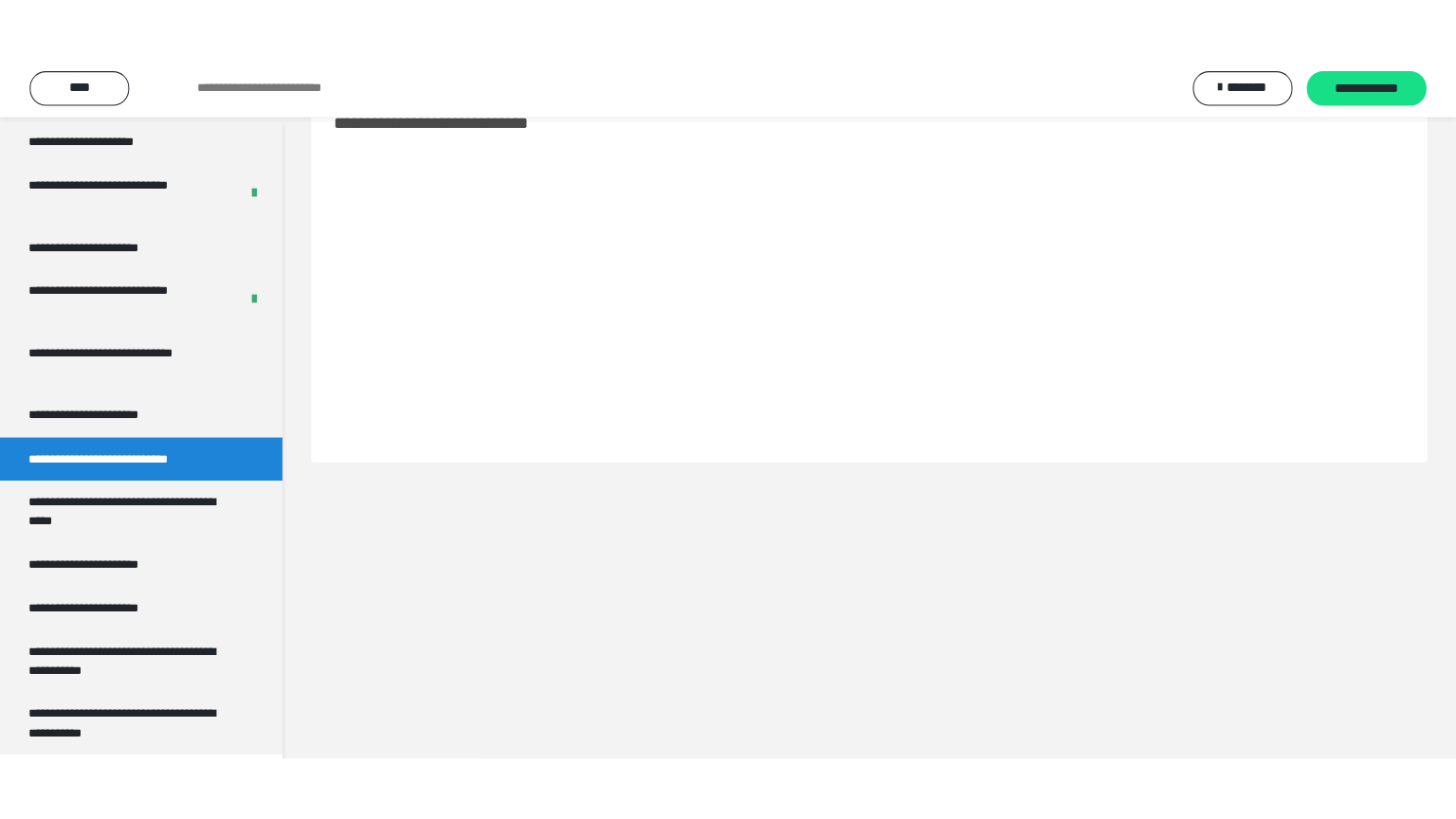 scroll, scrollTop: 57, scrollLeft: 0, axis: vertical 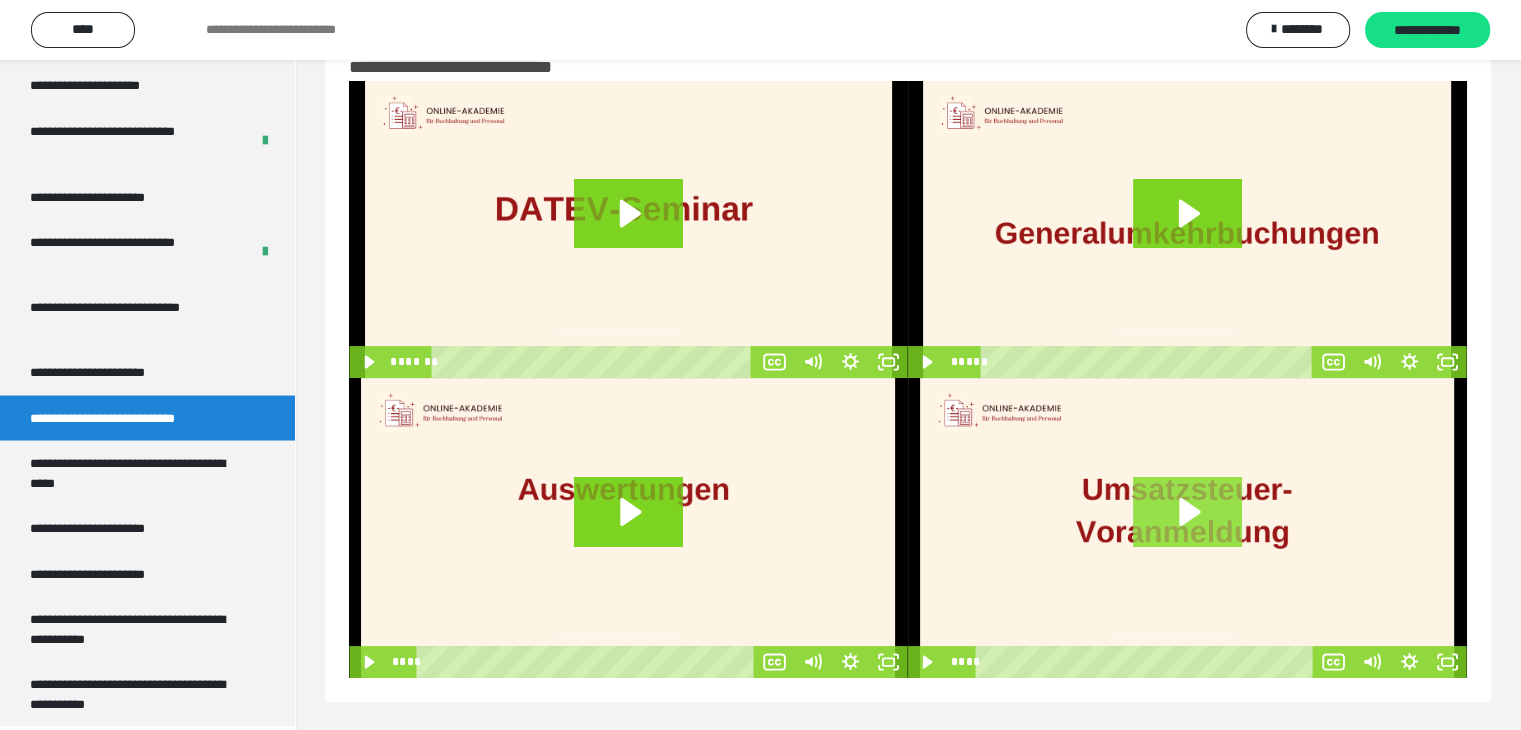 click 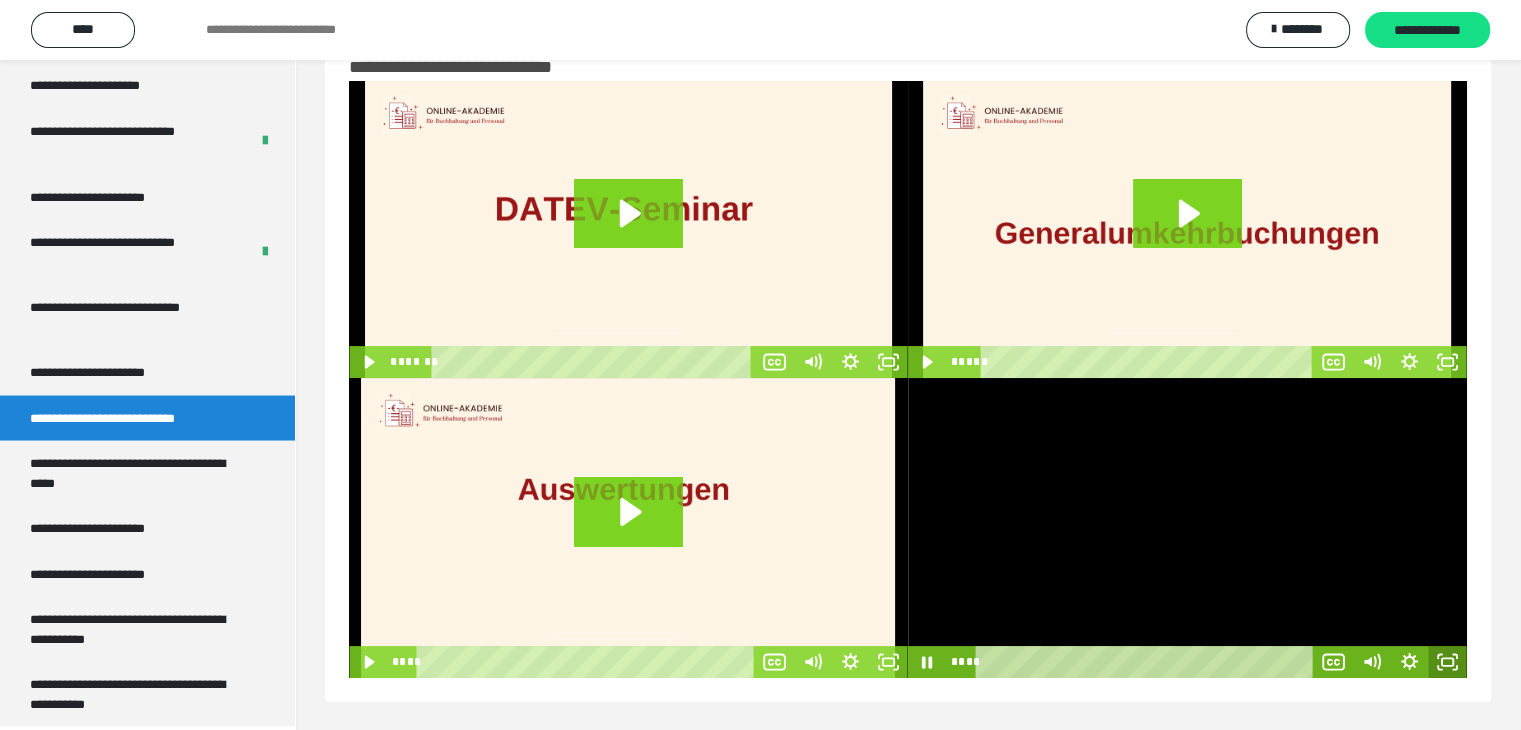 click 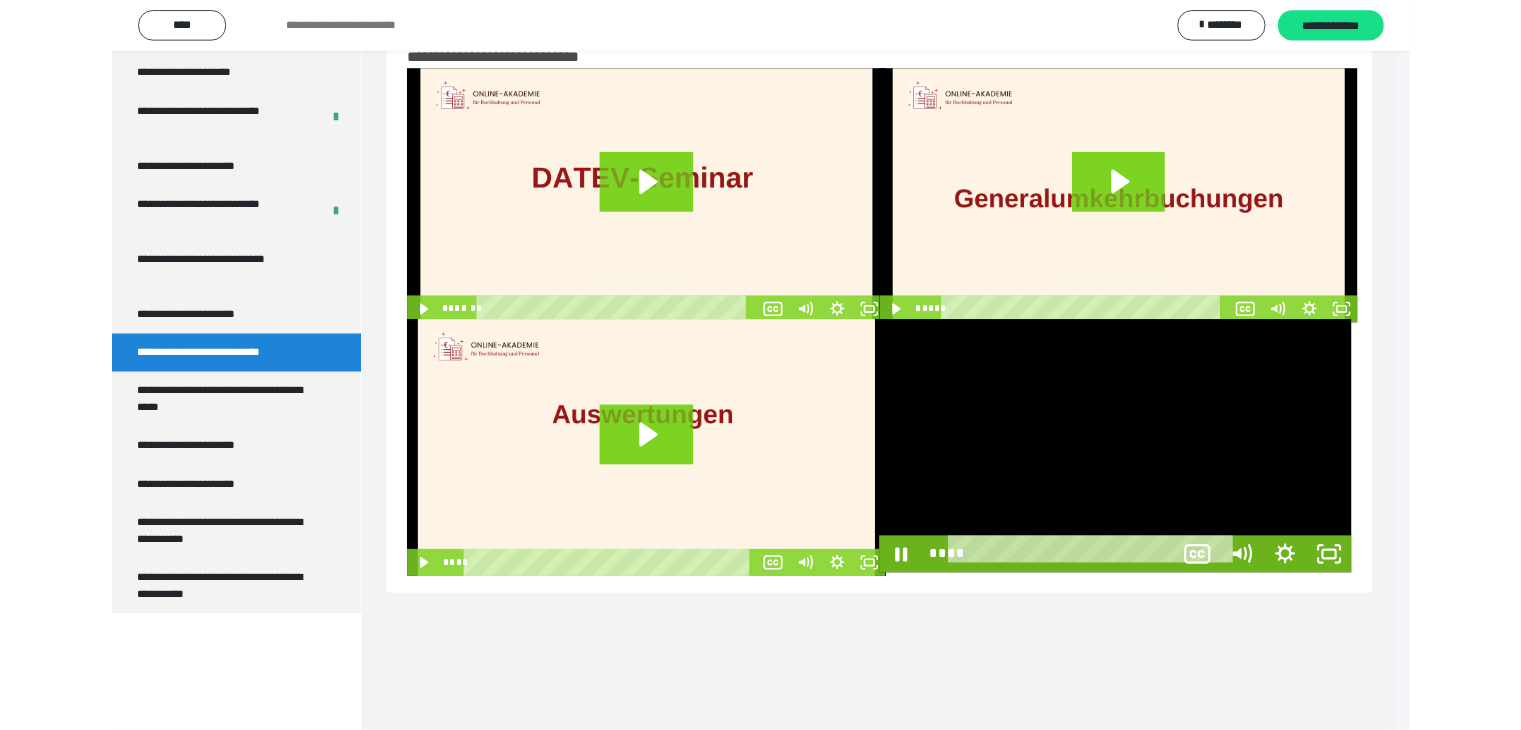 scroll, scrollTop: 3589, scrollLeft: 0, axis: vertical 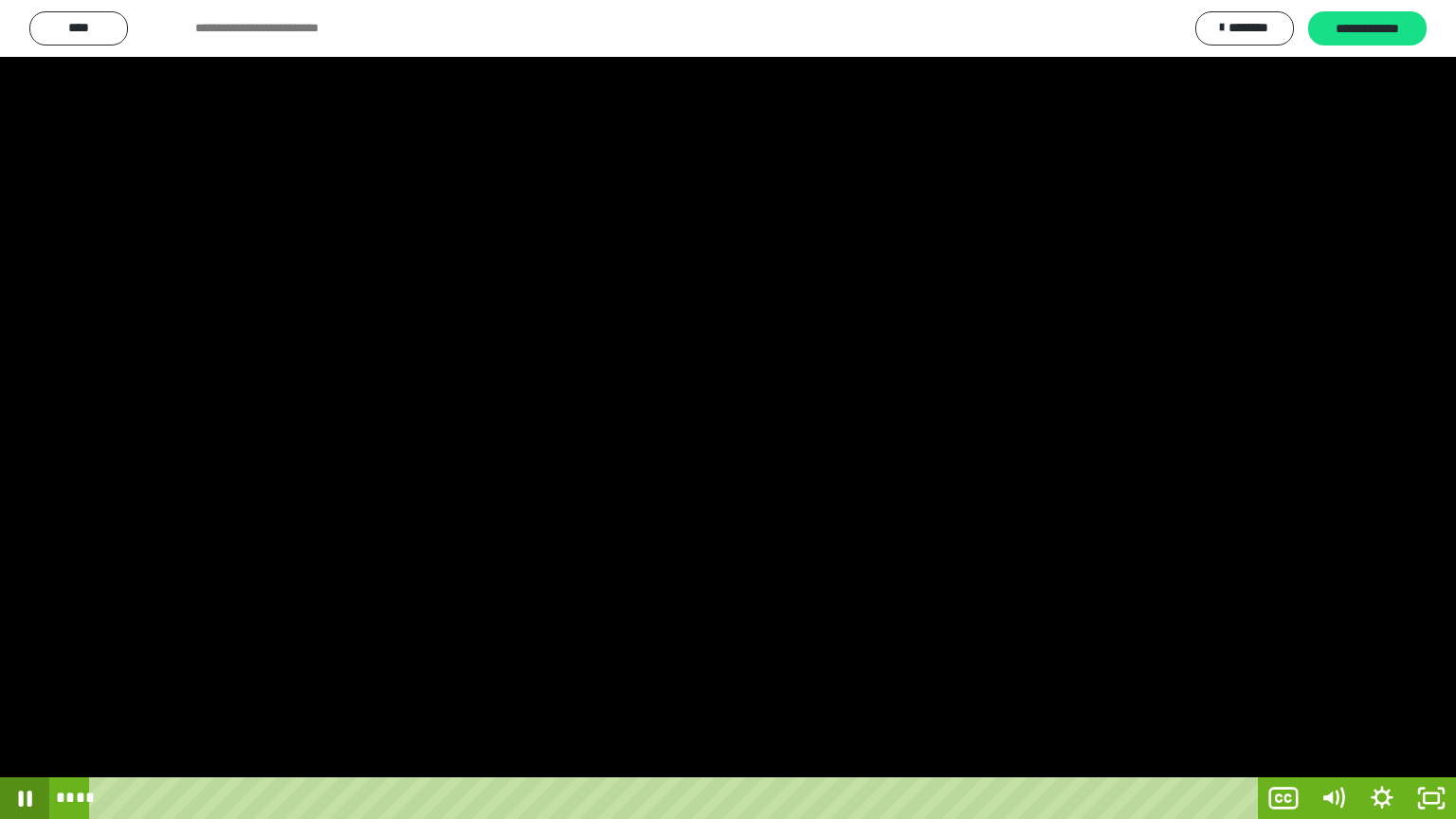 click 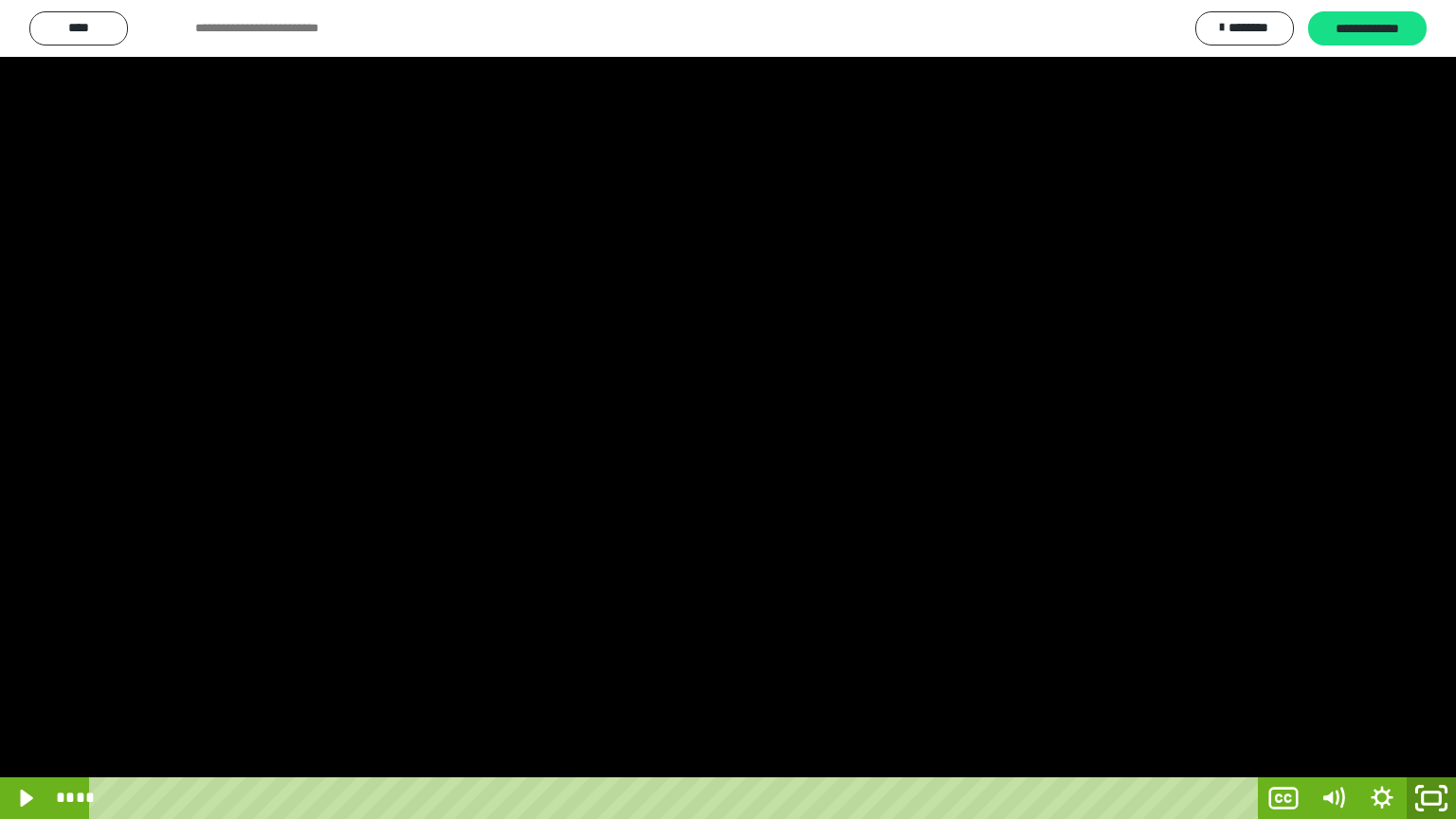 click 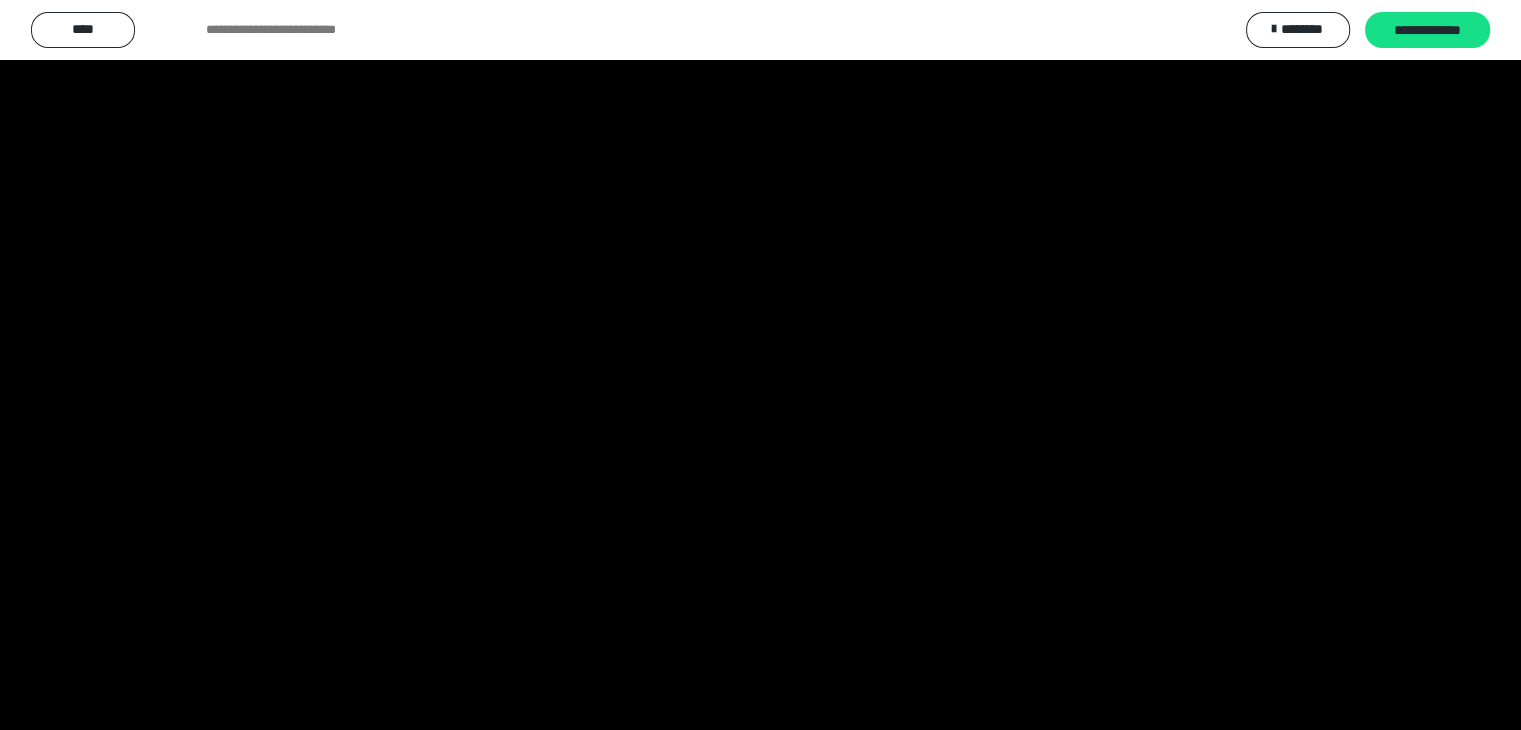 scroll, scrollTop: 3724, scrollLeft: 0, axis: vertical 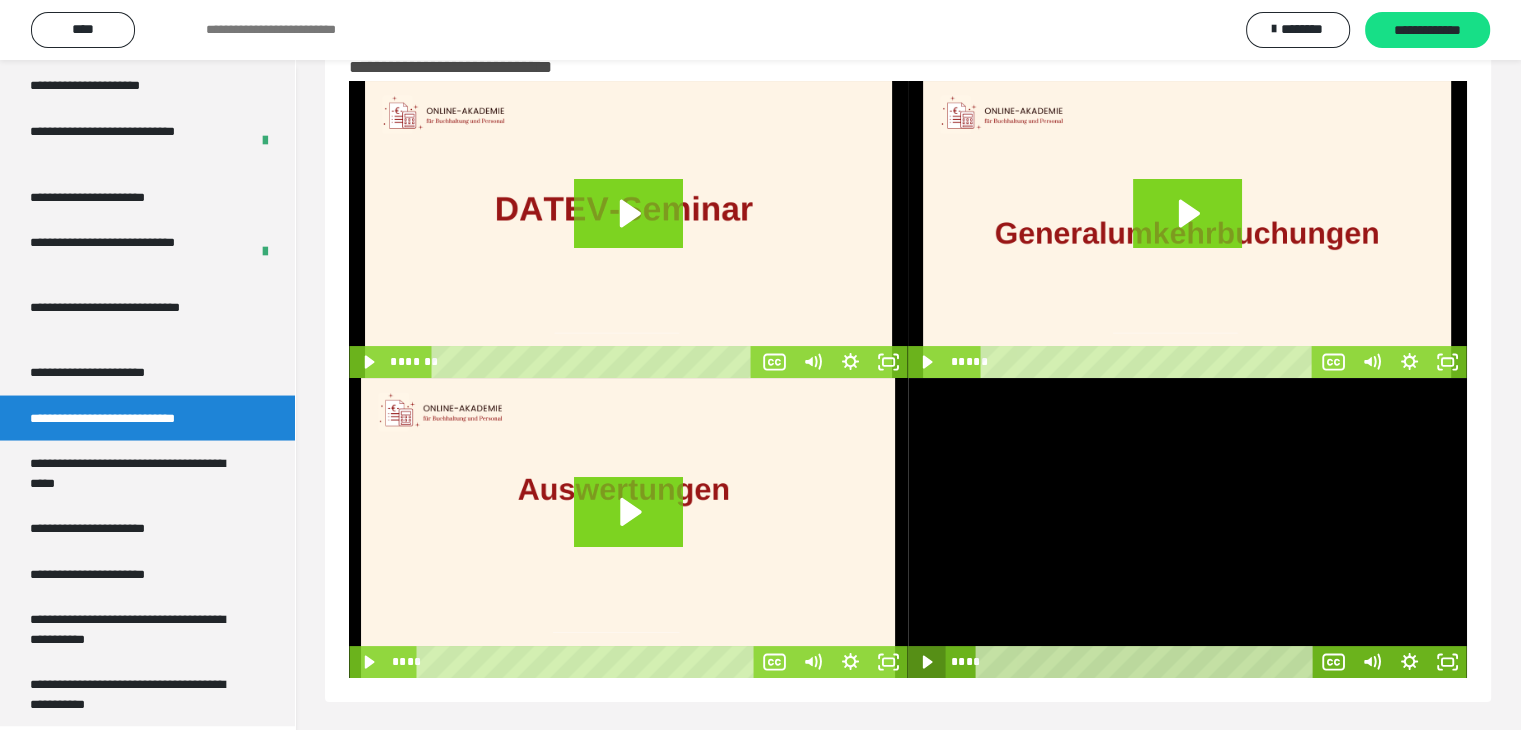drag, startPoint x: 1178, startPoint y: 660, endPoint x: 926, endPoint y: 661, distance: 252.00198 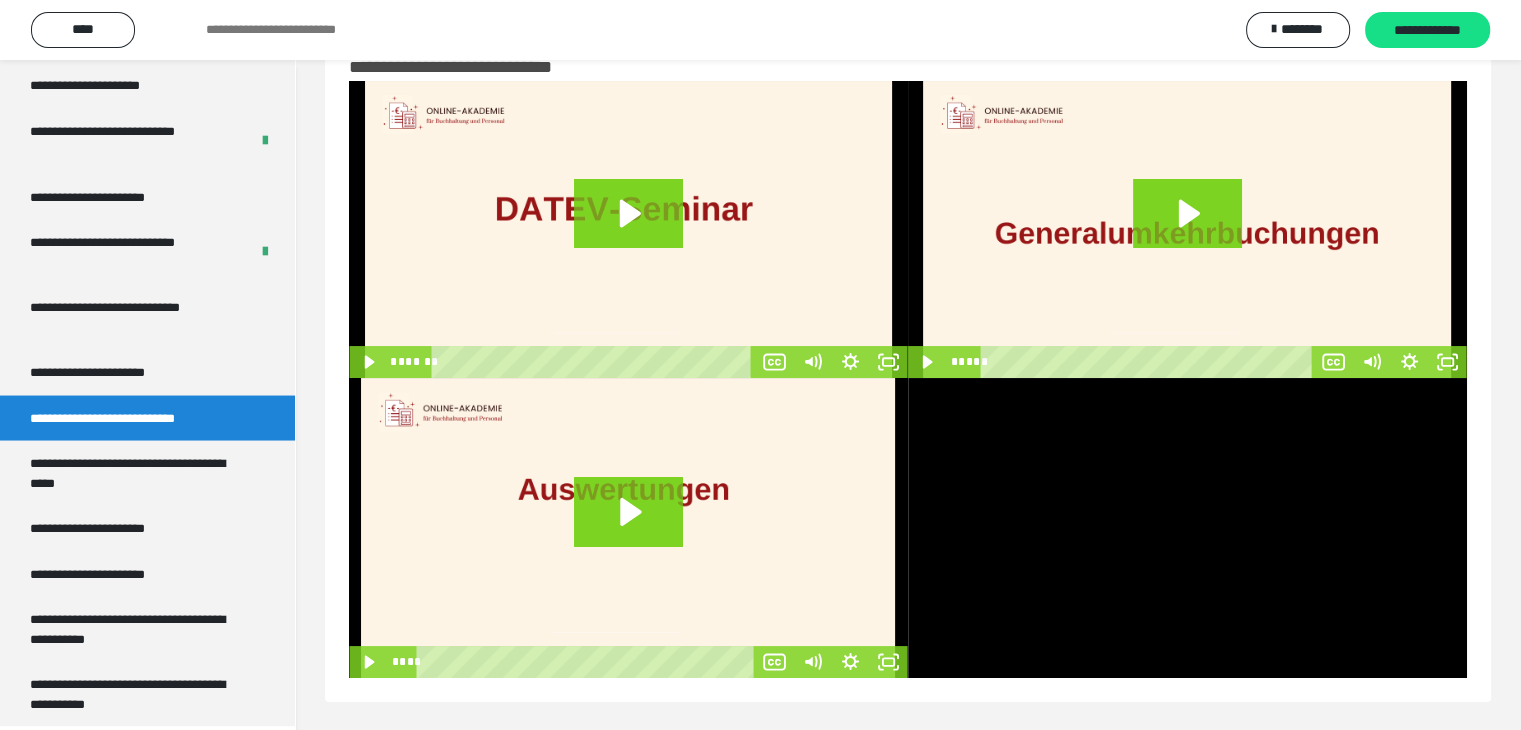 click at bounding box center (628, 528) 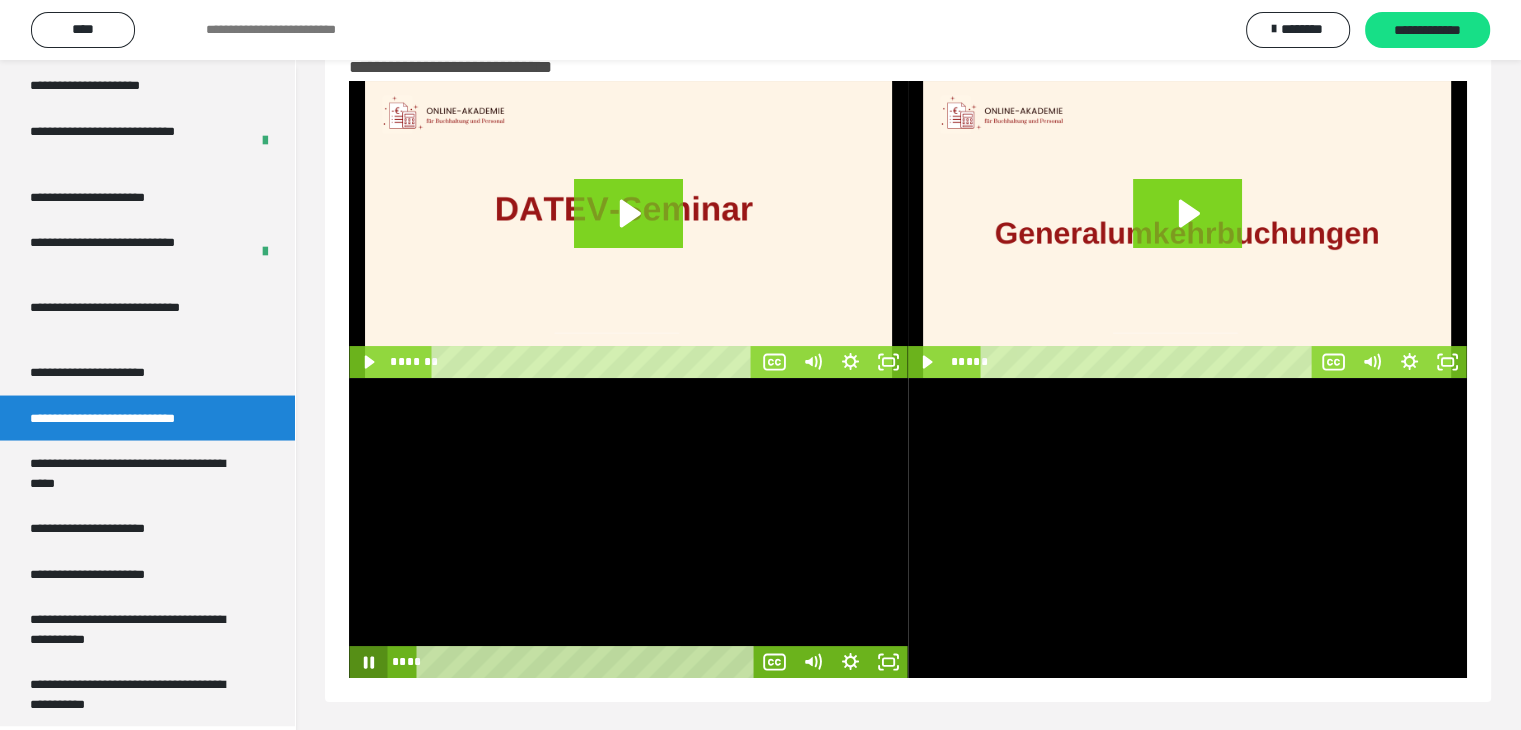 click 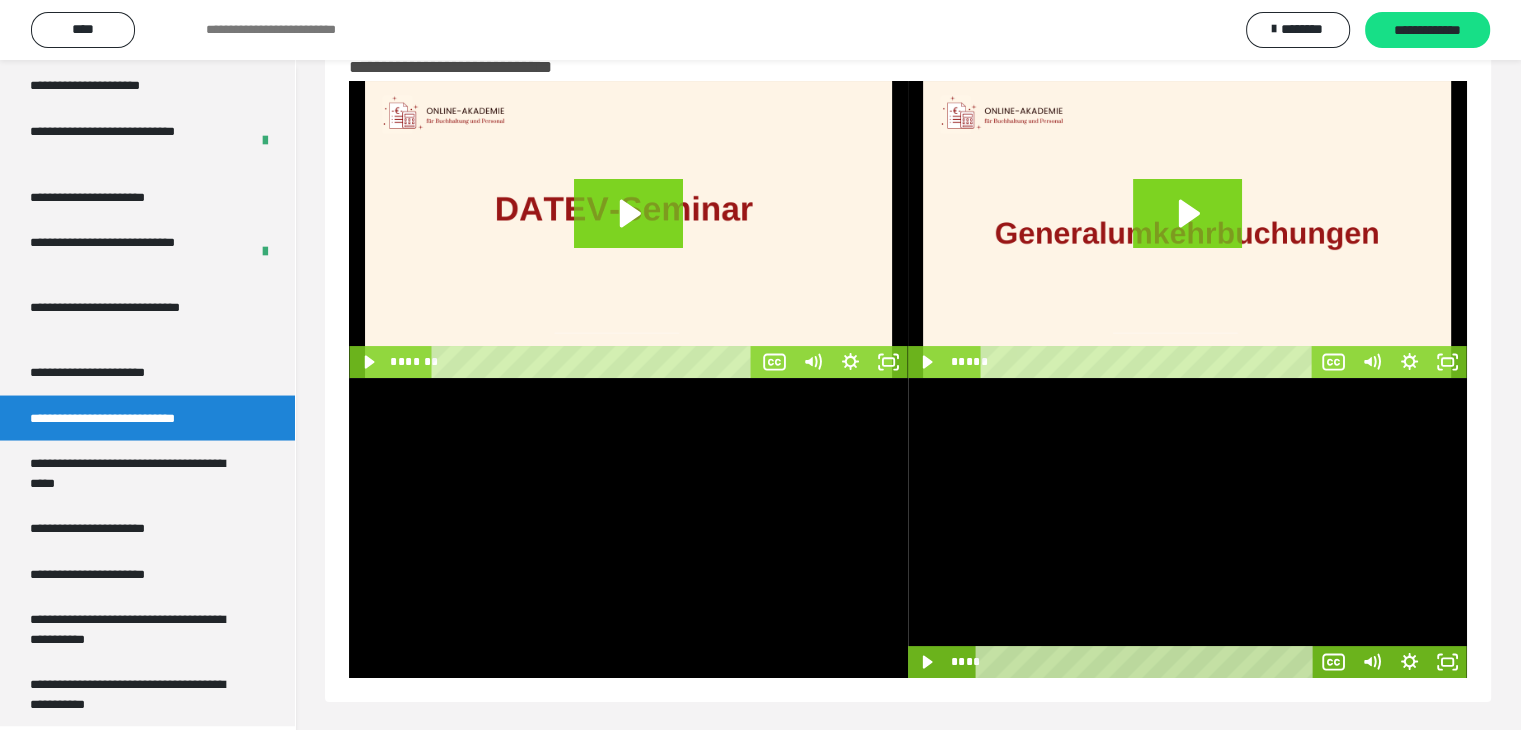 scroll, scrollTop: 62, scrollLeft: 0, axis: vertical 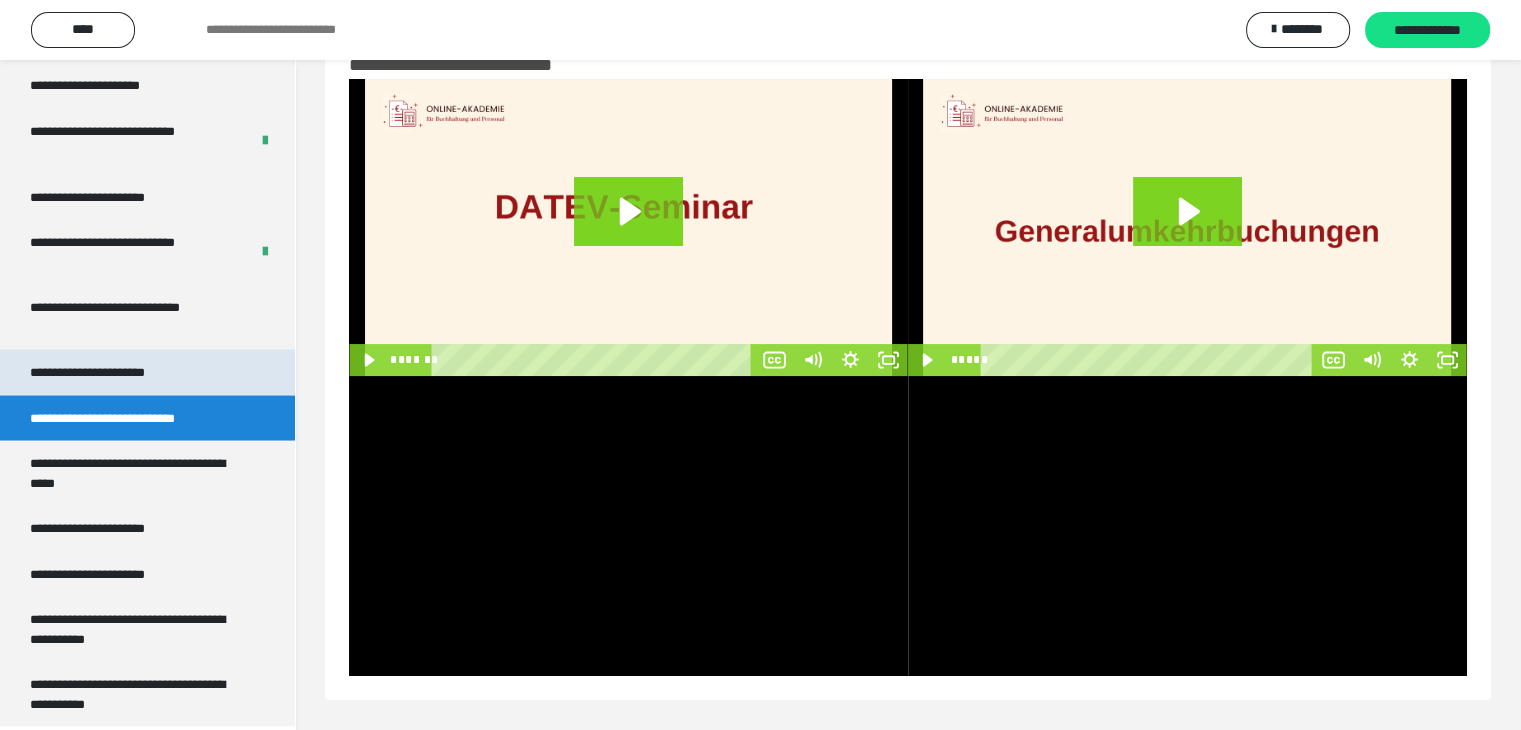 click on "**********" at bounding box center [109, 372] 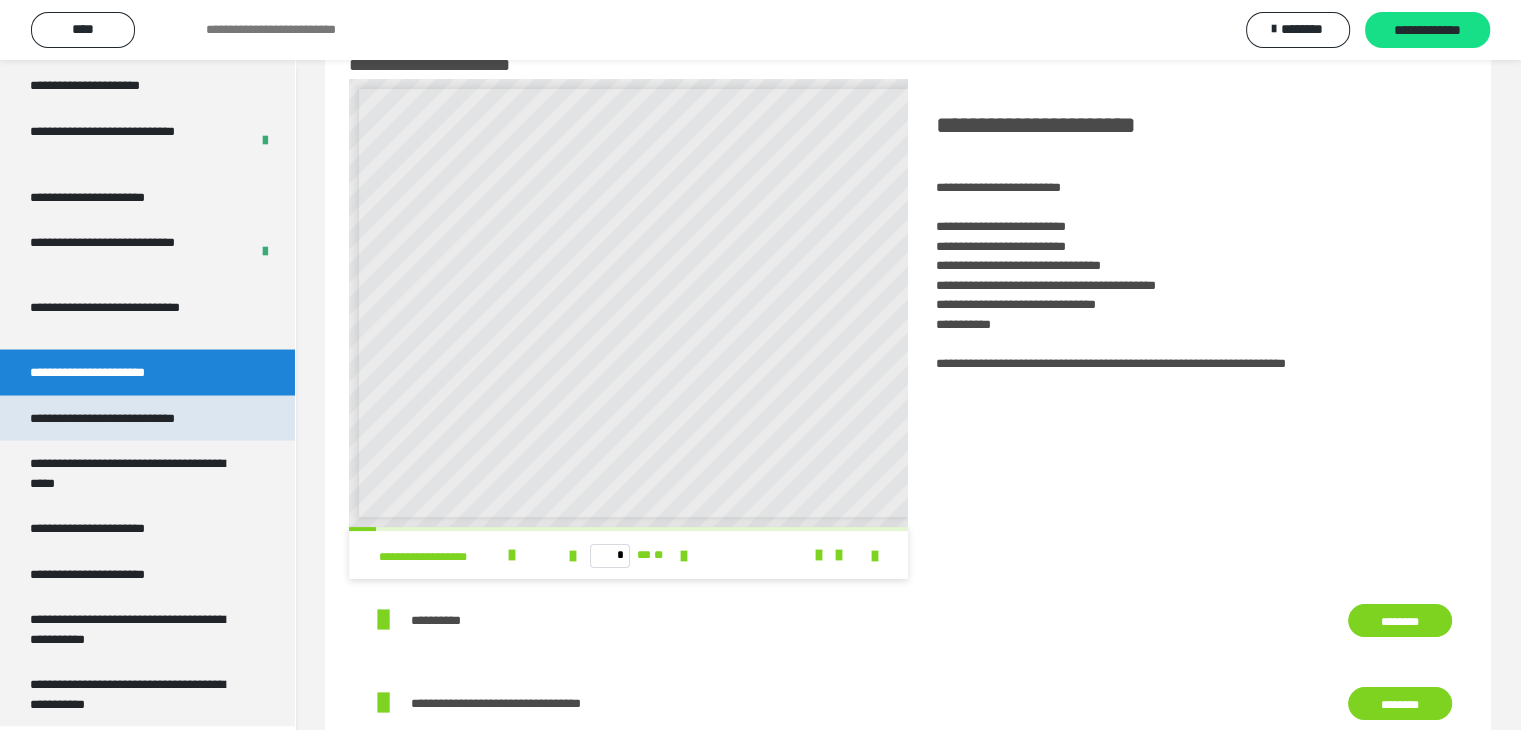 click on "**********" at bounding box center (129, 418) 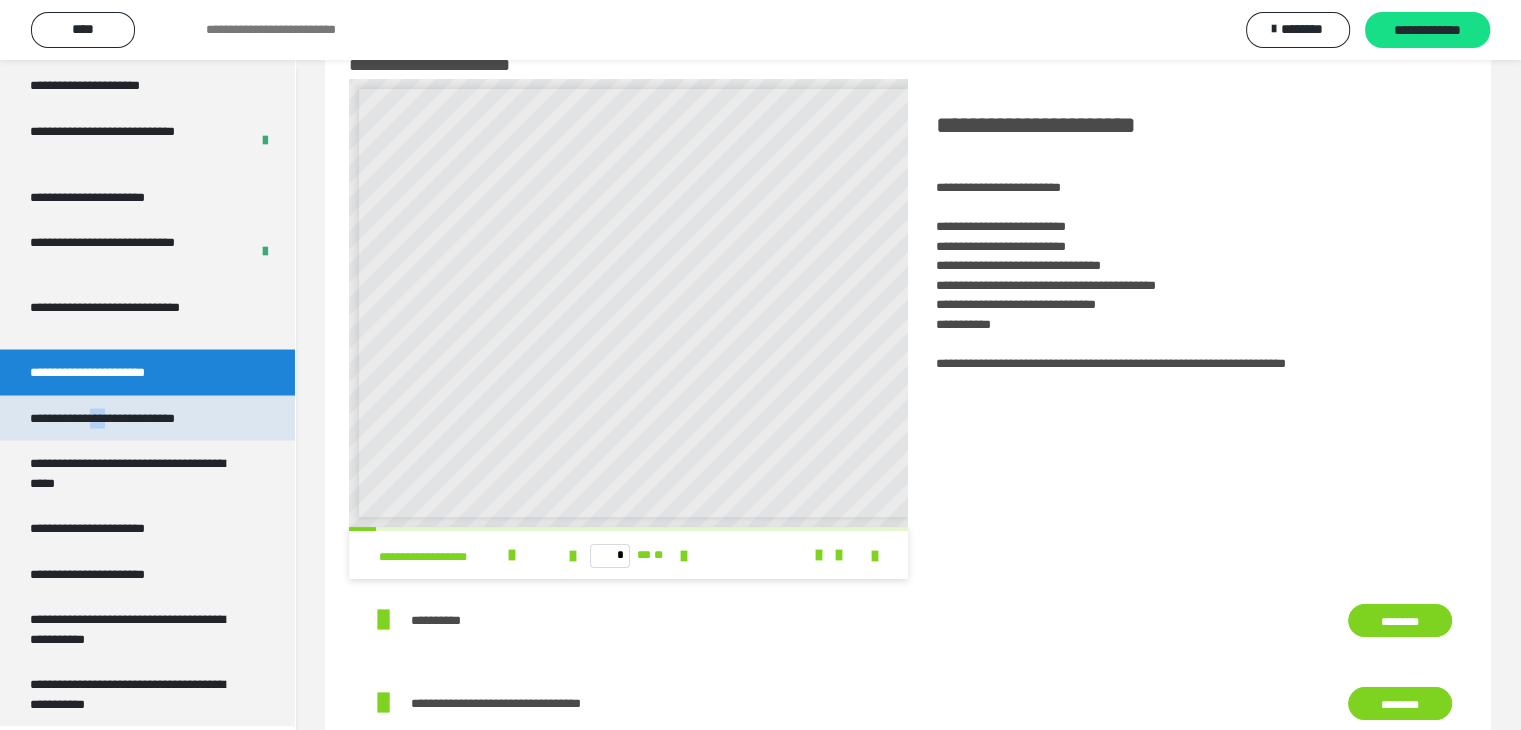 click on "**********" at bounding box center (129, 418) 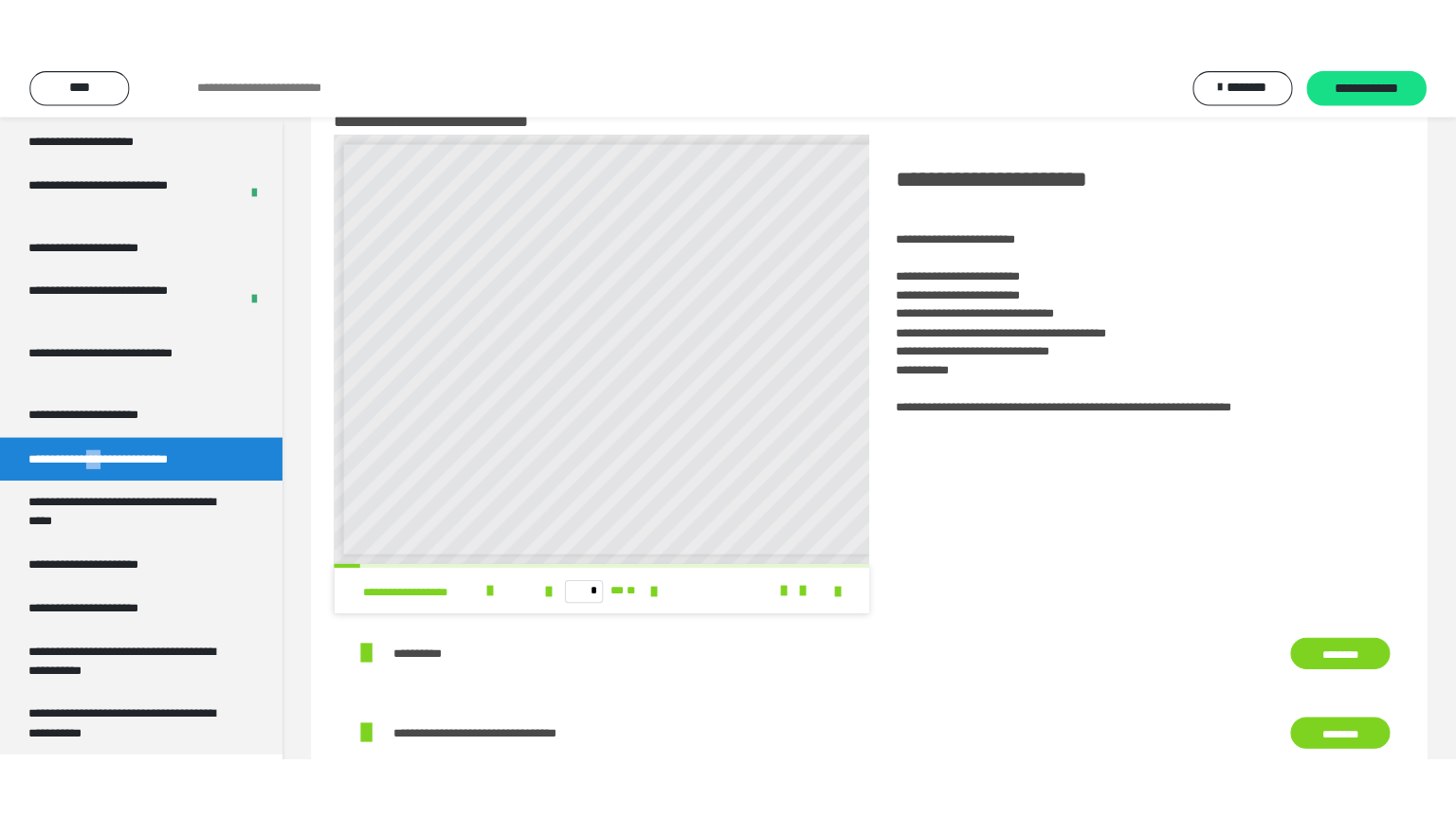 scroll, scrollTop: 57, scrollLeft: 0, axis: vertical 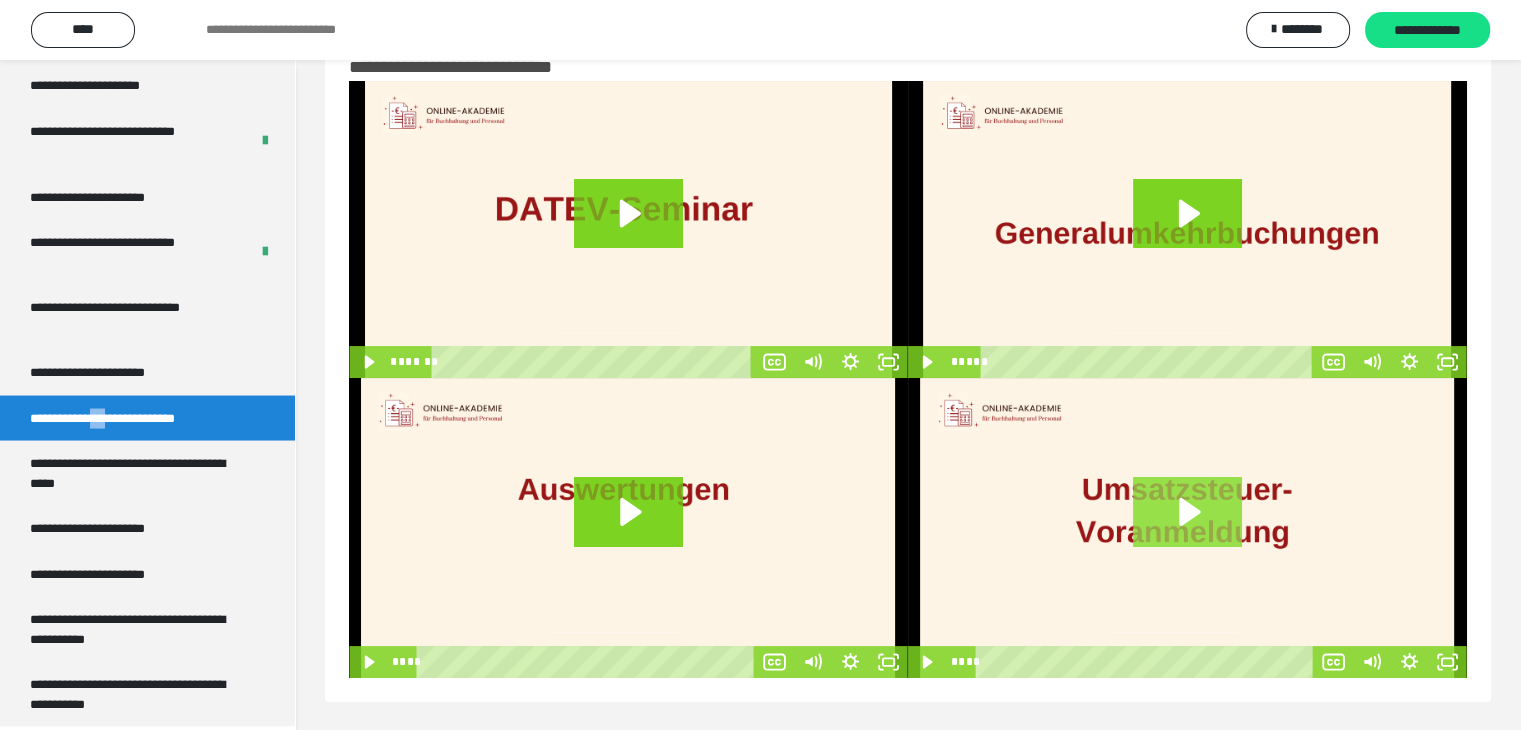click 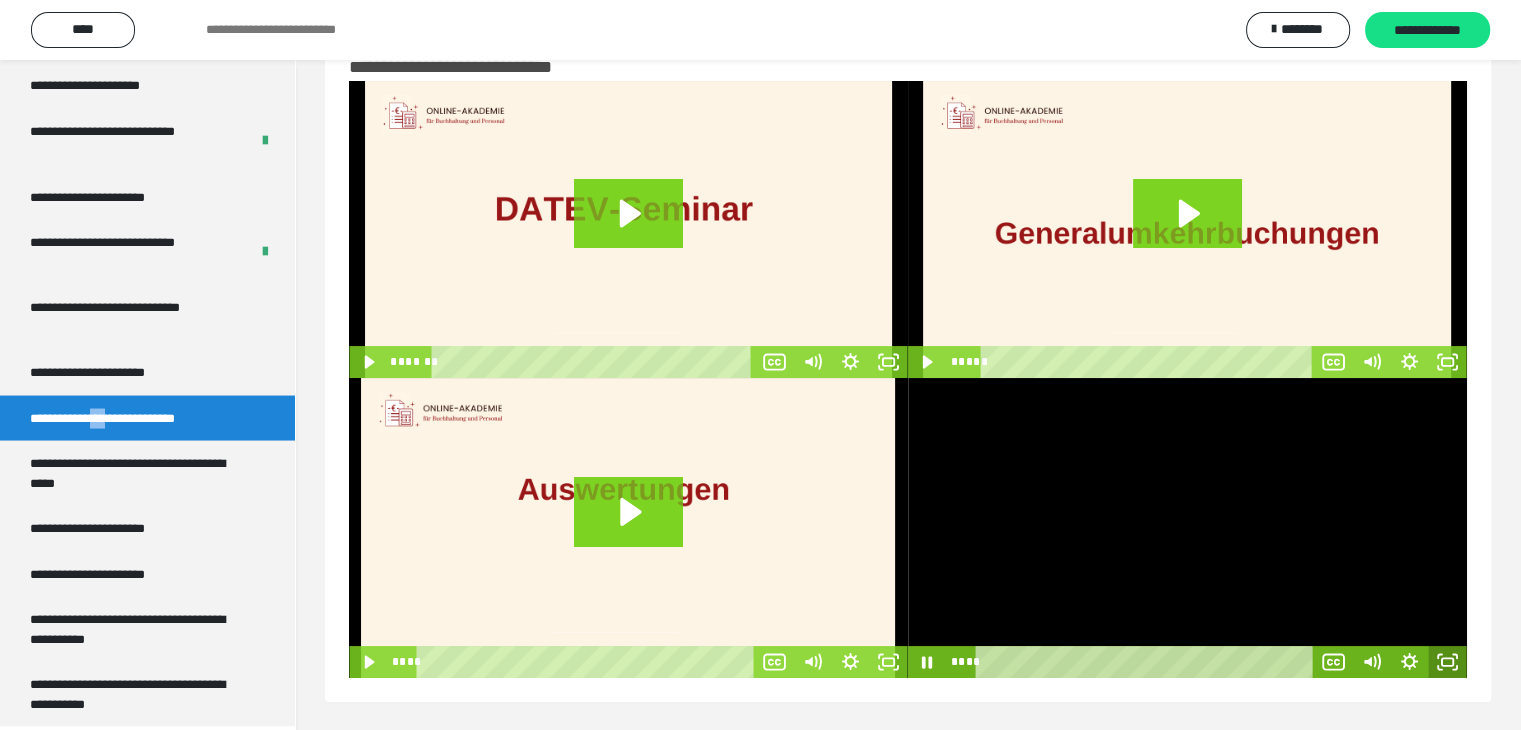 click 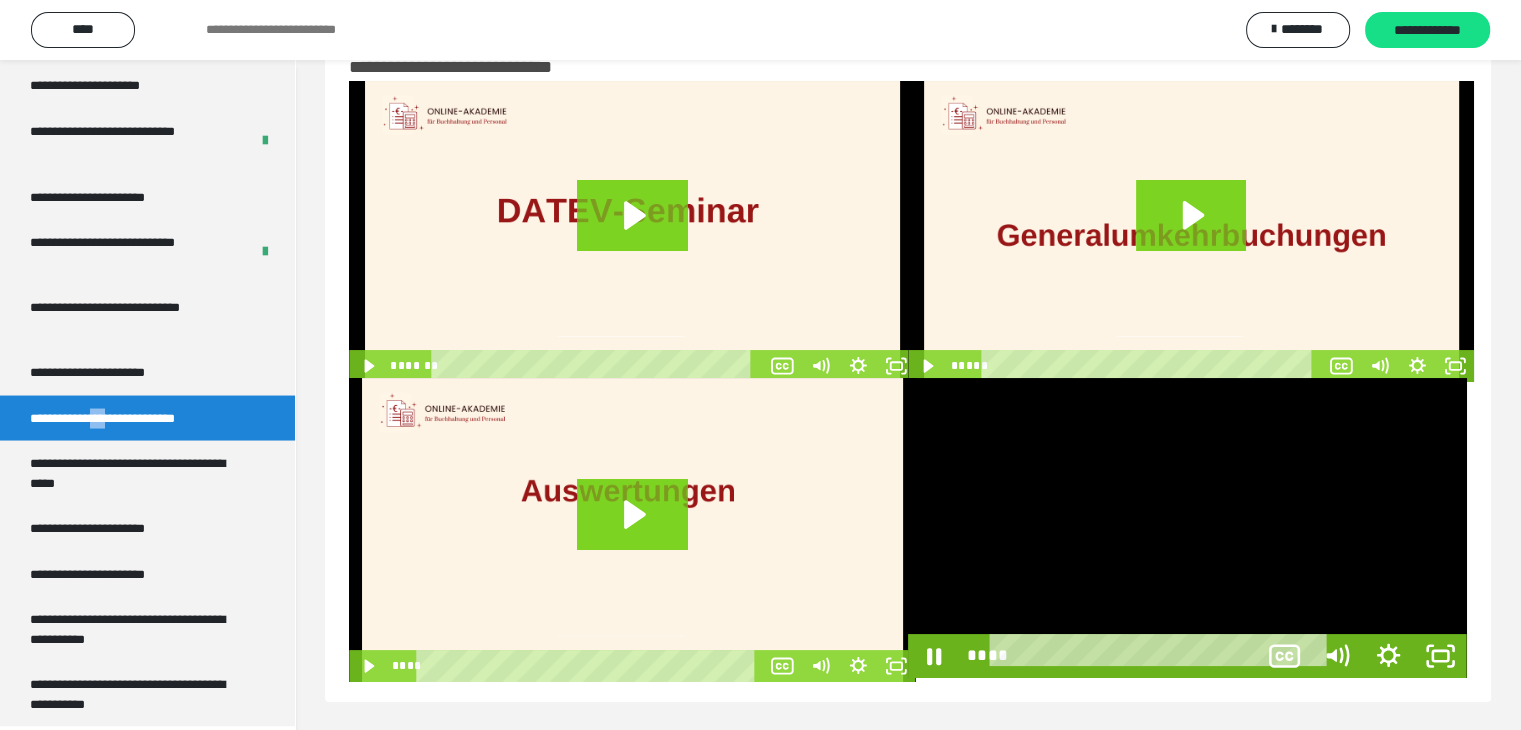 scroll, scrollTop: 3589, scrollLeft: 0, axis: vertical 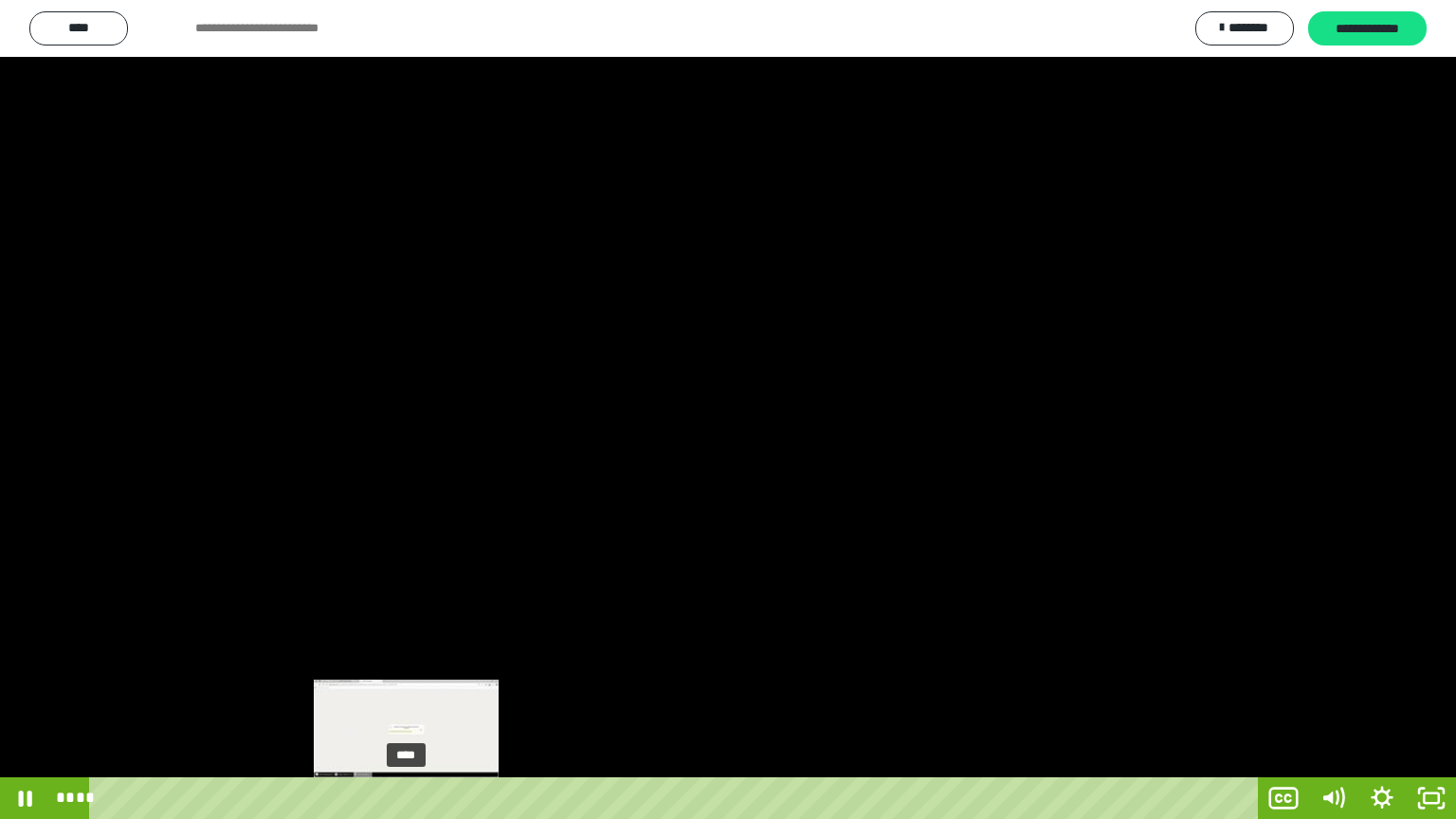 click on "****" at bounding box center [677, 798] 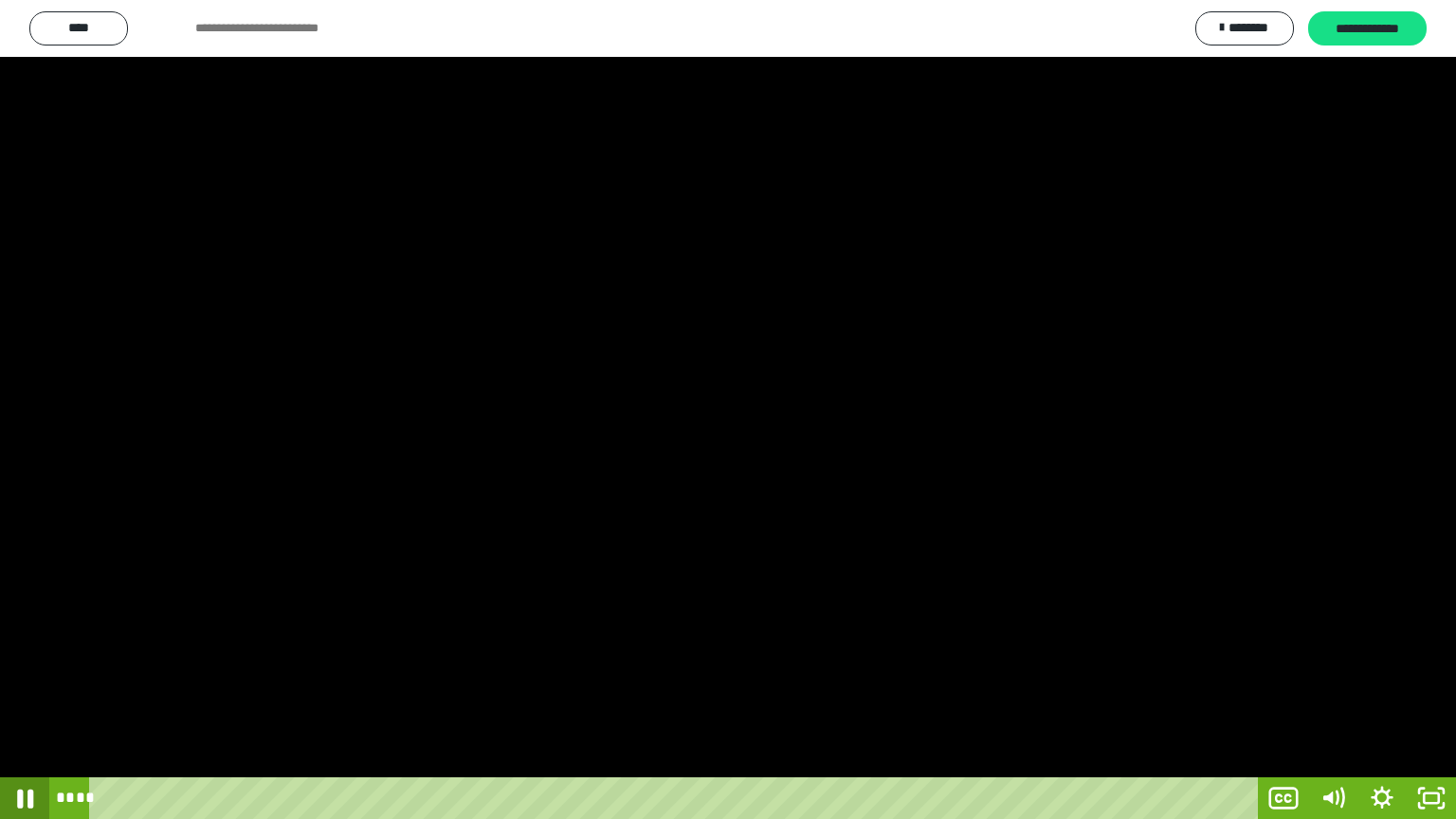 click 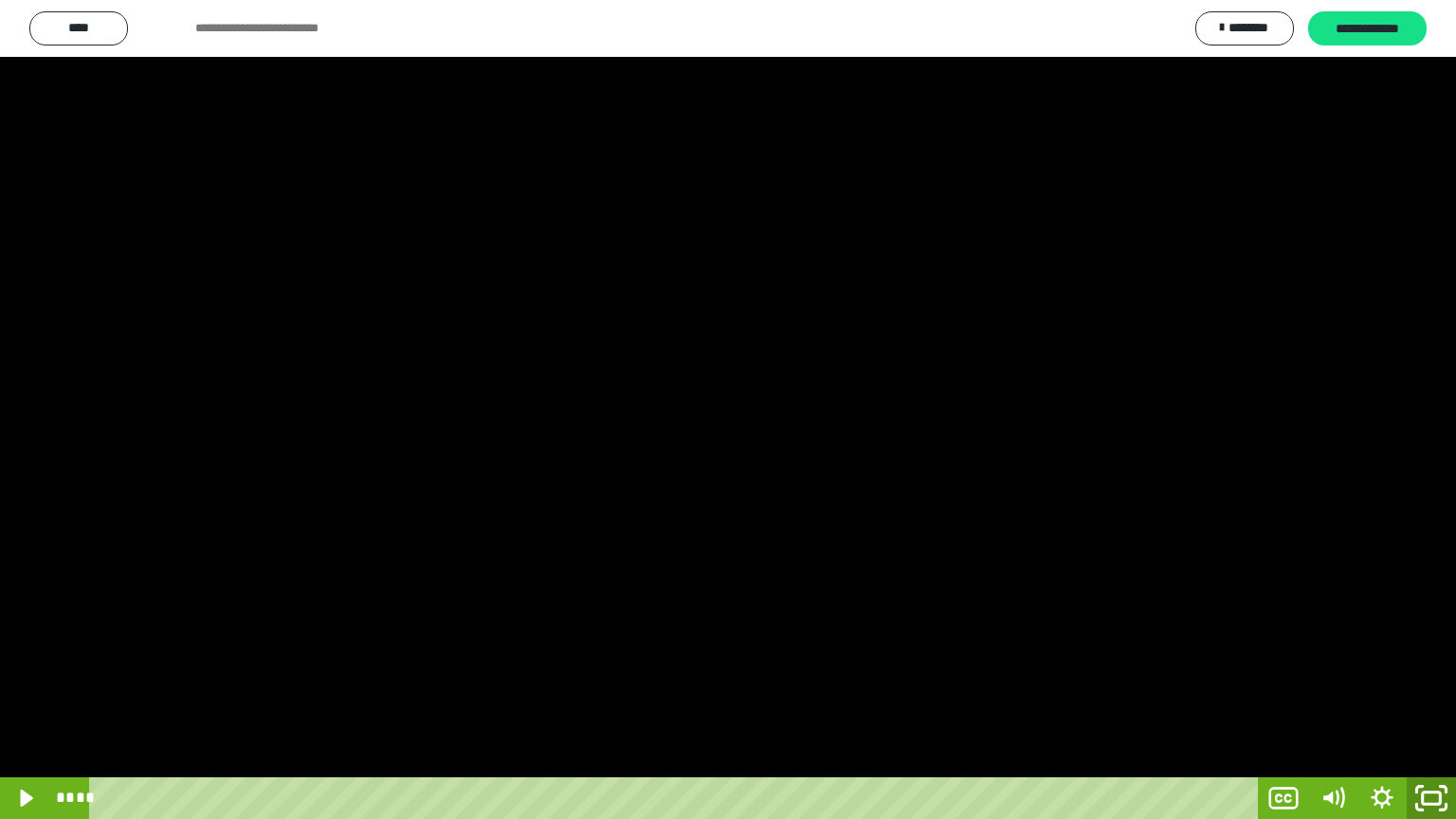 click 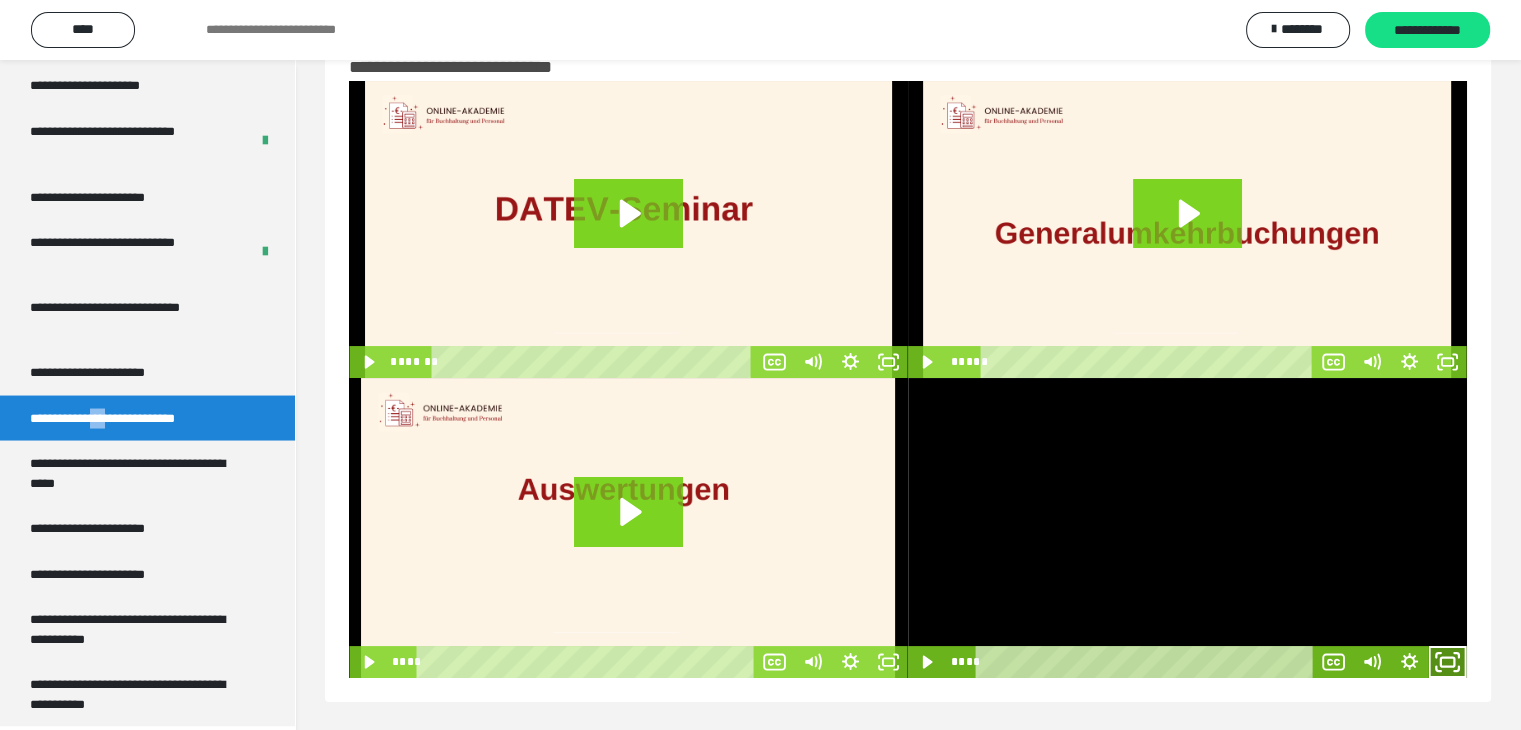 click 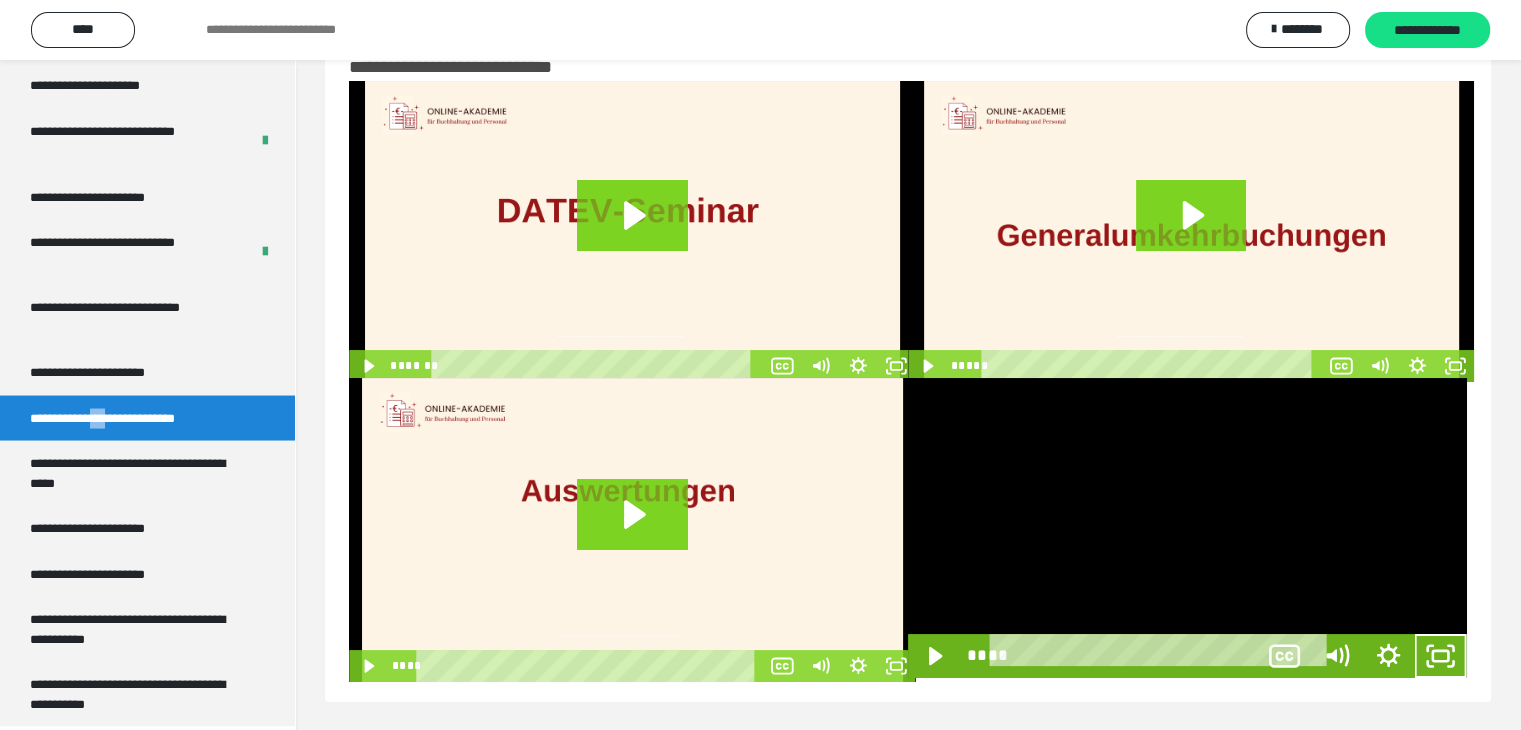 scroll, scrollTop: 3589, scrollLeft: 0, axis: vertical 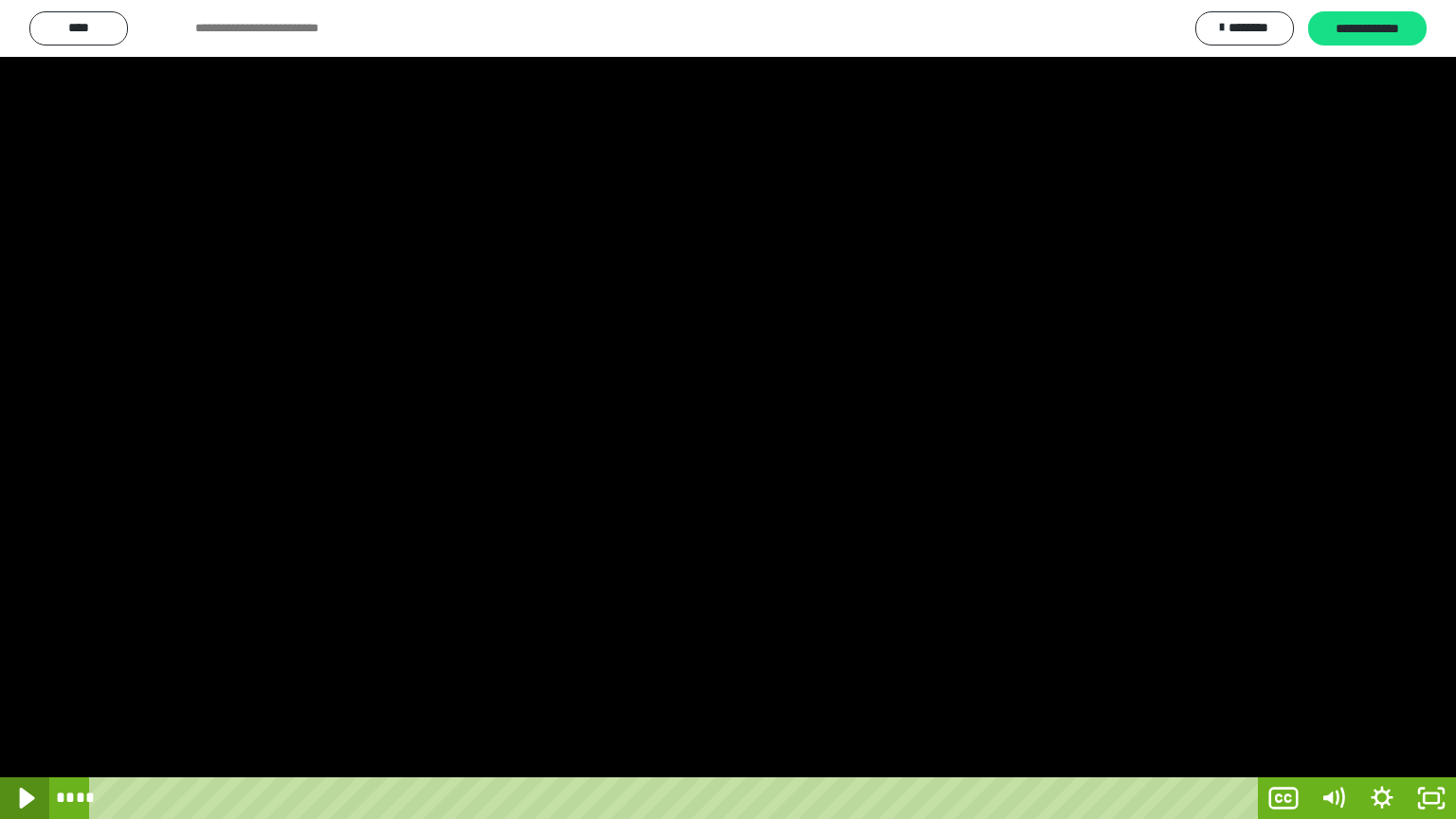 click 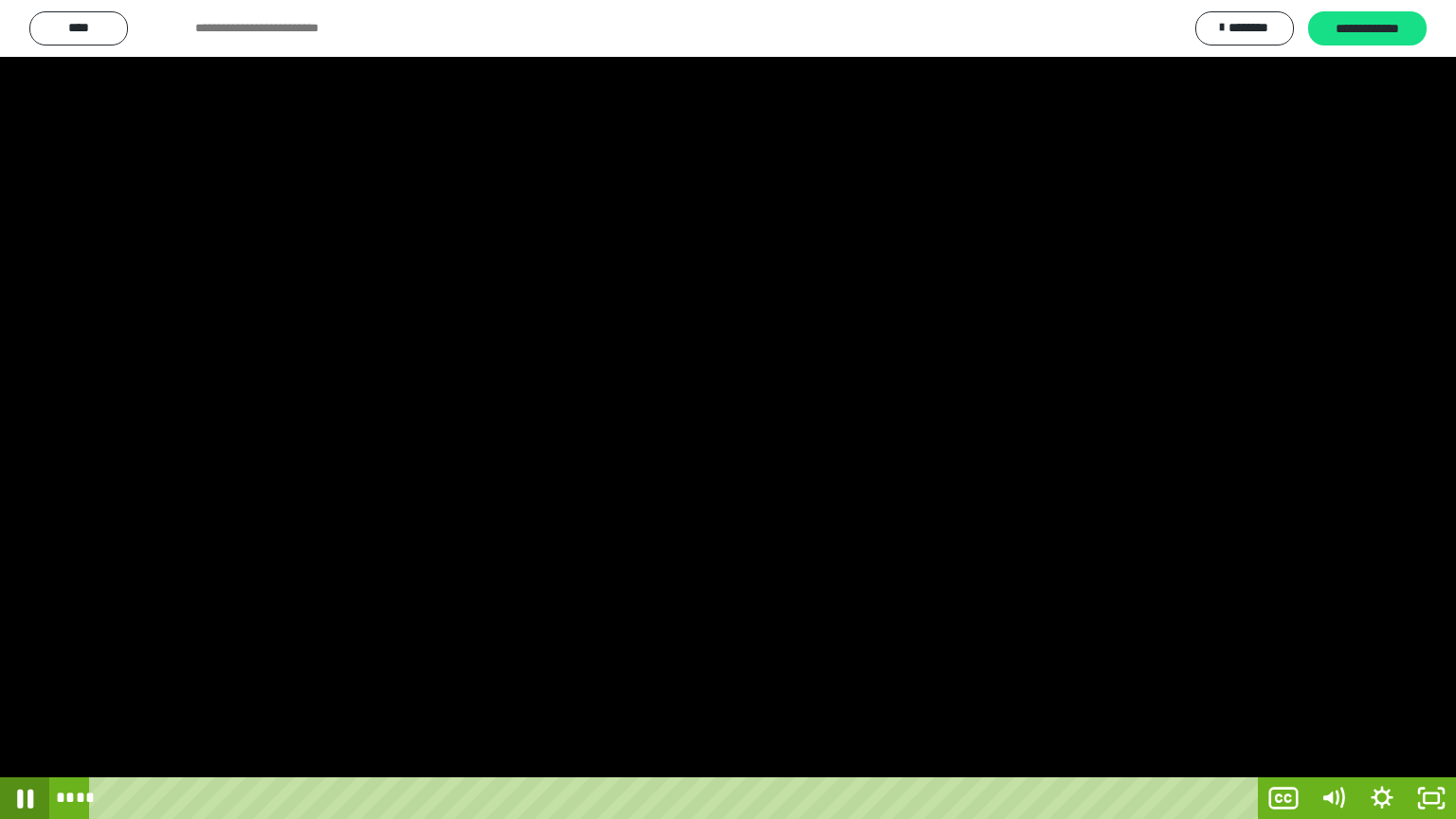 click 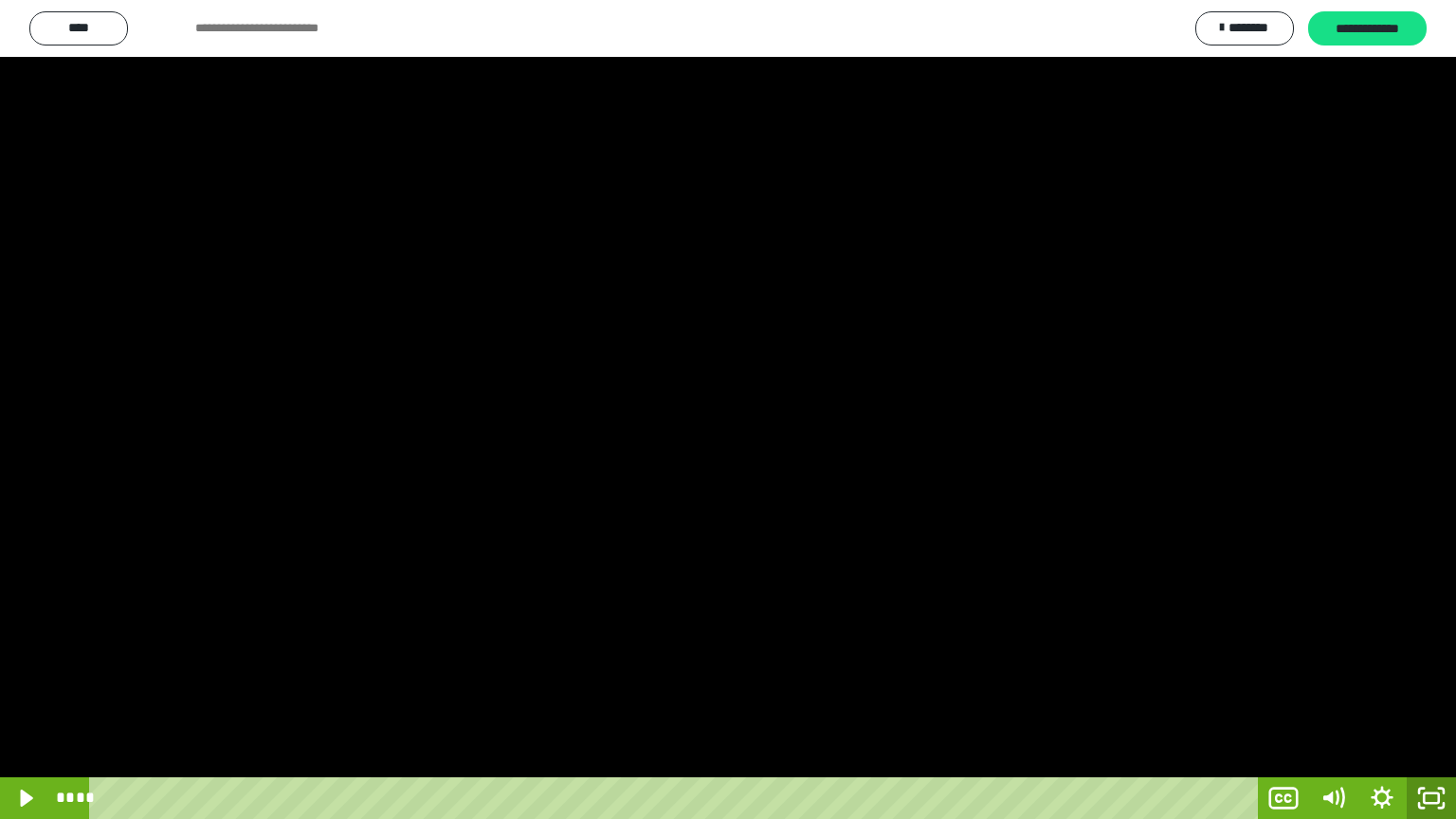 click 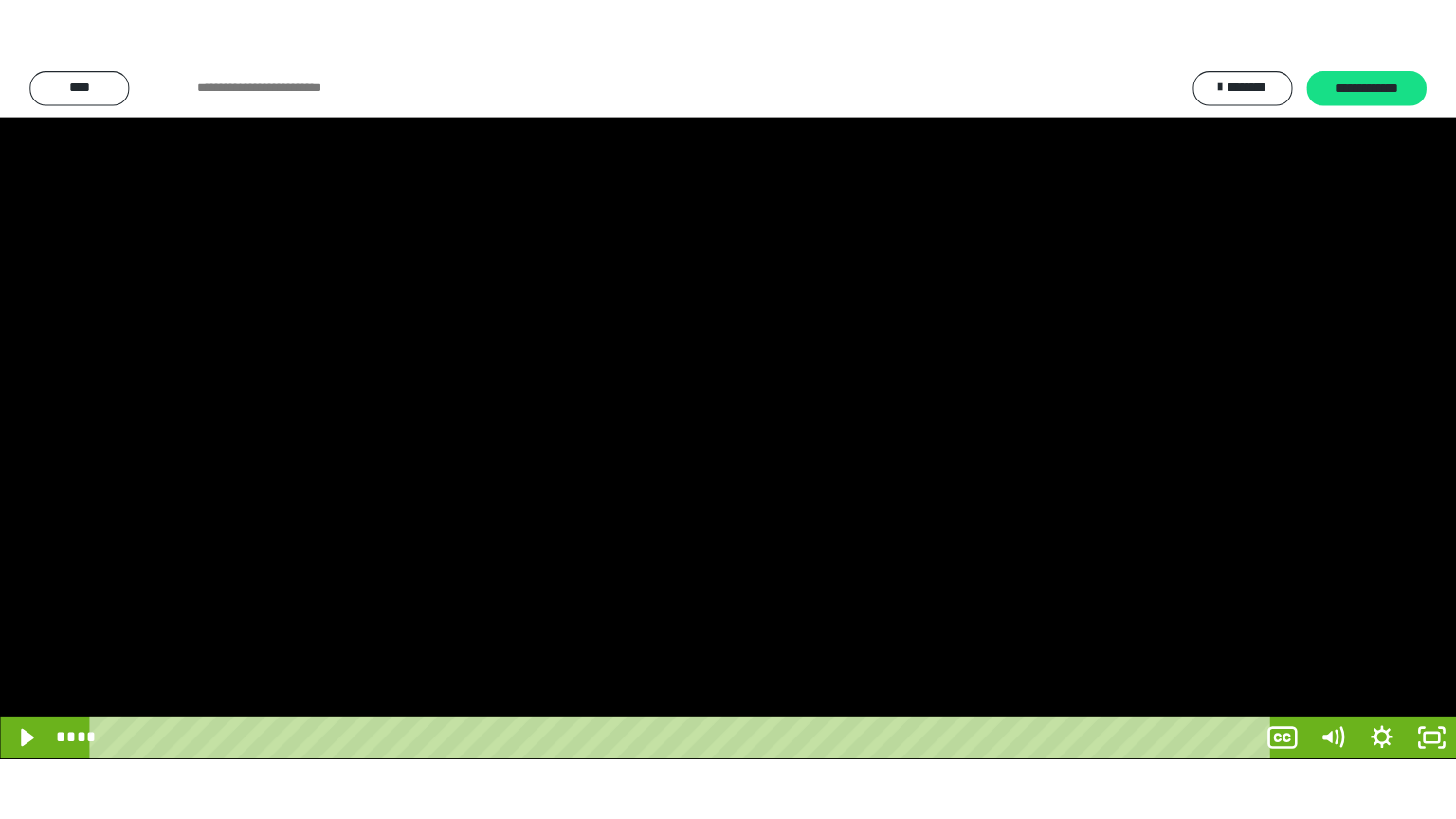 scroll, scrollTop: 3530, scrollLeft: 0, axis: vertical 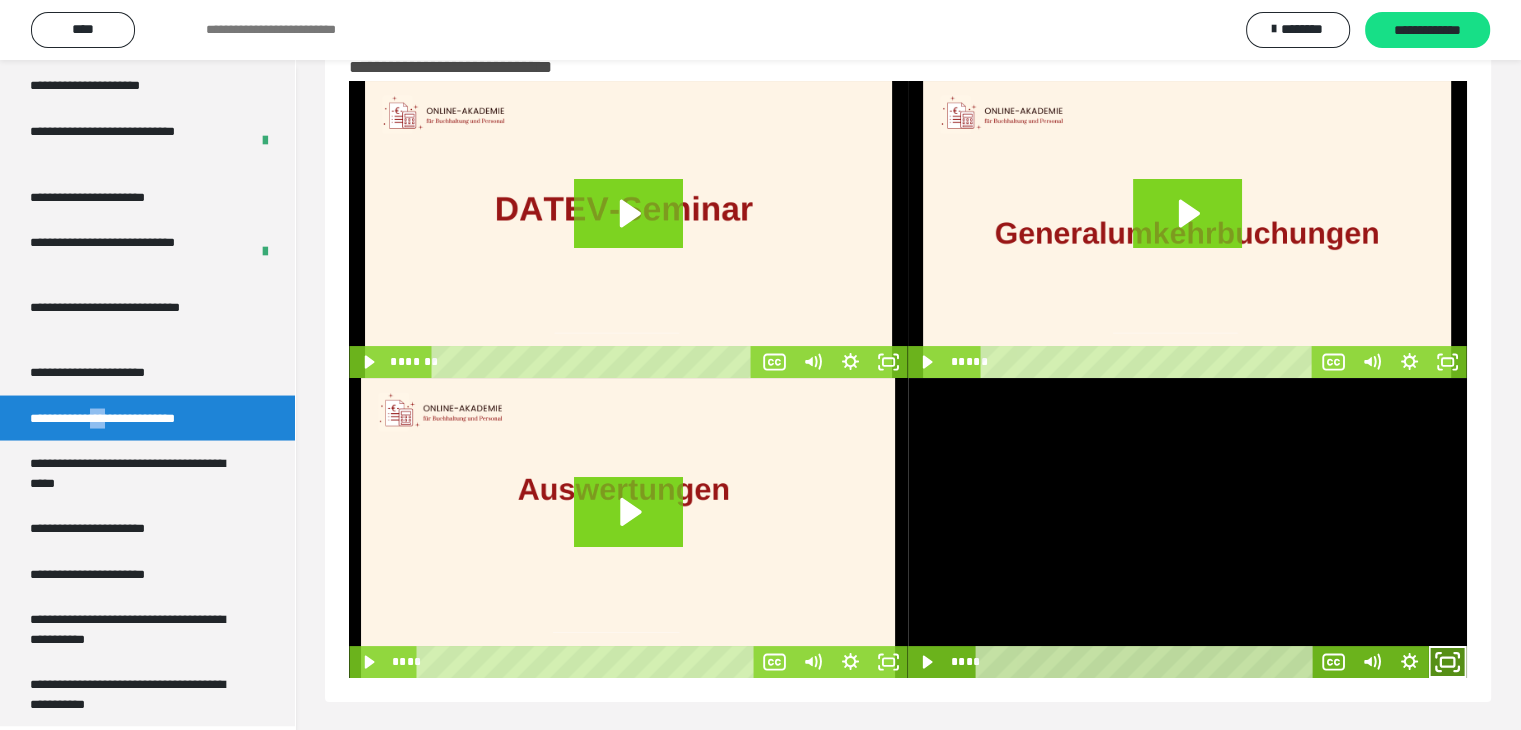 click 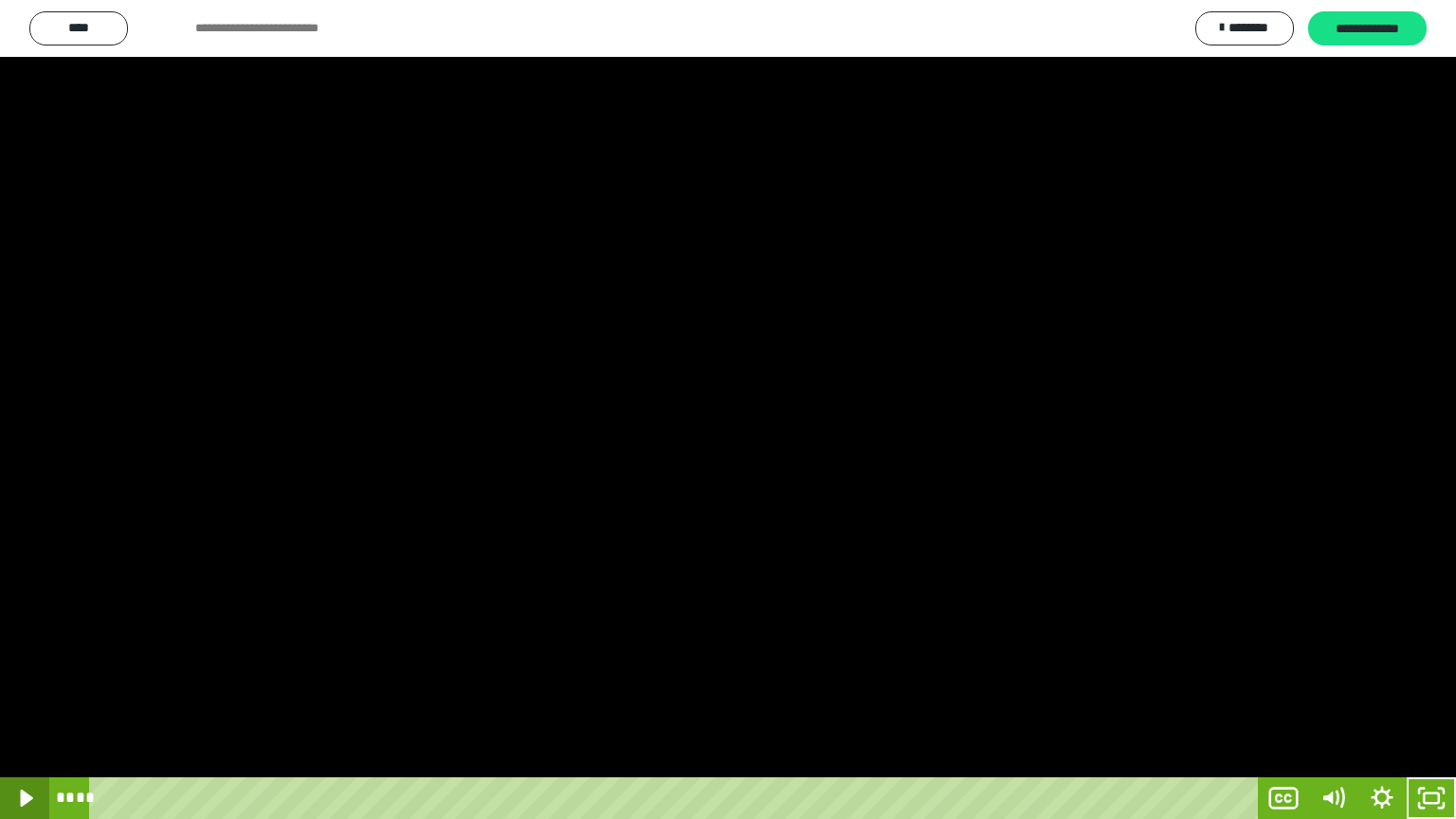 click 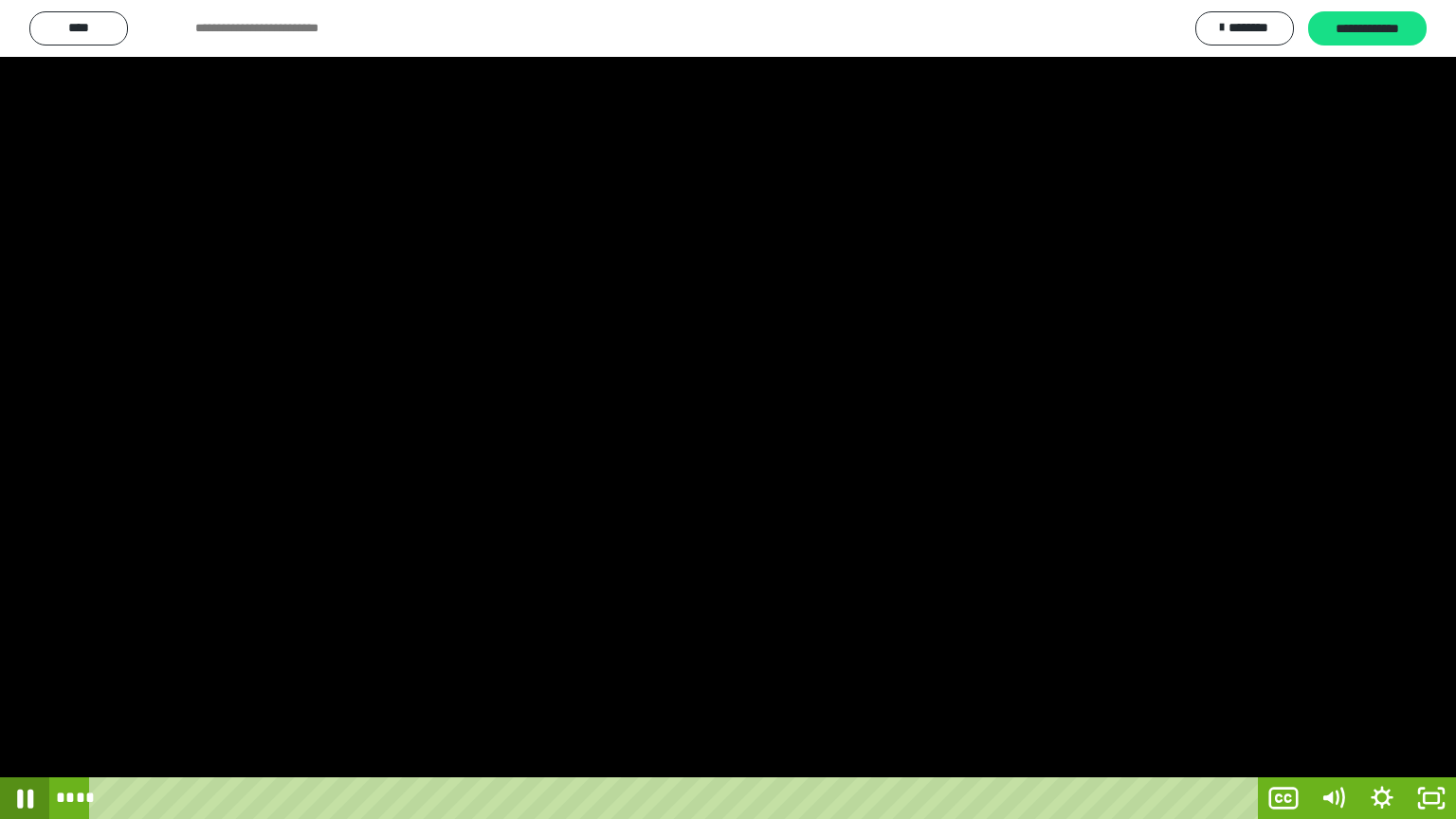 click 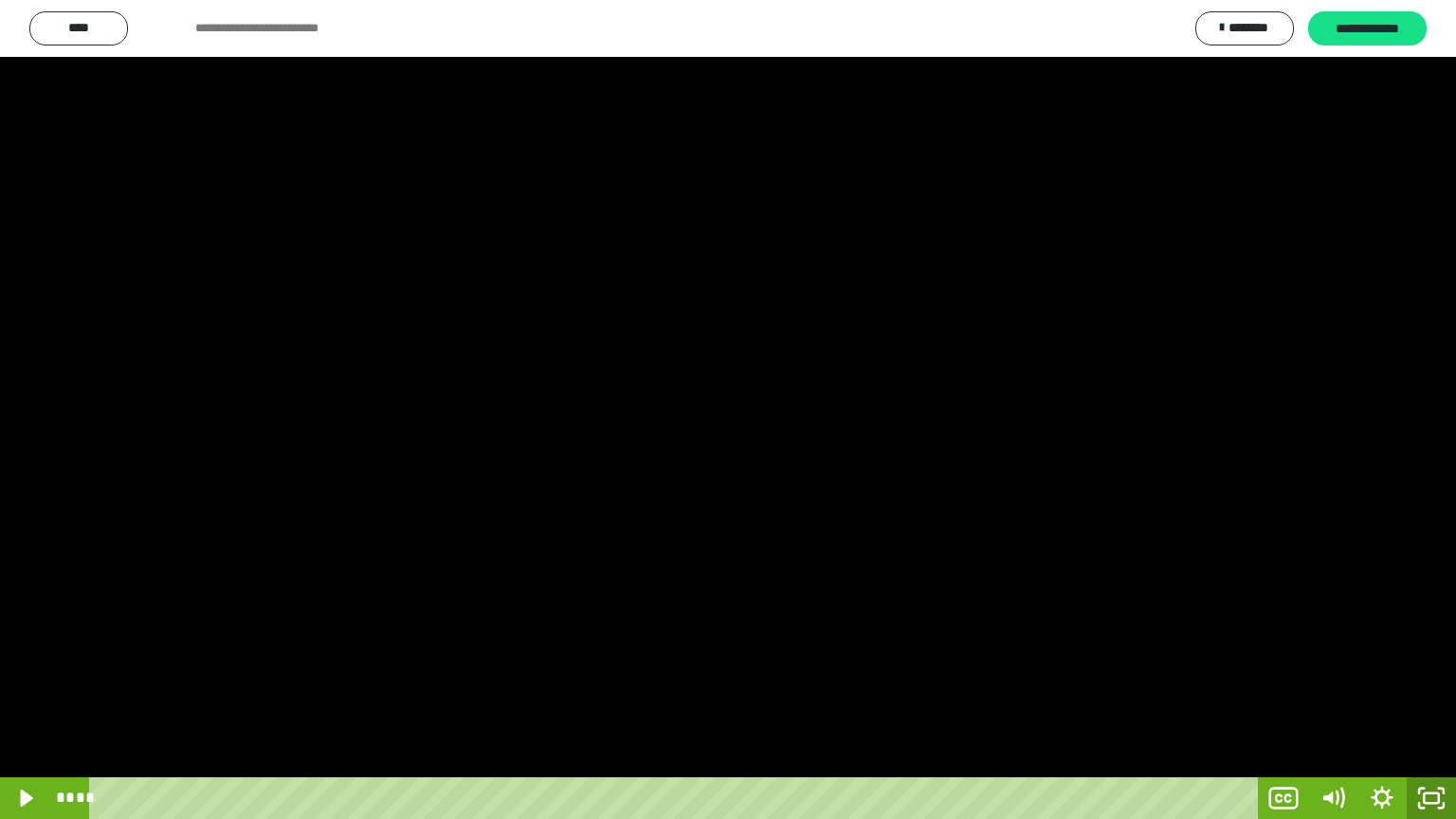 click 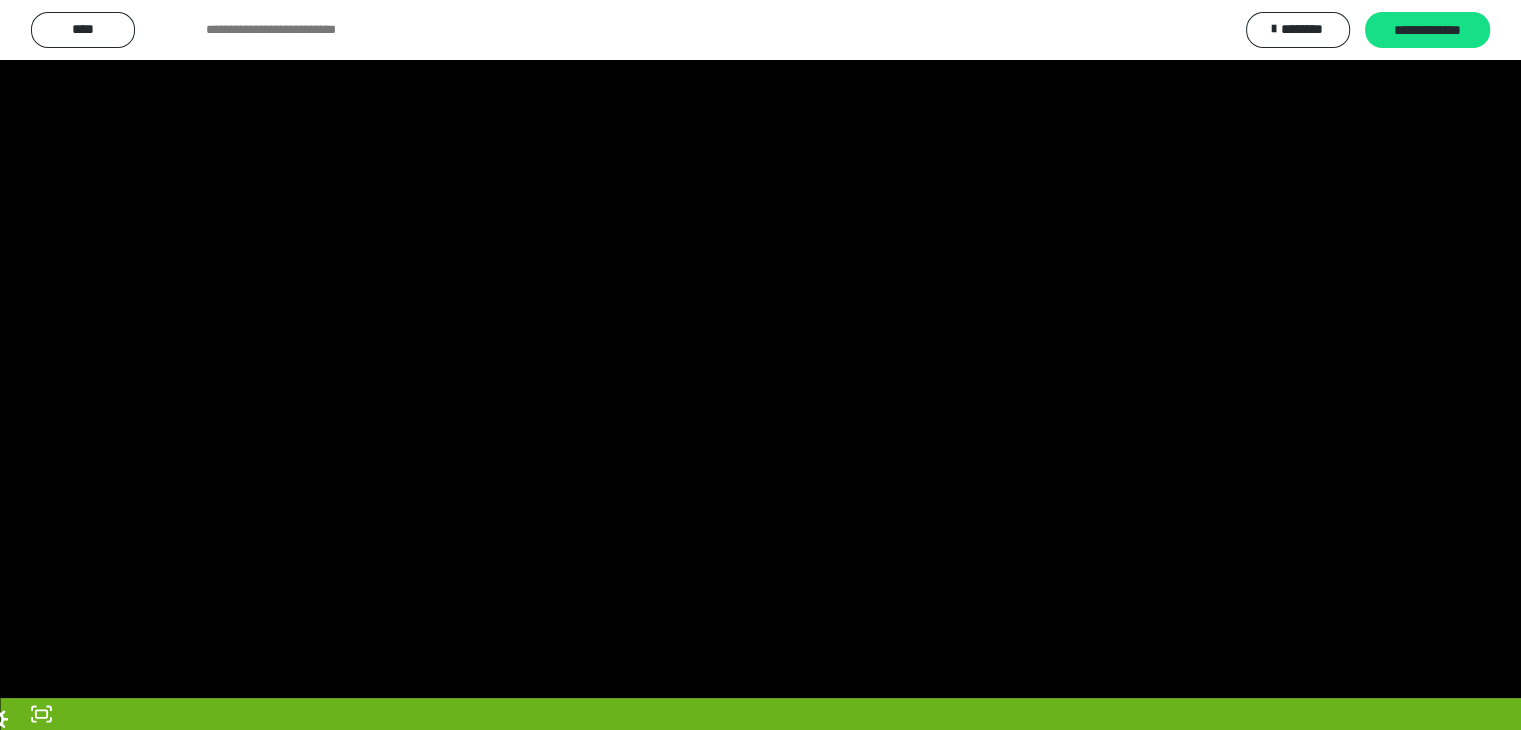 scroll, scrollTop: 3724, scrollLeft: 0, axis: vertical 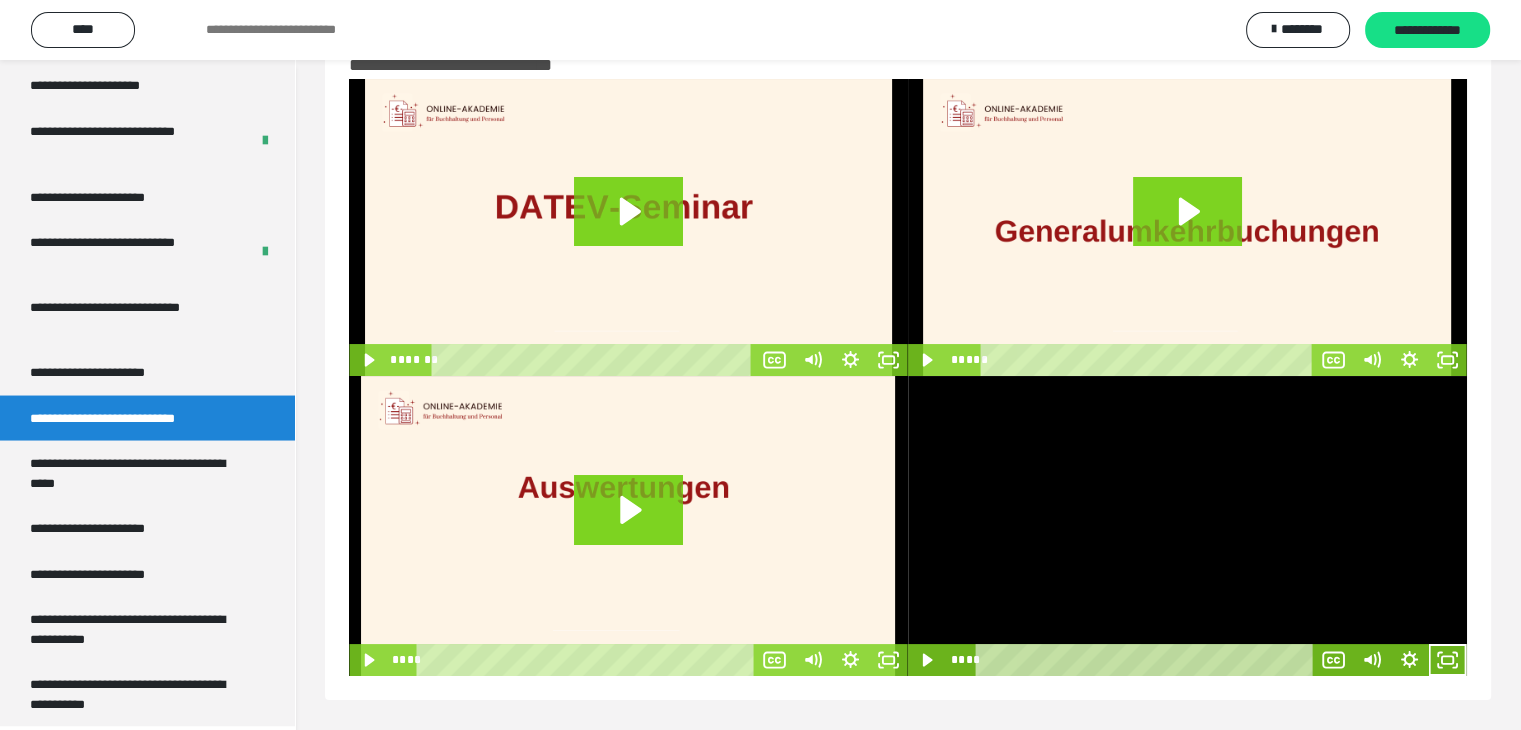 click on "**********" at bounding box center (129, 418) 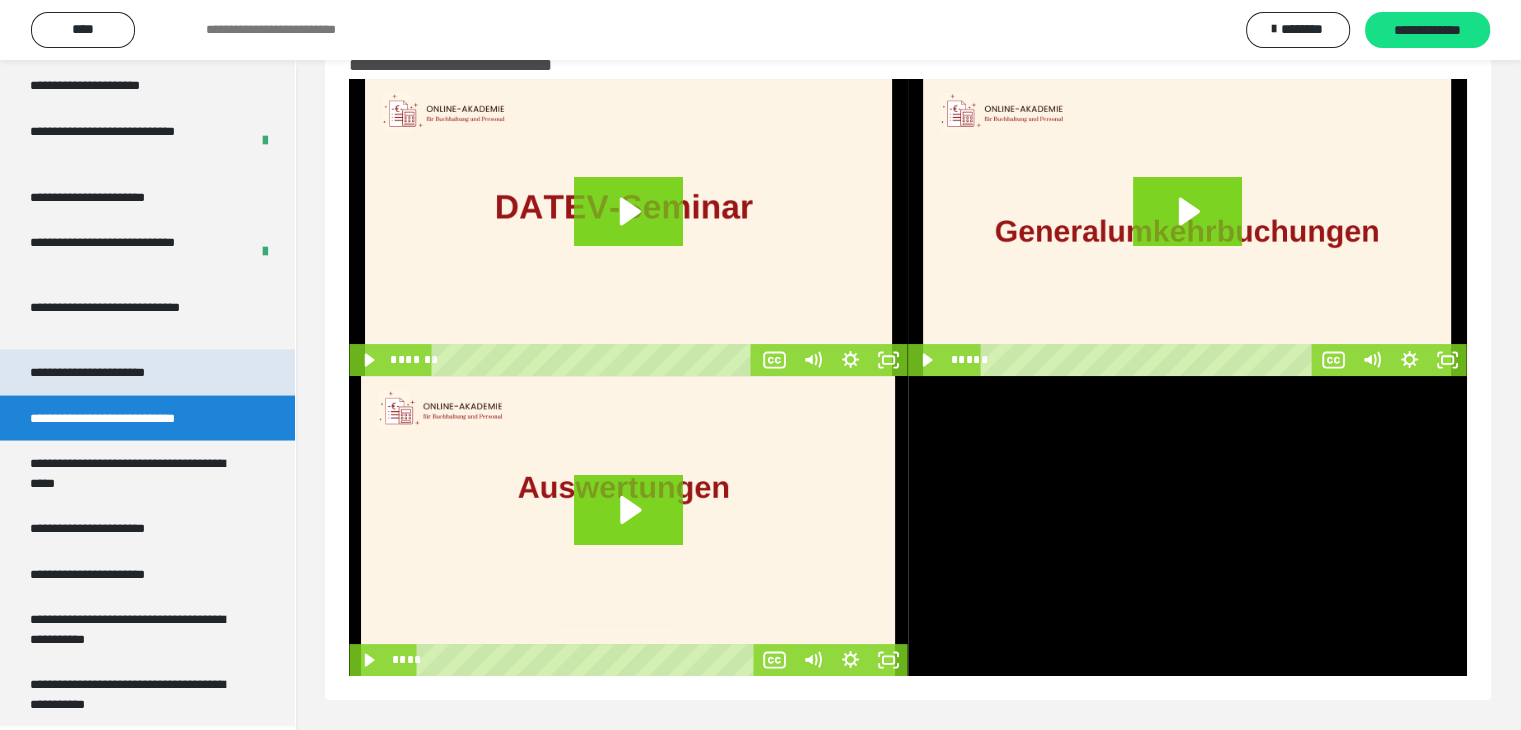 click on "**********" at bounding box center (109, 372) 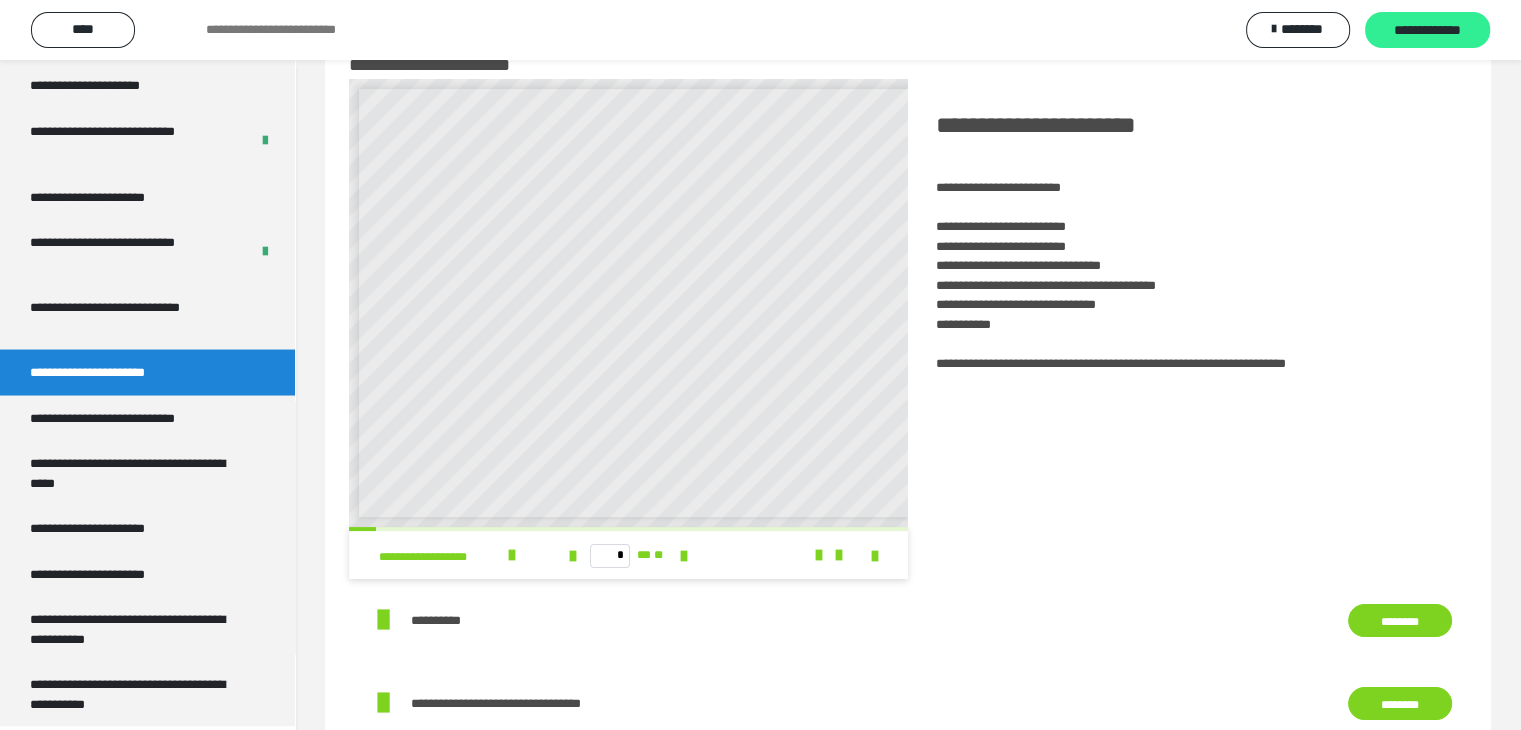 click on "**********" at bounding box center (1427, 31) 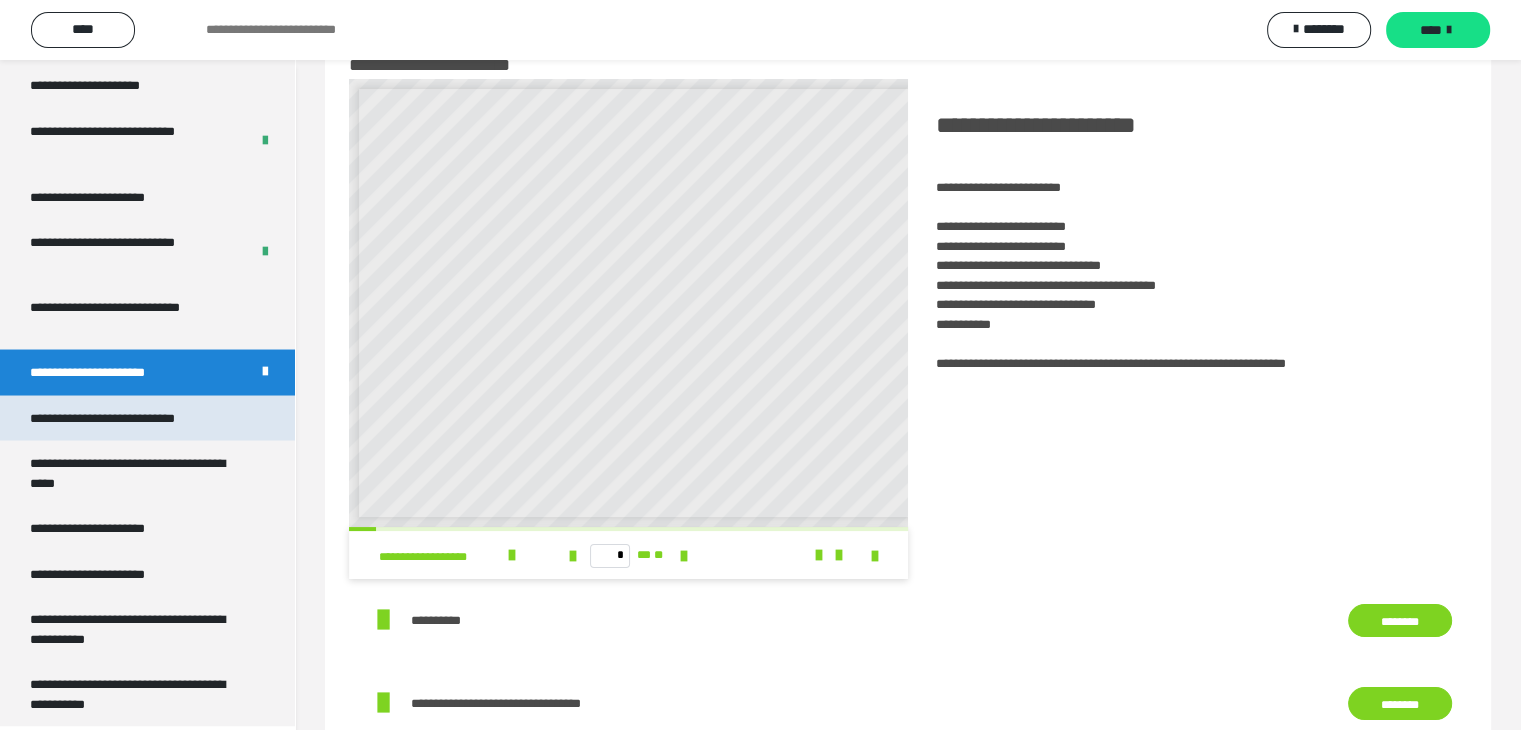 click on "**********" at bounding box center (129, 418) 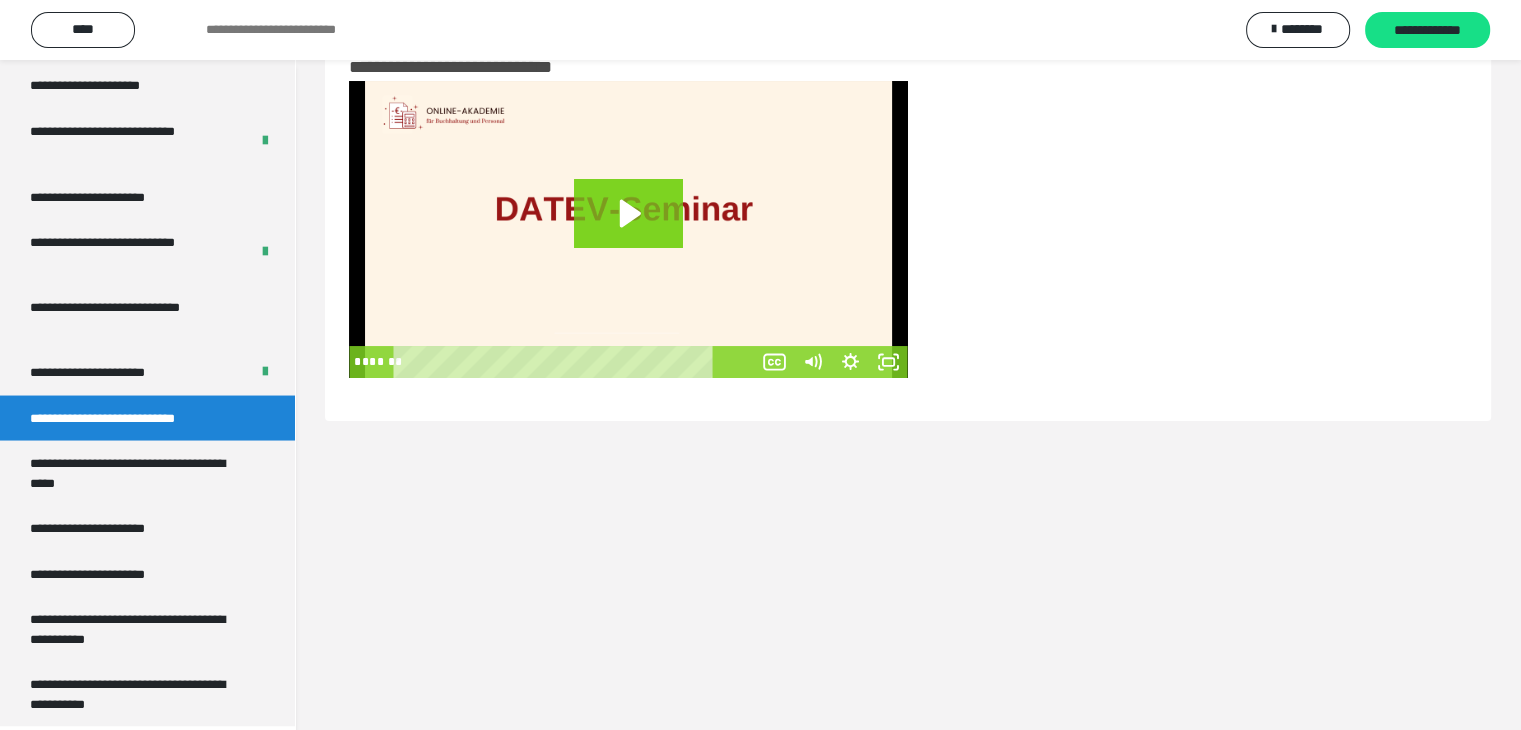 scroll, scrollTop: 60, scrollLeft: 0, axis: vertical 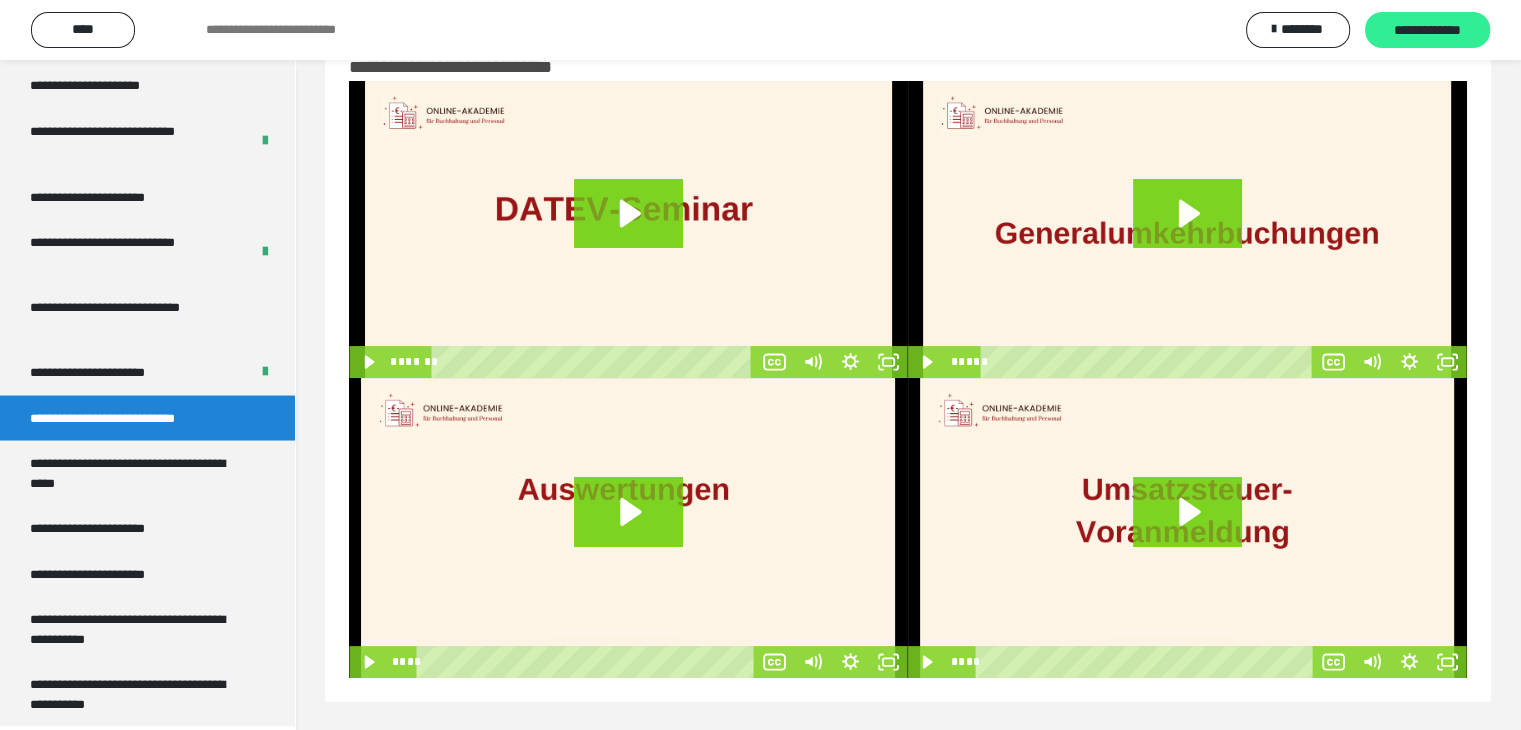 click on "**********" at bounding box center [1427, 31] 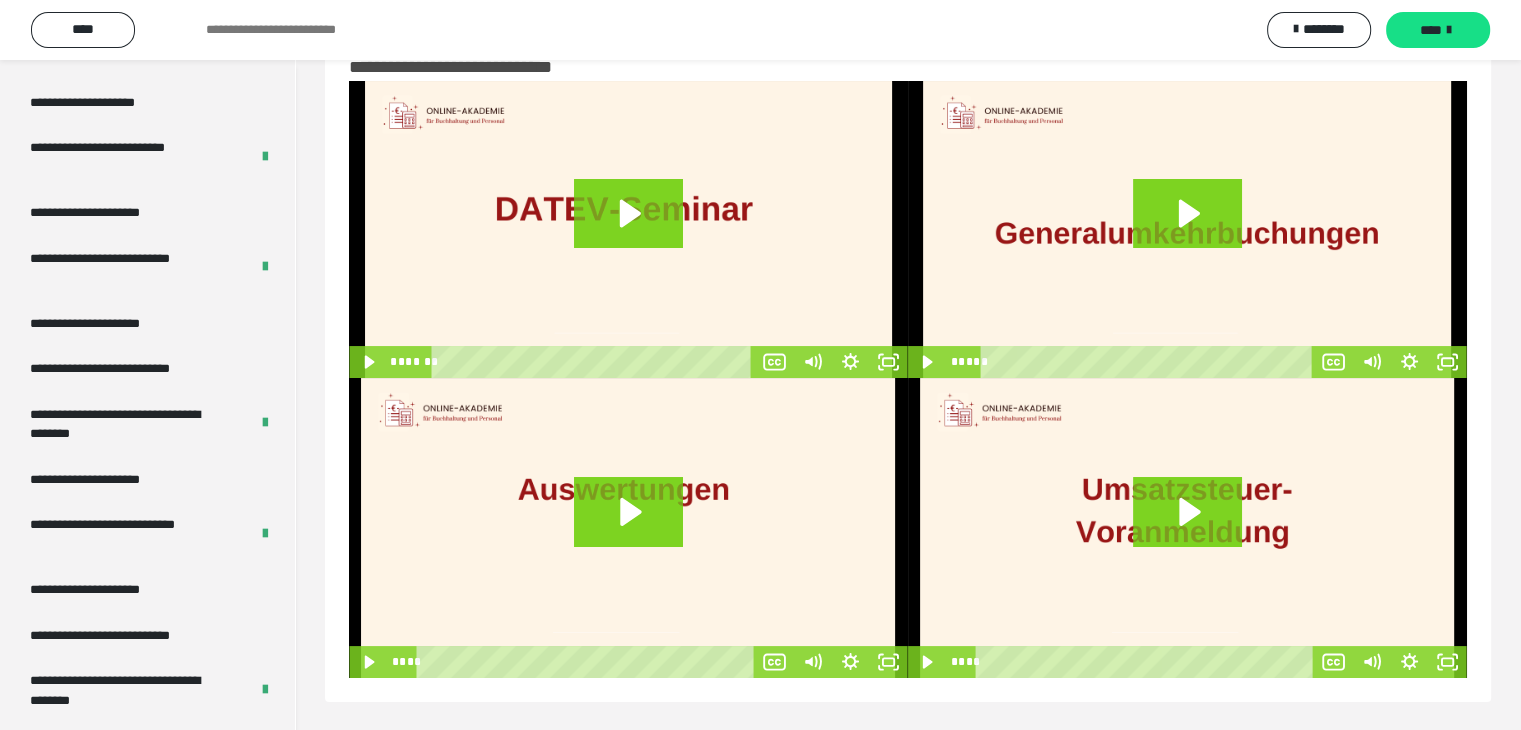 scroll, scrollTop: 3000, scrollLeft: 0, axis: vertical 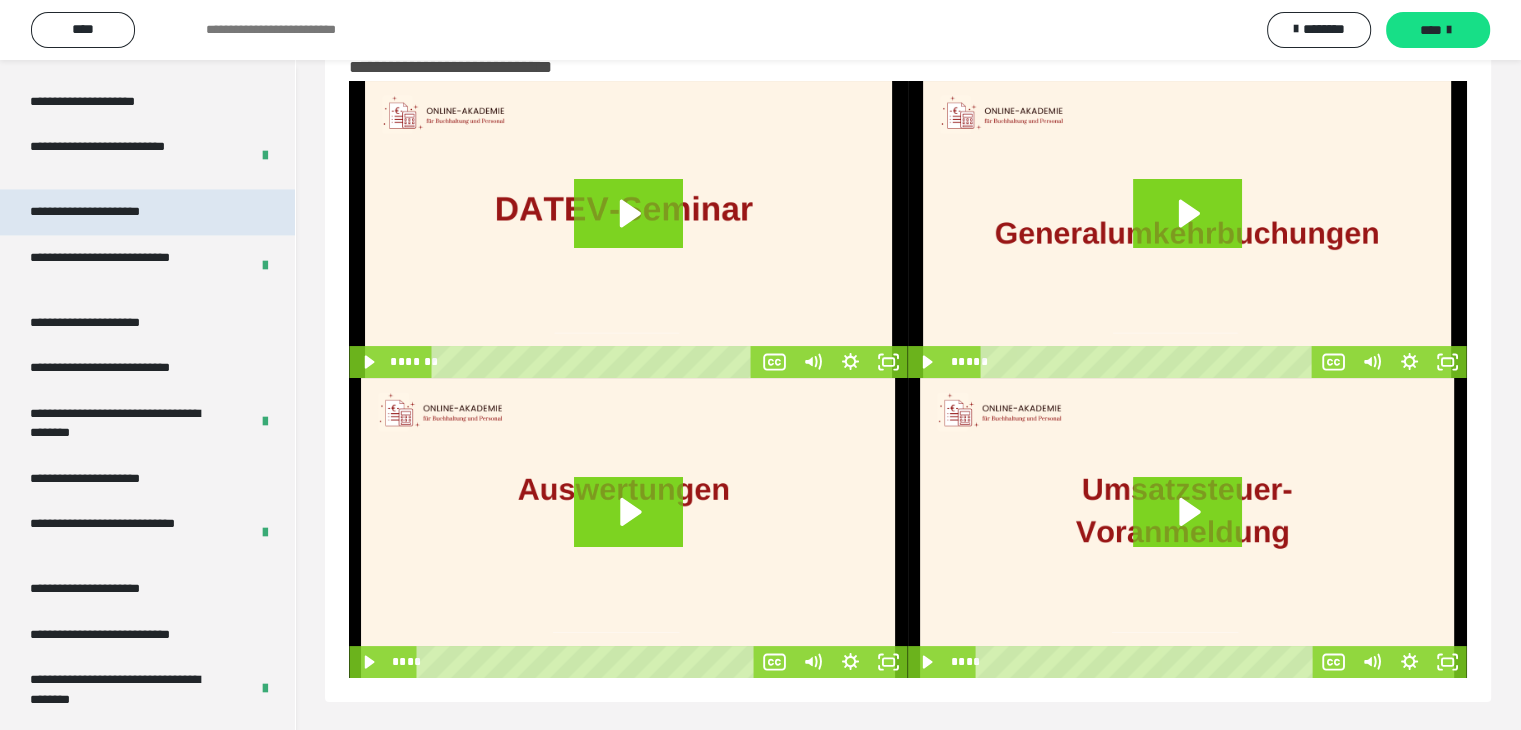 click on "**********" at bounding box center (109, 212) 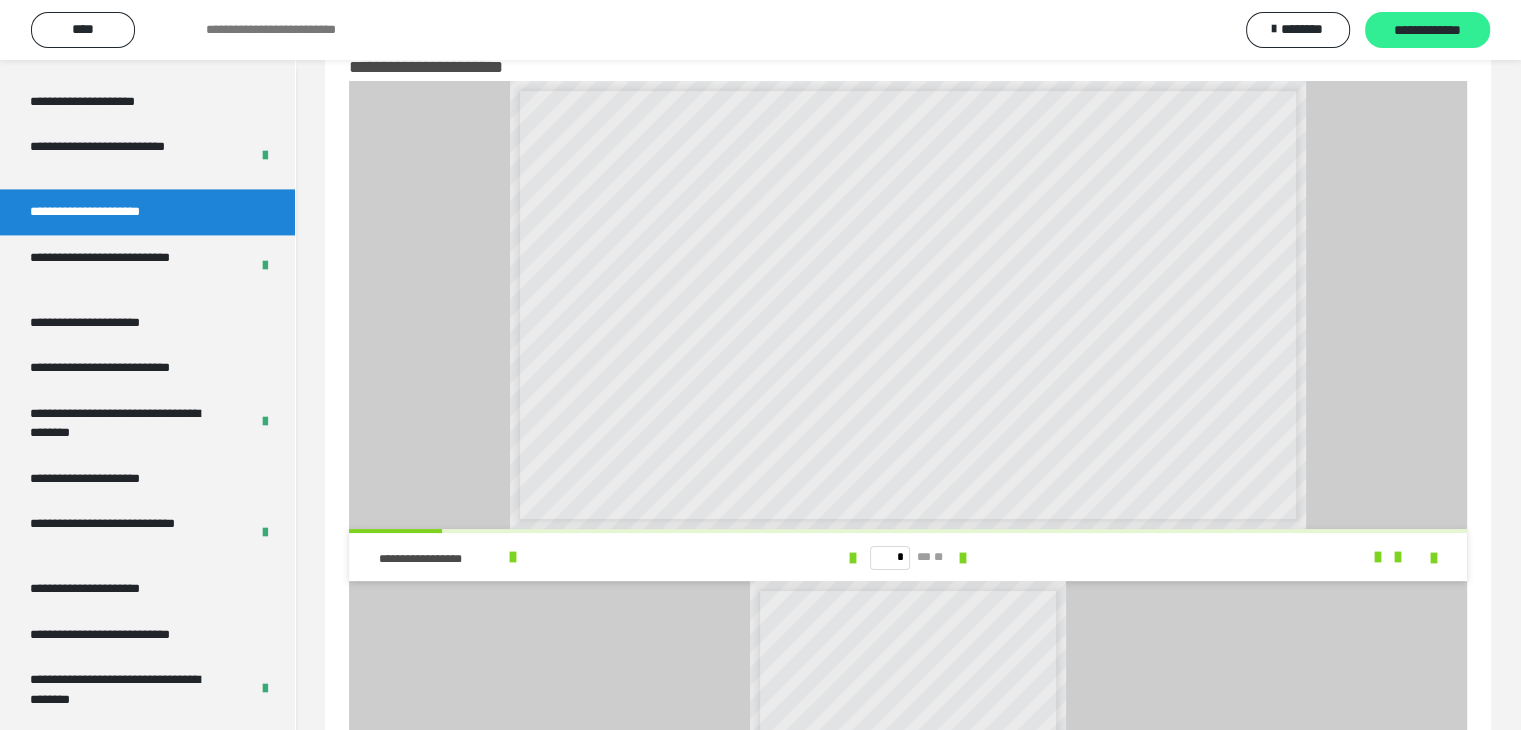 click on "**********" at bounding box center [1427, 31] 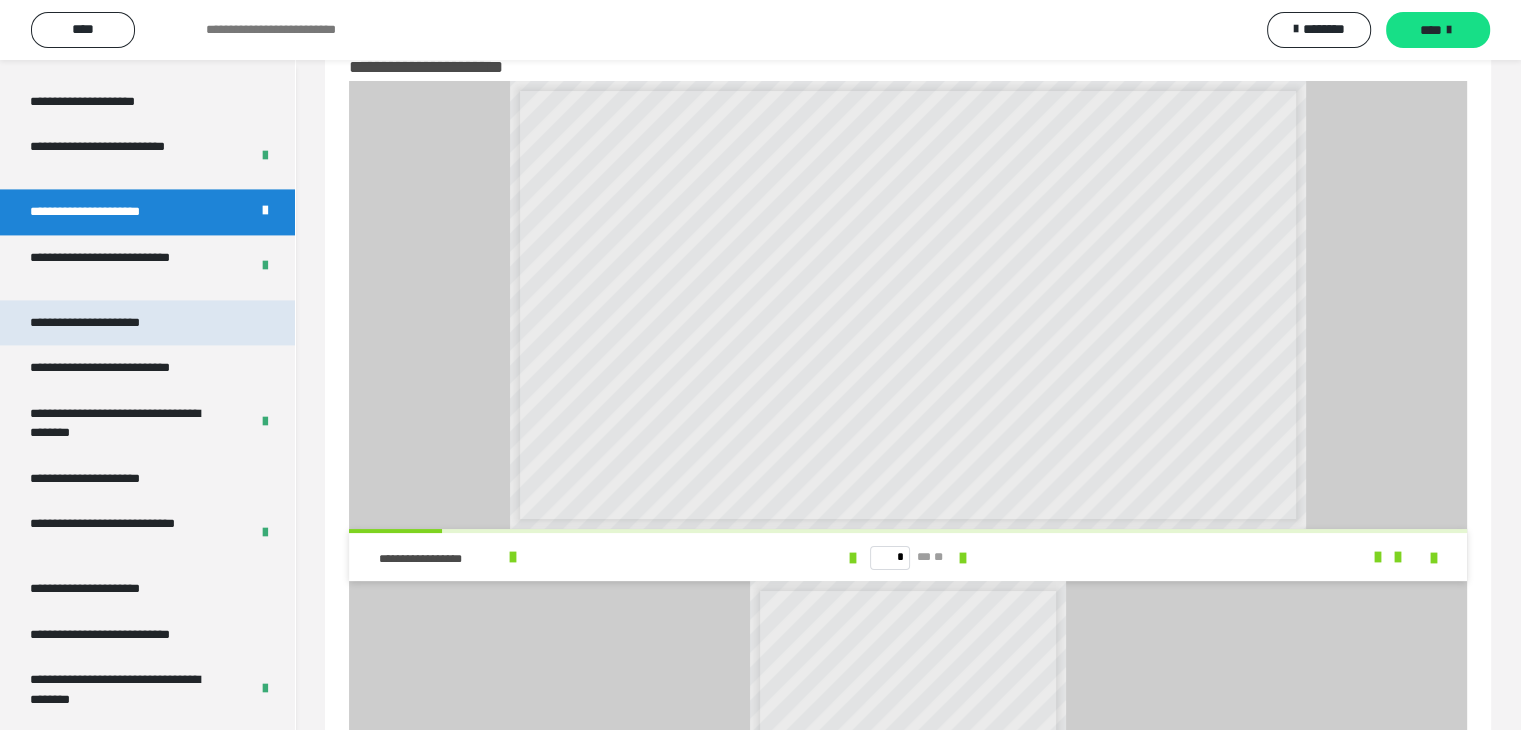 click on "**********" at bounding box center (107, 323) 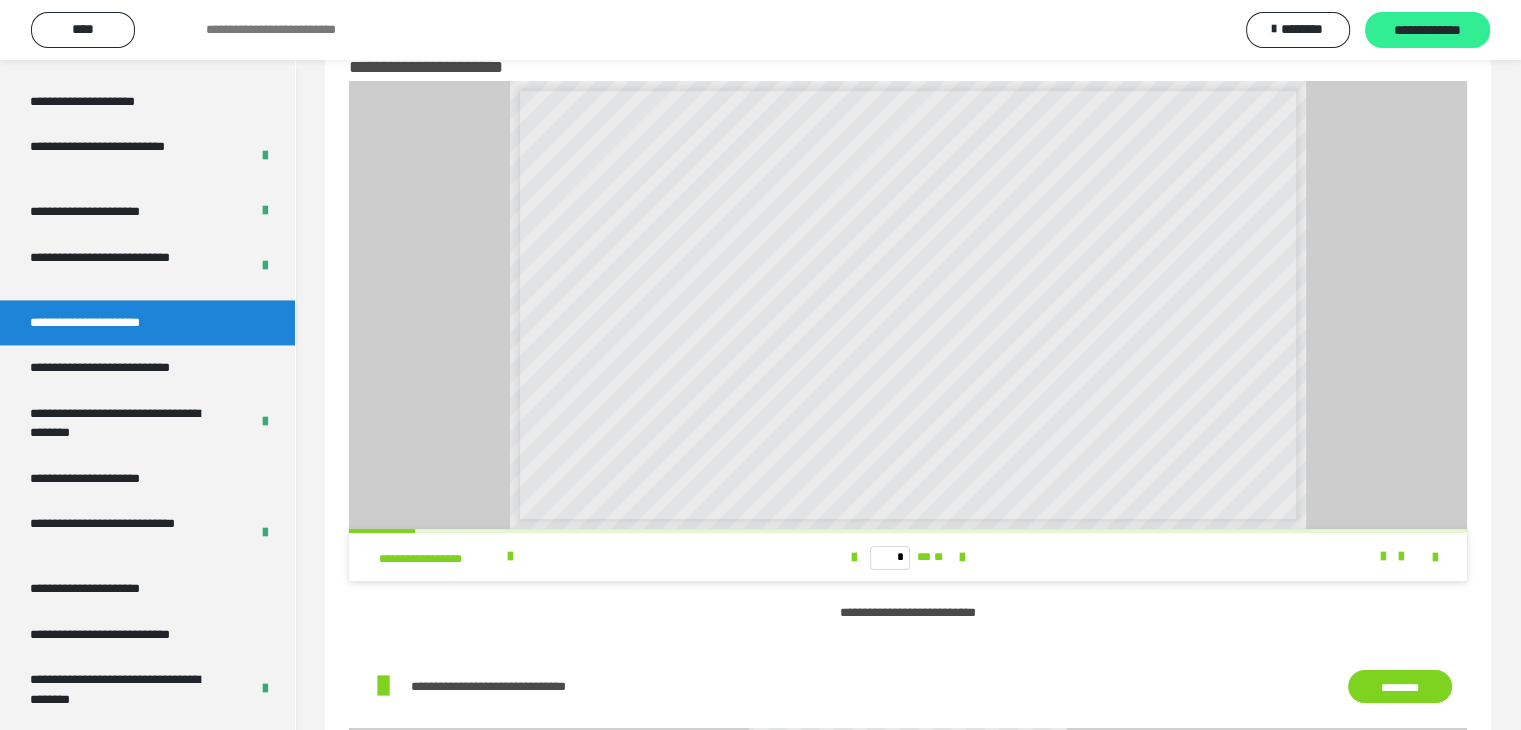 click on "**********" at bounding box center (1427, 31) 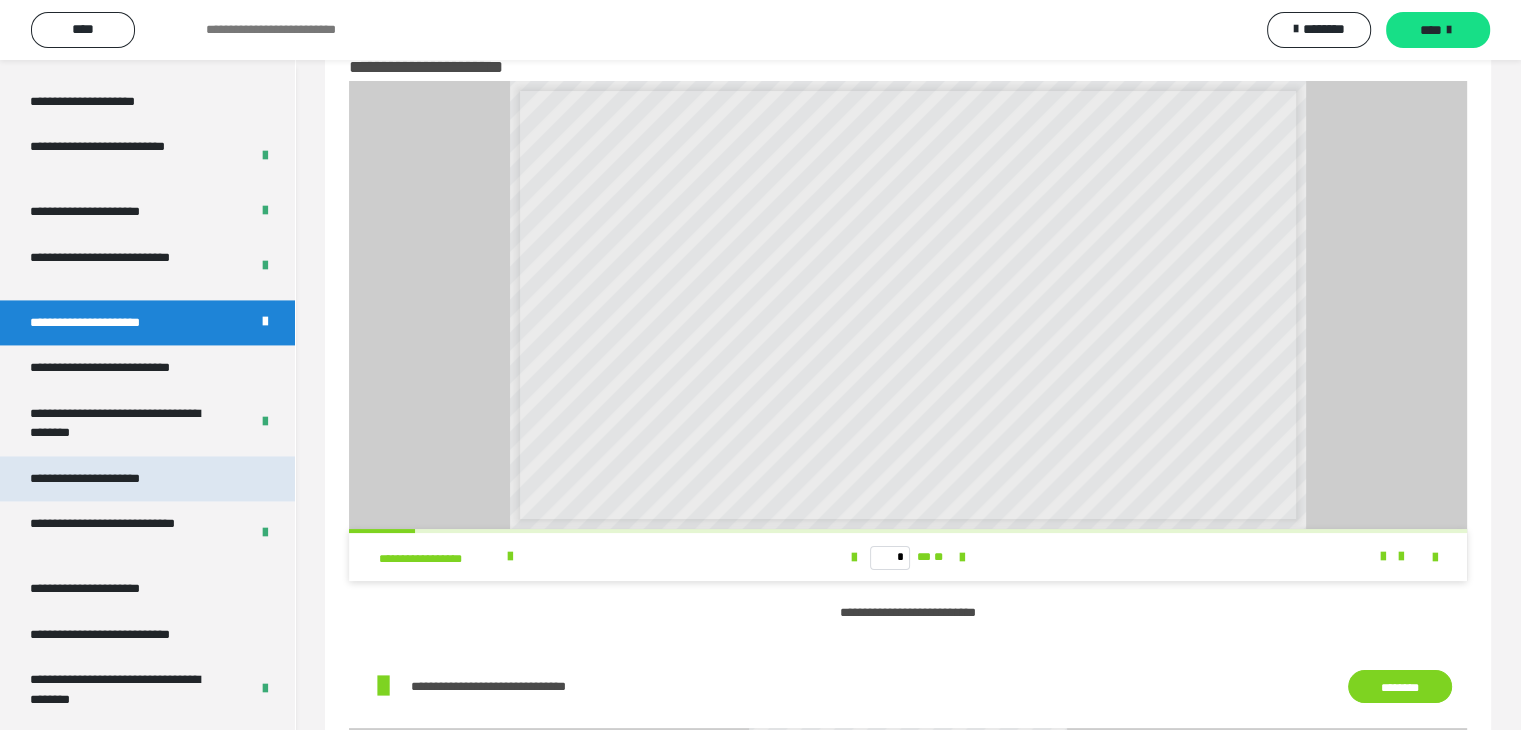 click on "**********" at bounding box center (147, 479) 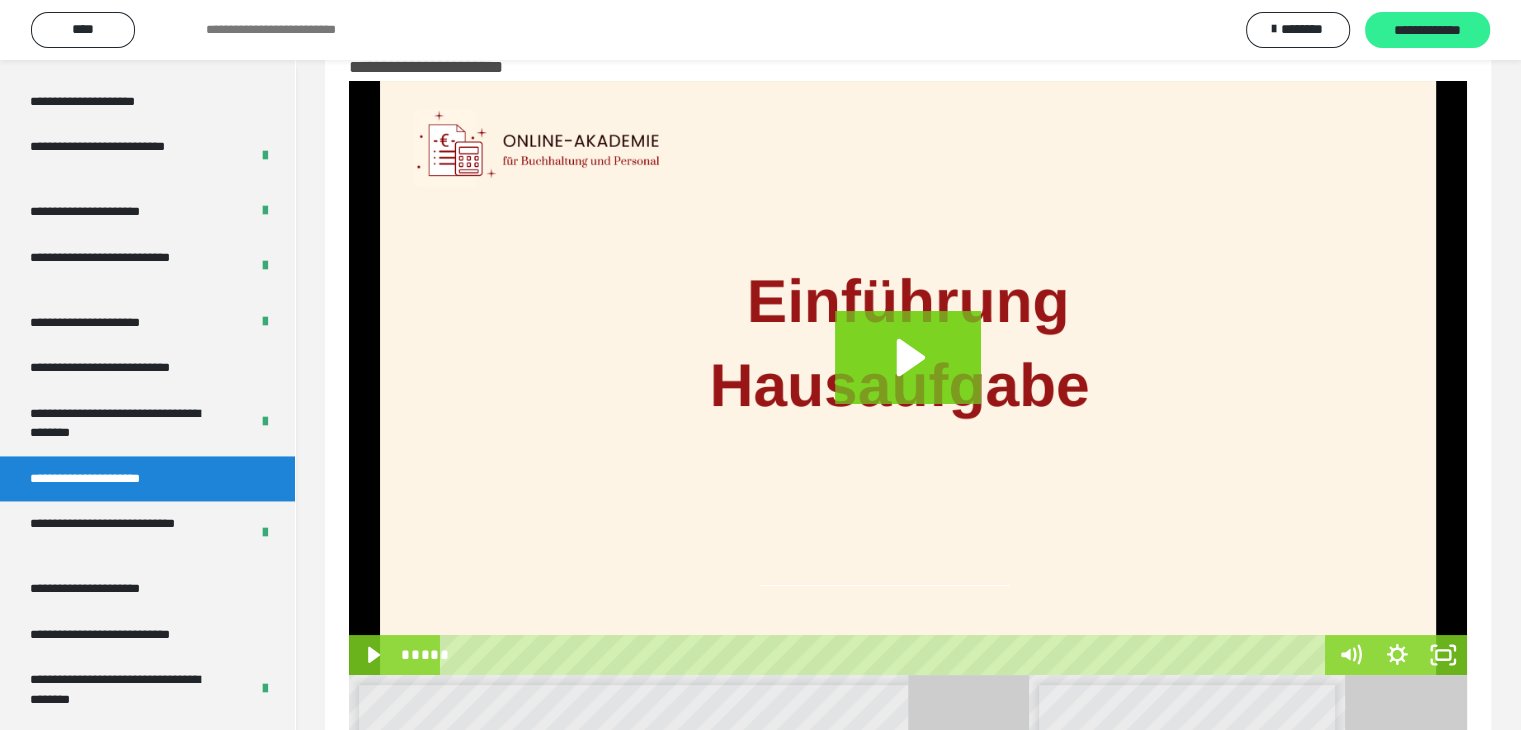 click on "**********" at bounding box center [1427, 31] 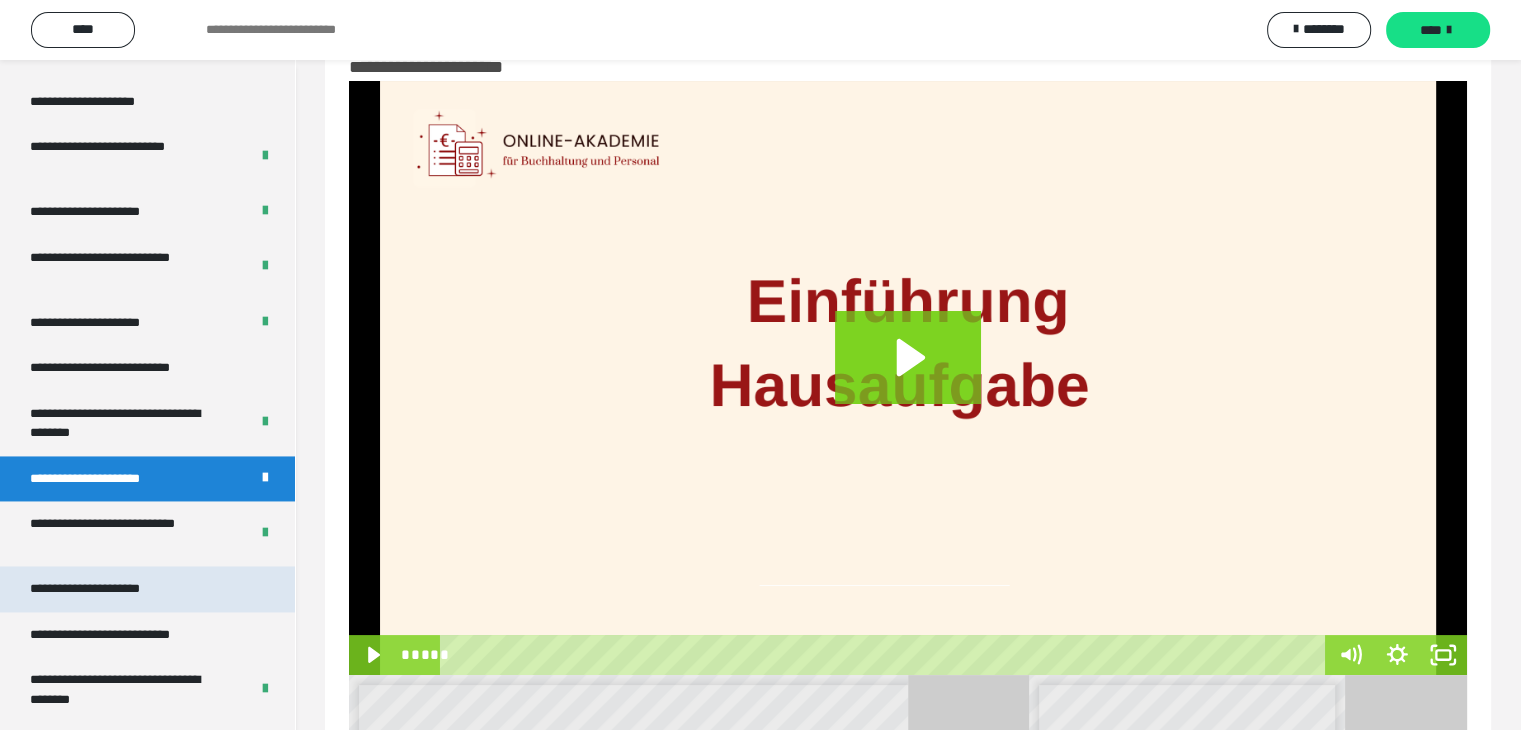 click on "**********" at bounding box center [147, 589] 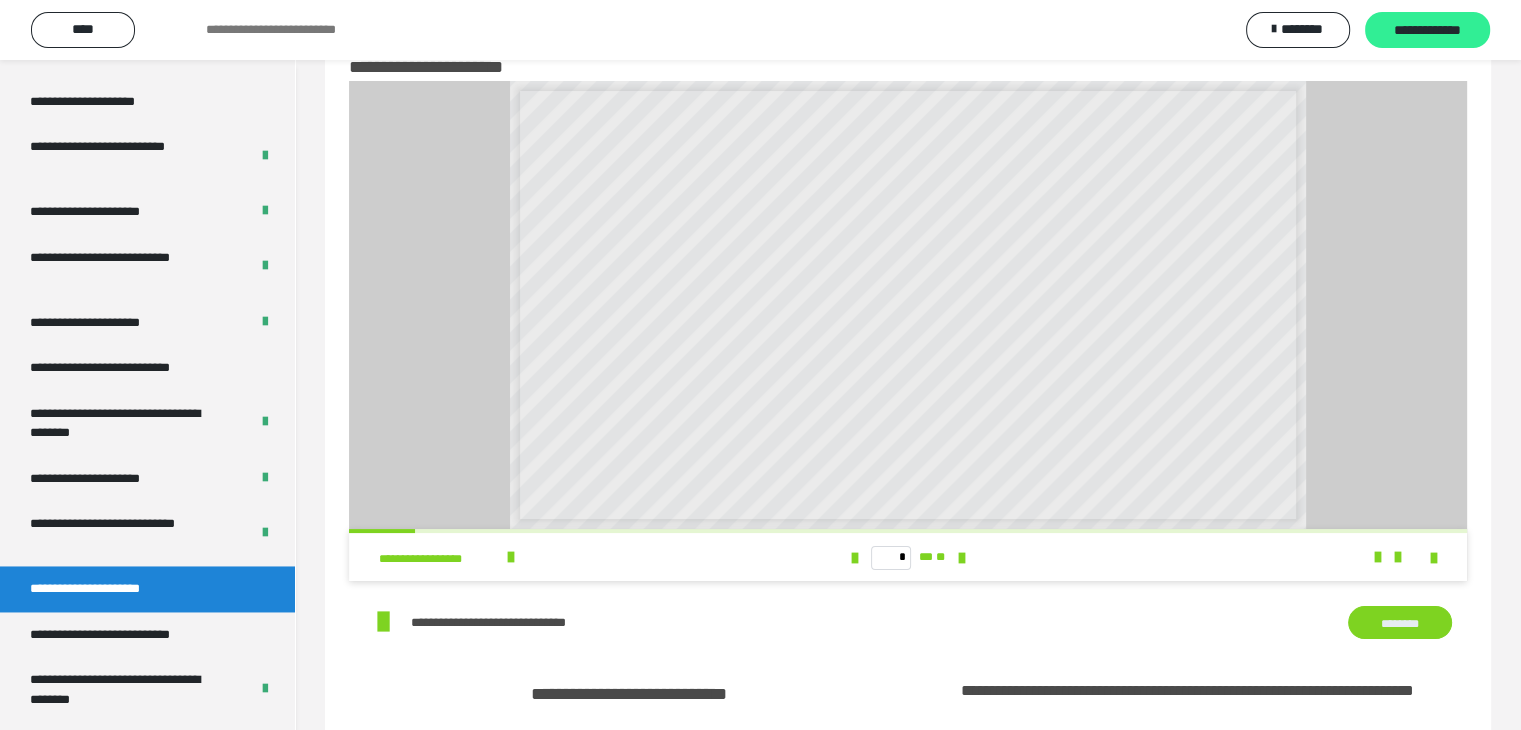 click on "**********" at bounding box center (1427, 31) 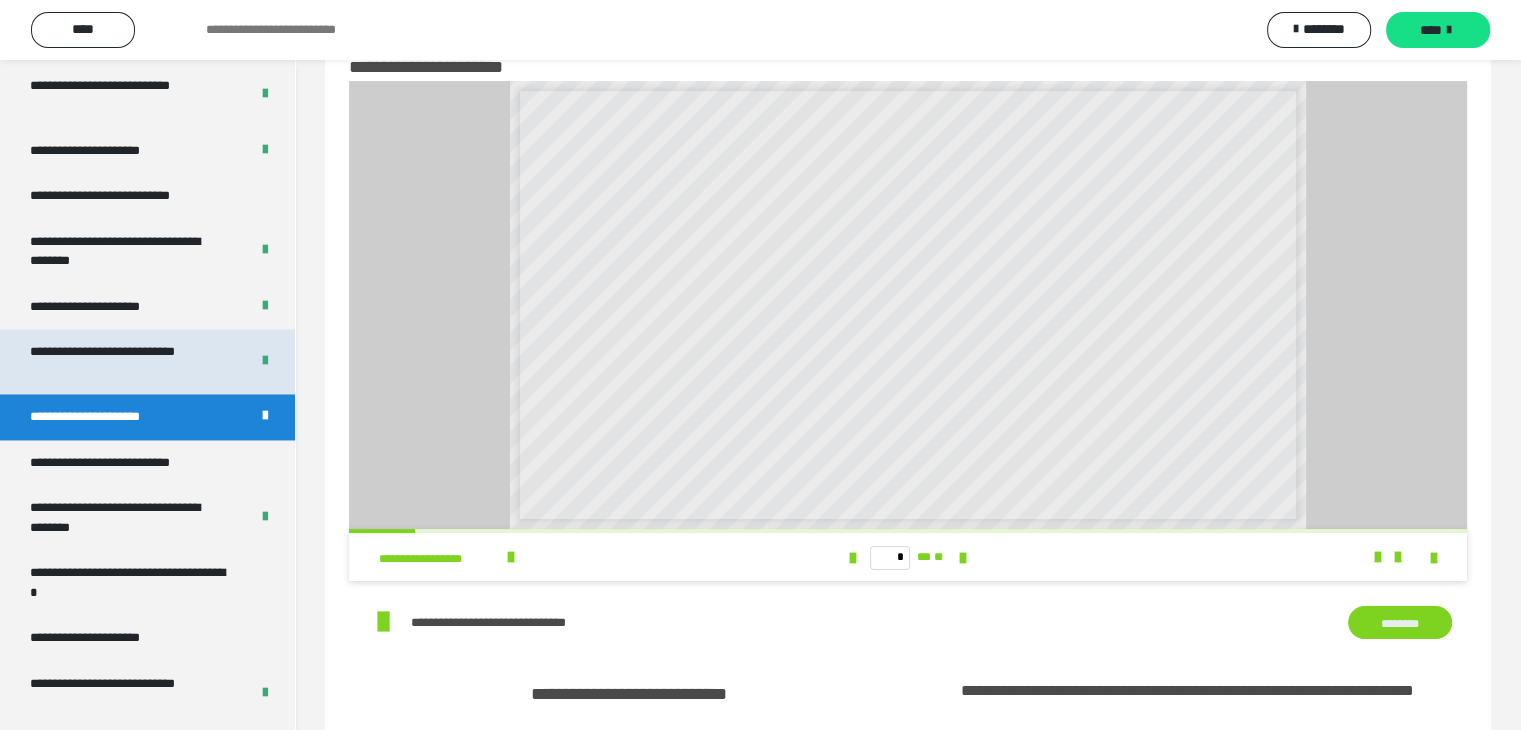scroll, scrollTop: 3300, scrollLeft: 0, axis: vertical 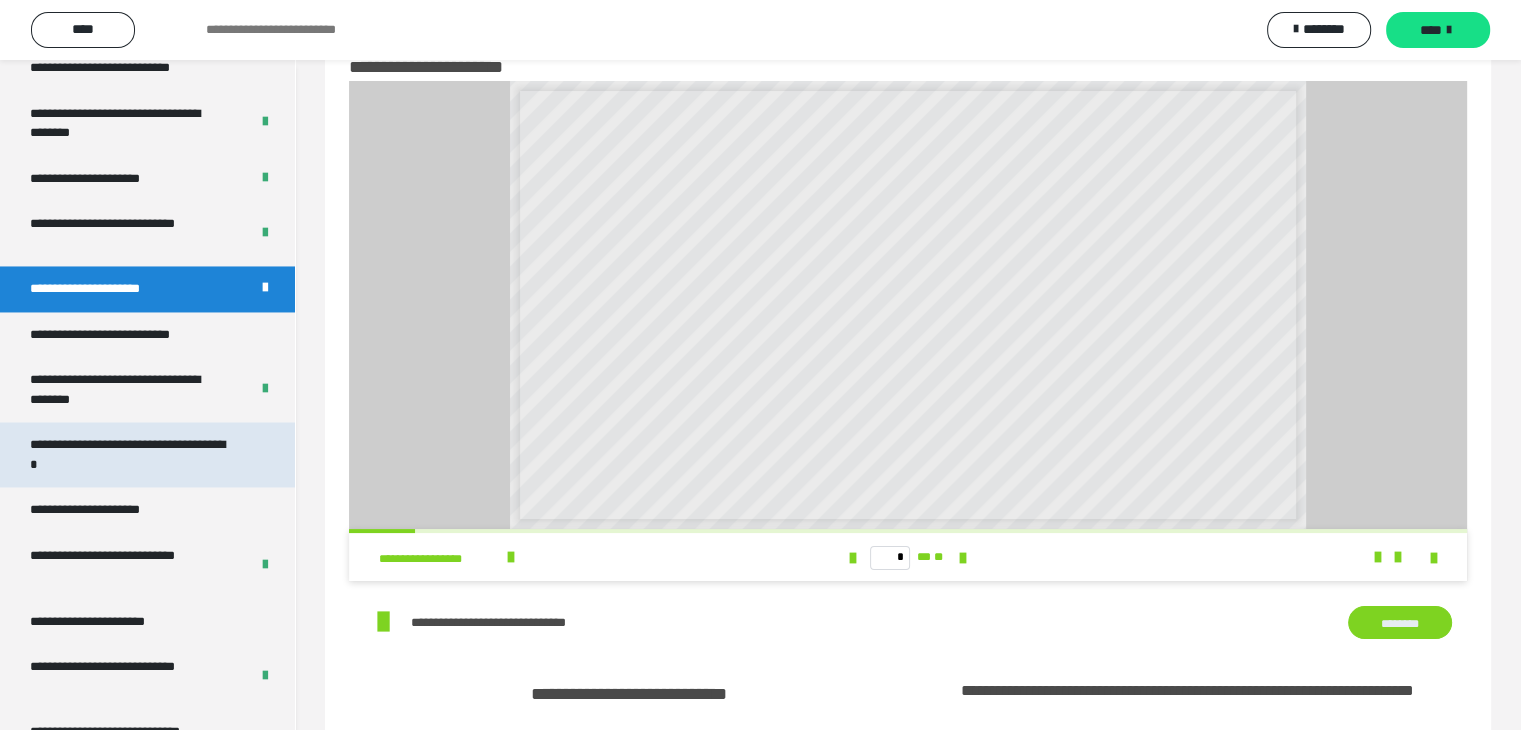 click on "**********" at bounding box center (132, 454) 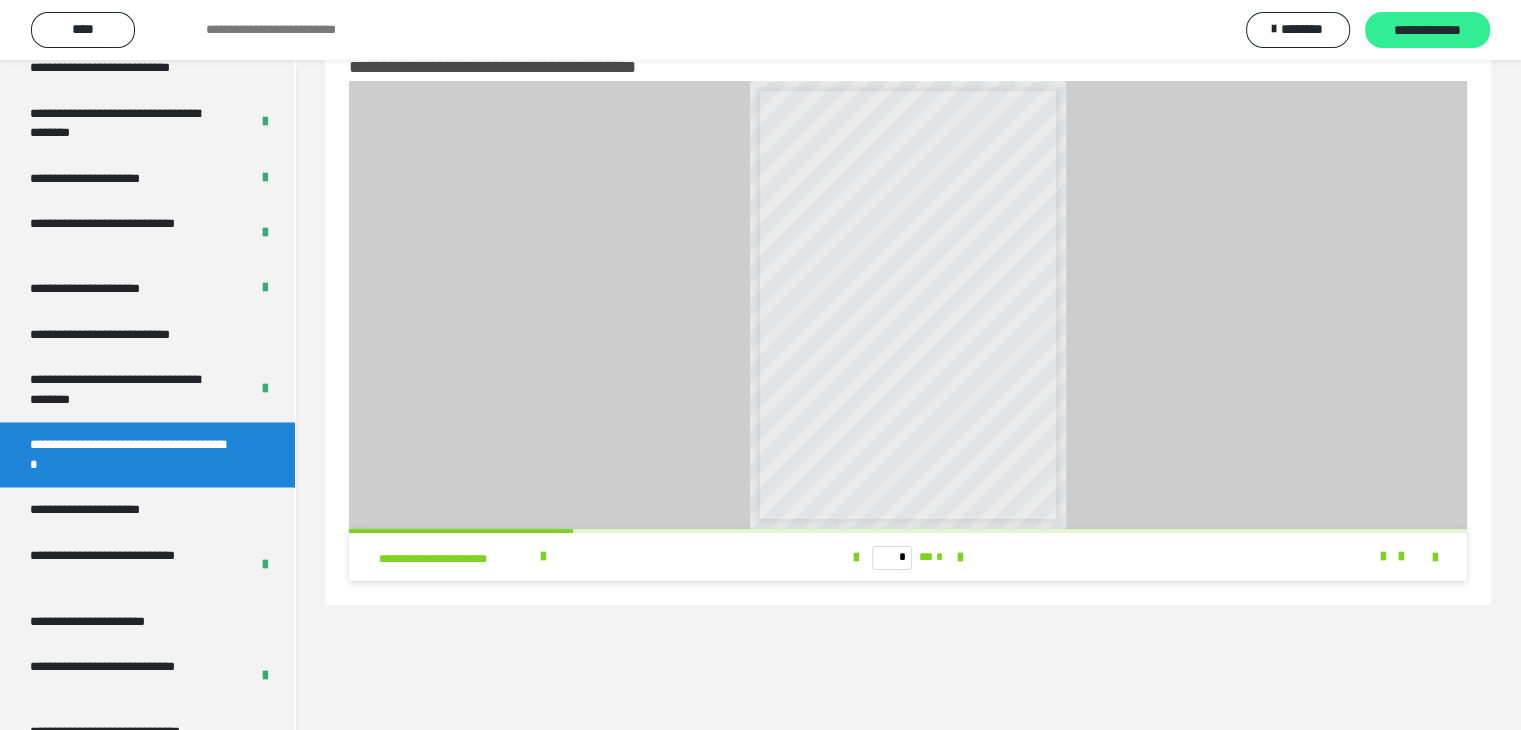 click on "**********" at bounding box center [1427, 31] 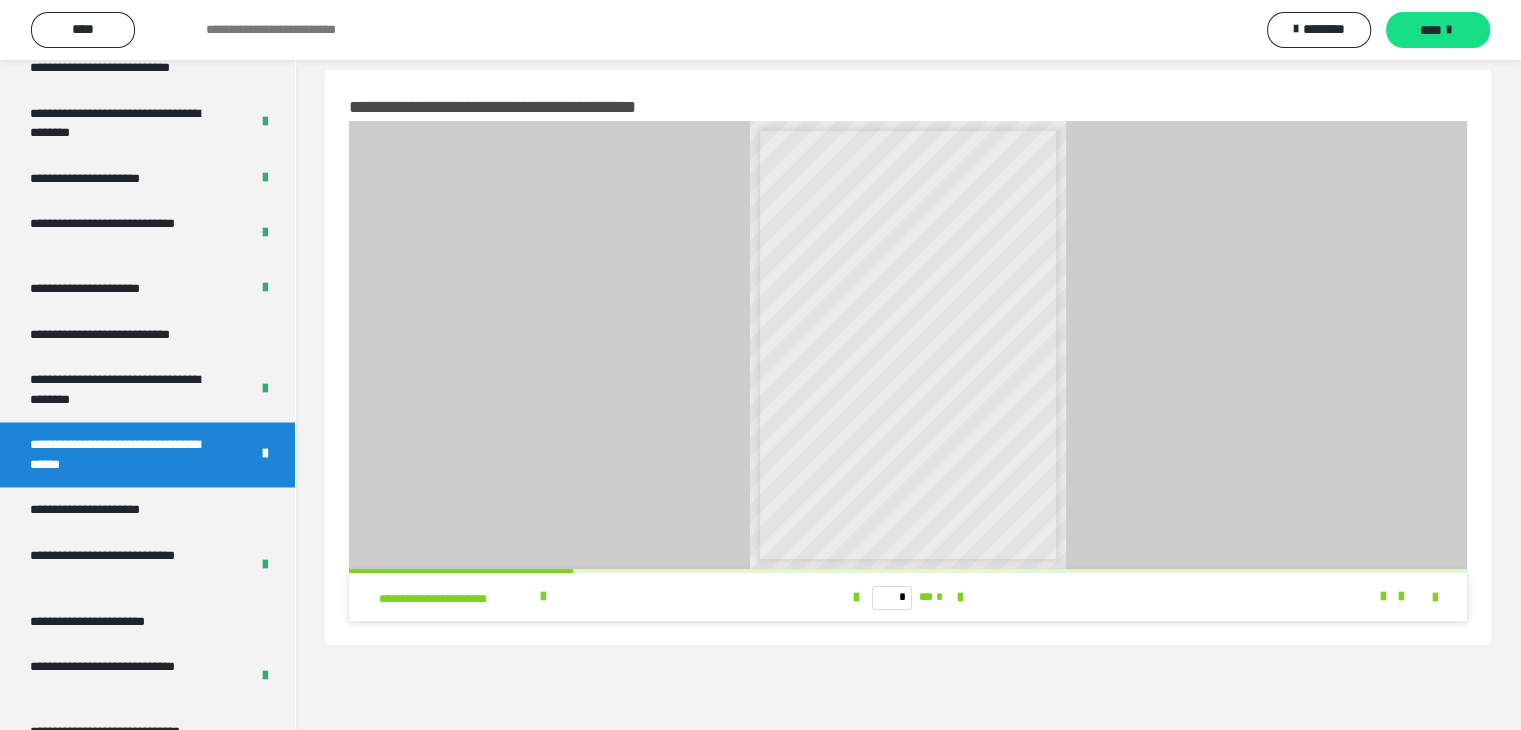 scroll, scrollTop: 0, scrollLeft: 0, axis: both 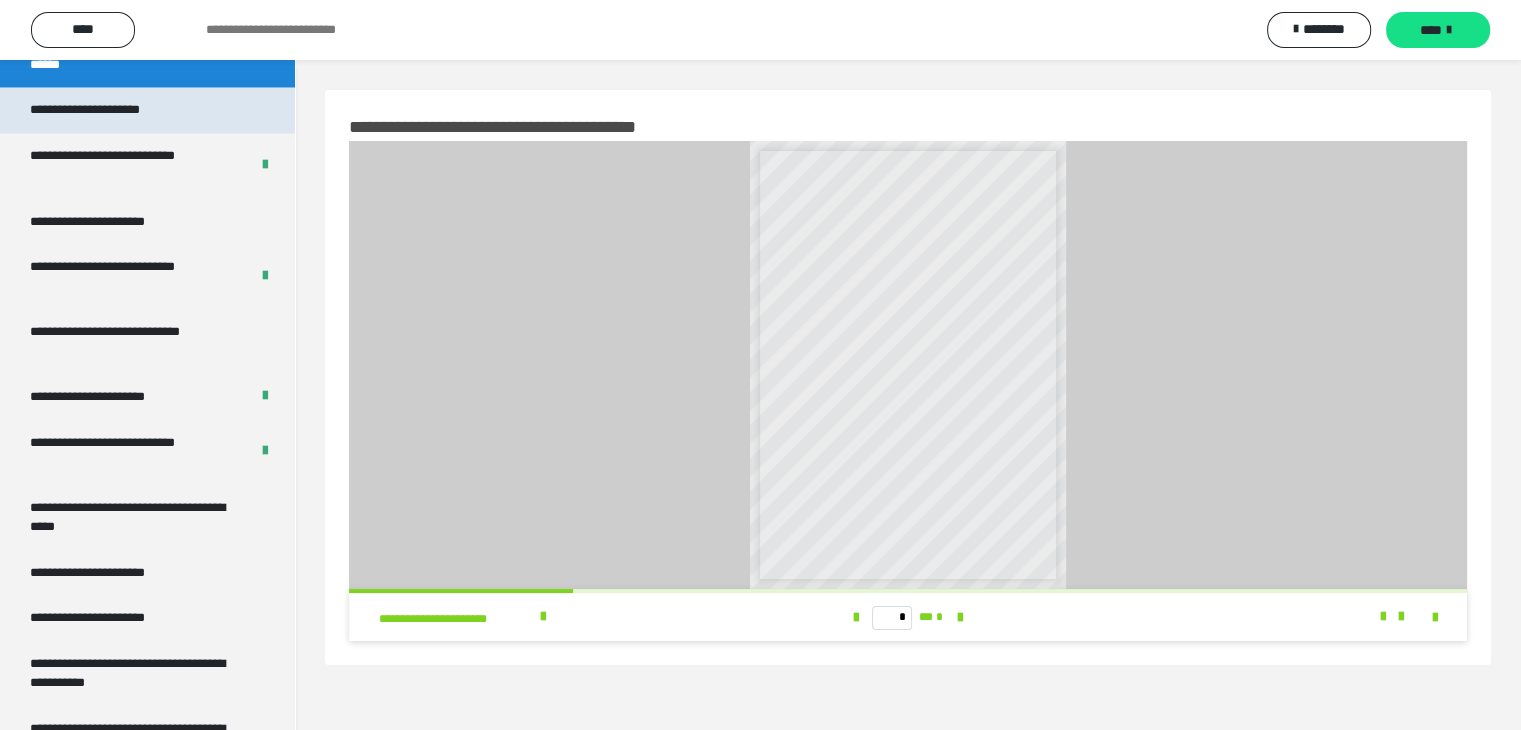 click on "**********" at bounding box center [147, 110] 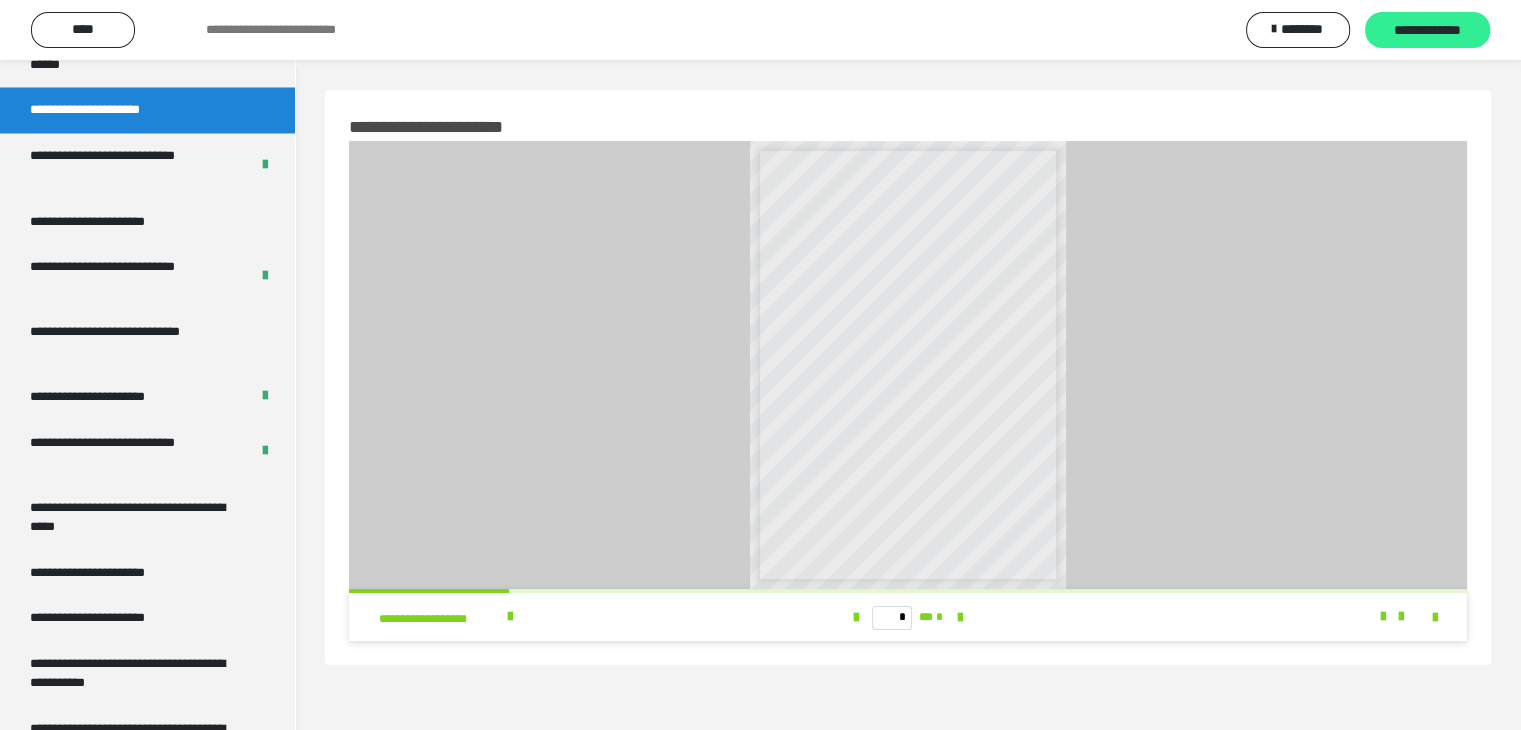 click on "**********" at bounding box center (1427, 31) 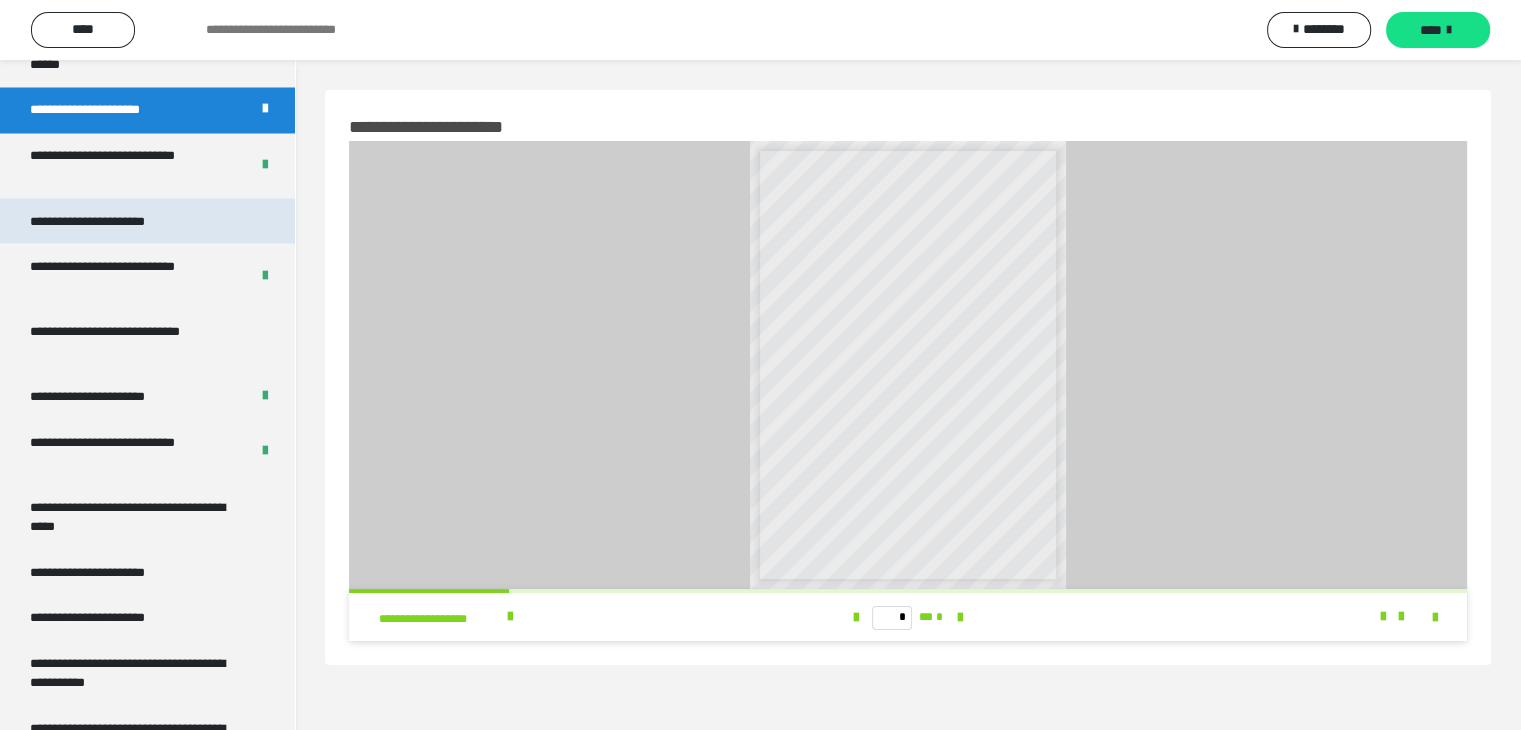 click on "**********" at bounding box center [147, 221] 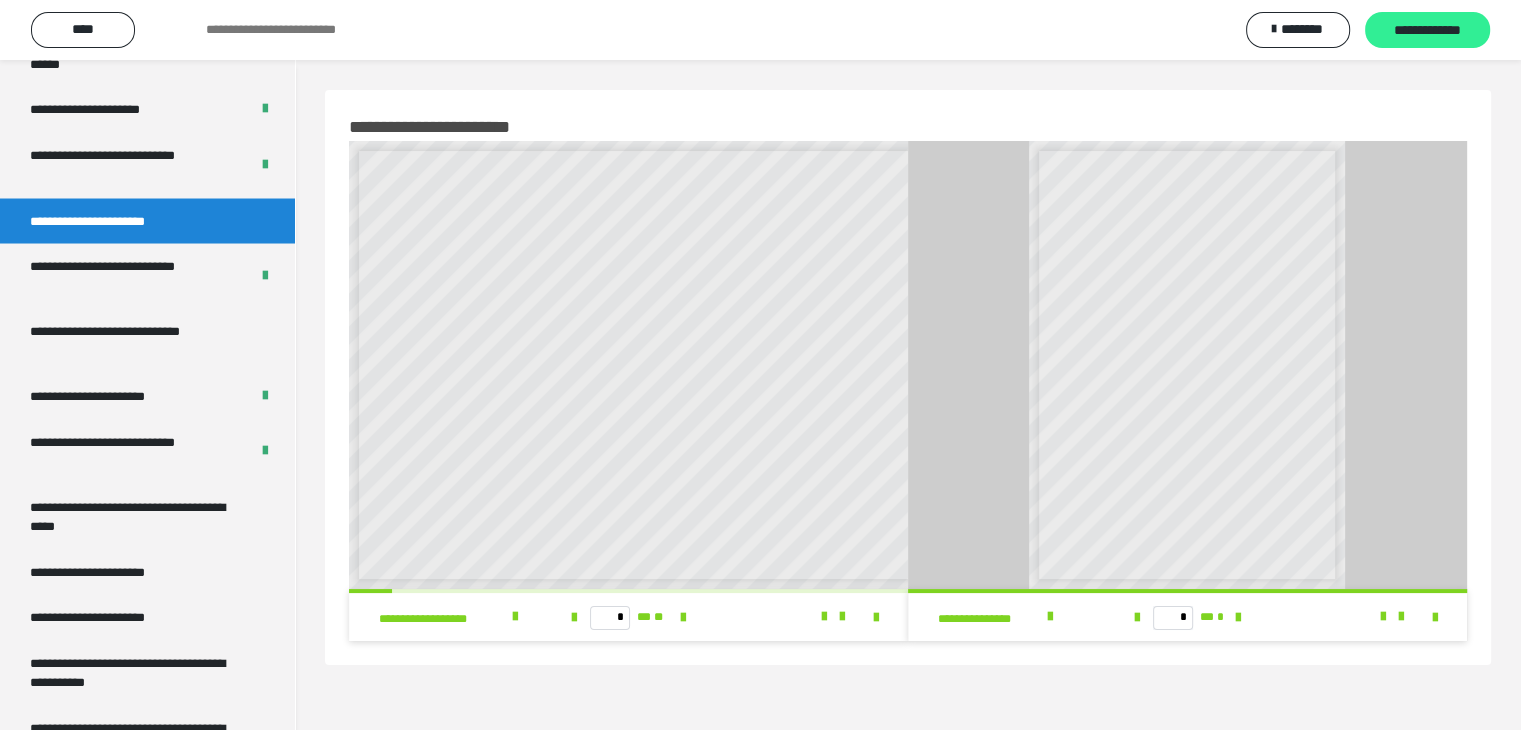 click on "**********" at bounding box center [1427, 31] 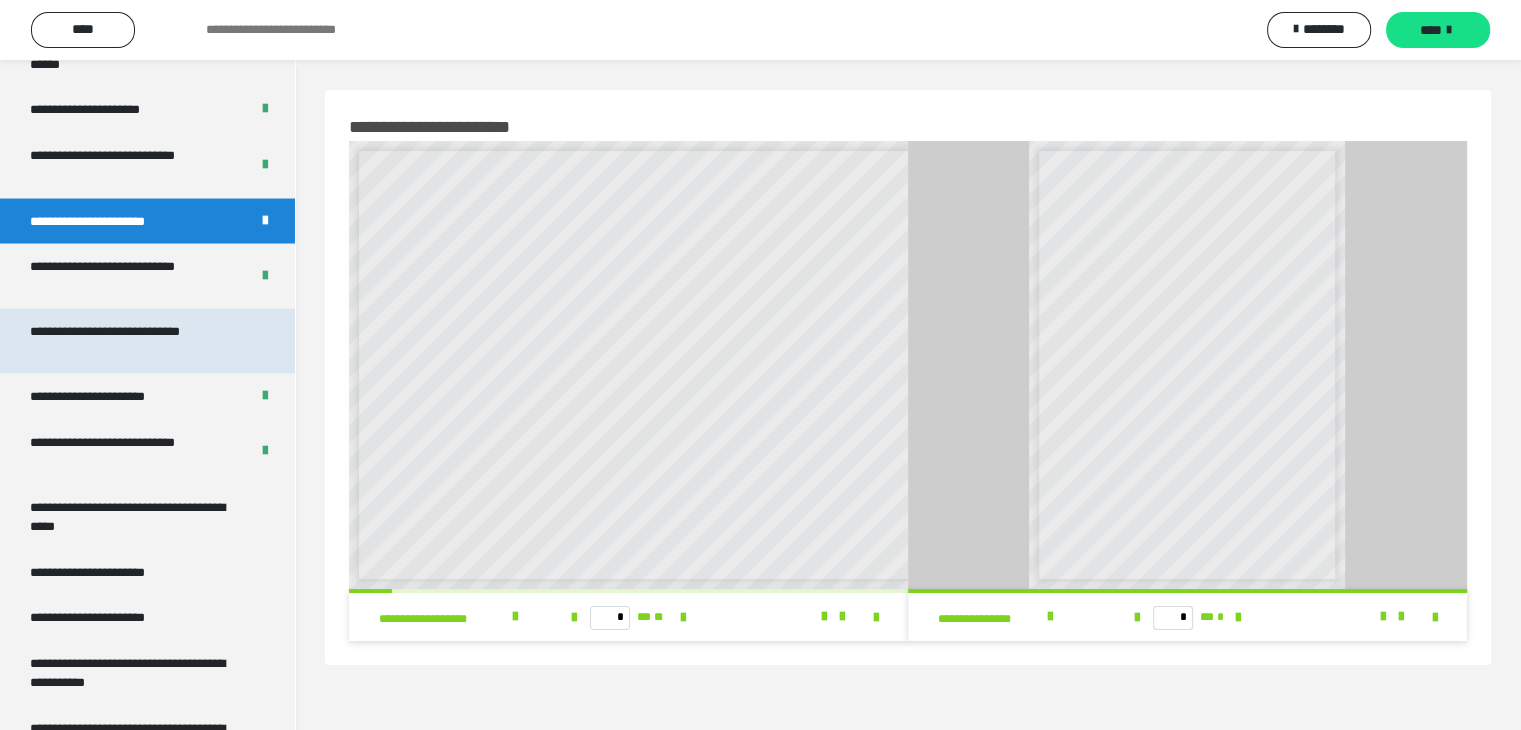 click on "**********" at bounding box center (132, 340) 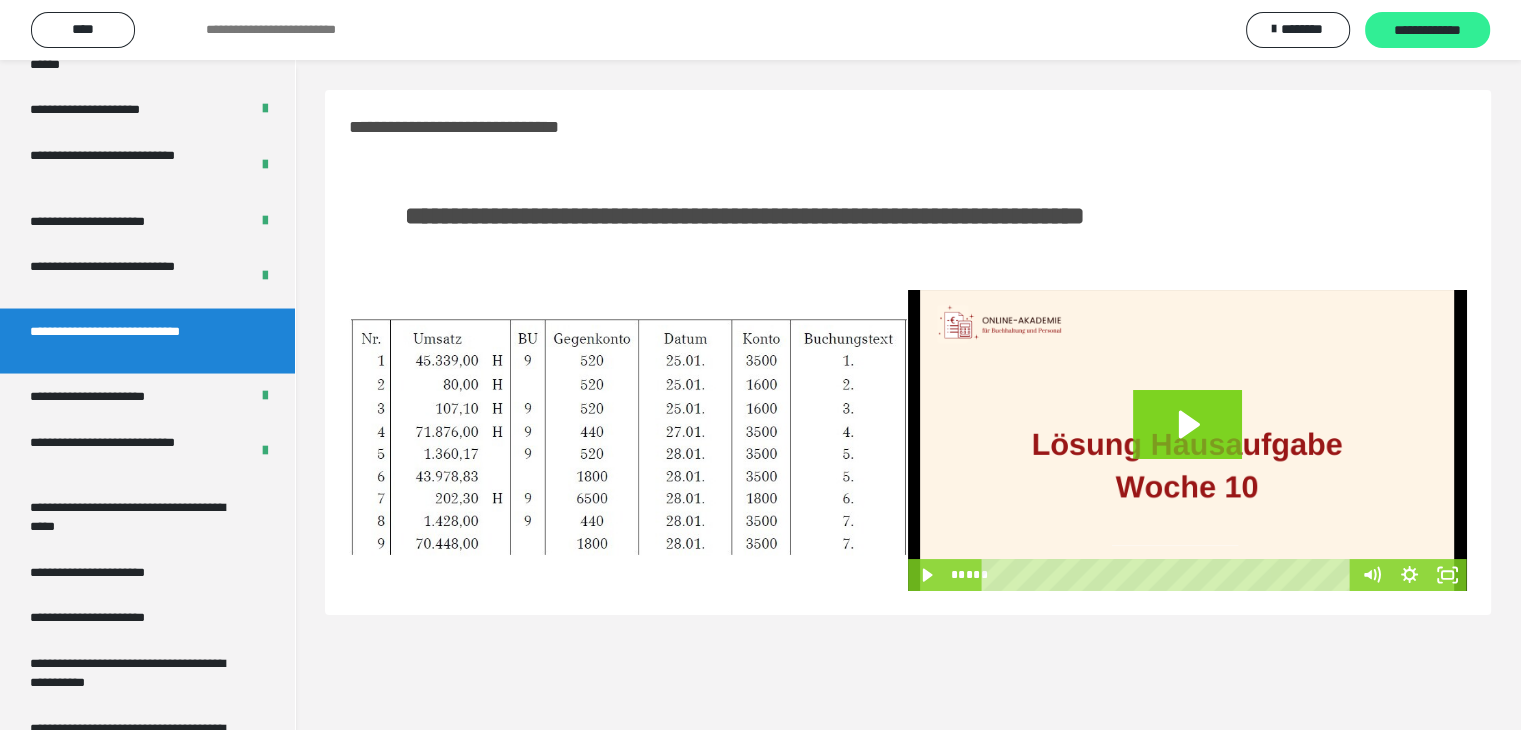 click on "**********" at bounding box center (1427, 31) 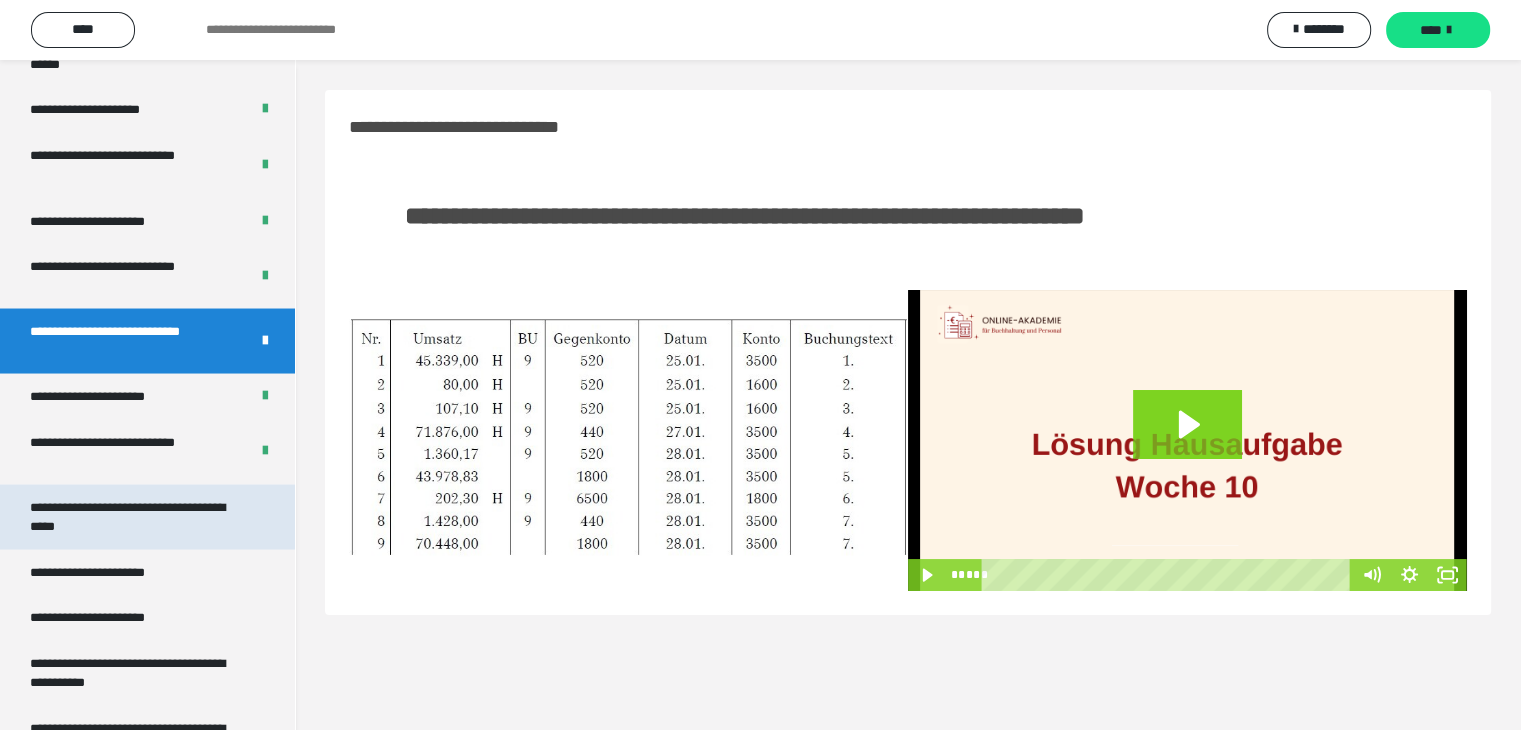 click on "**********" at bounding box center (132, 516) 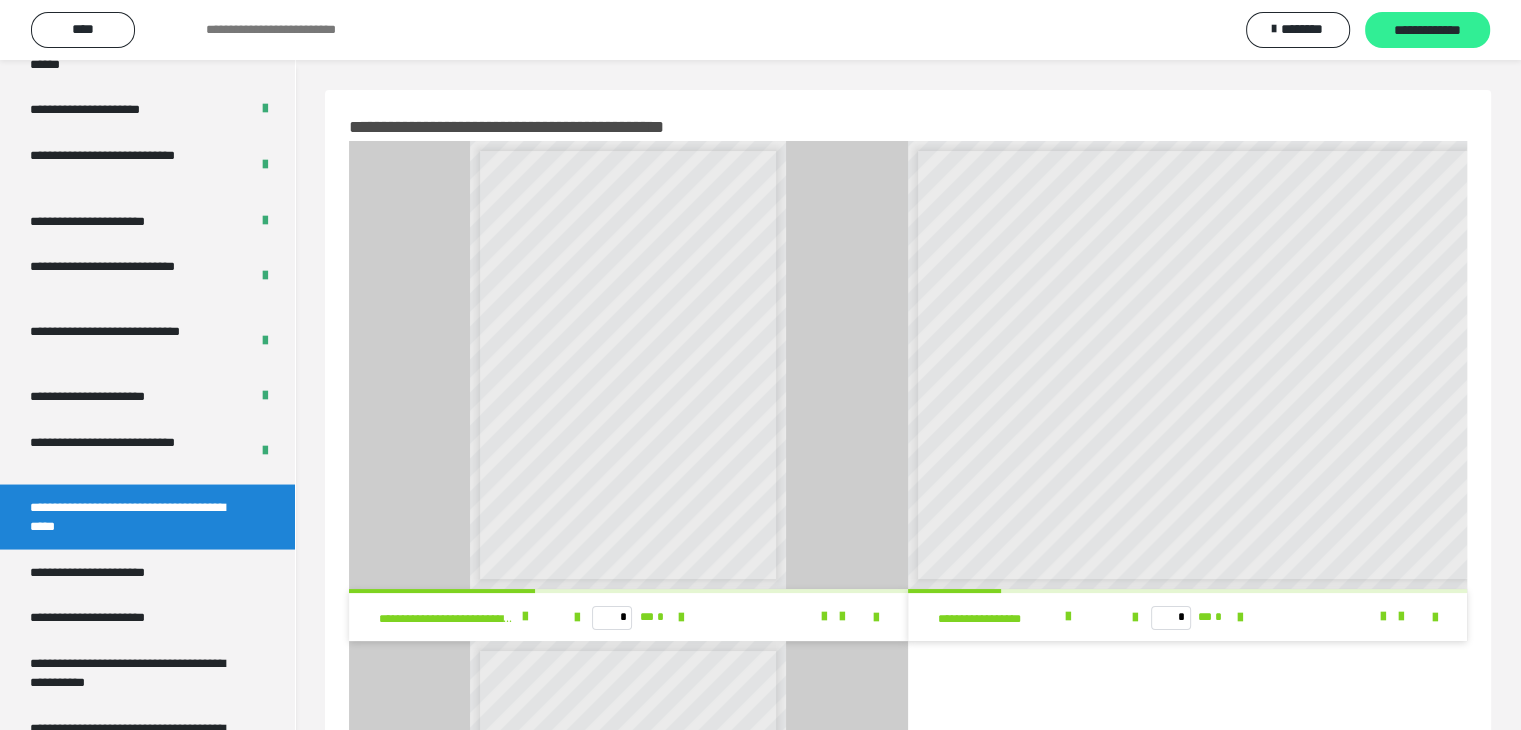 click on "**********" at bounding box center (1427, 31) 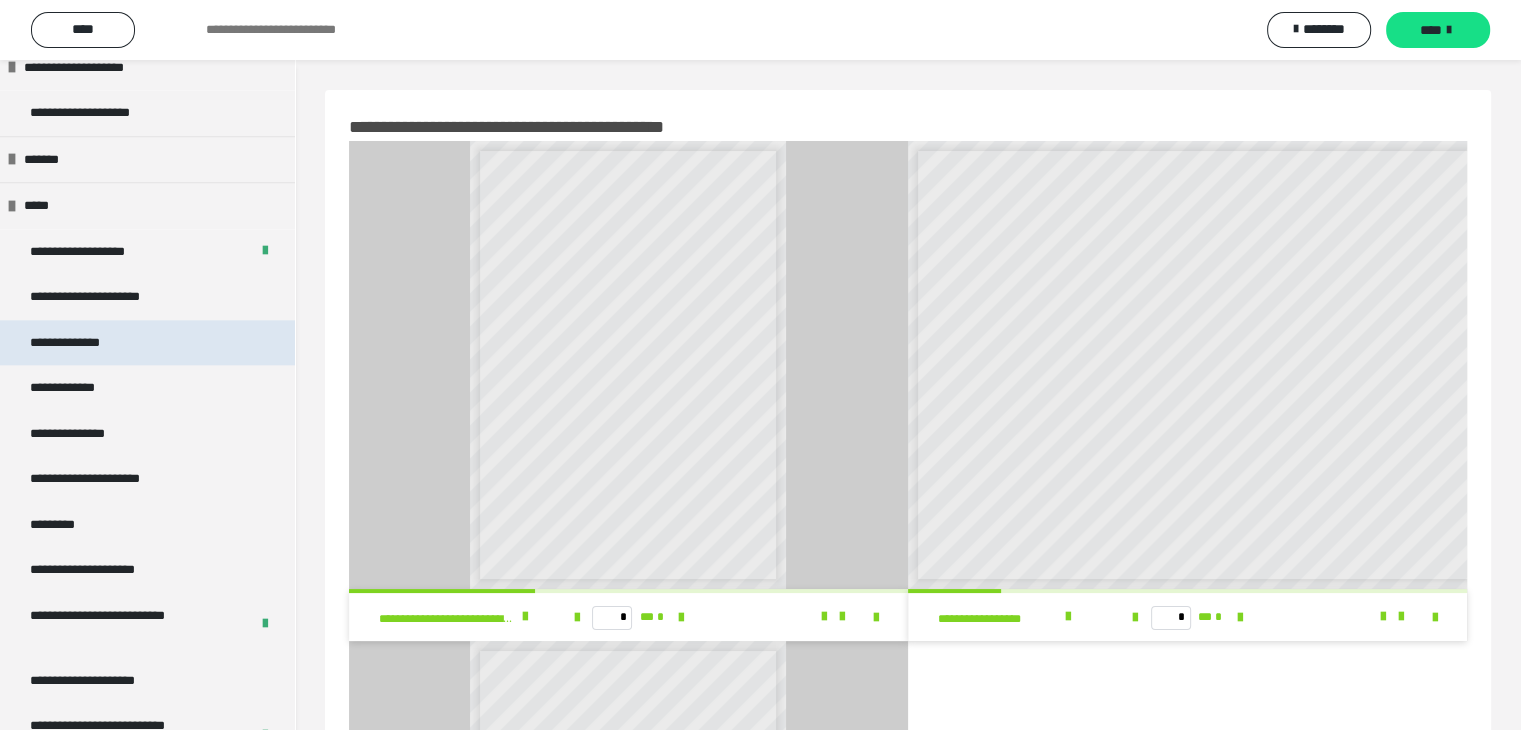 scroll, scrollTop: 2600, scrollLeft: 0, axis: vertical 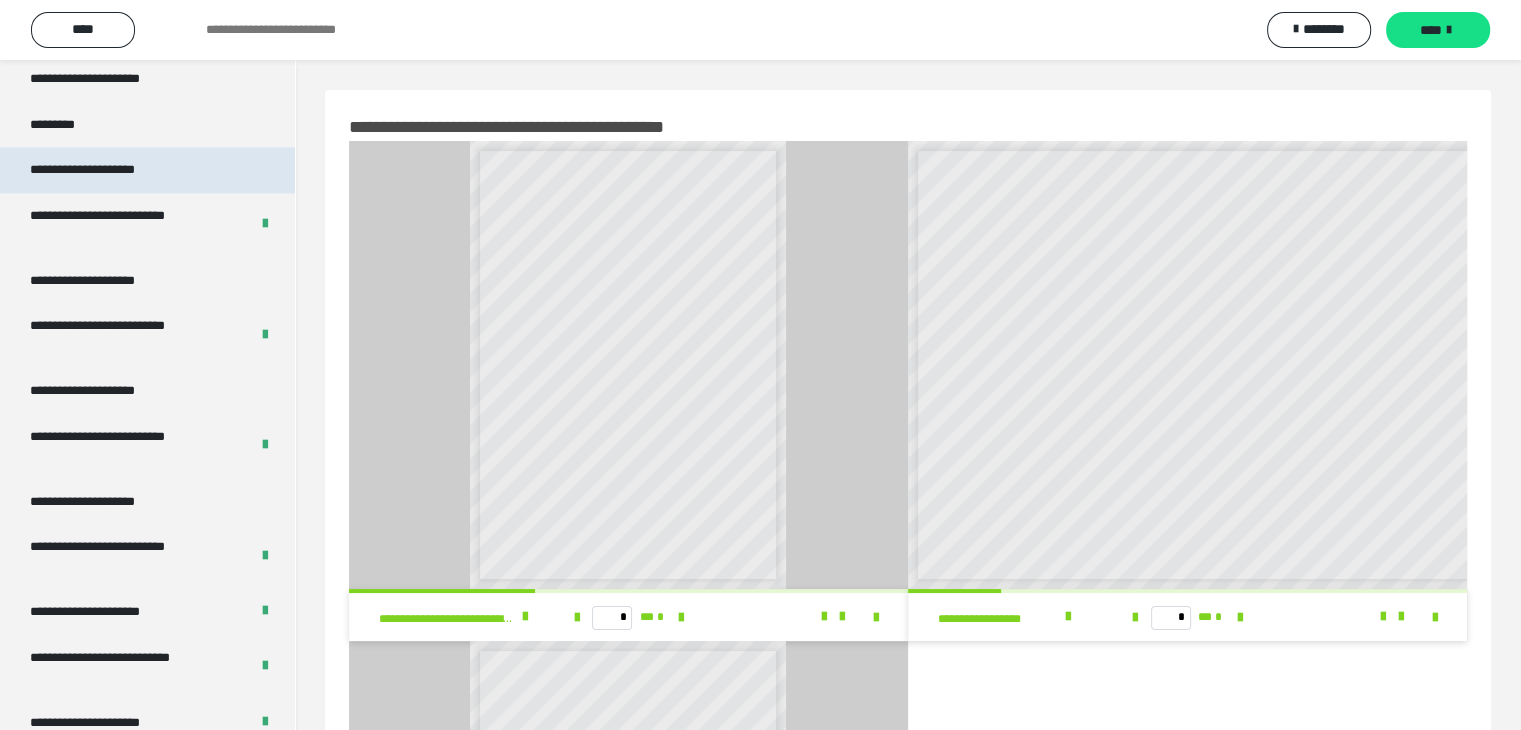 click on "**********" at bounding box center (104, 170) 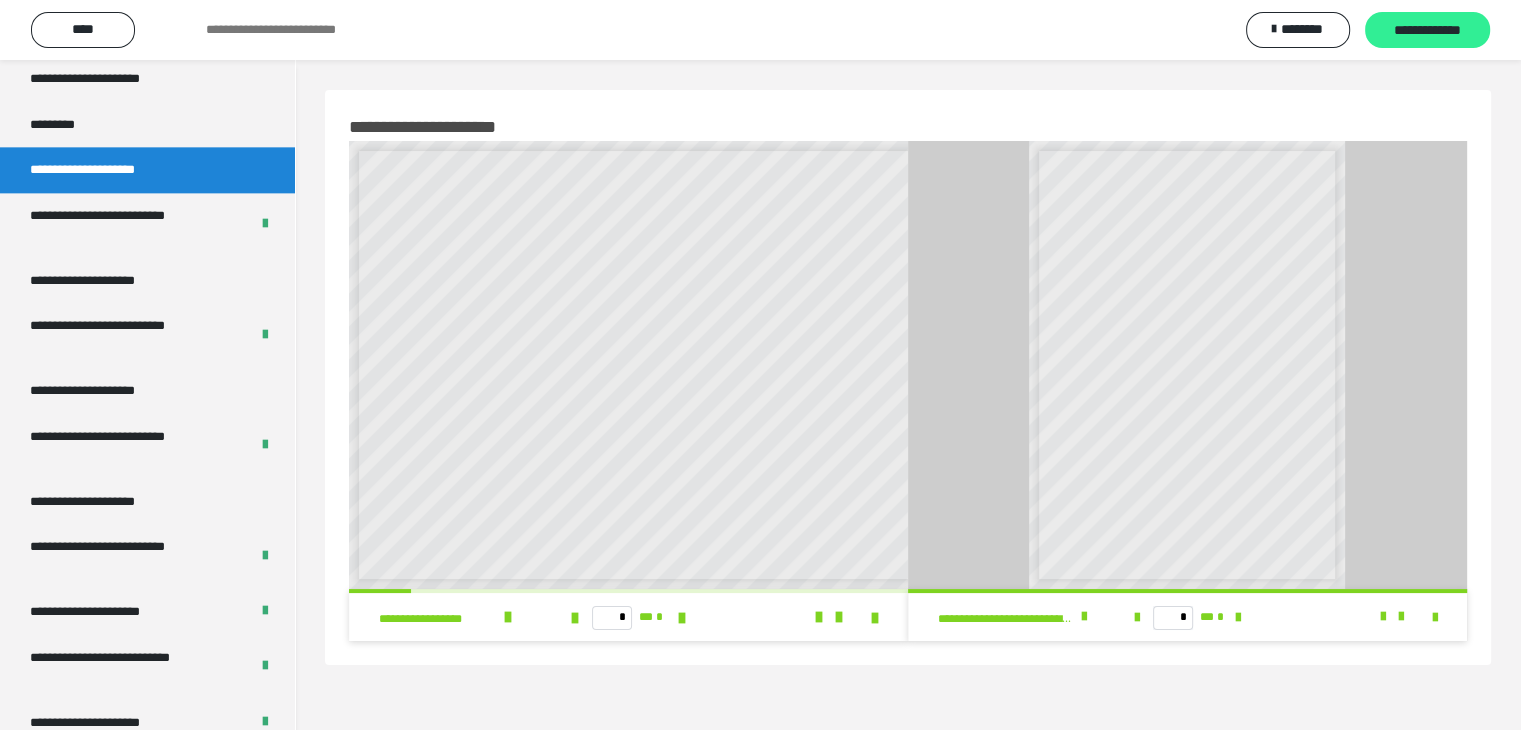 click on "**********" at bounding box center (1427, 30) 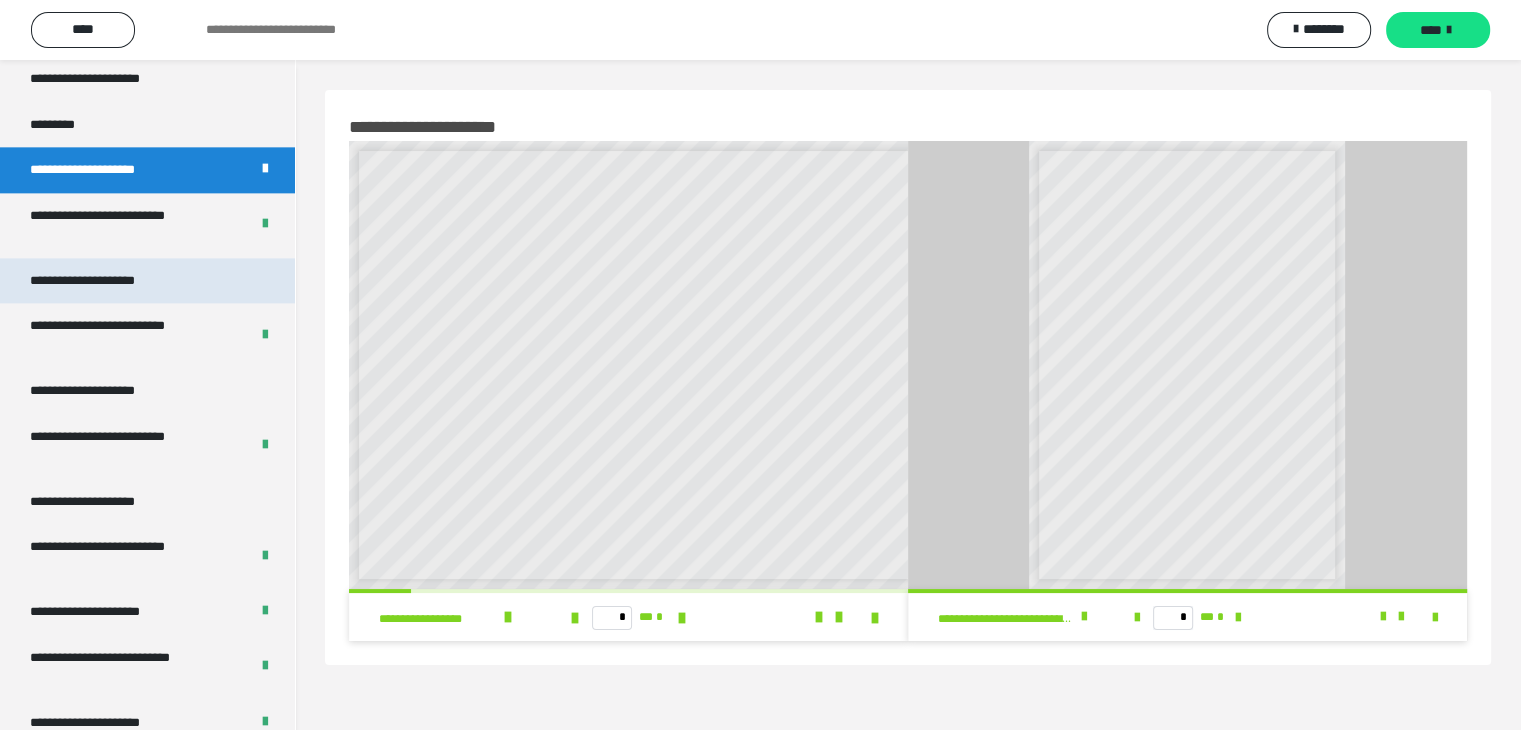 click on "**********" at bounding box center [106, 281] 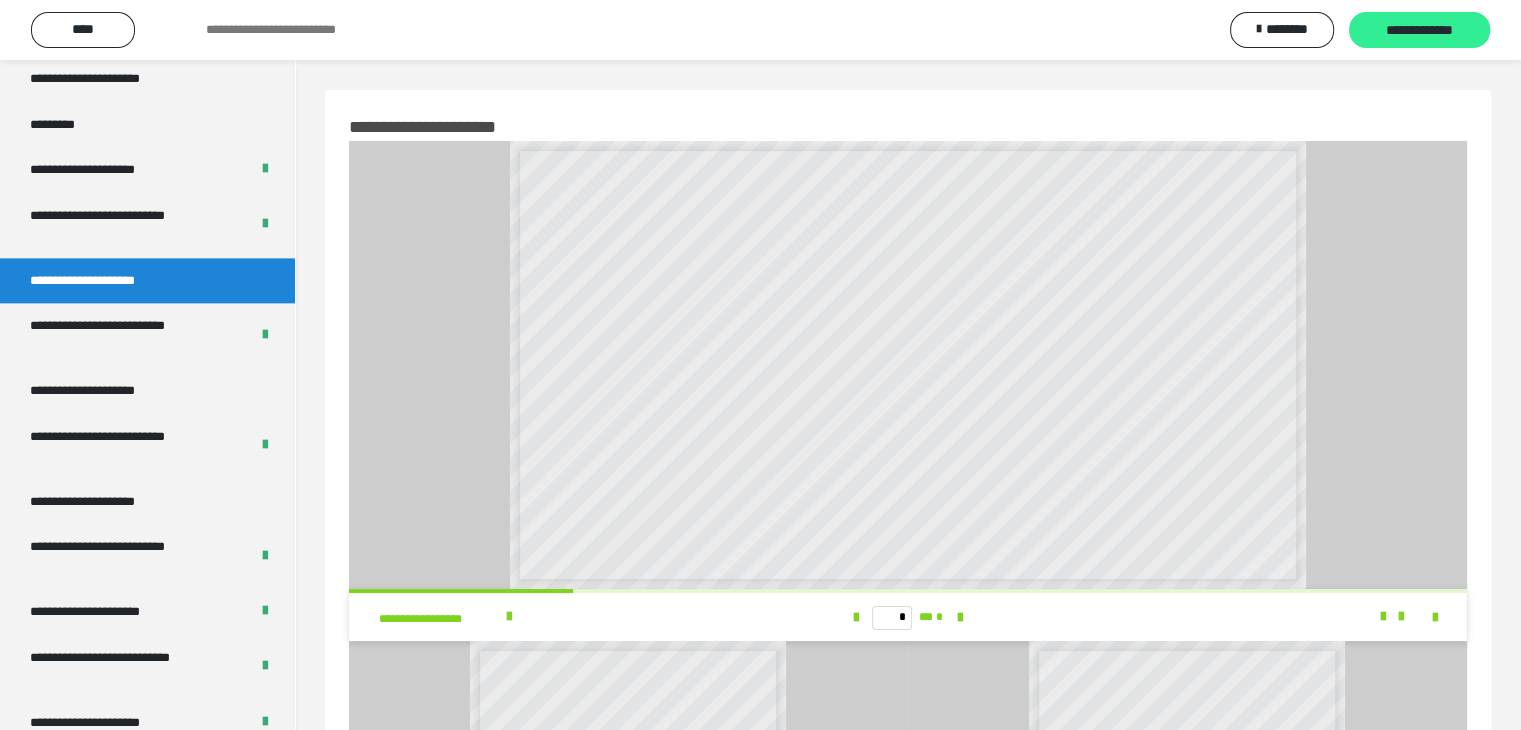 click on "**********" at bounding box center (1419, 31) 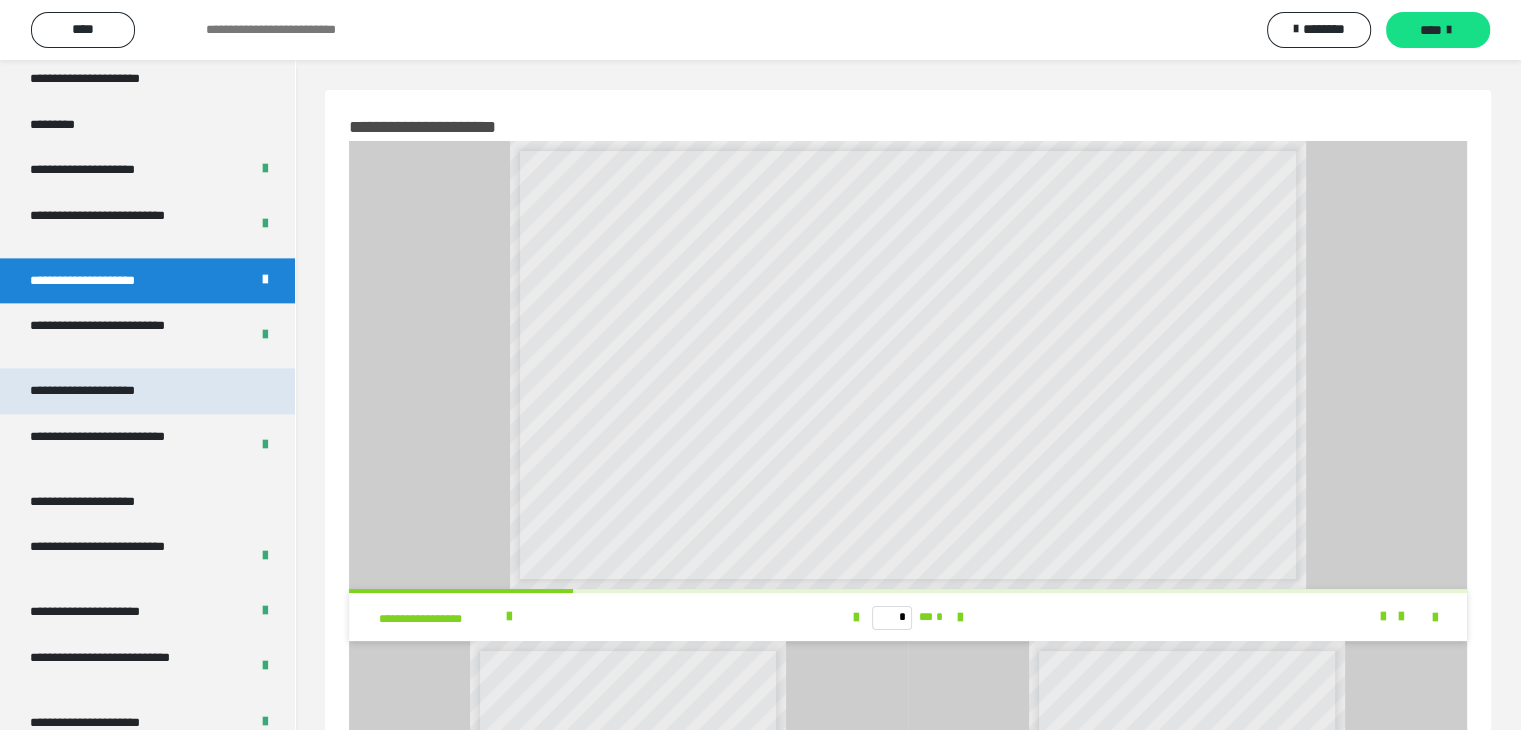 click on "**********" at bounding box center (106, 391) 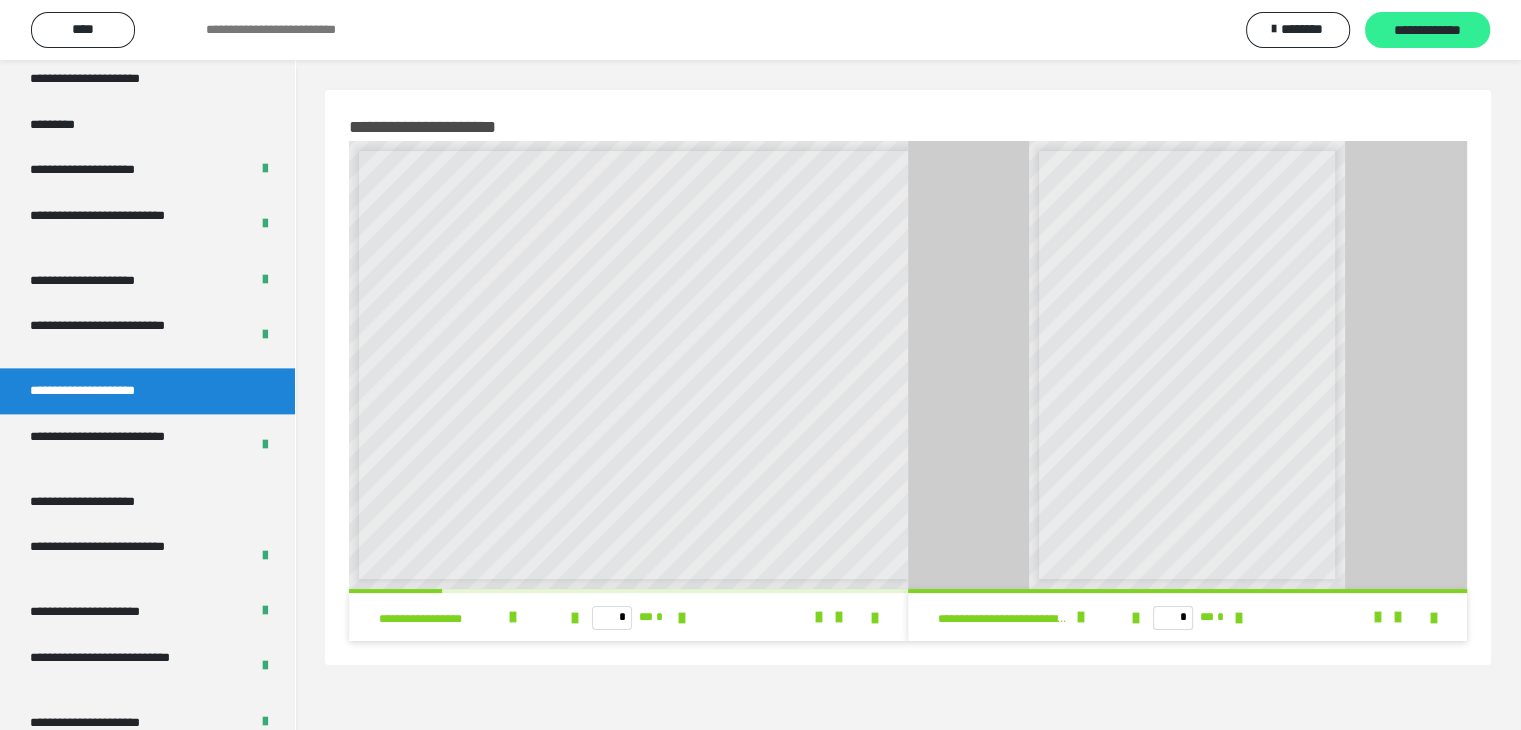 click on "**********" at bounding box center [1427, 31] 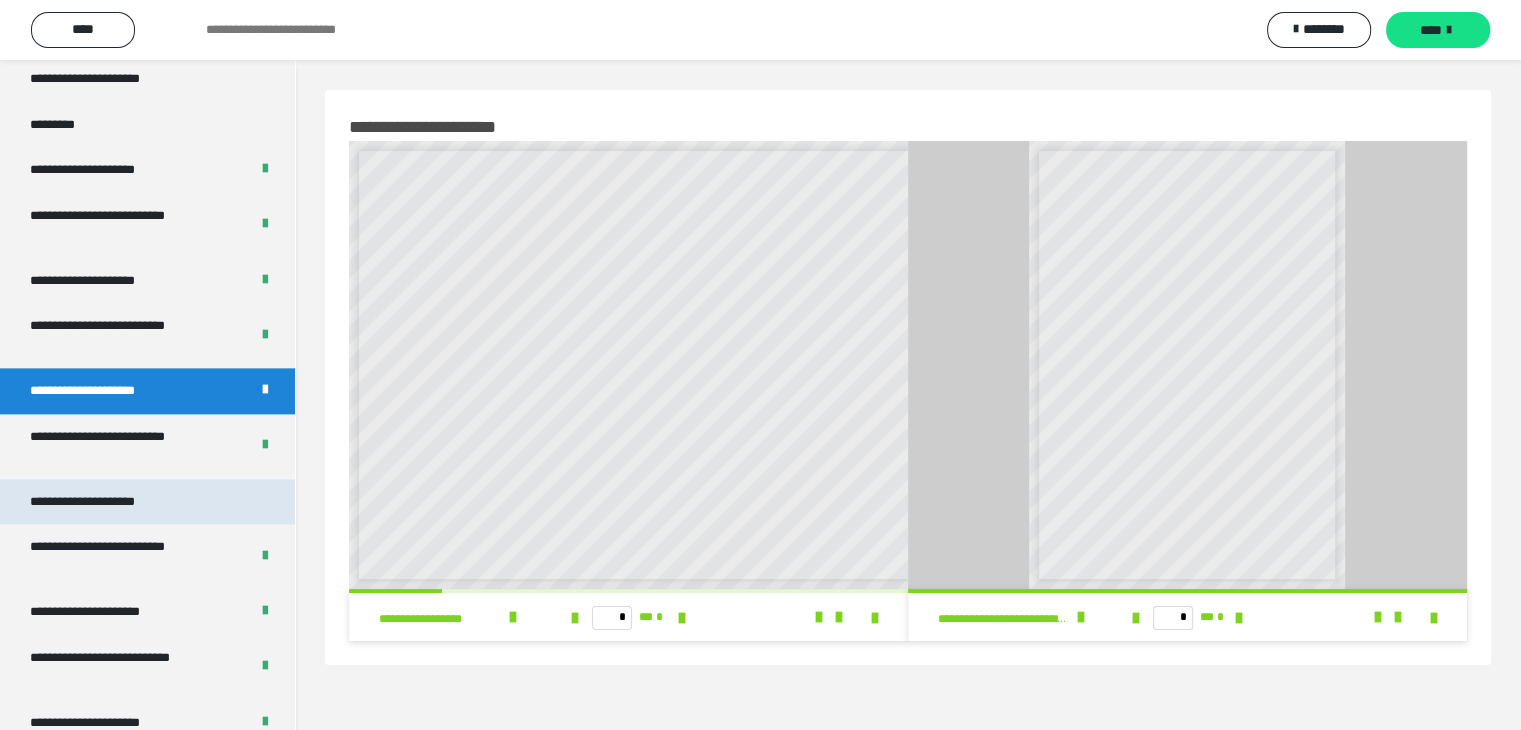 click on "**********" at bounding box center (147, 502) 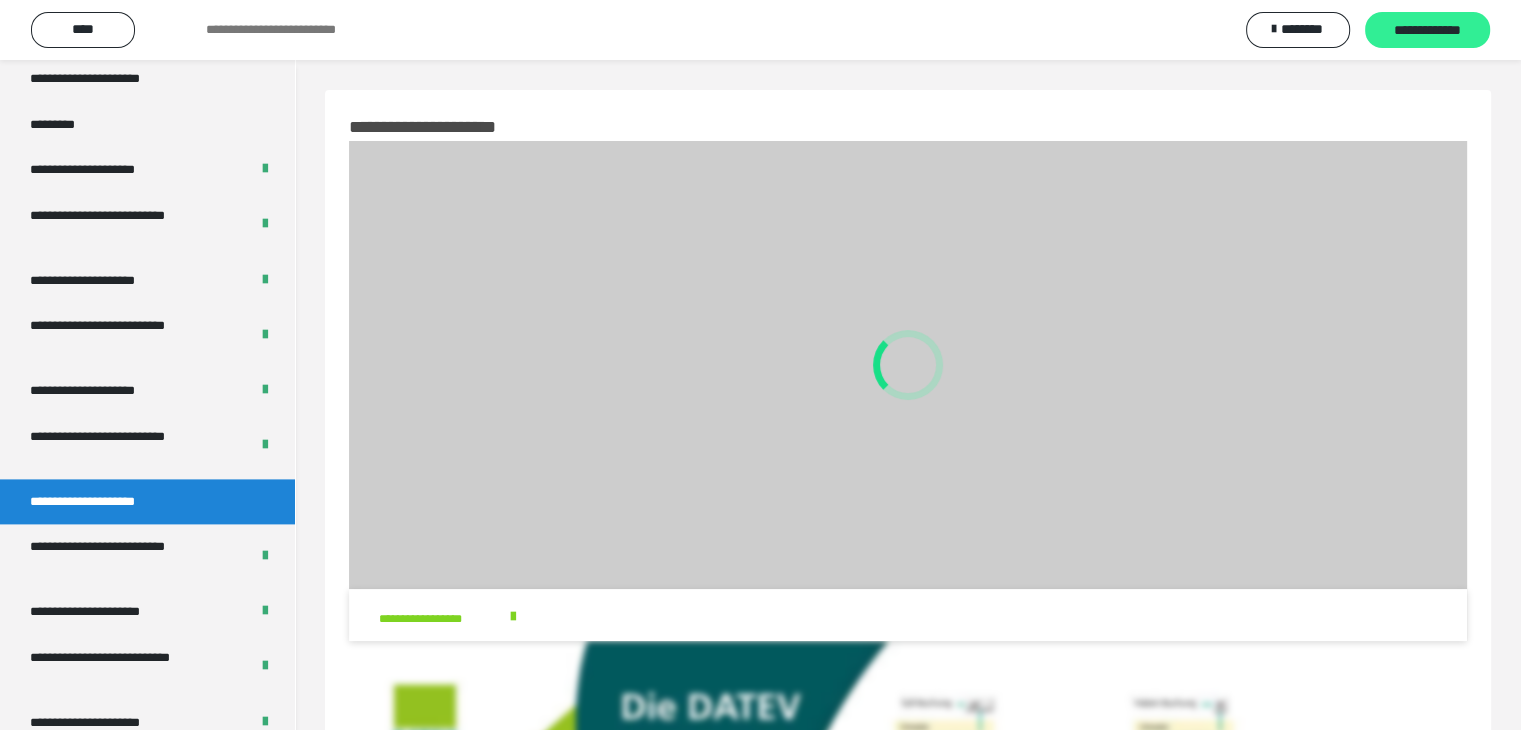click on "**********" at bounding box center [1427, 31] 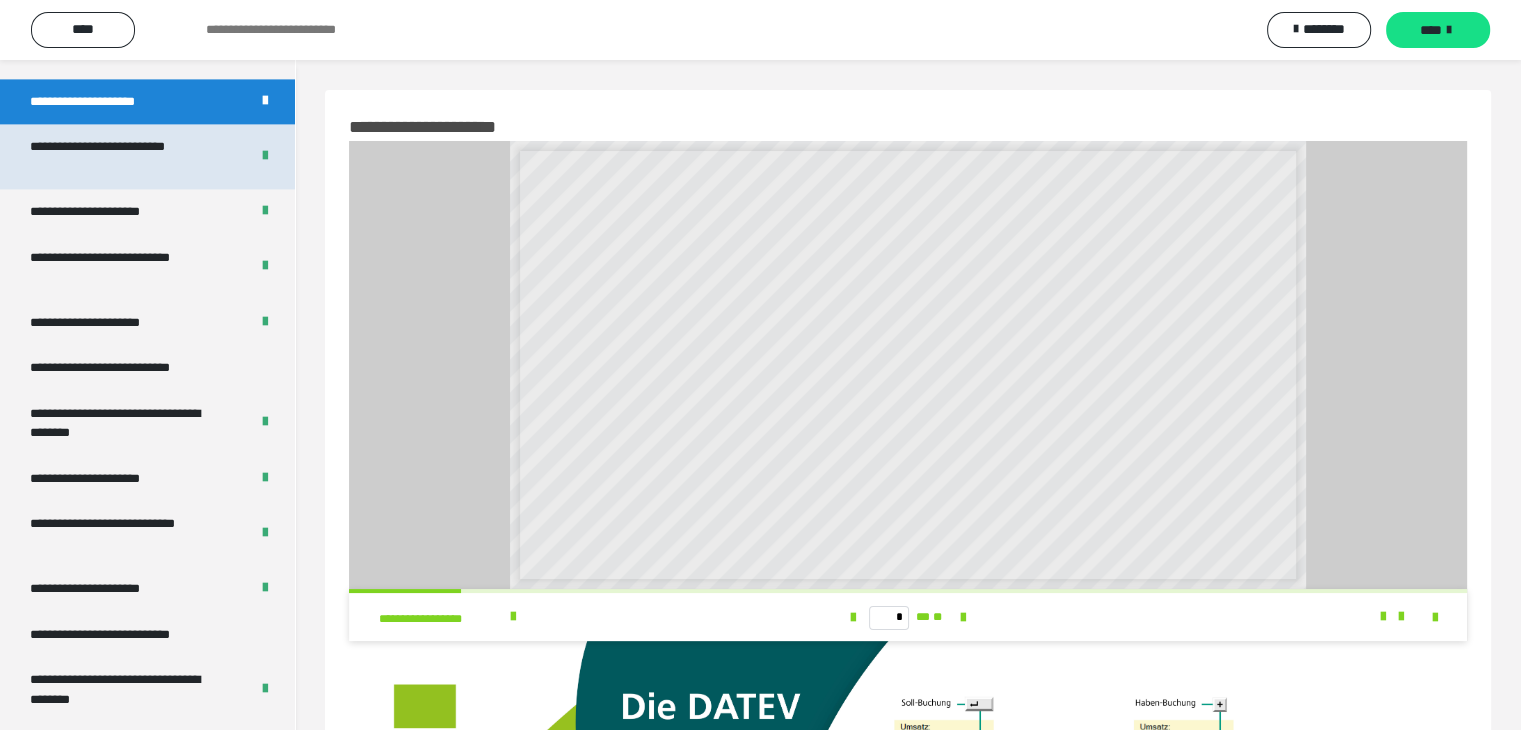 scroll, scrollTop: 3000, scrollLeft: 0, axis: vertical 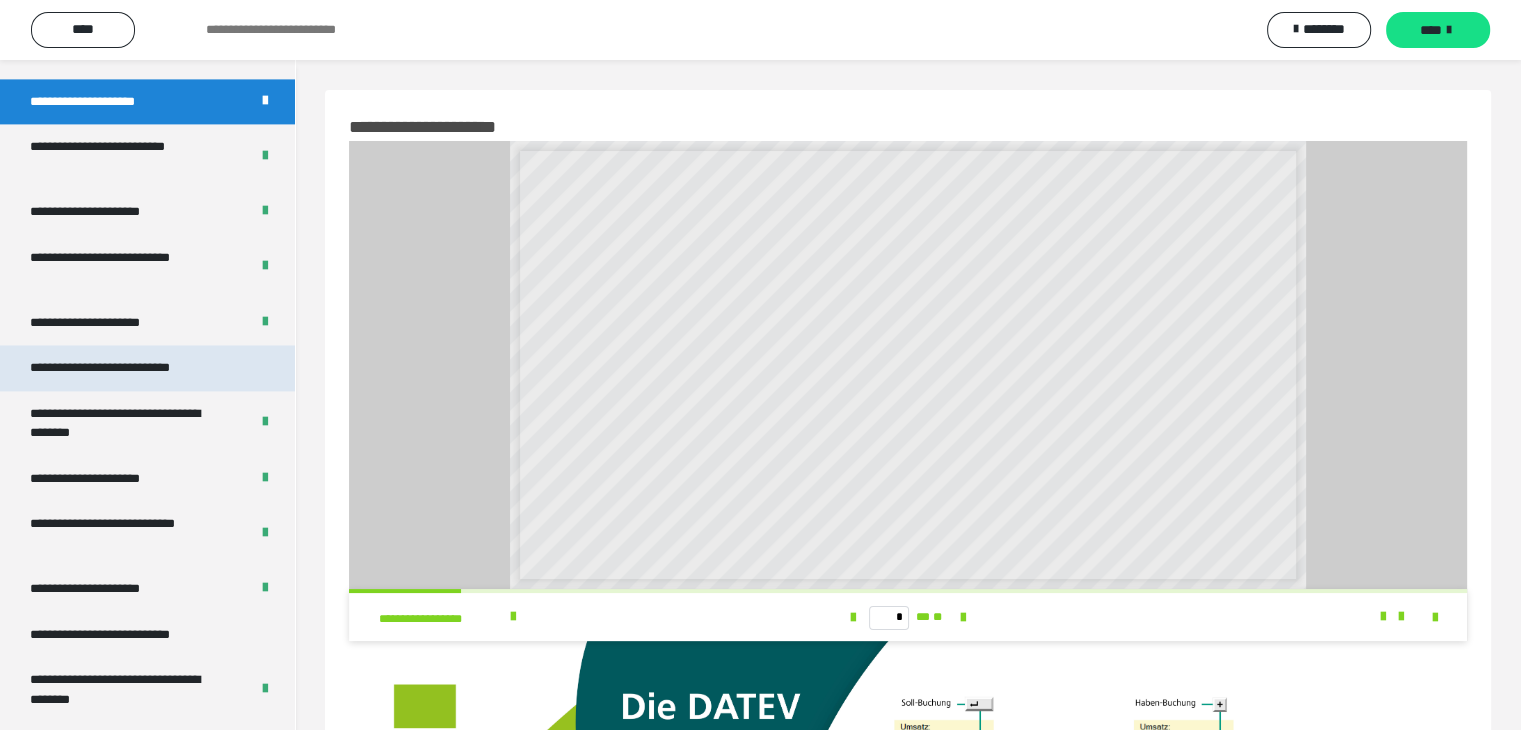 click on "**********" at bounding box center (127, 368) 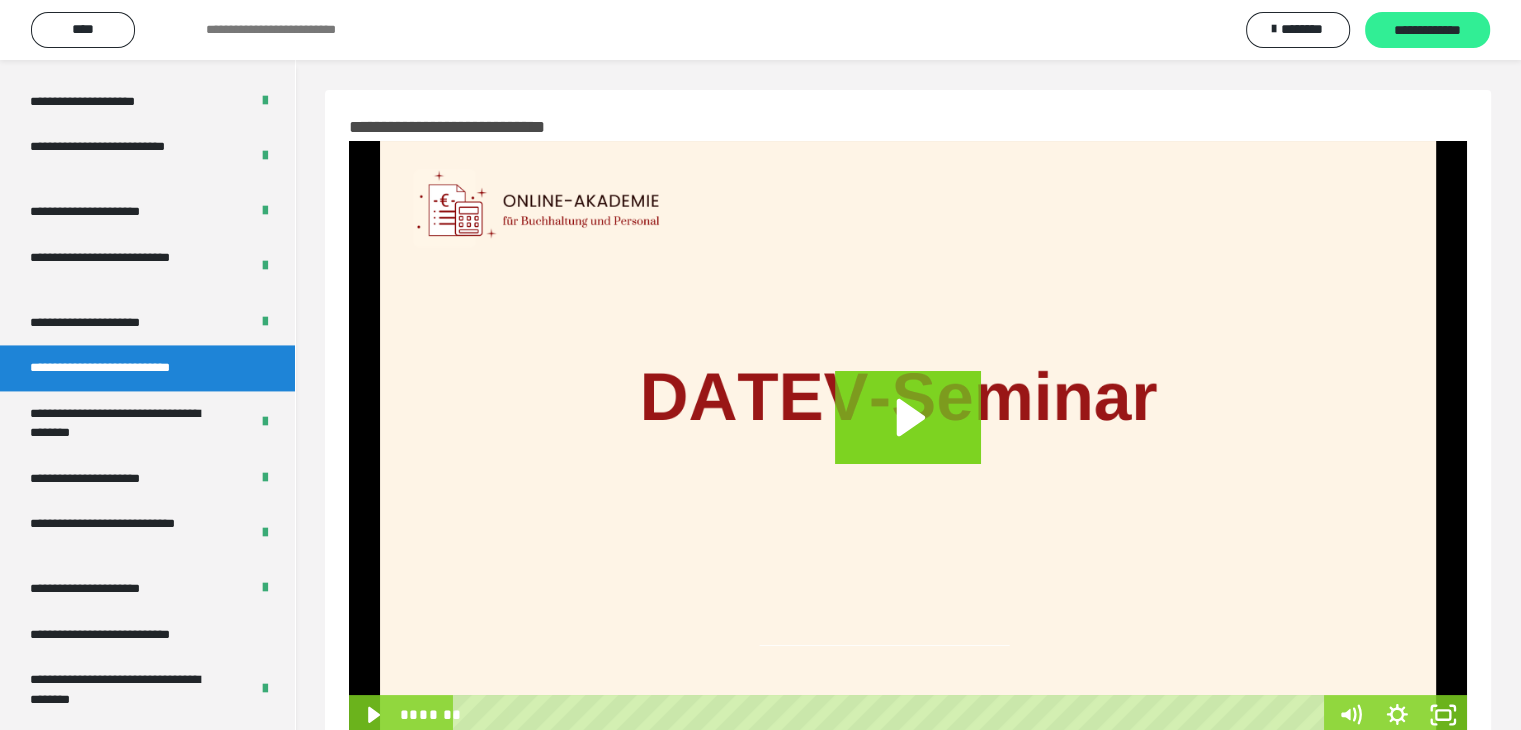 click on "**********" at bounding box center [1427, 31] 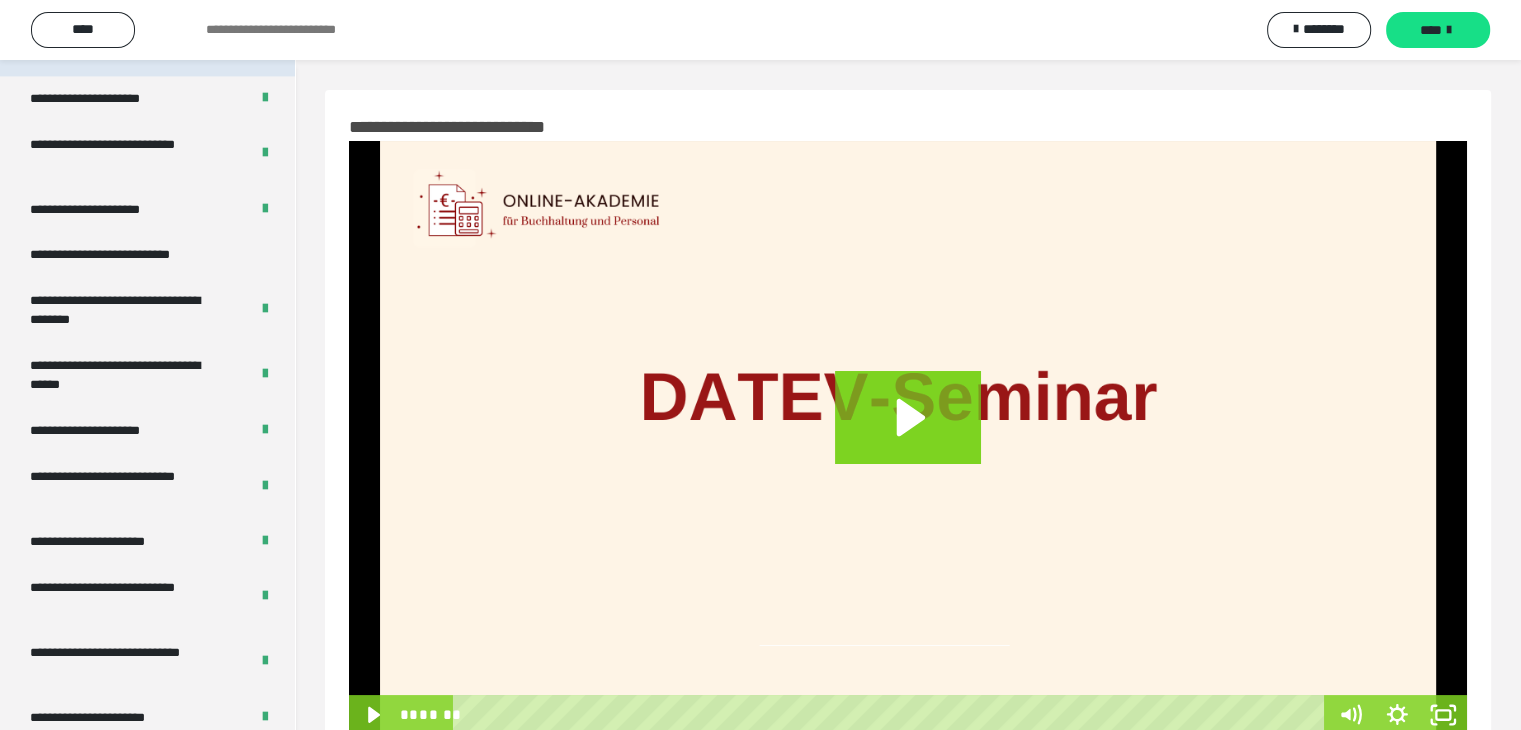 scroll, scrollTop: 3400, scrollLeft: 0, axis: vertical 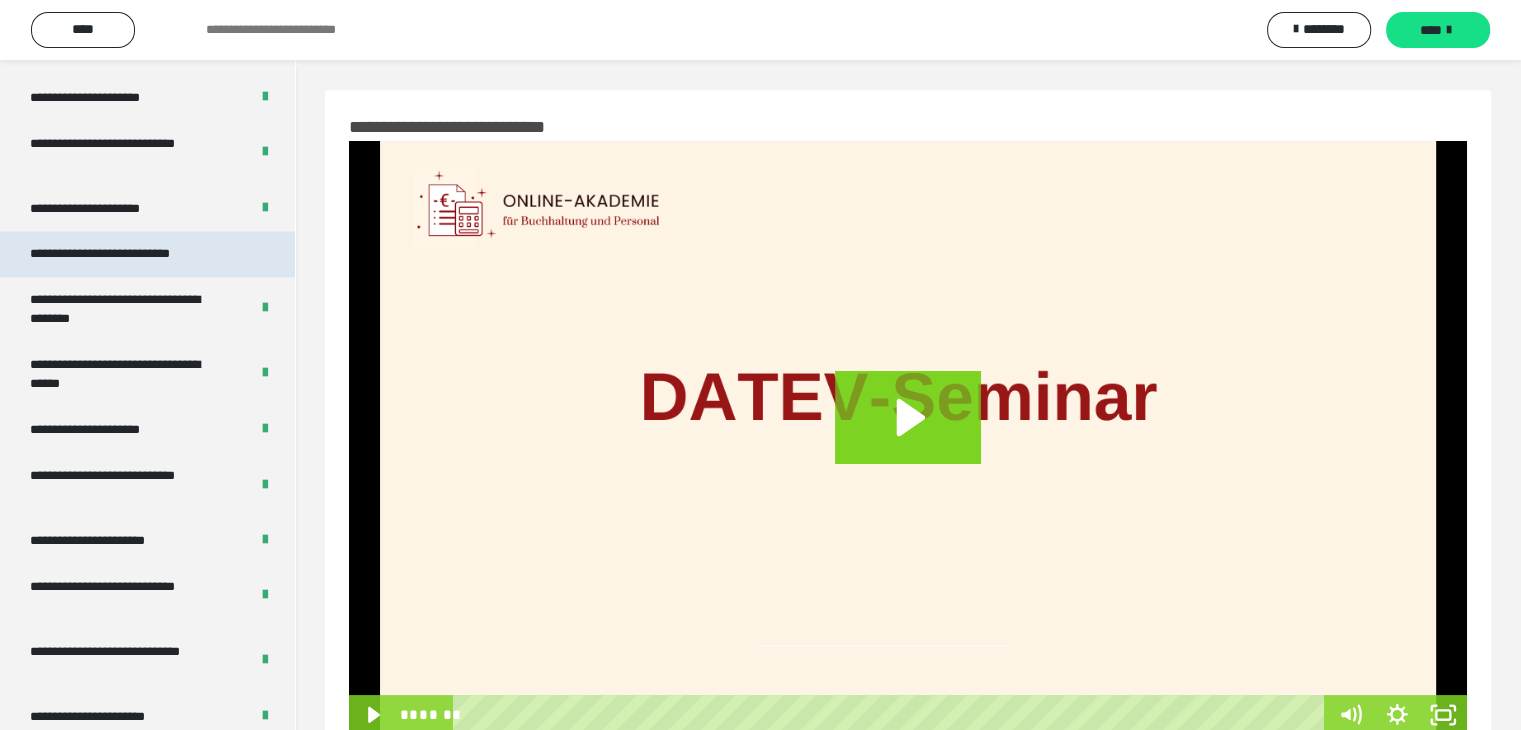 click on "**********" at bounding box center [129, 254] 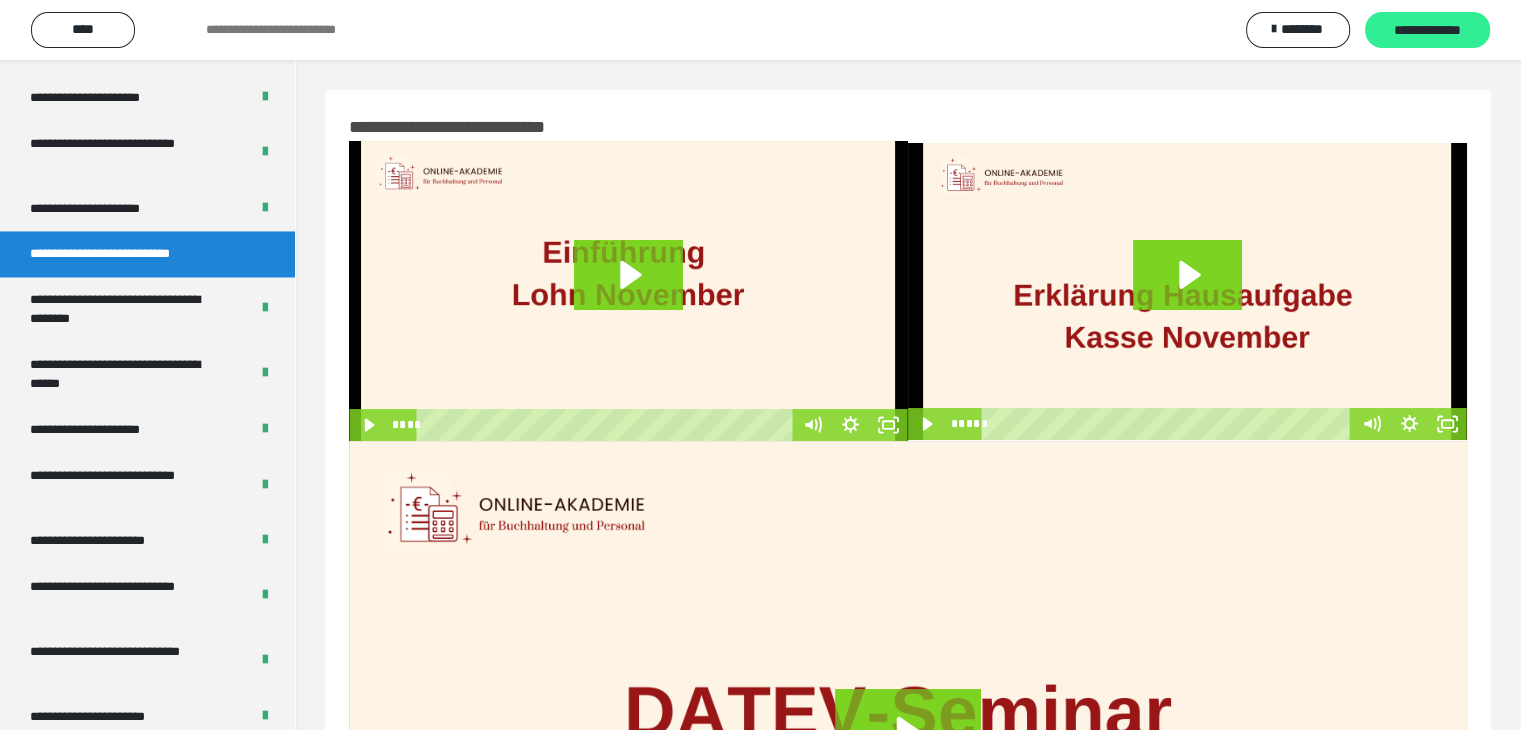 click on "**********" at bounding box center [1427, 31] 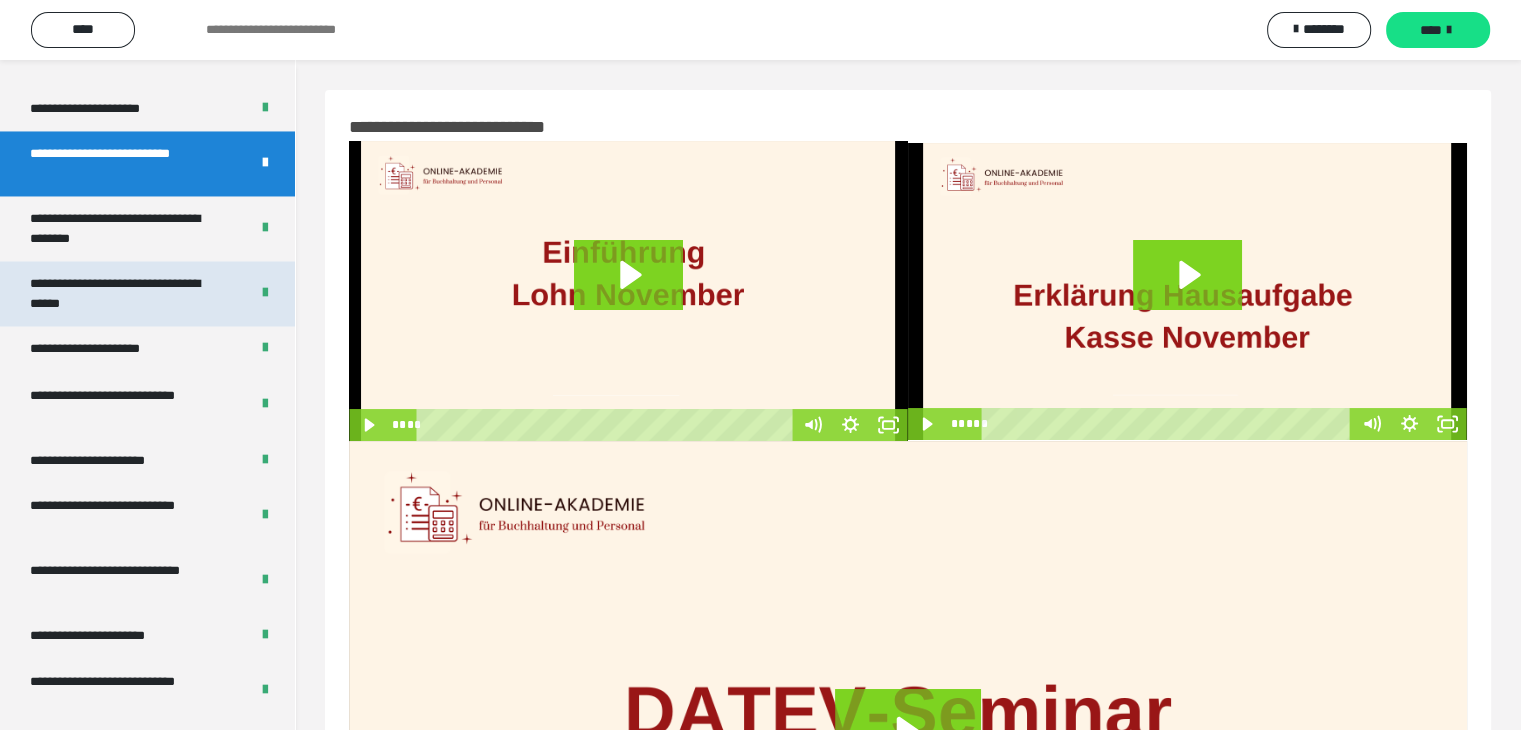 scroll, scrollTop: 3782, scrollLeft: 0, axis: vertical 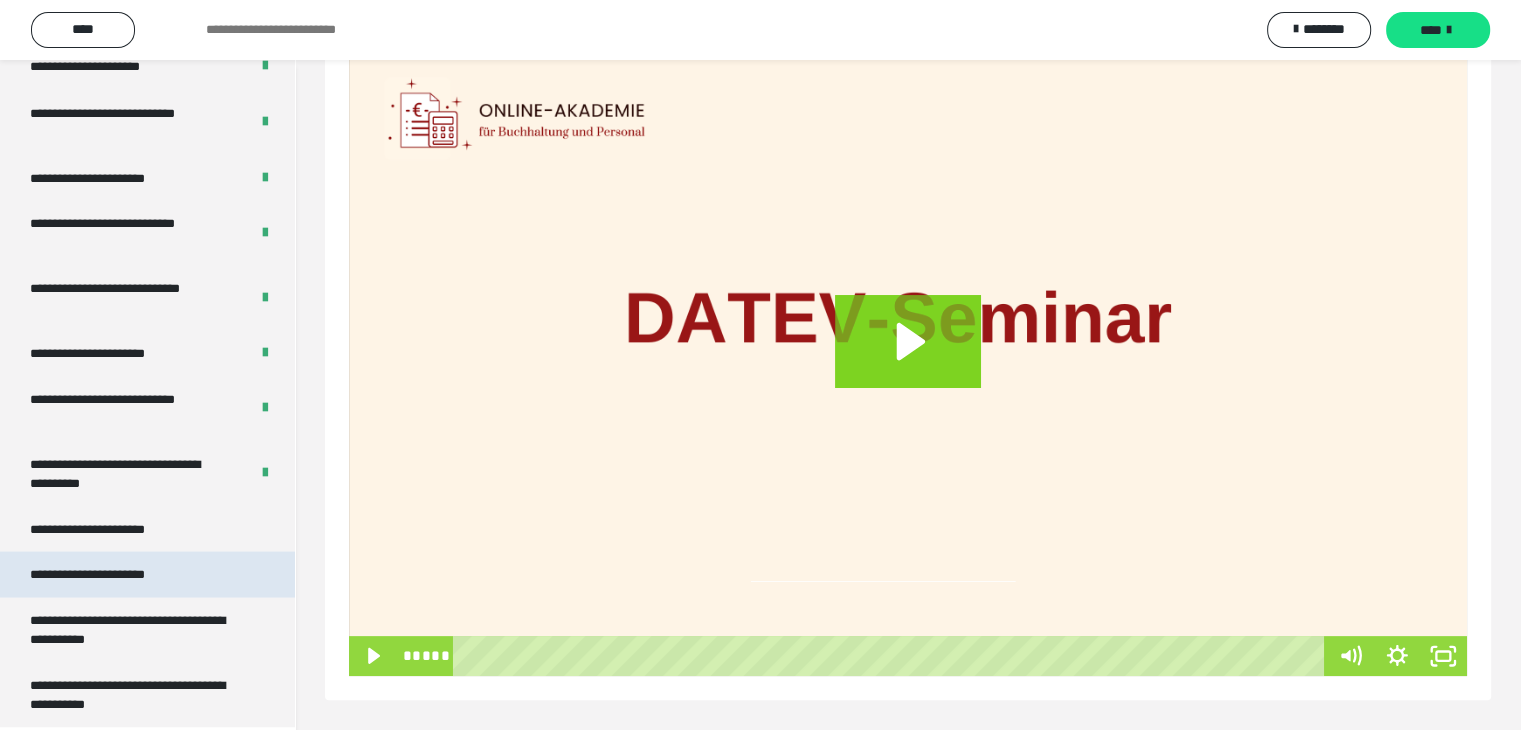click on "**********" at bounding box center (111, 574) 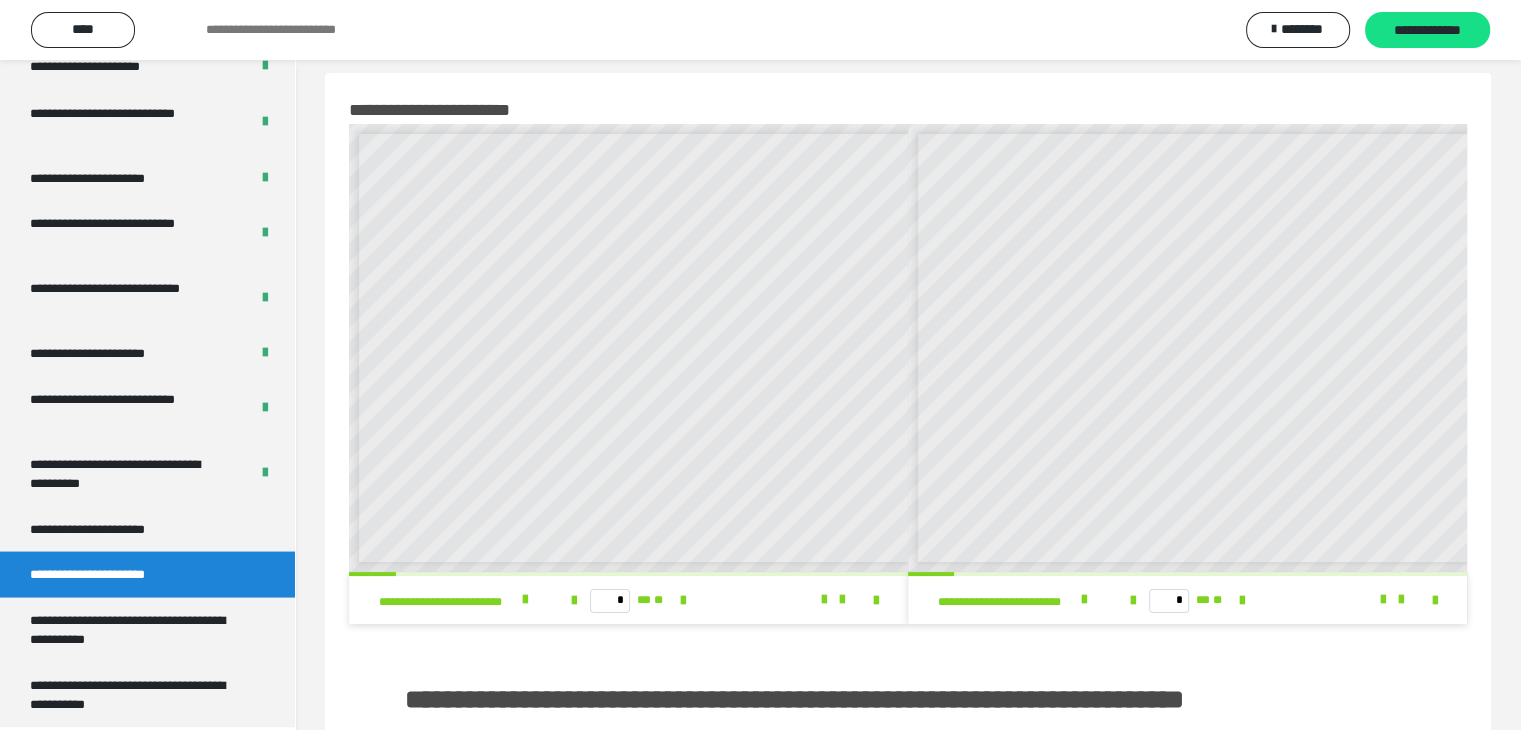 scroll, scrollTop: 0, scrollLeft: 0, axis: both 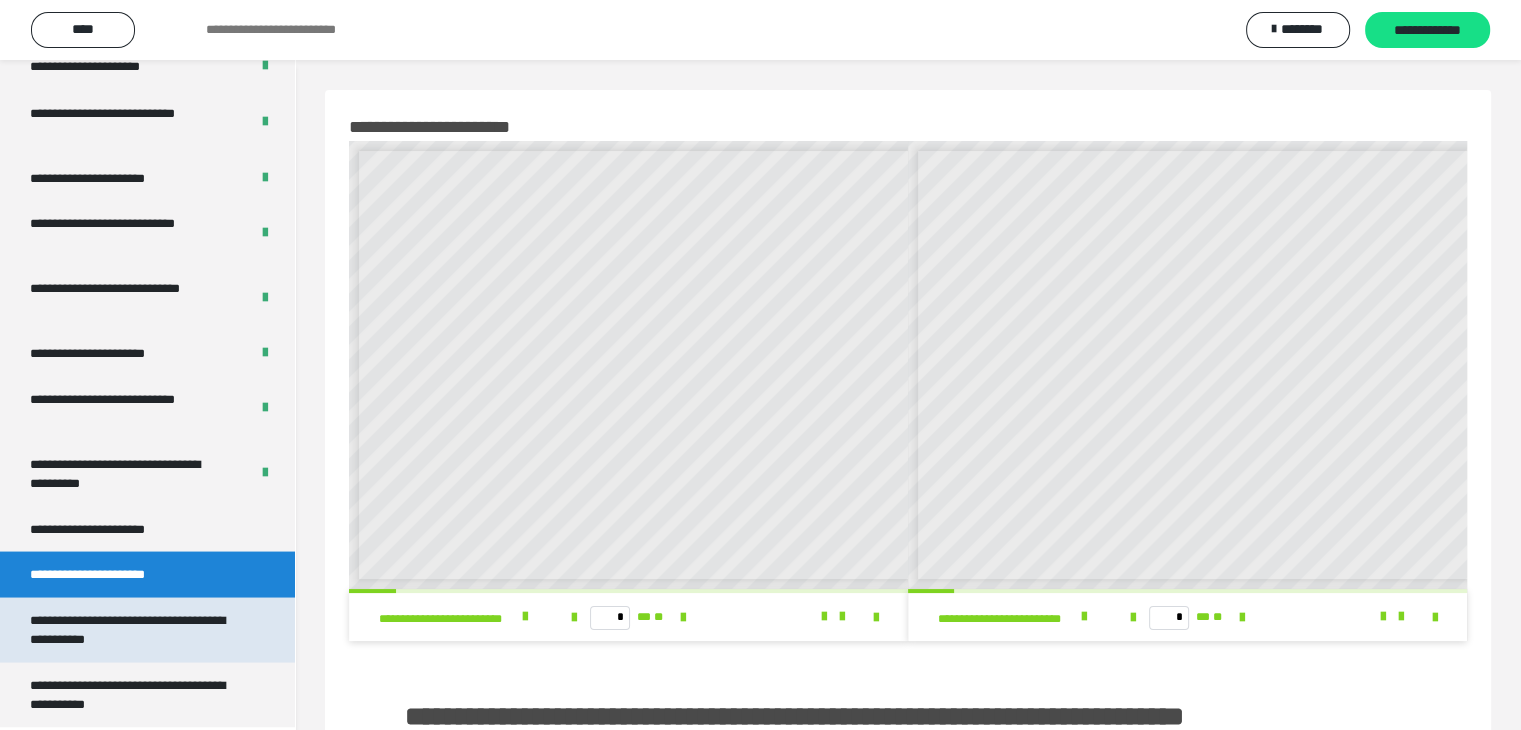 click on "**********" at bounding box center (132, 629) 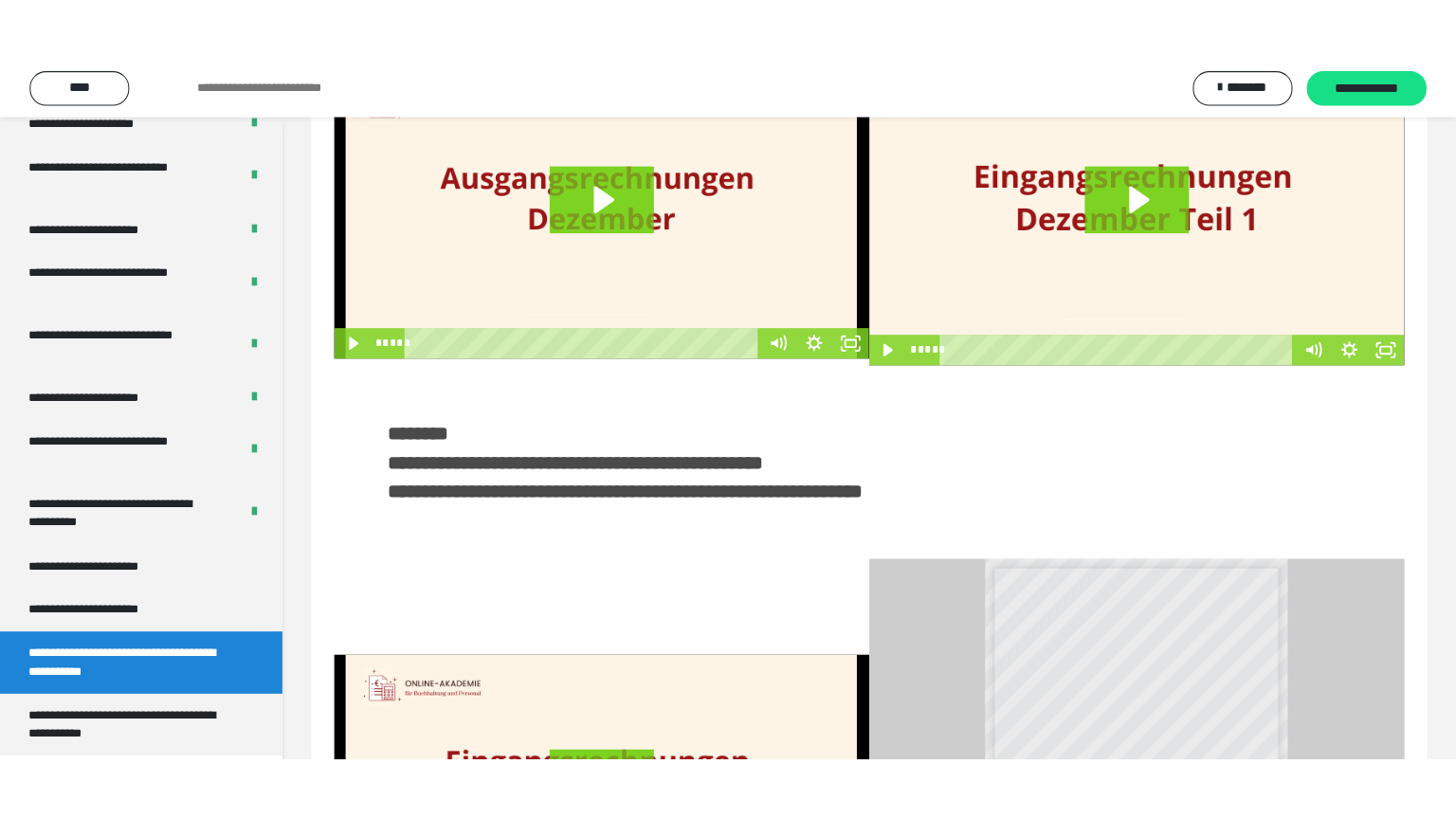 scroll, scrollTop: 77, scrollLeft: 0, axis: vertical 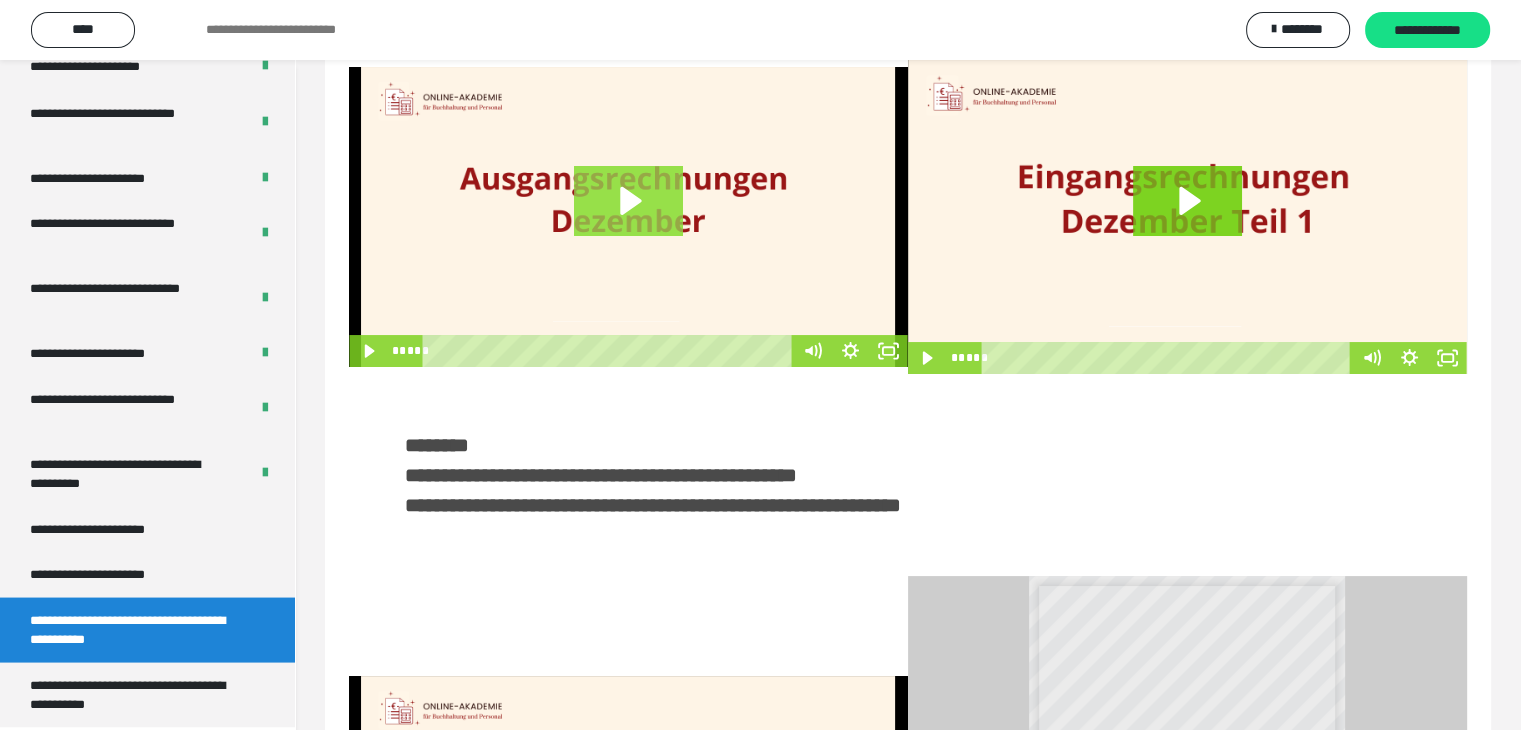 click 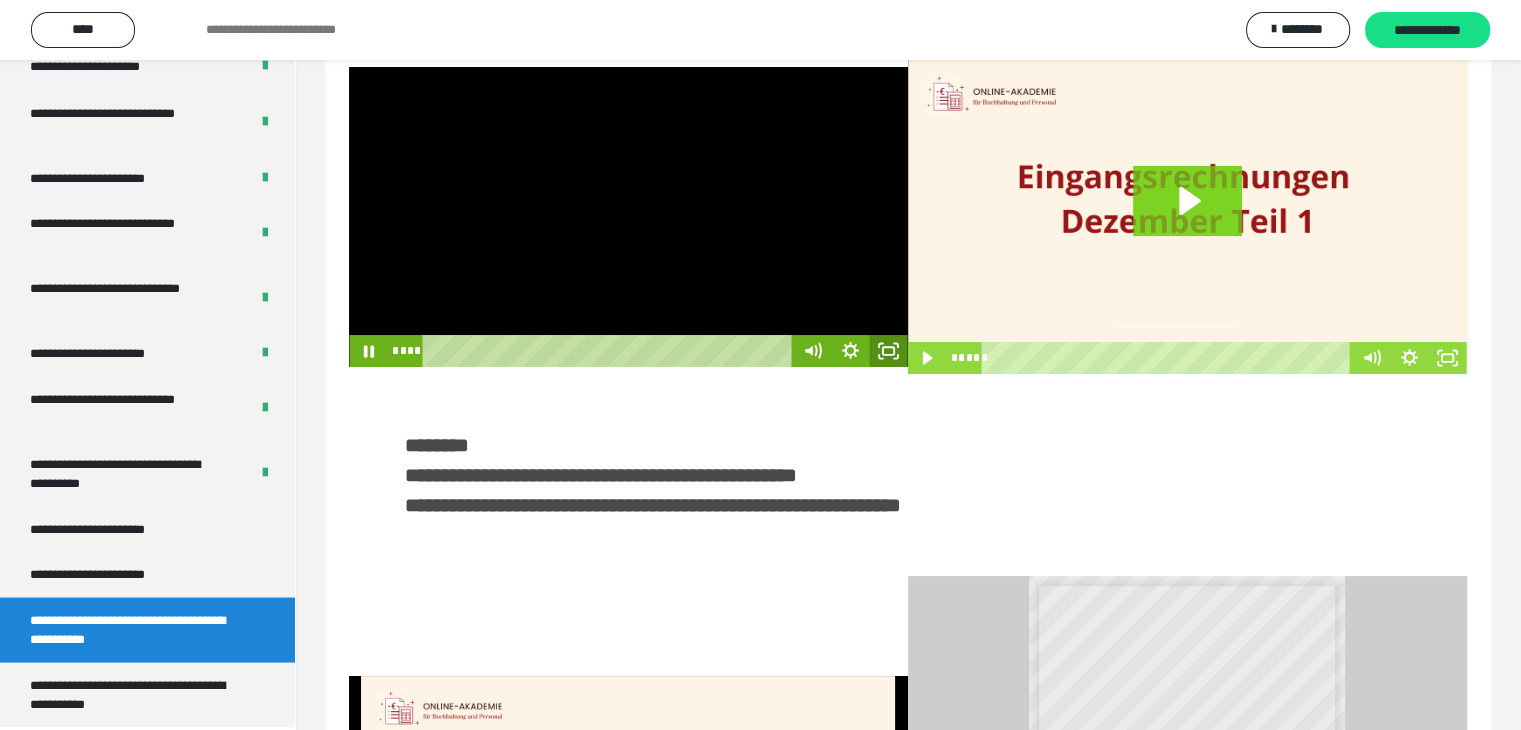click 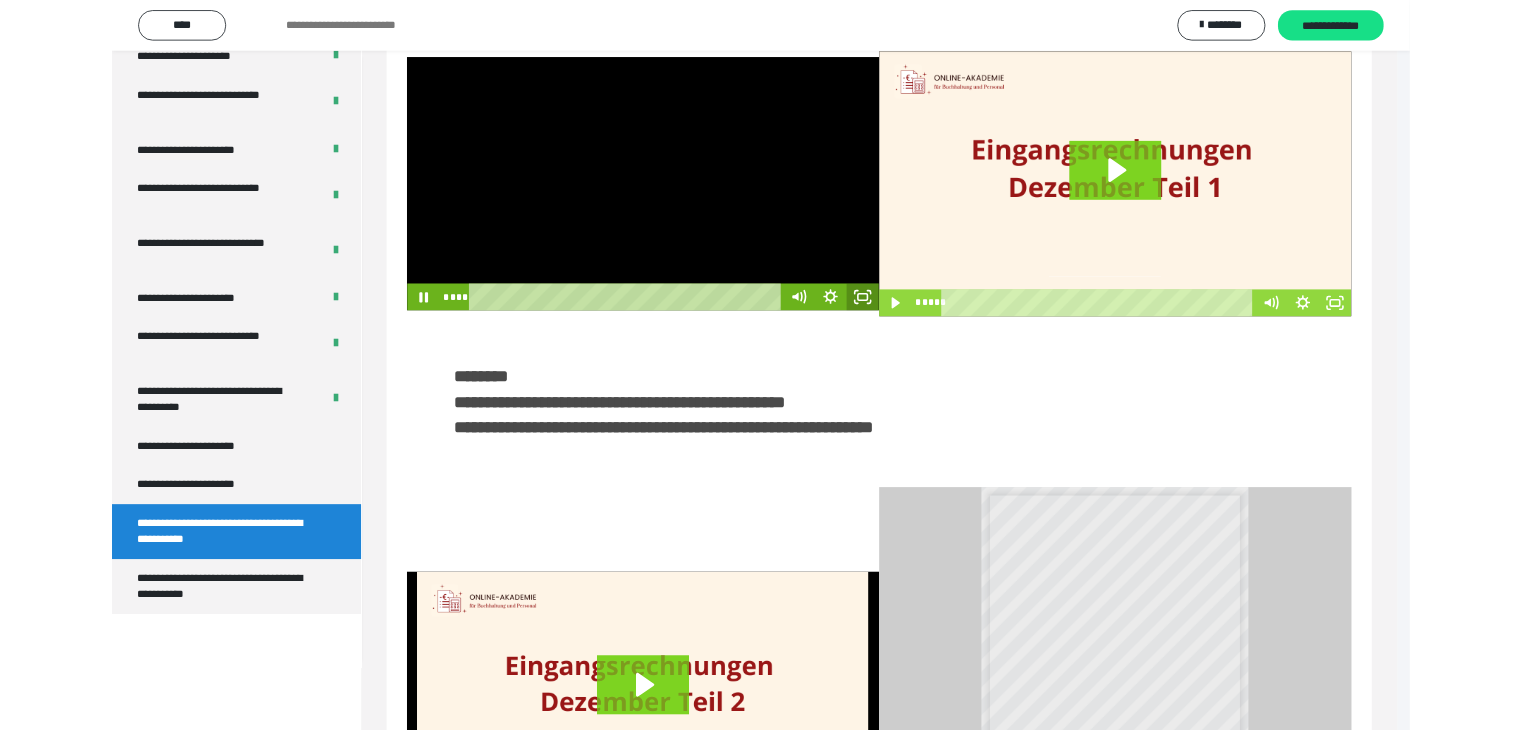 scroll, scrollTop: 3648, scrollLeft: 0, axis: vertical 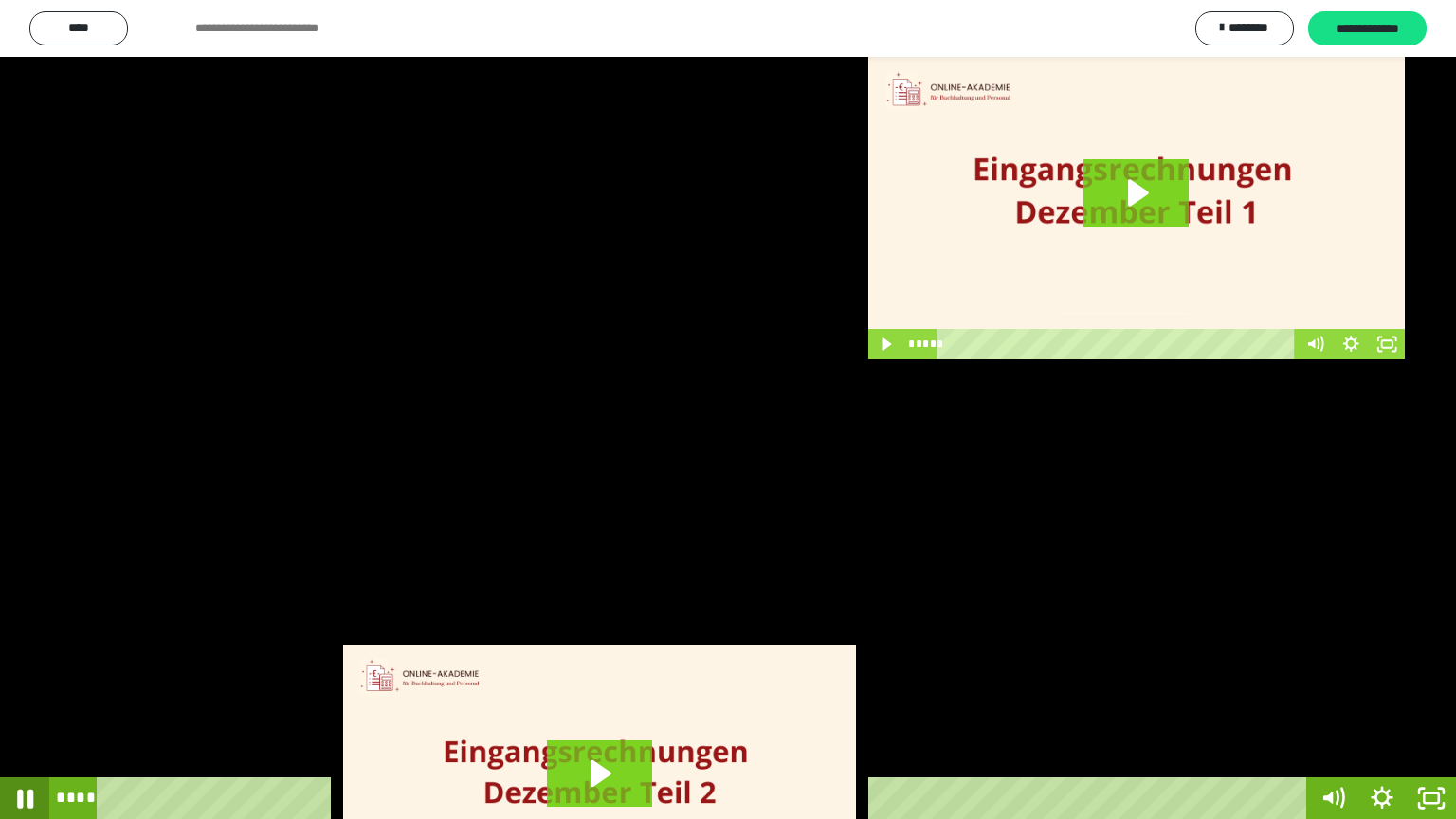 click 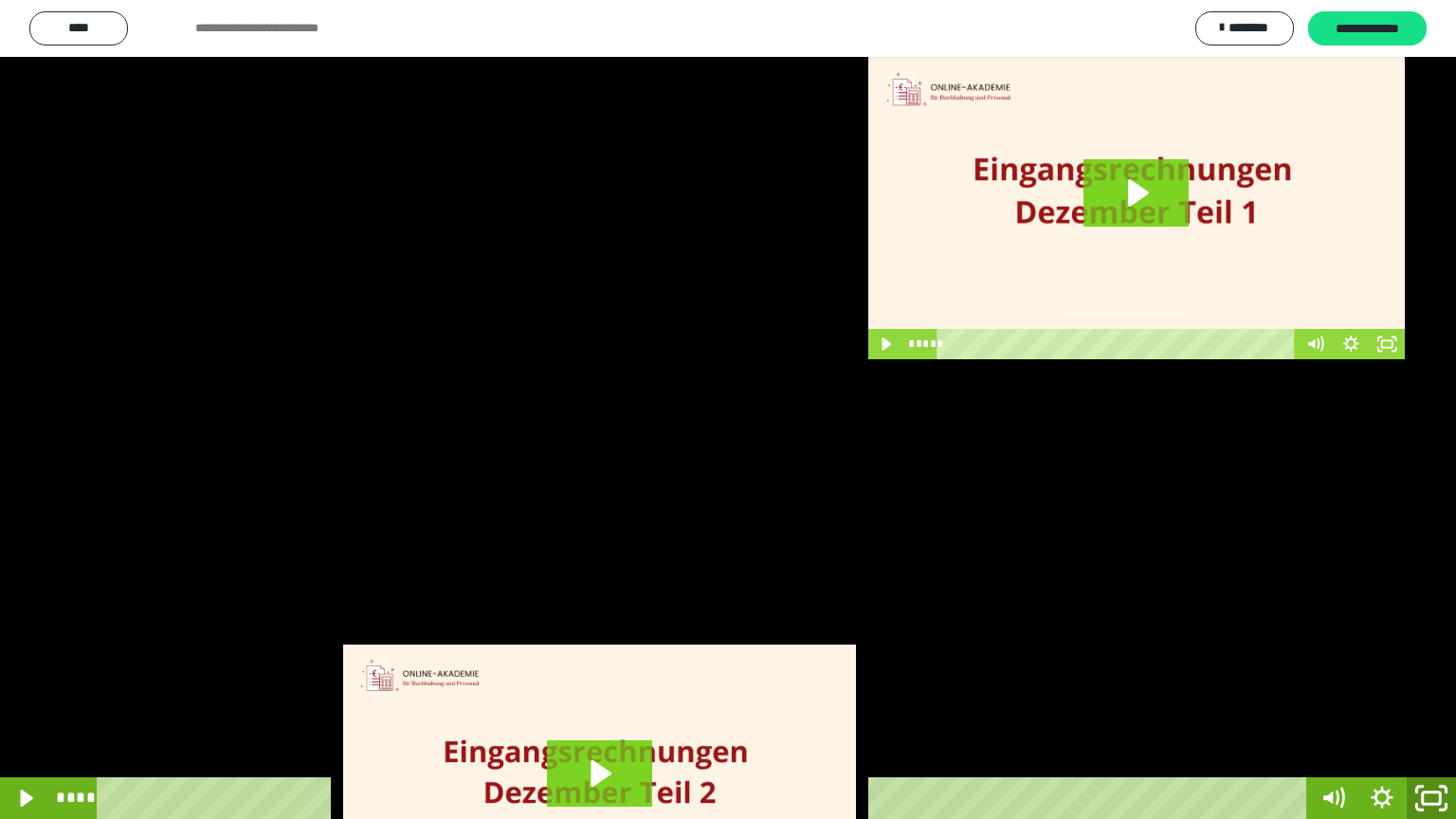click 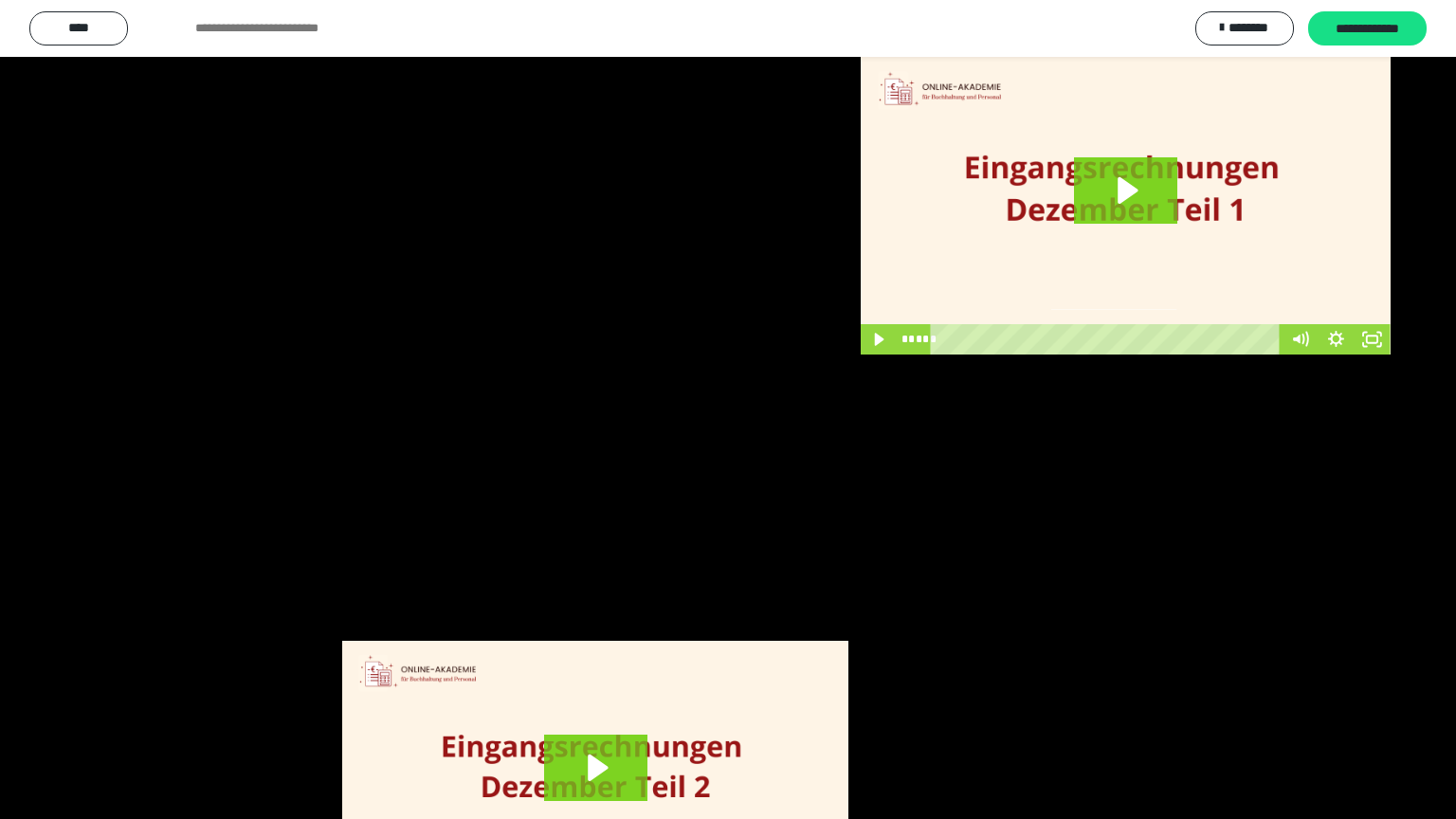 scroll, scrollTop: 3585, scrollLeft: 0, axis: vertical 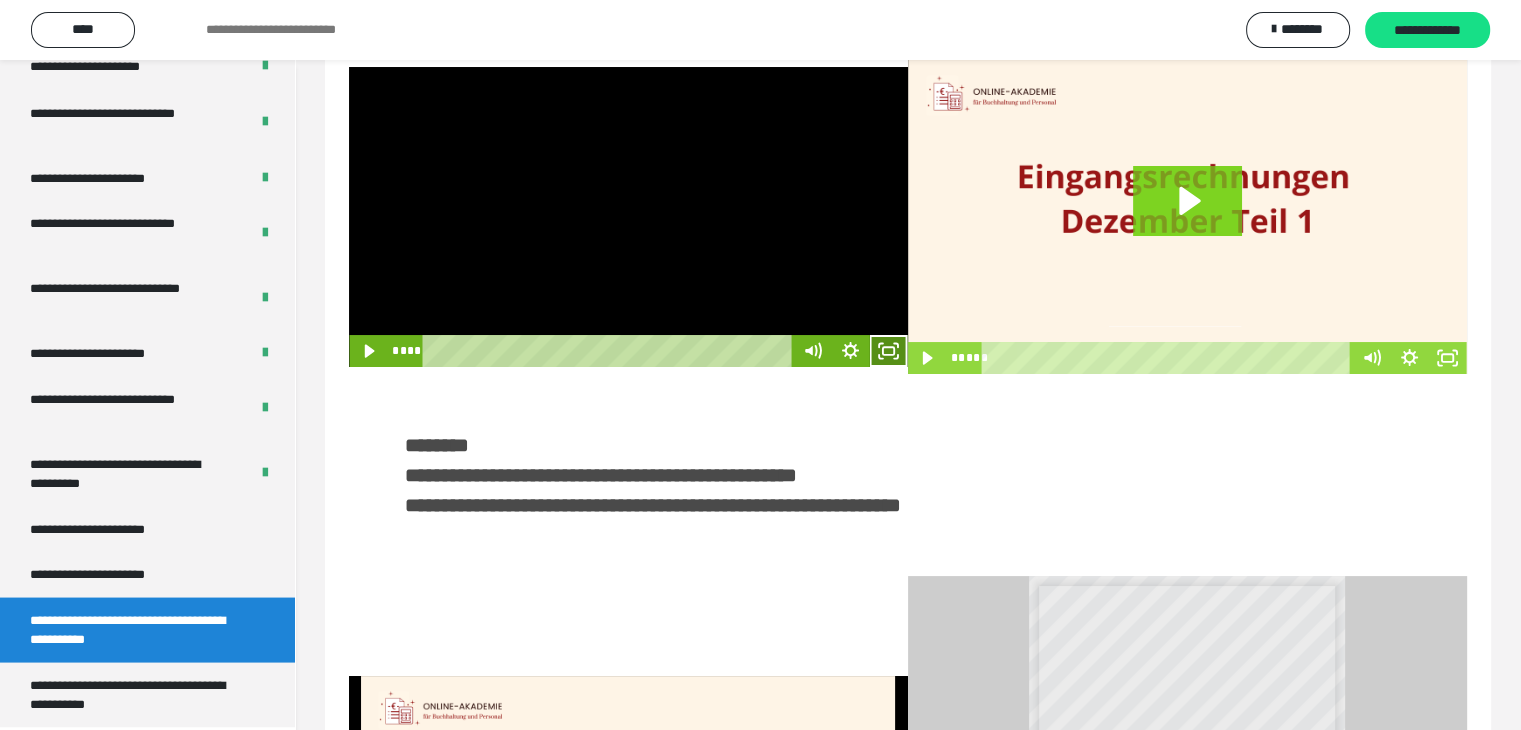 click 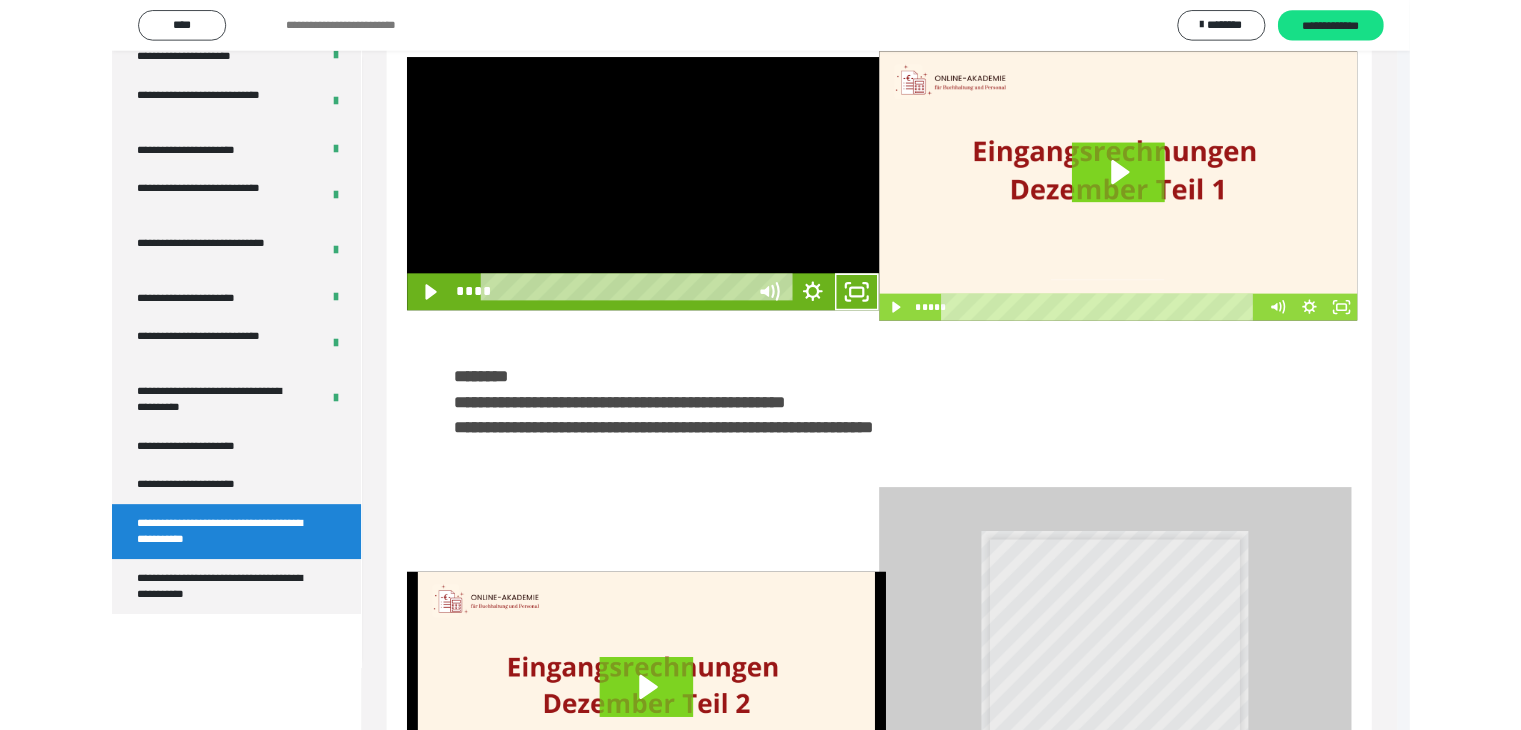 scroll, scrollTop: 3648, scrollLeft: 0, axis: vertical 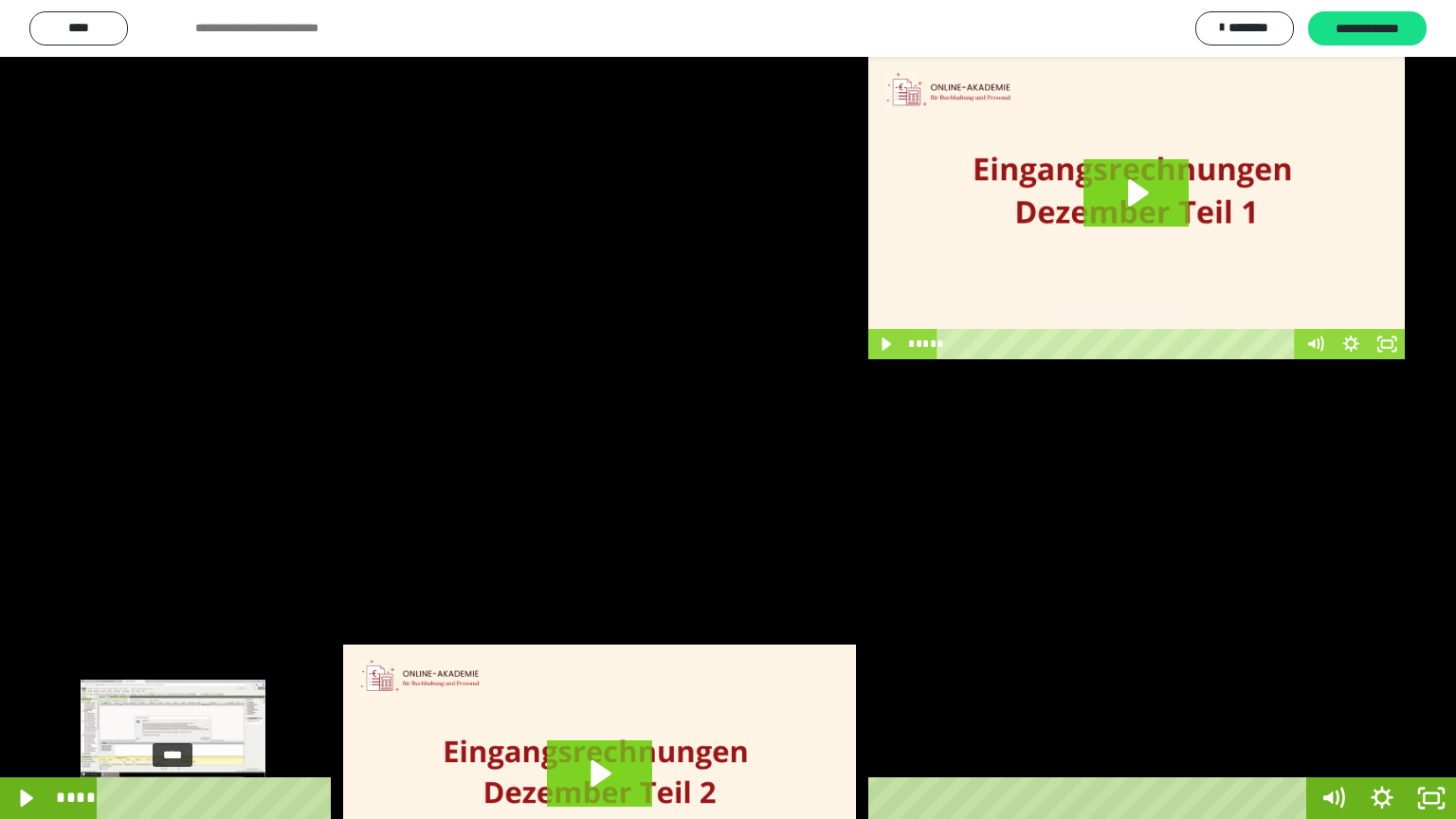 drag, startPoint x: 192, startPoint y: 793, endPoint x: 173, endPoint y: 796, distance: 19.235384 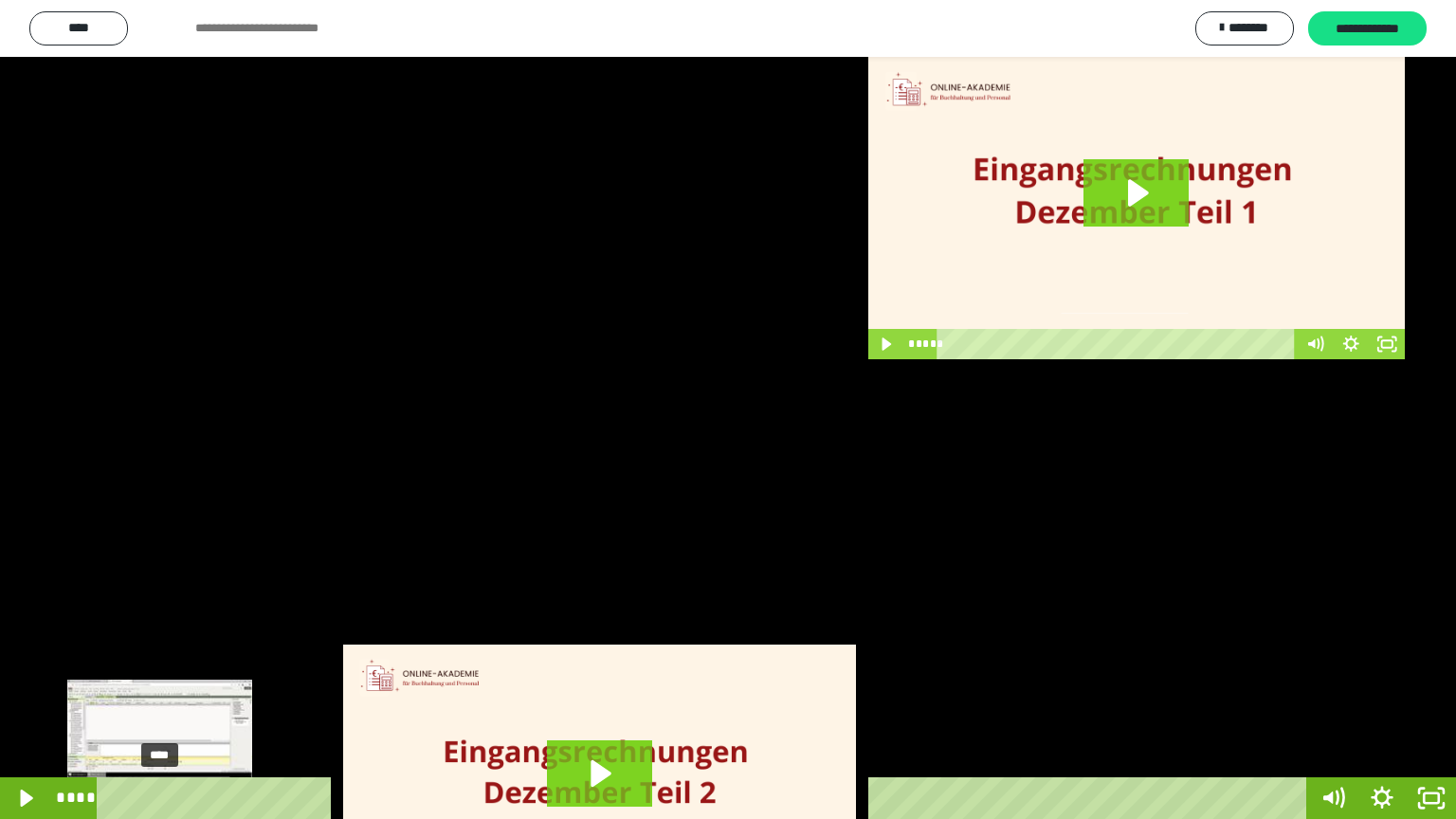 drag, startPoint x: 170, startPoint y: 796, endPoint x: 159, endPoint y: 799, distance: 11.401754 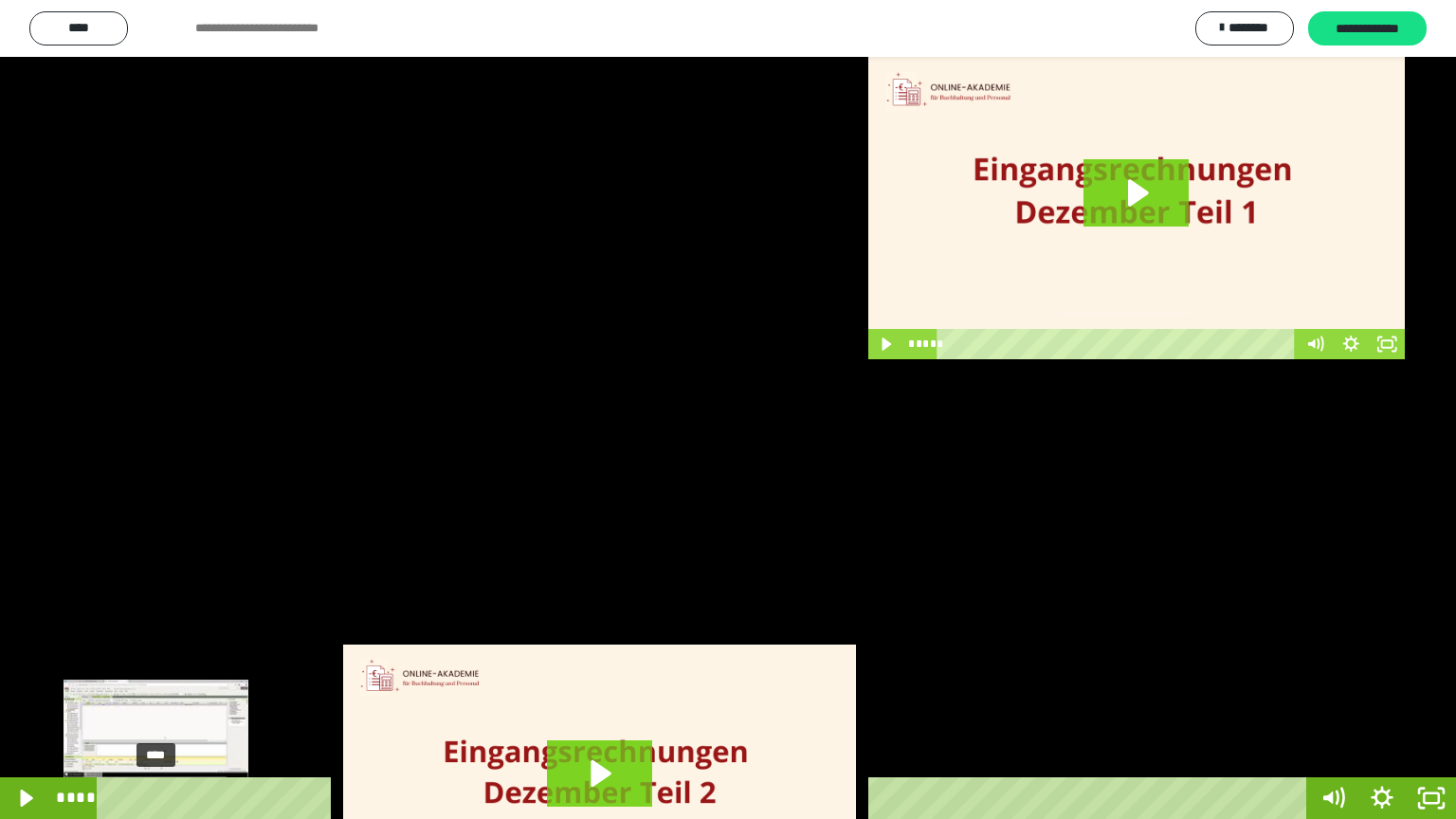 click at bounding box center (155, 798) 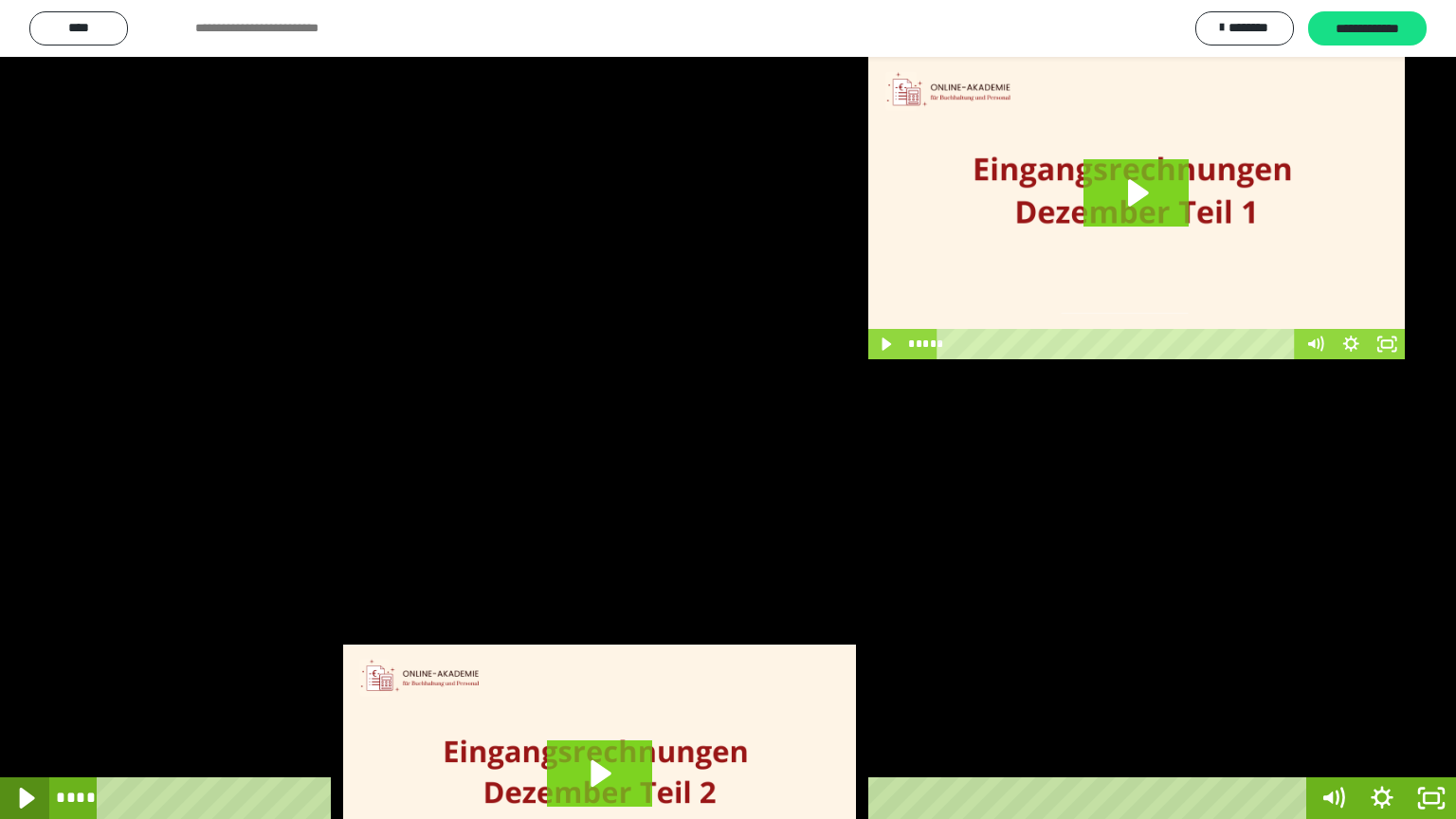 click 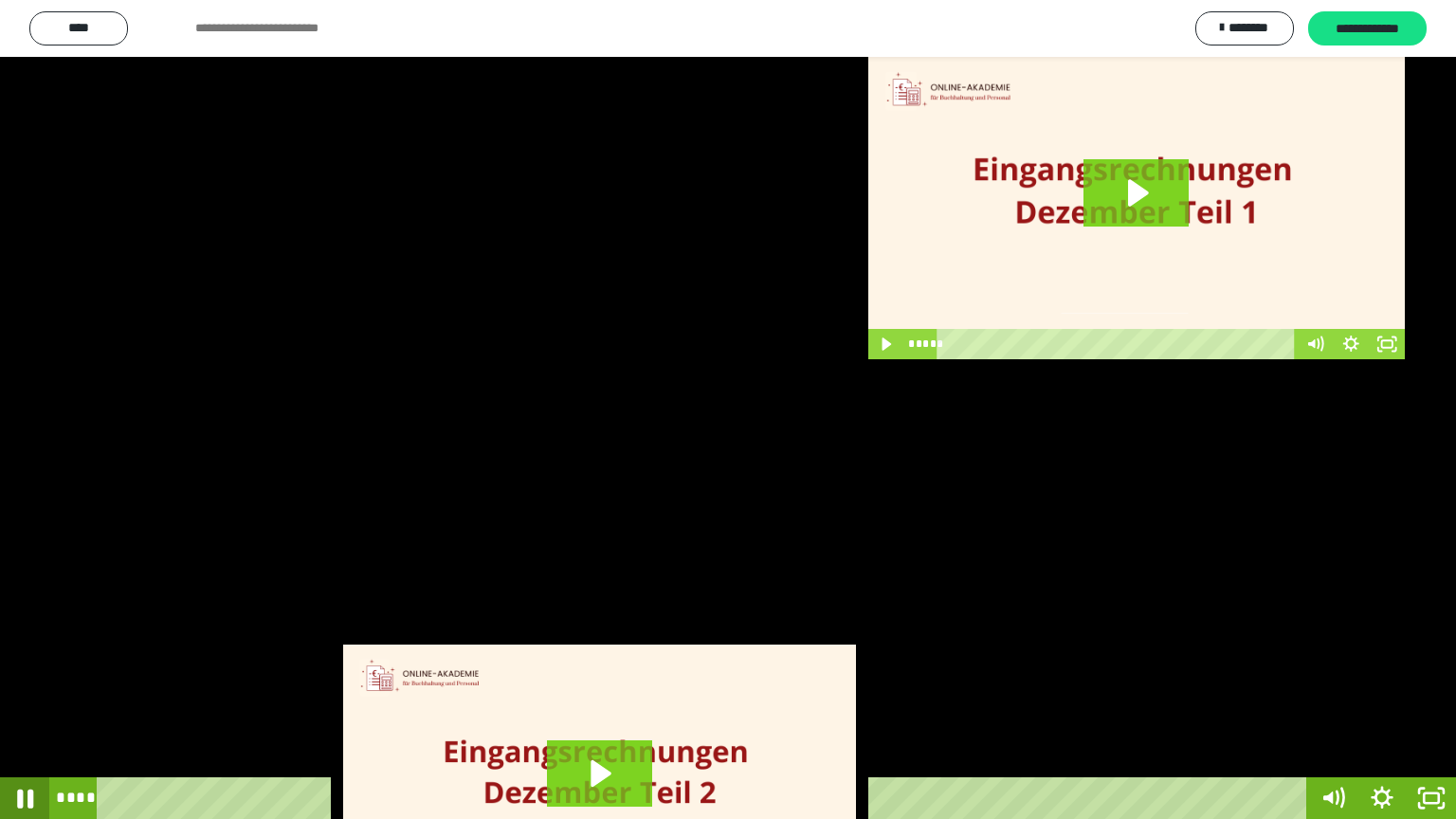 click 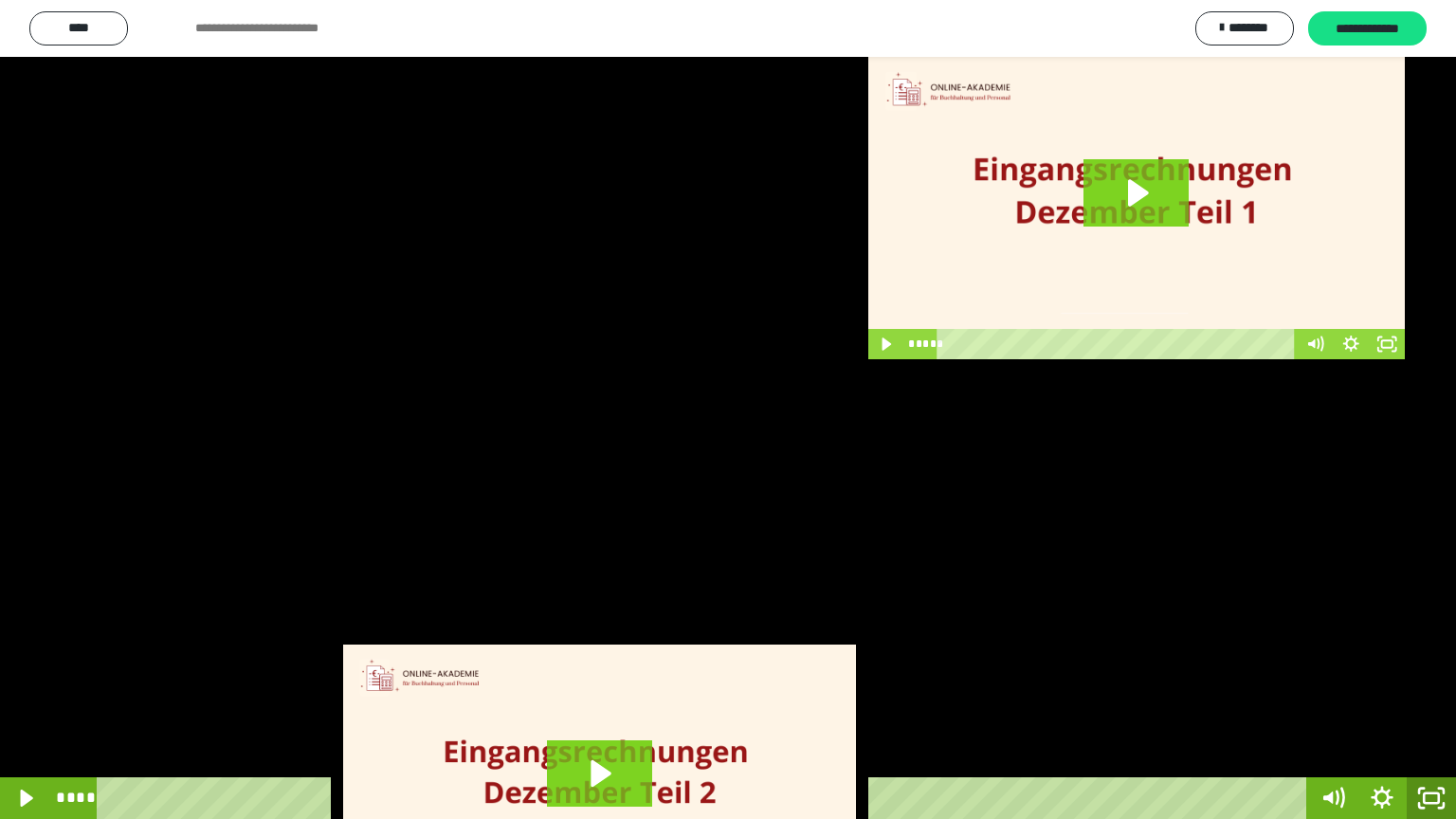 click 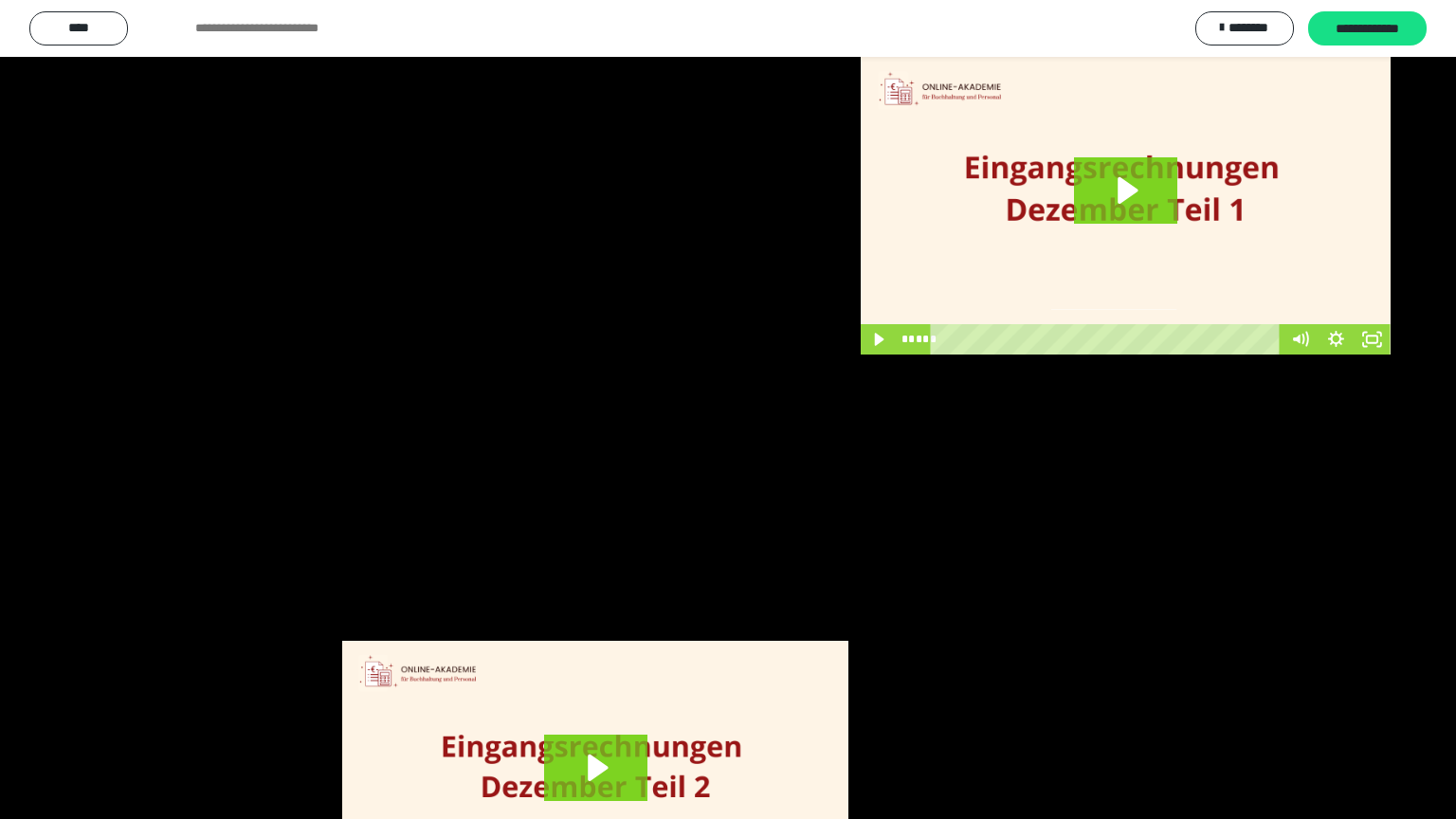 scroll, scrollTop: 3585, scrollLeft: 0, axis: vertical 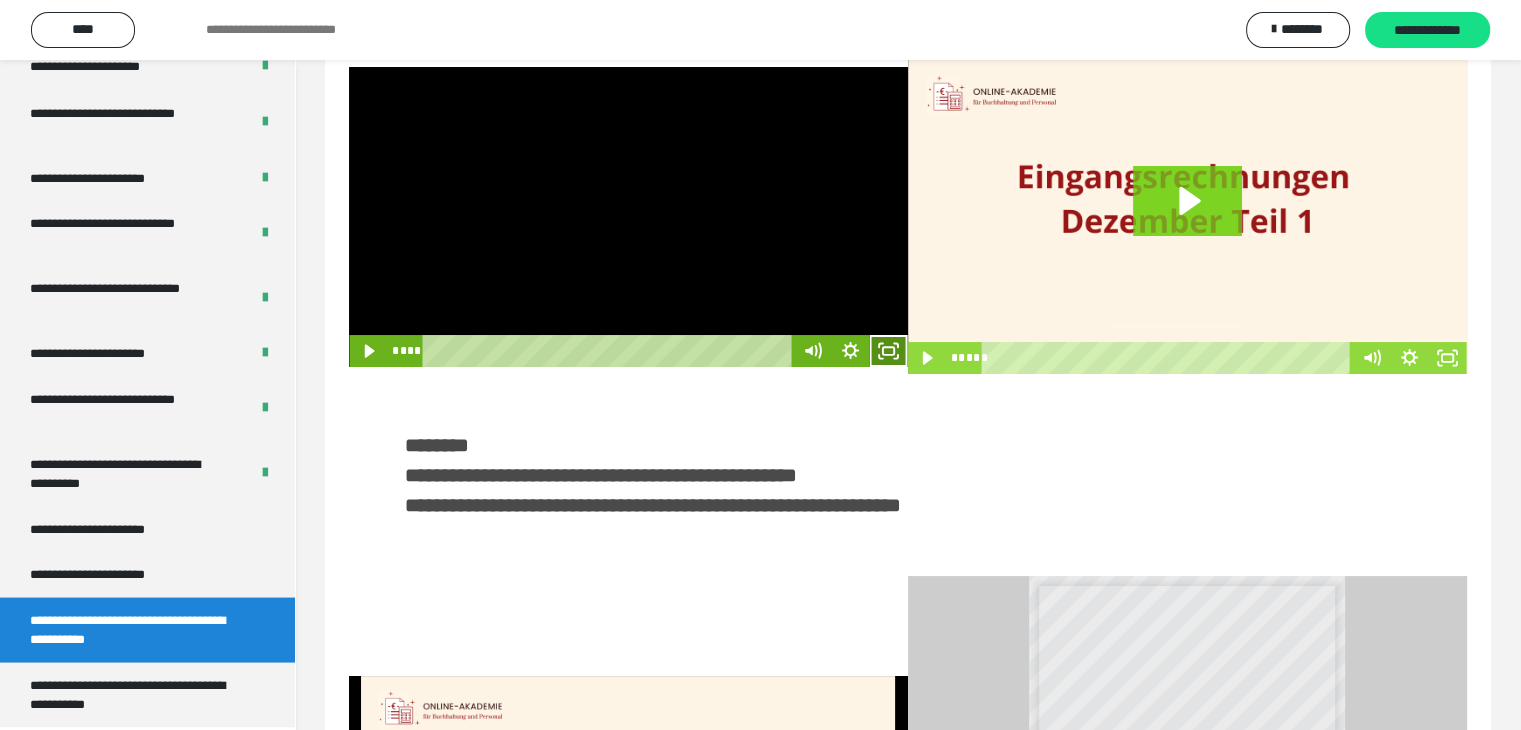 click 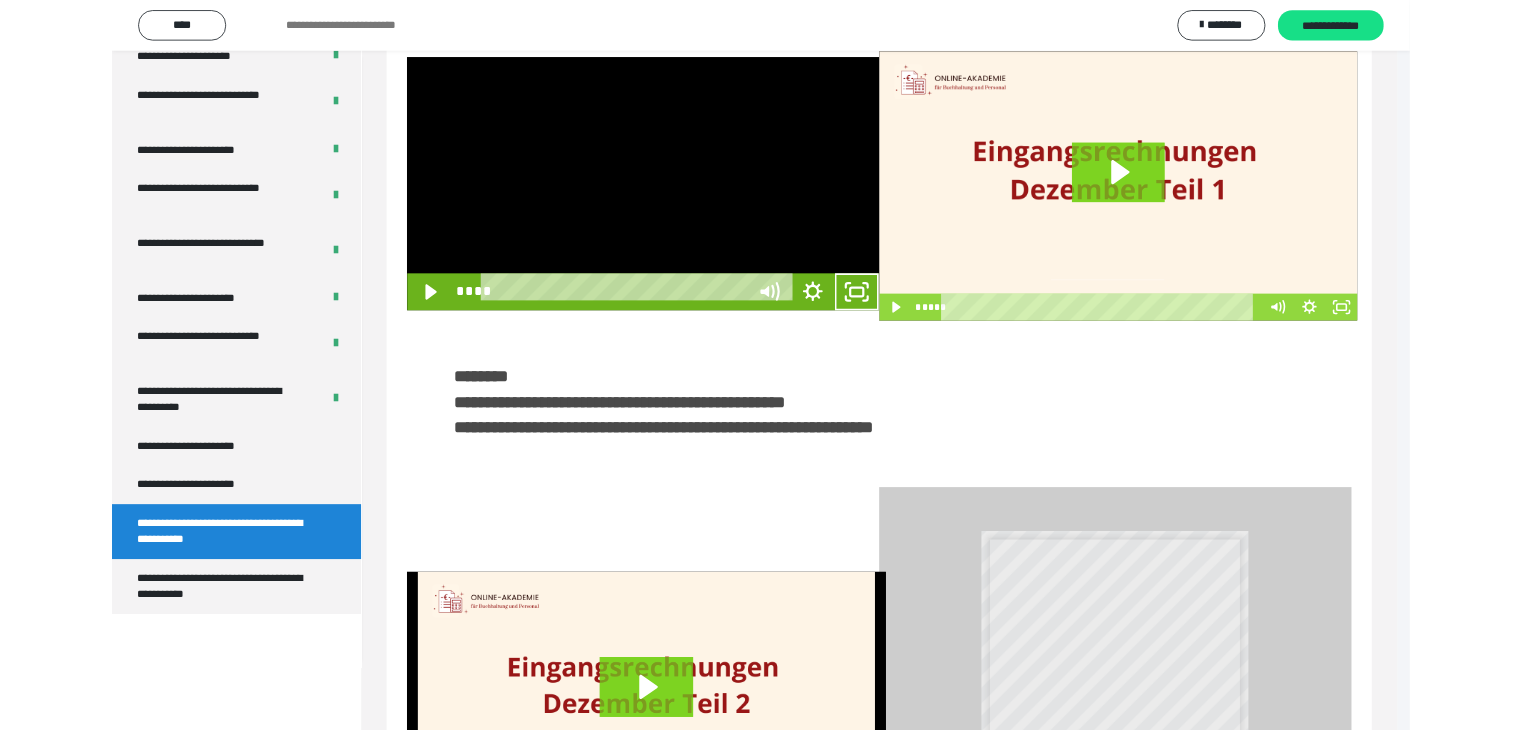 scroll, scrollTop: 3648, scrollLeft: 0, axis: vertical 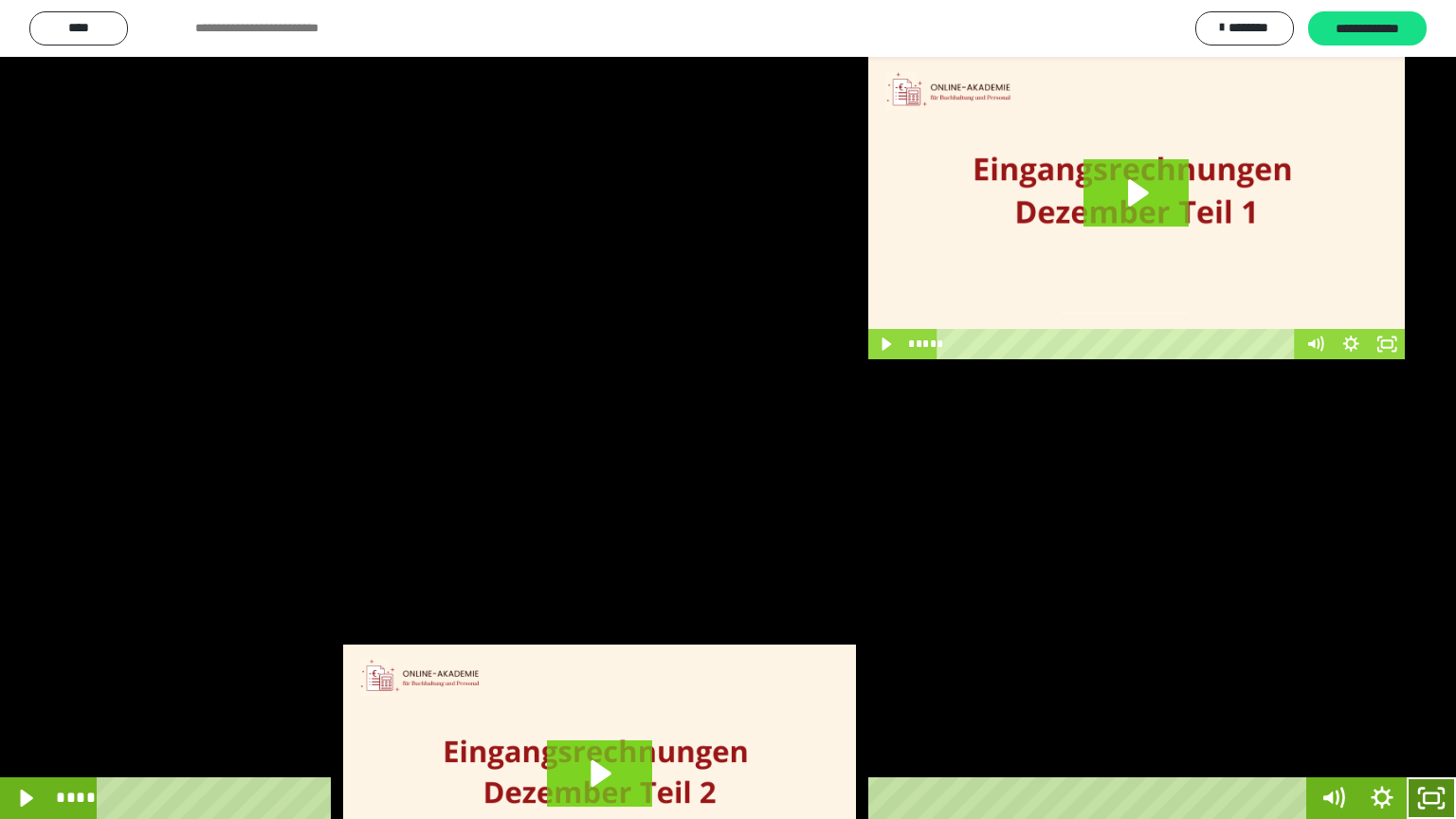 click 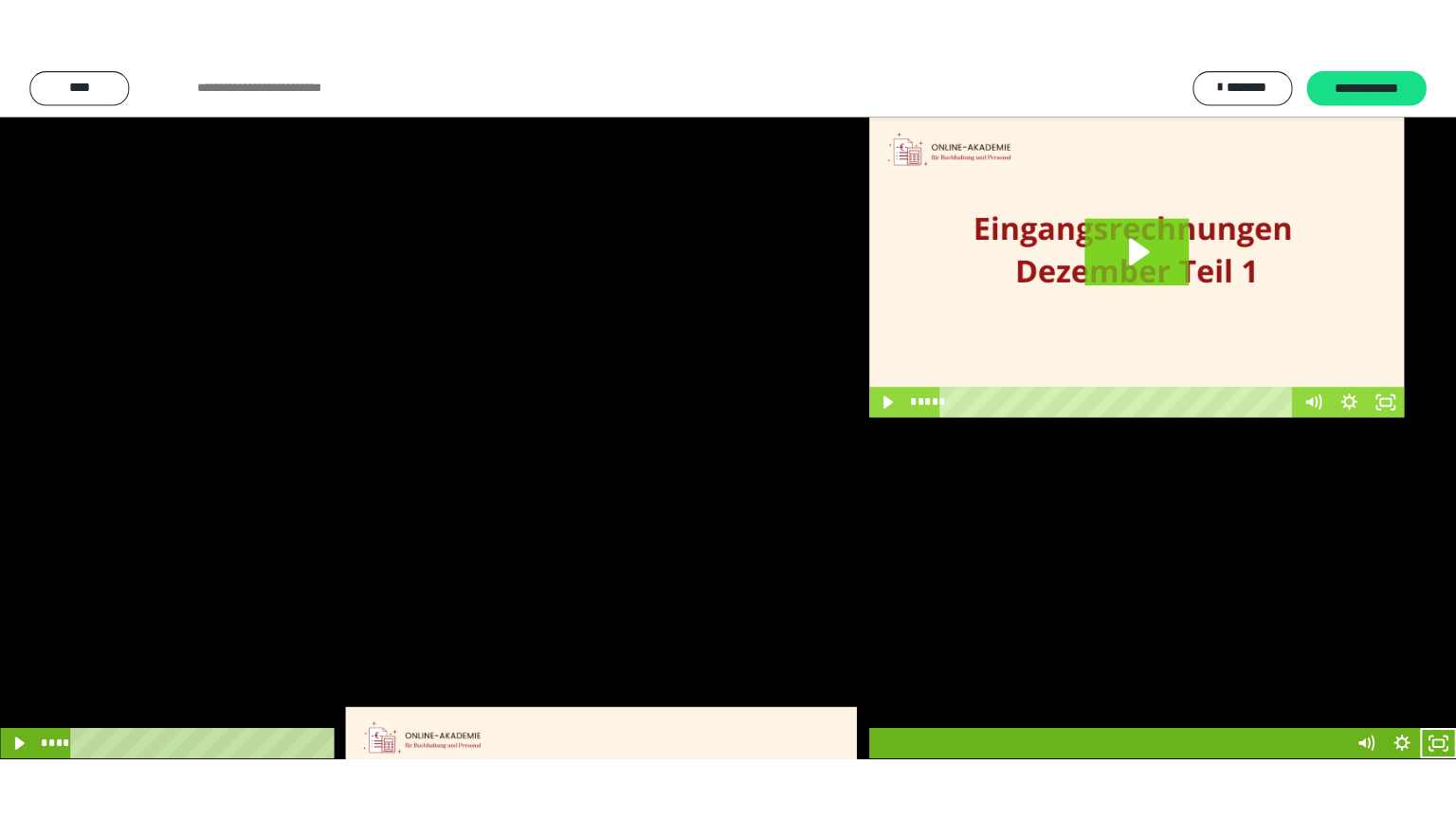 scroll, scrollTop: 3585, scrollLeft: 0, axis: vertical 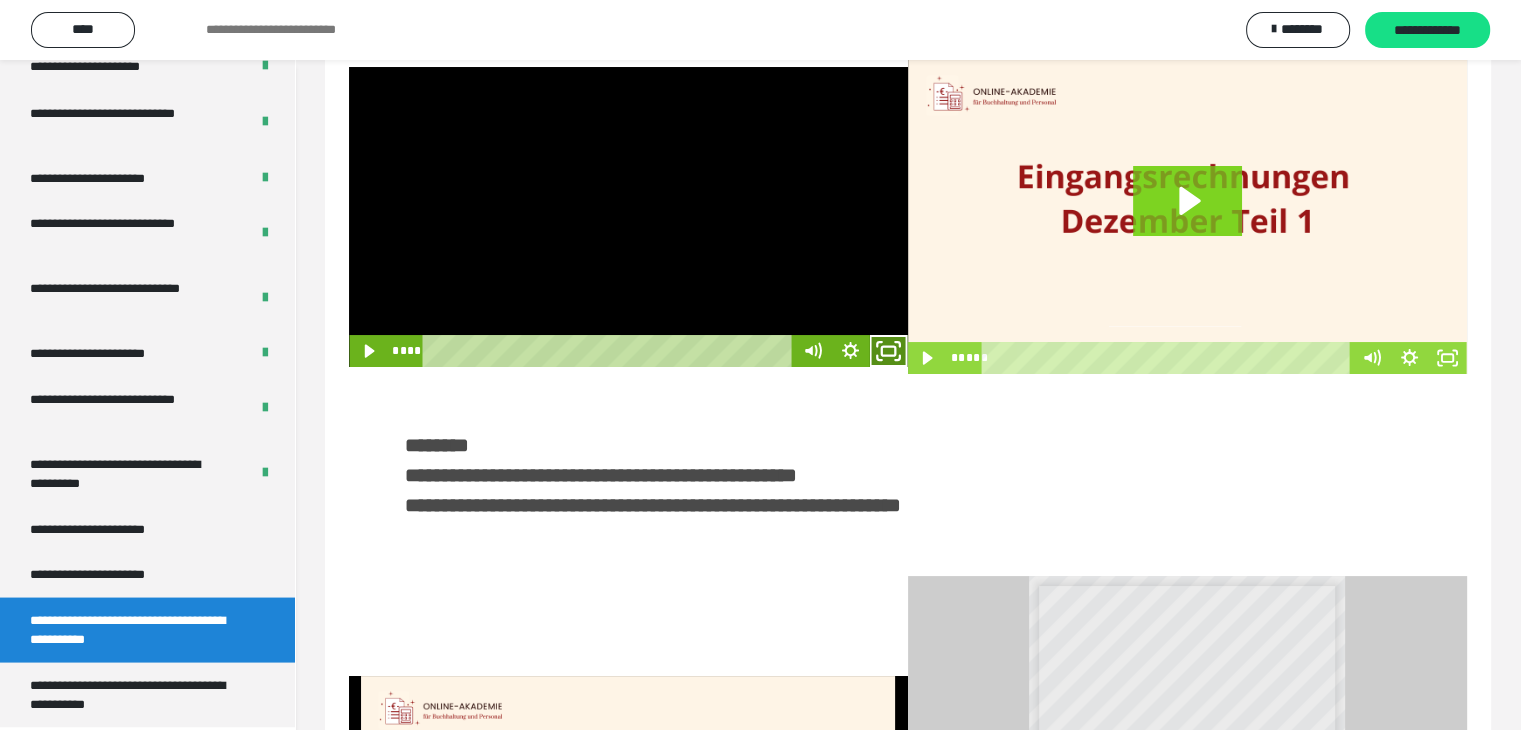 click 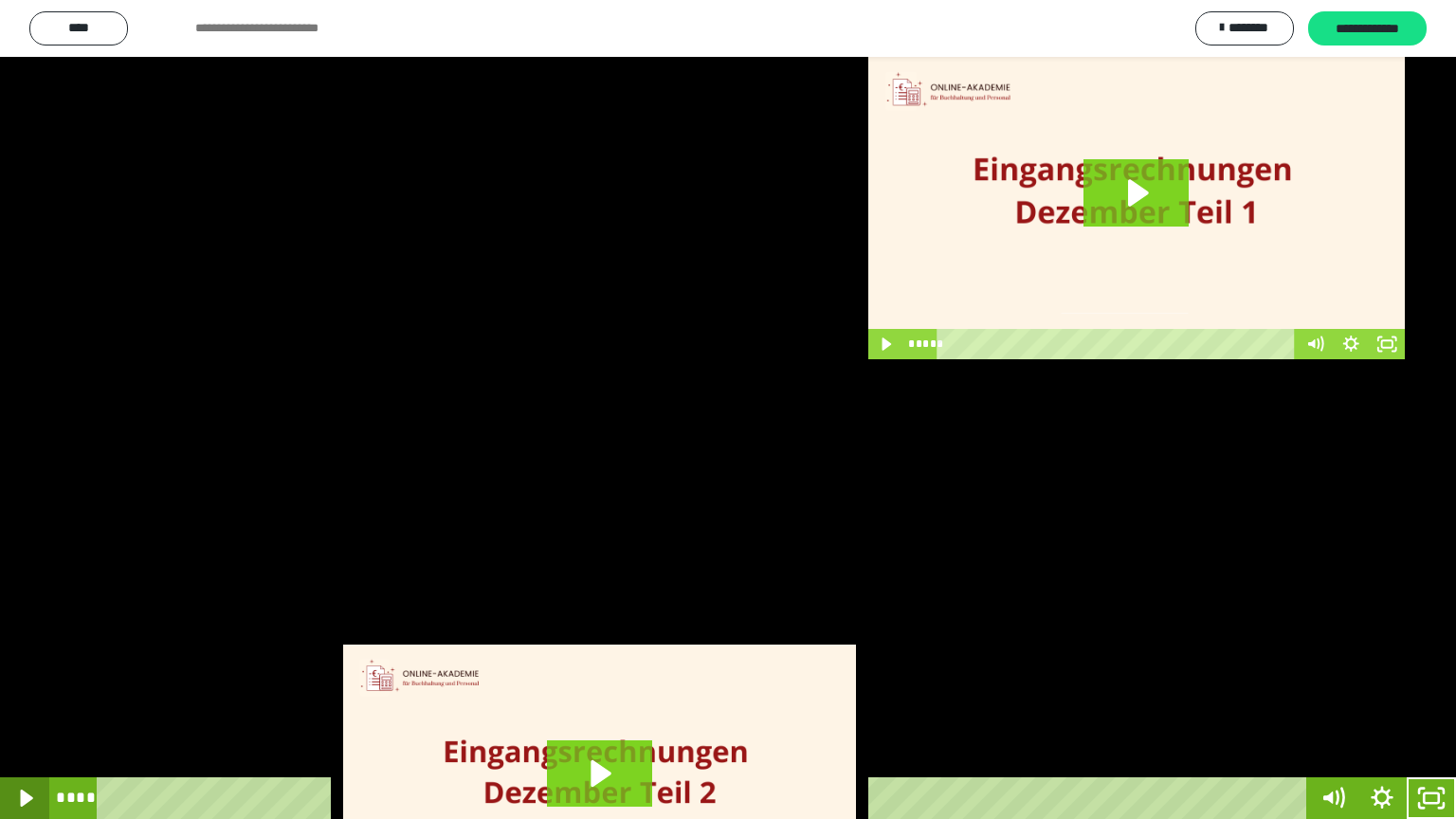 click 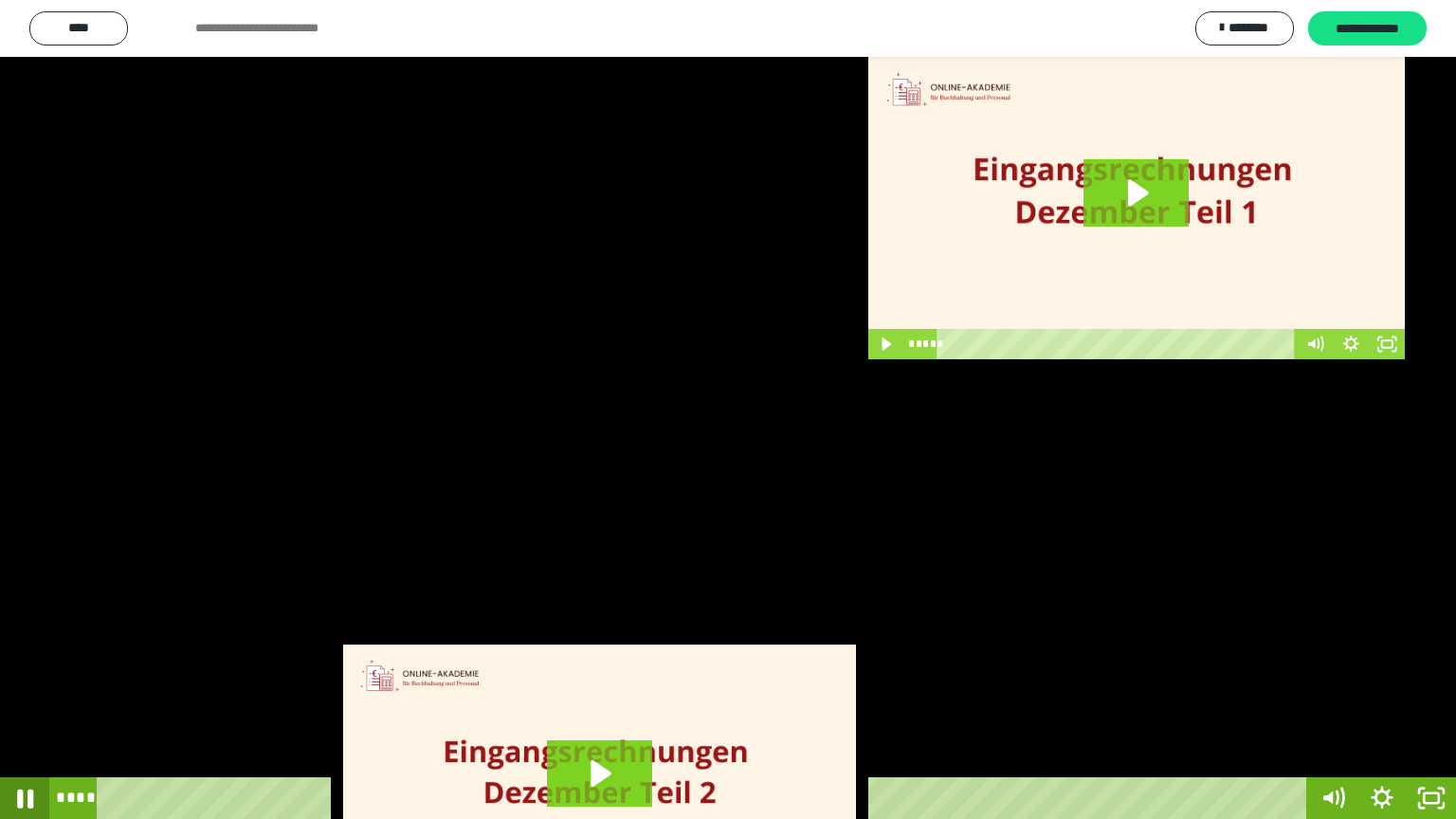 click 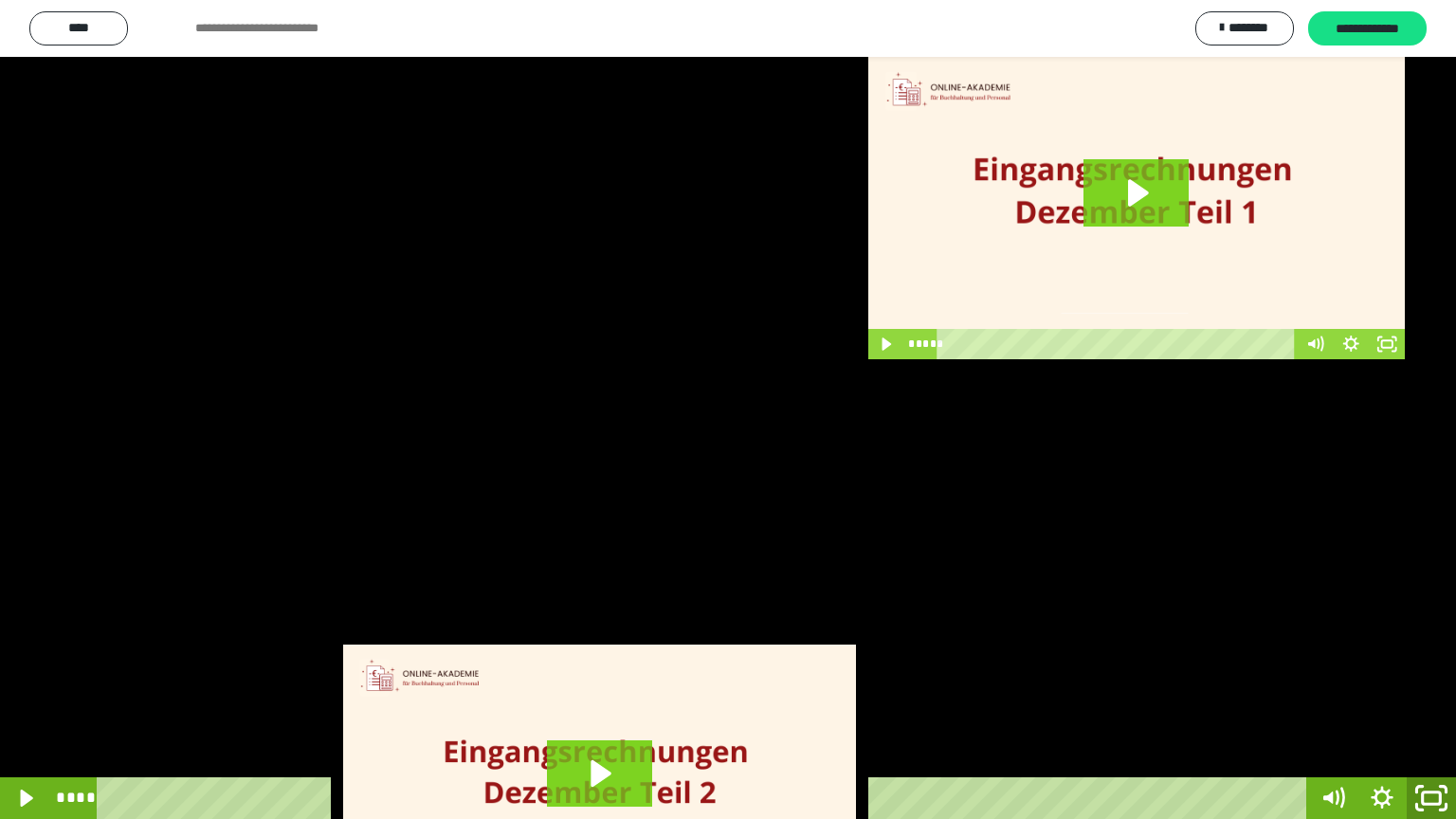 click 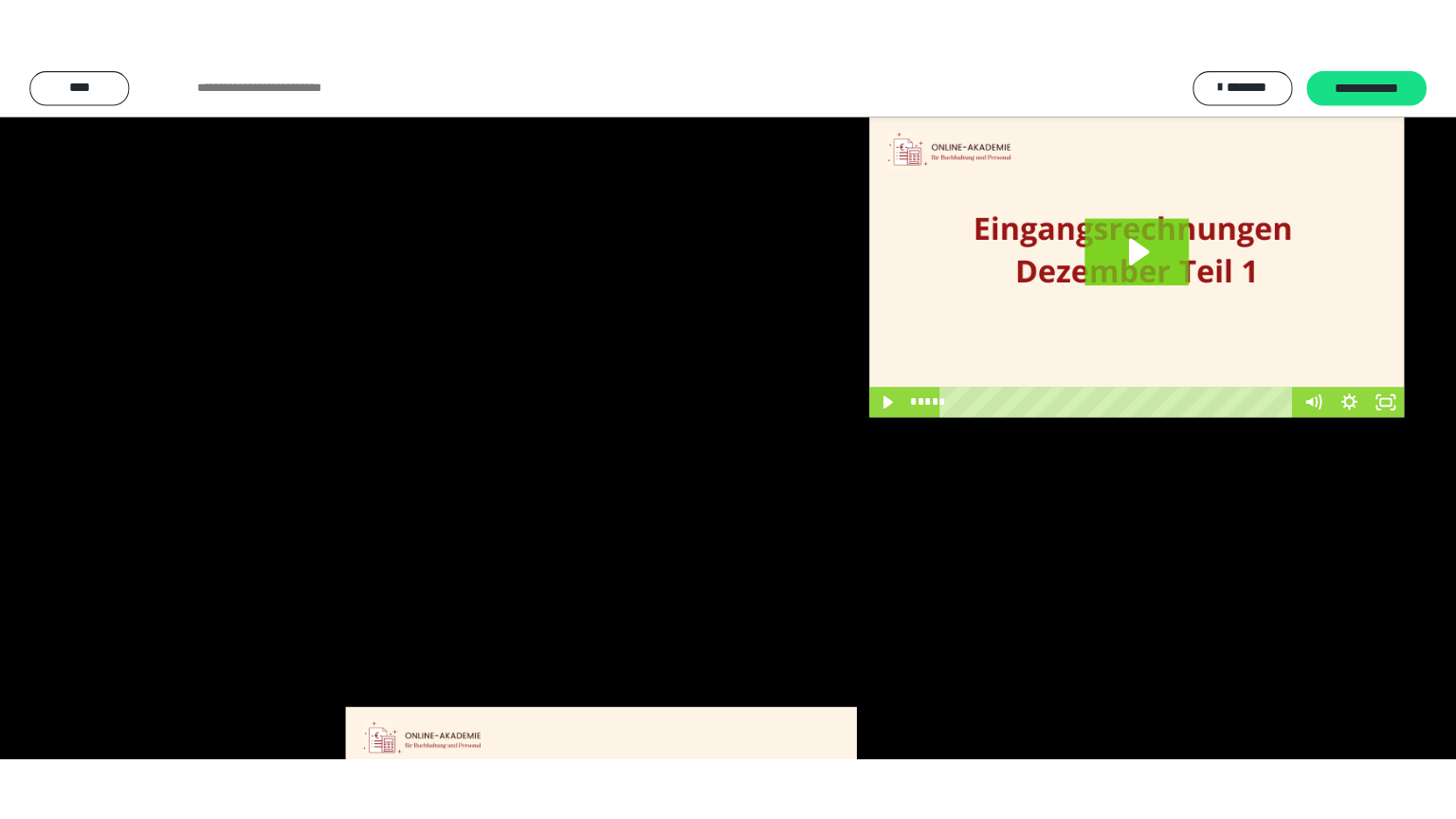 scroll, scrollTop: 3585, scrollLeft: 0, axis: vertical 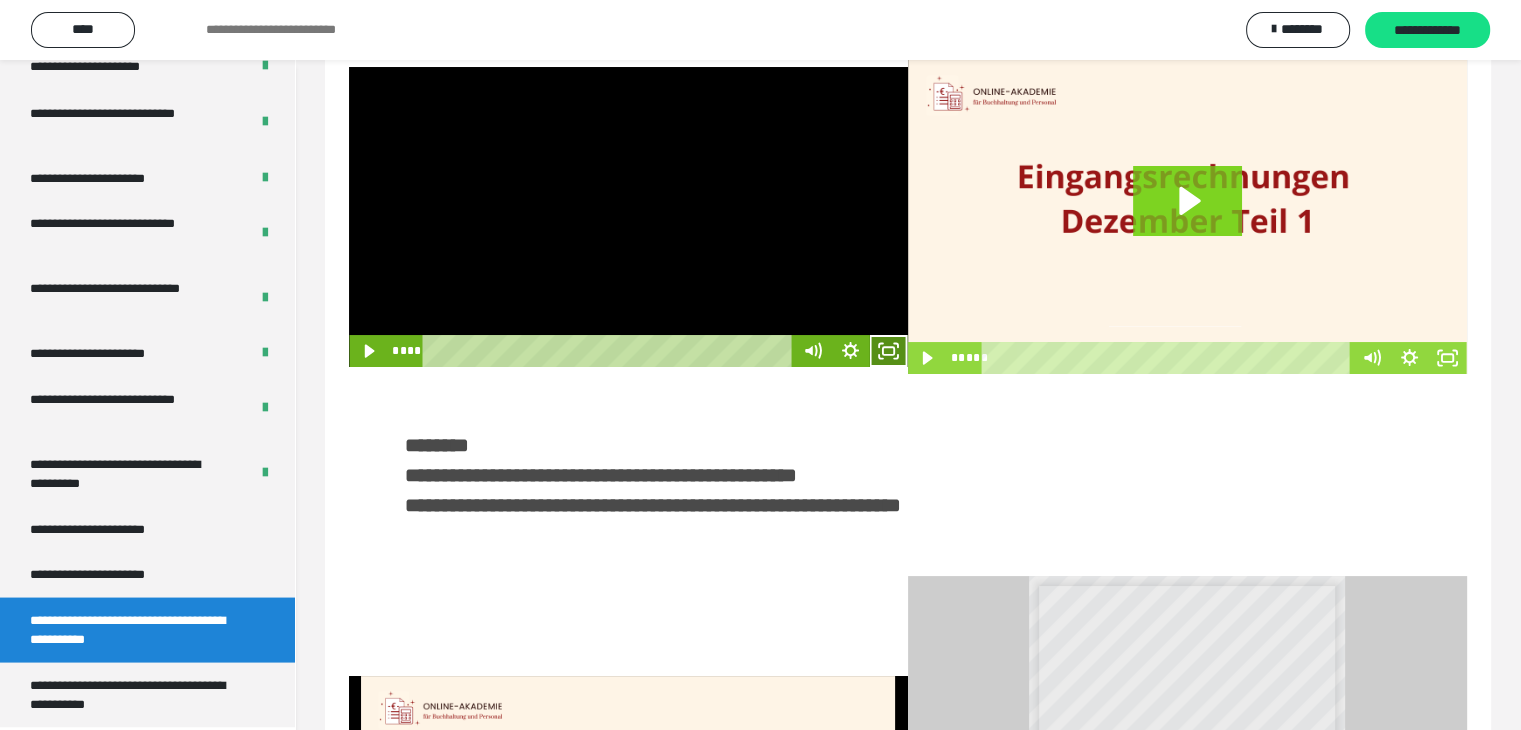click 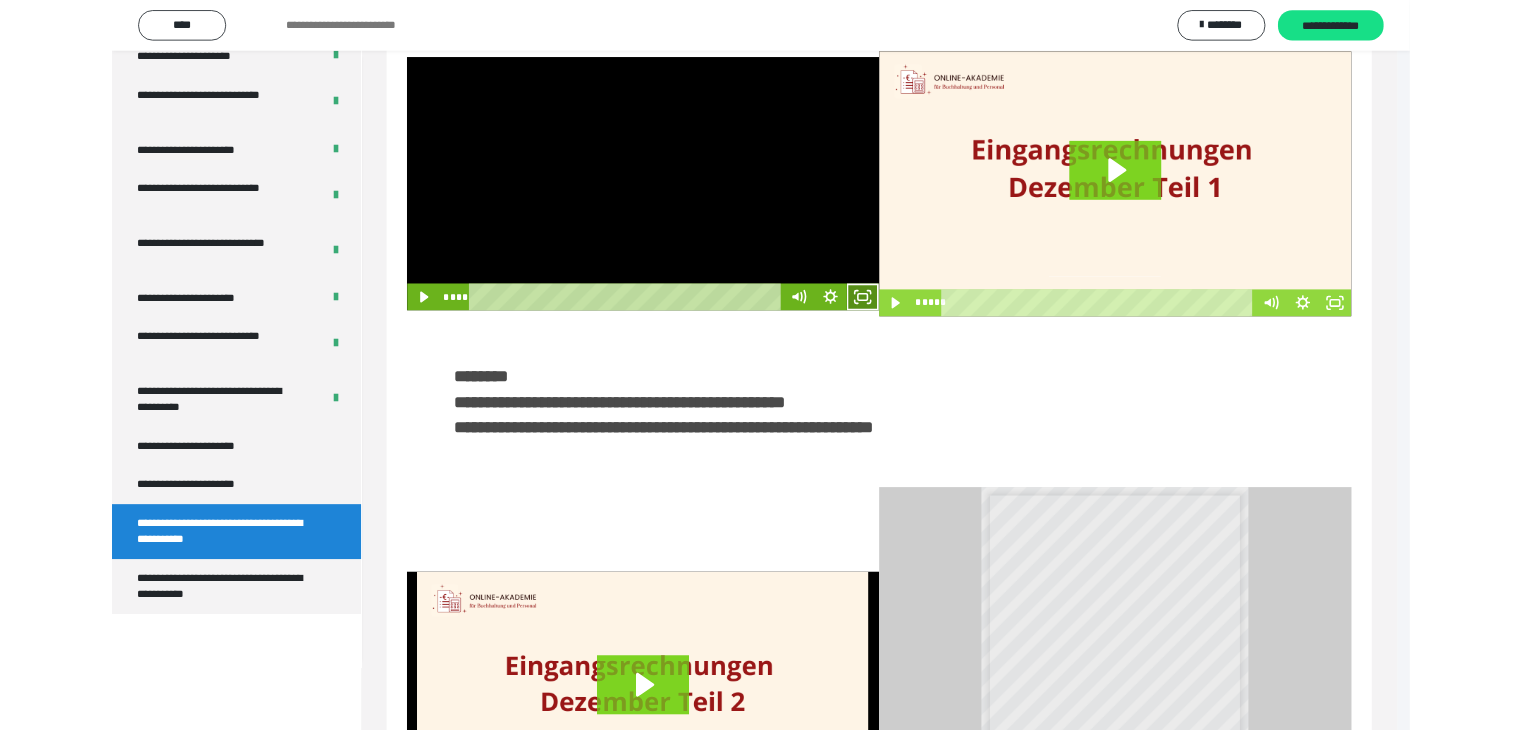 scroll, scrollTop: 3648, scrollLeft: 0, axis: vertical 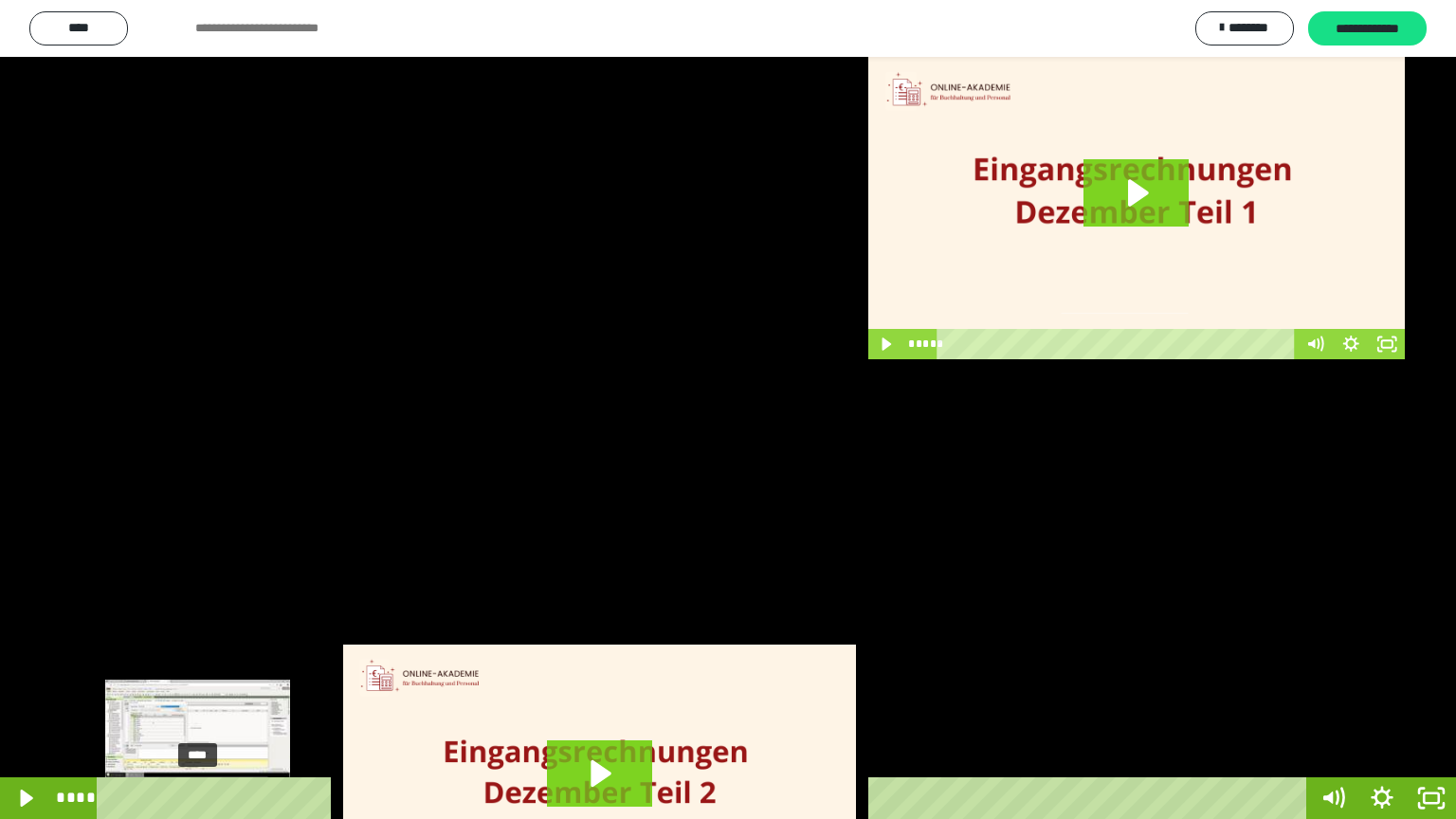 drag, startPoint x: 231, startPoint y: 796, endPoint x: 198, endPoint y: 791, distance: 33.376639 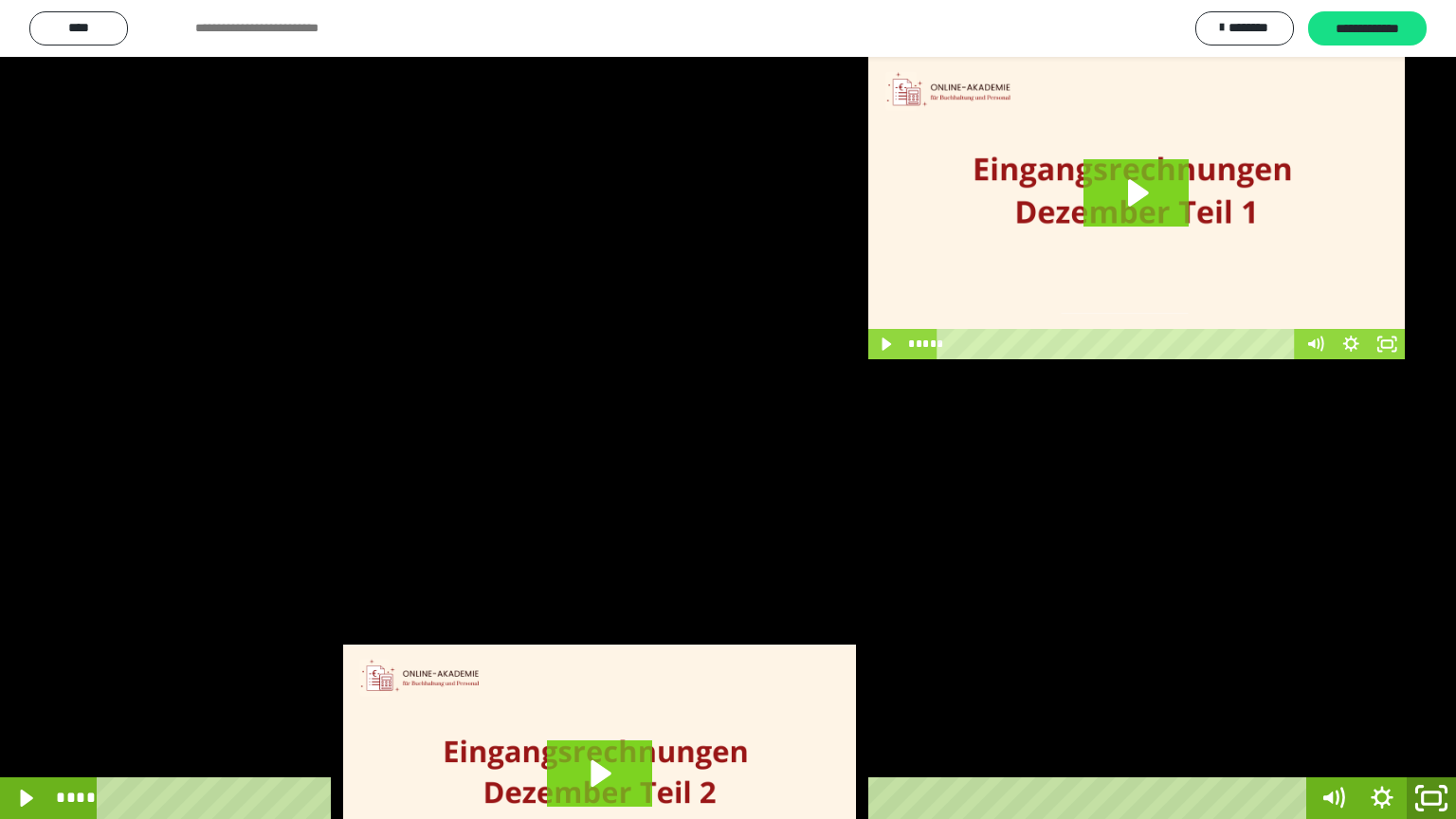 click 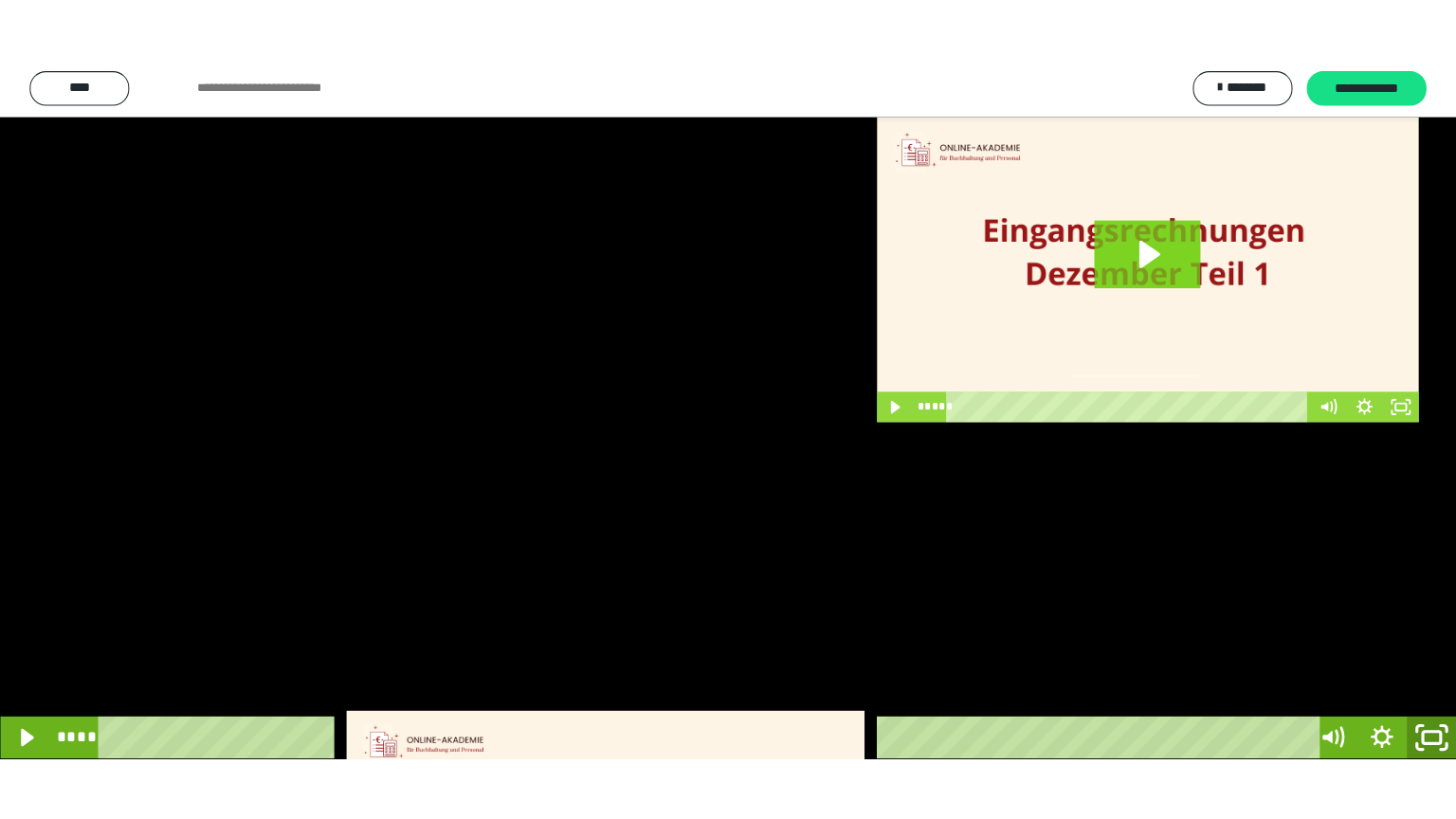 scroll, scrollTop: 3585, scrollLeft: 0, axis: vertical 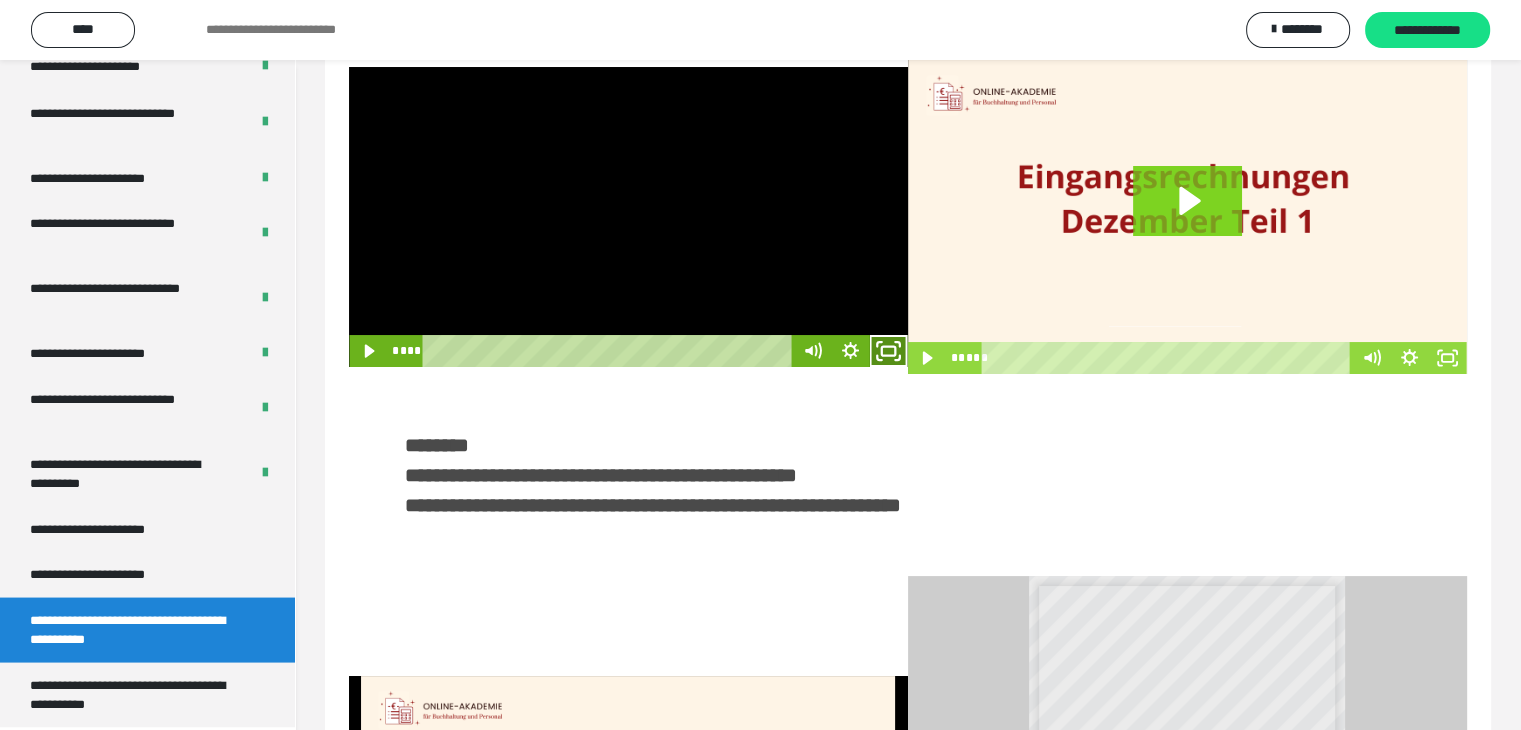 click 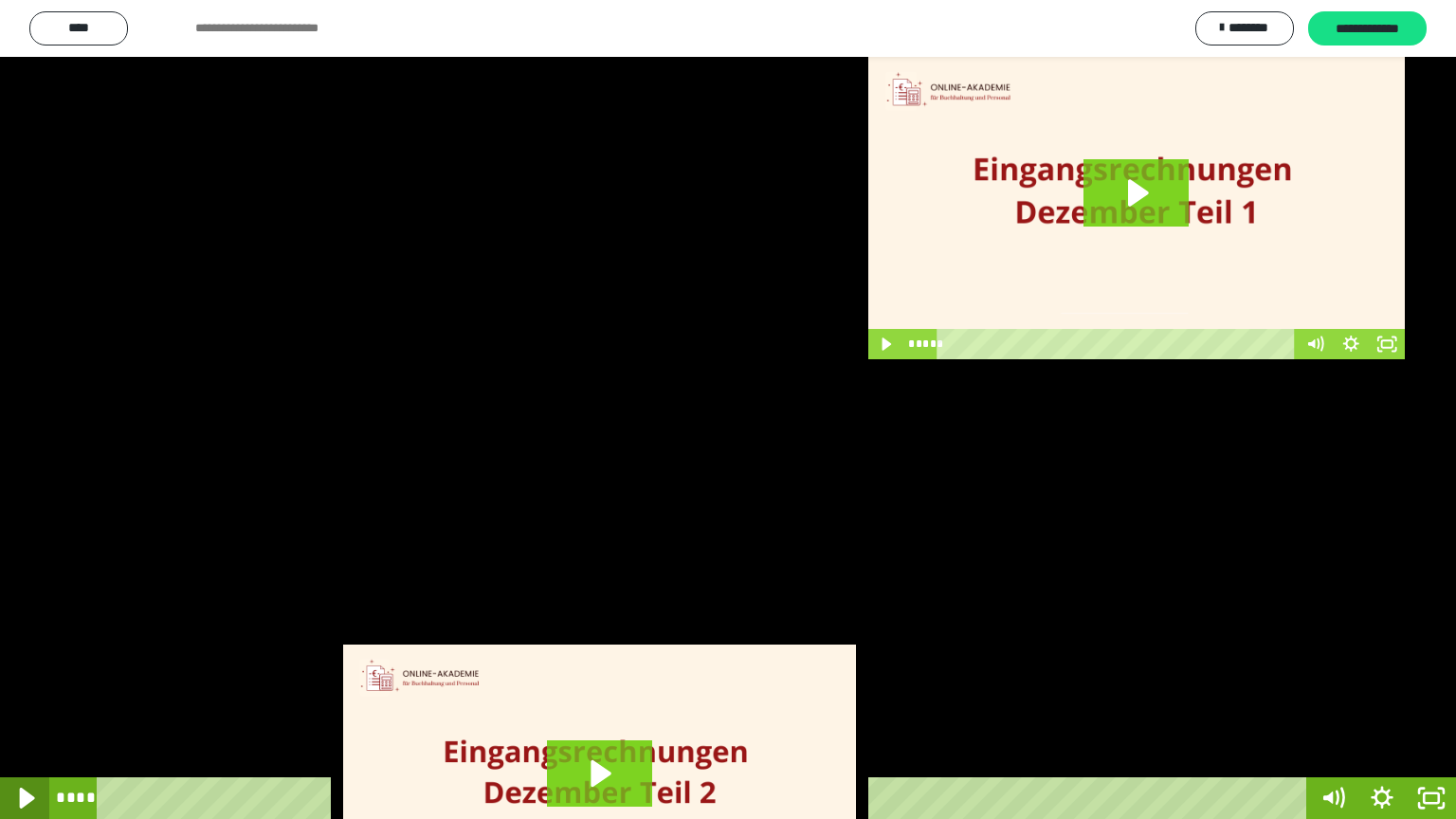 click 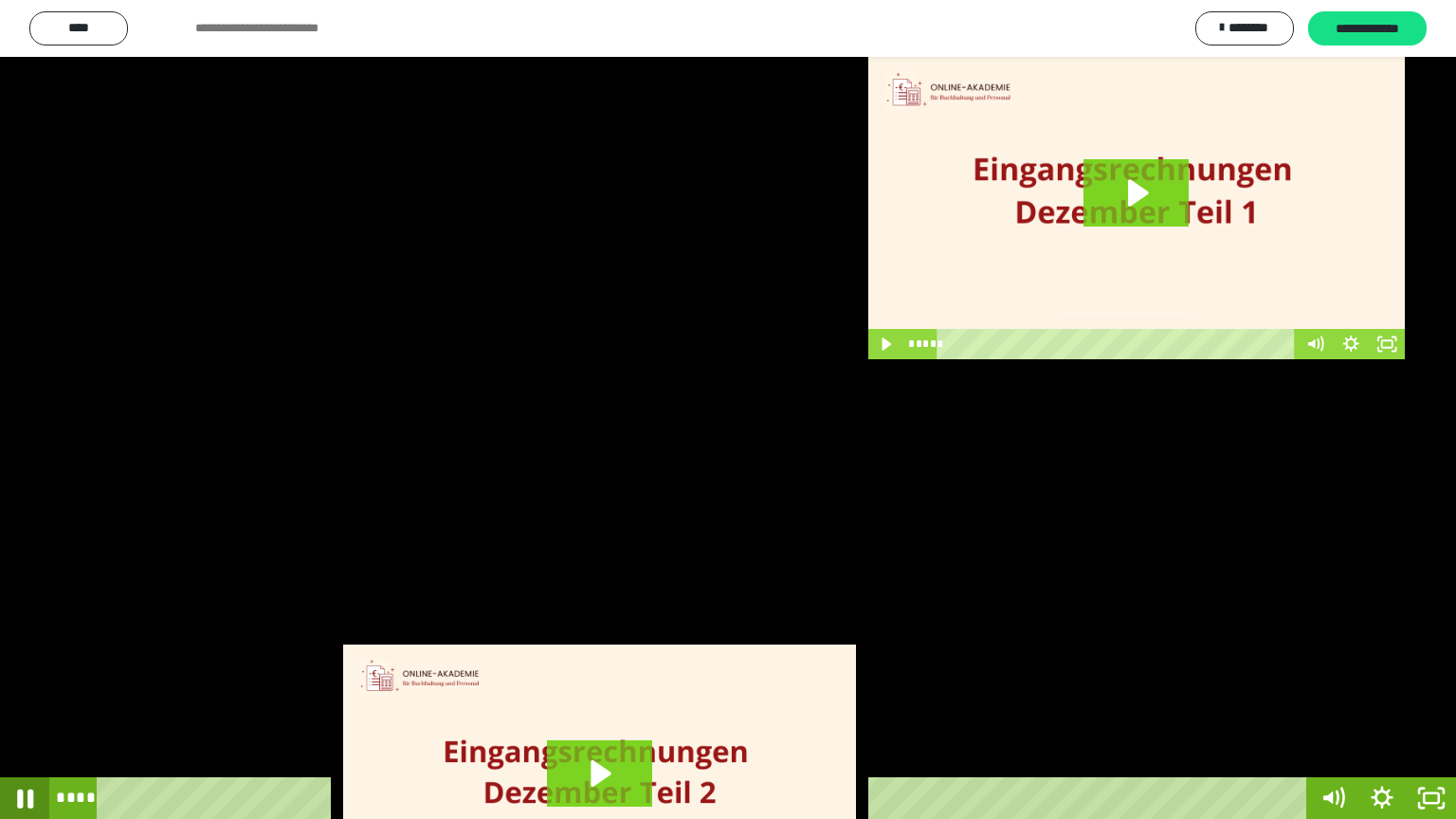 click 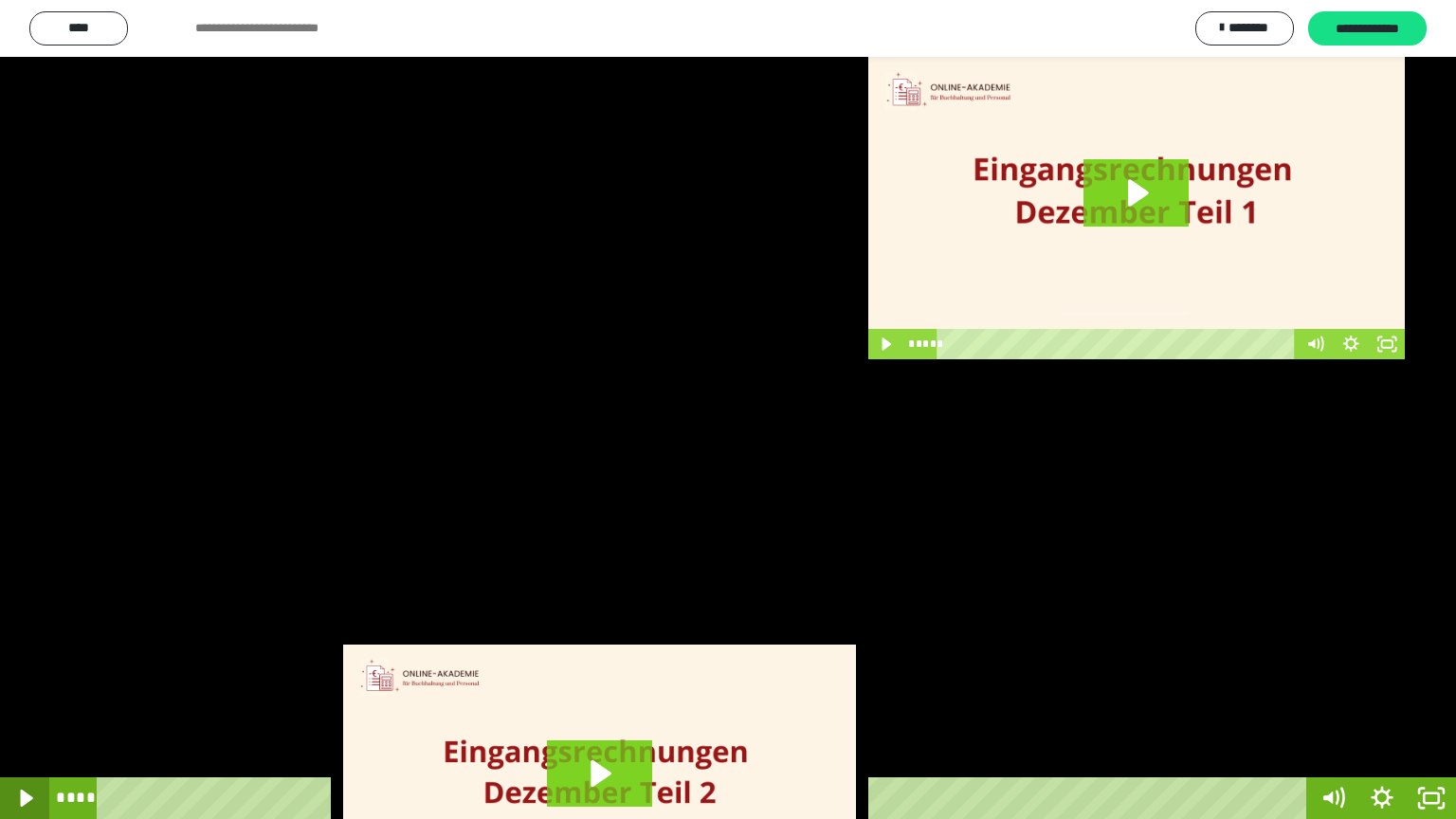 click 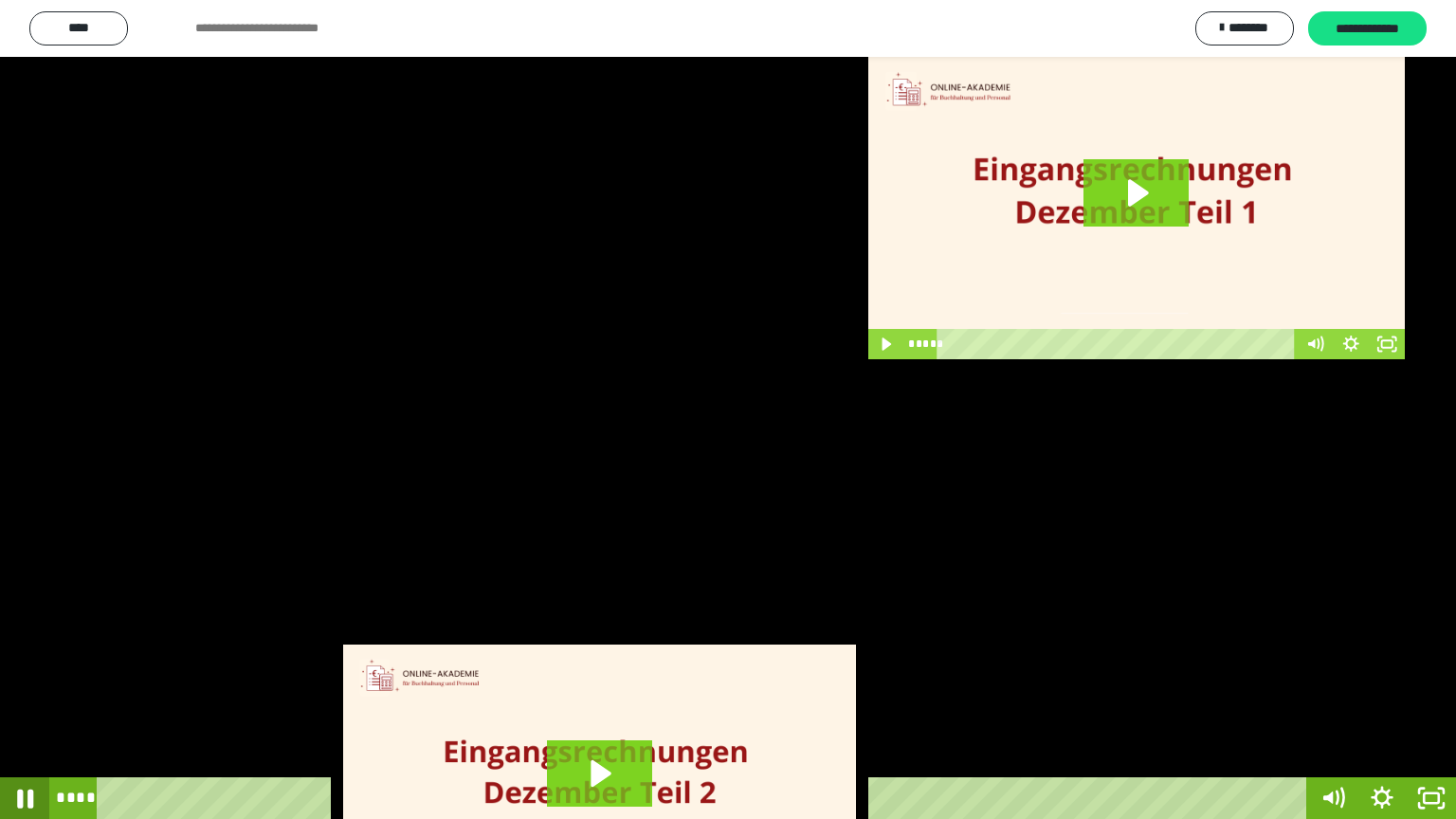 click 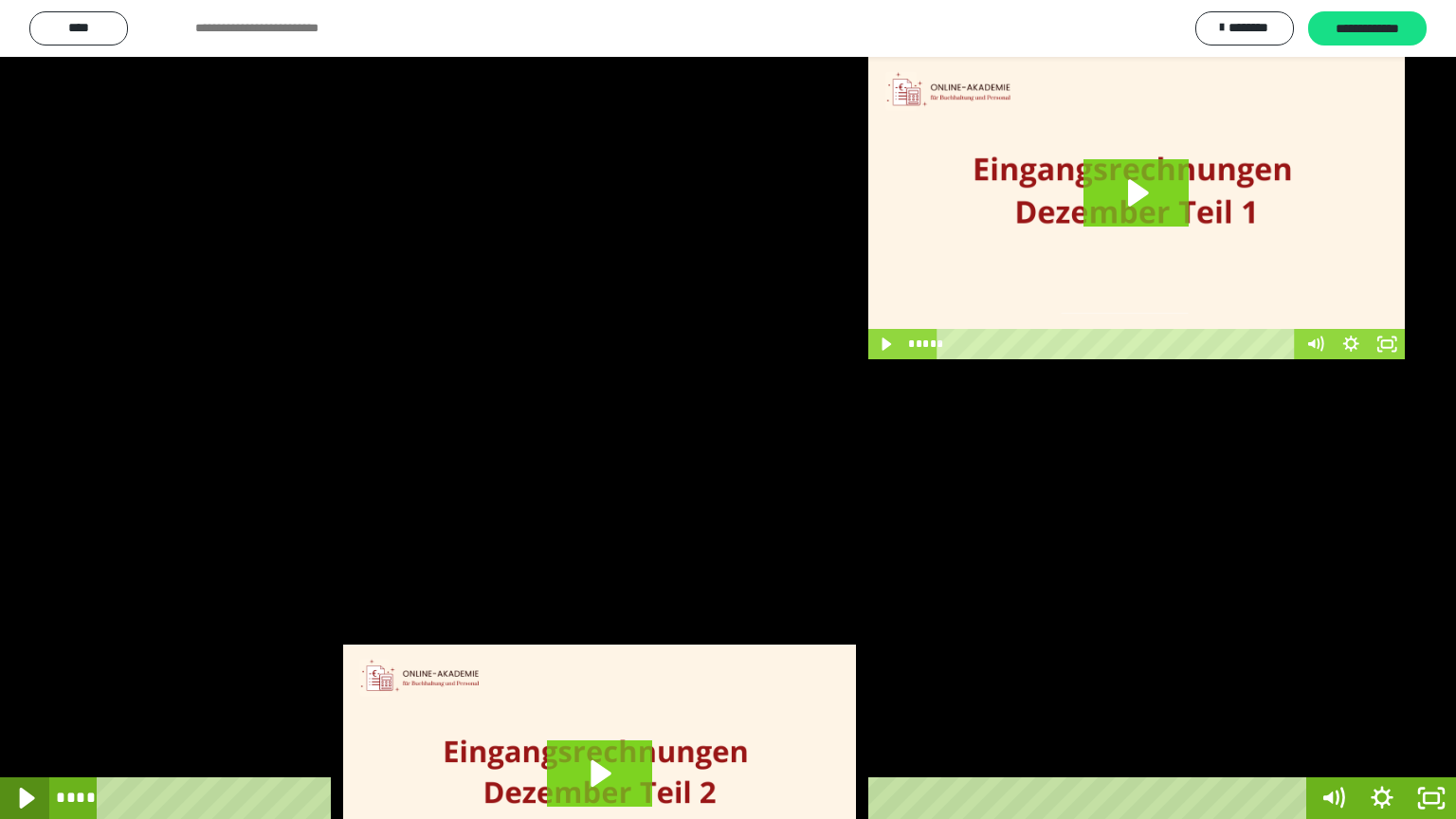 click 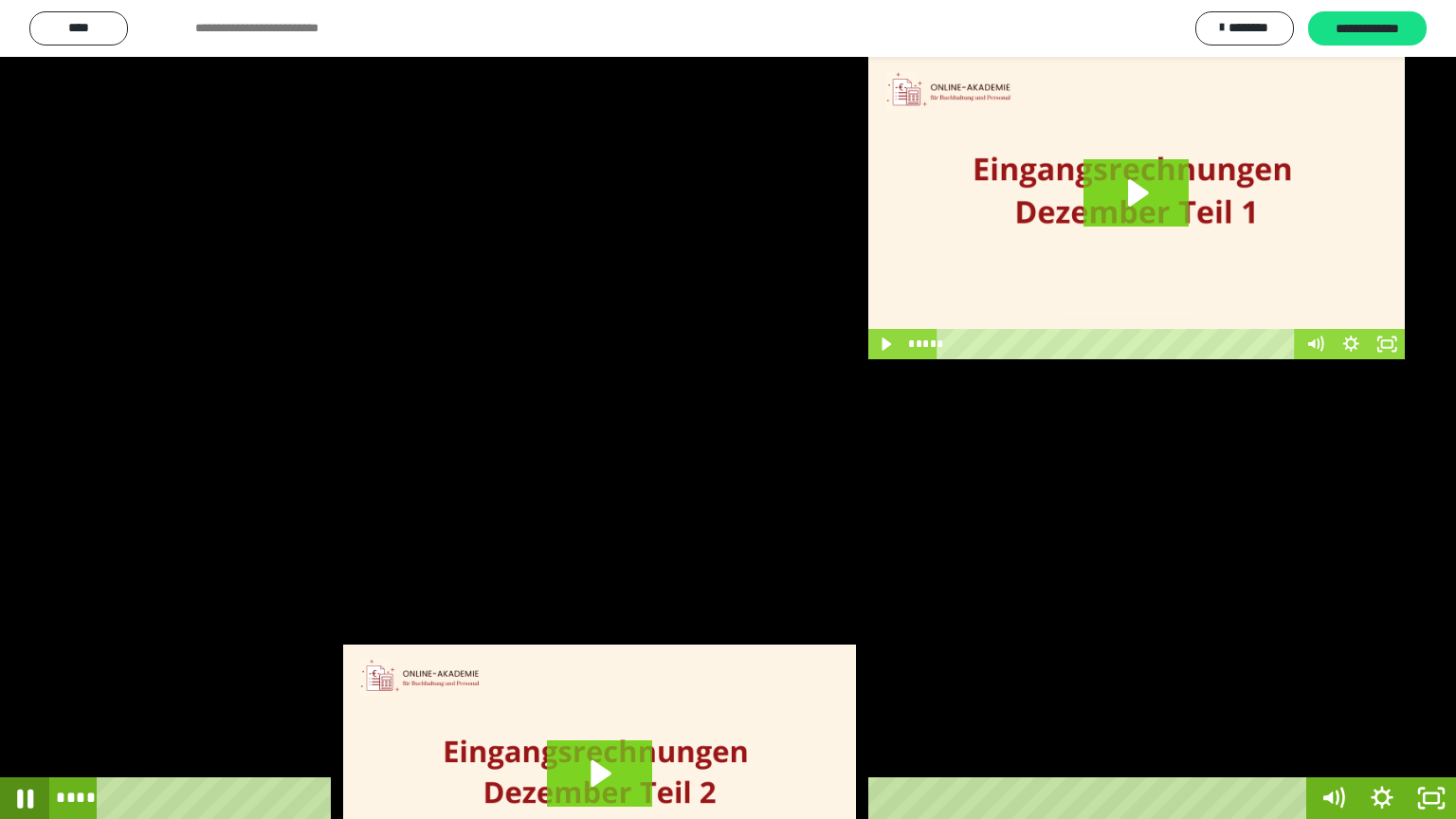 click 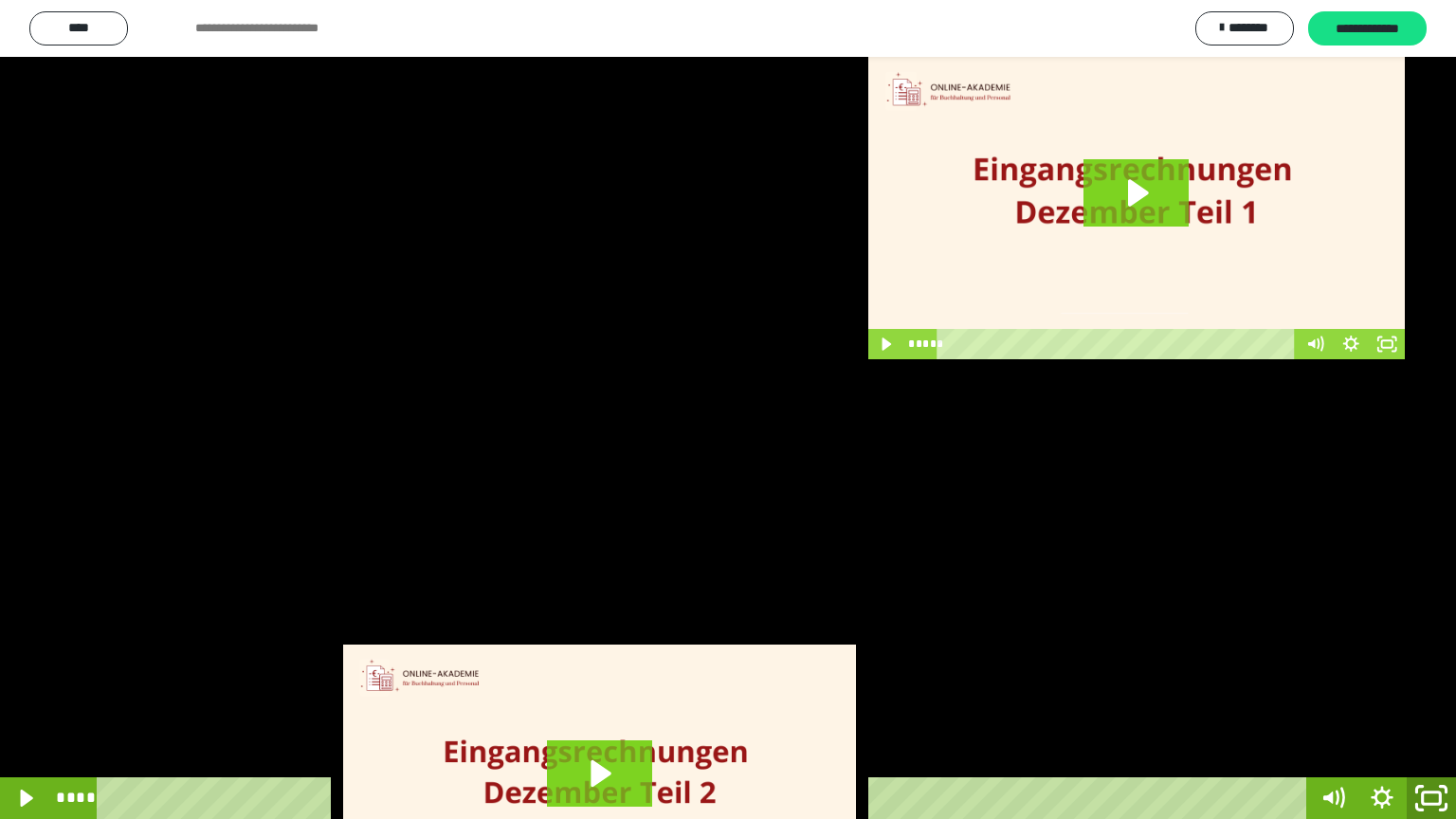click 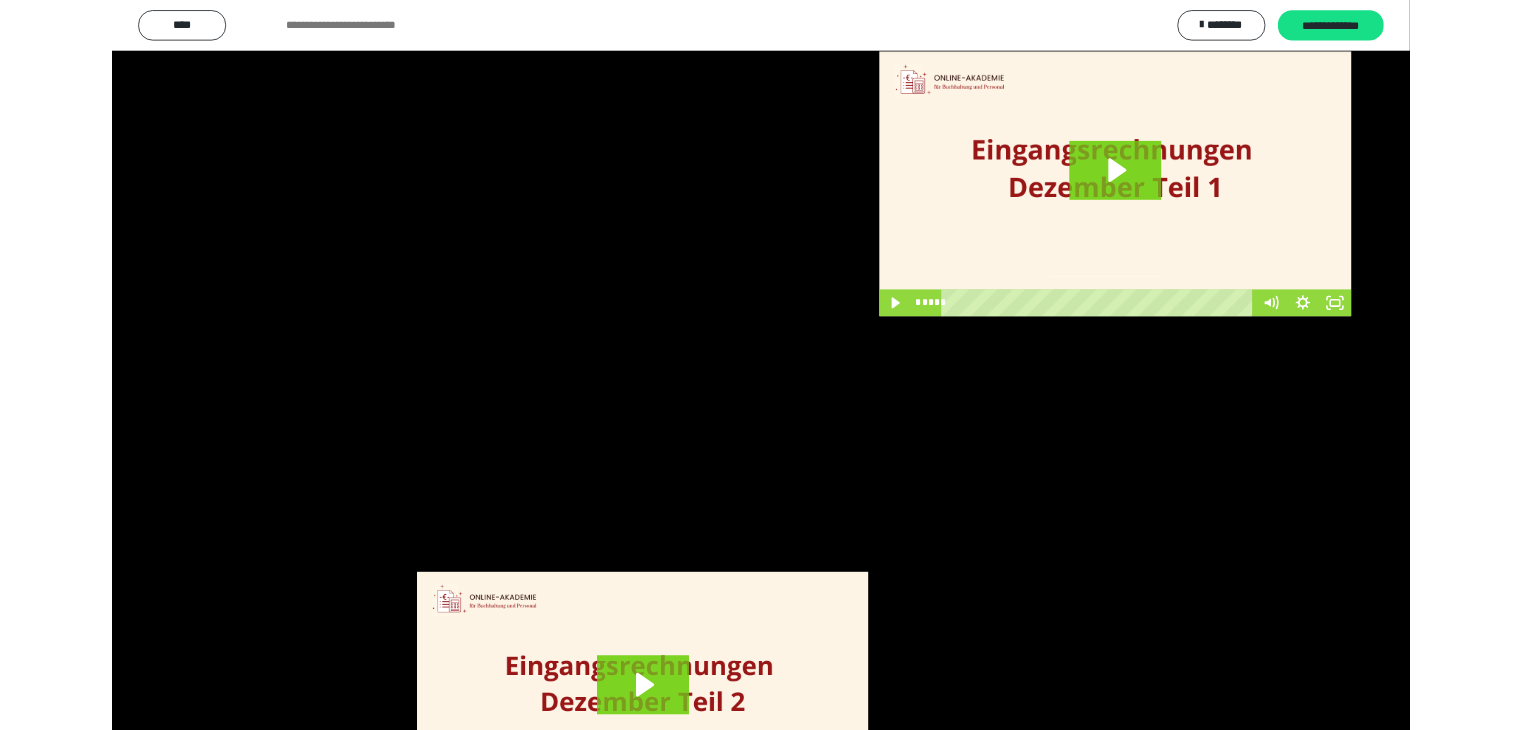 scroll, scrollTop: 3782, scrollLeft: 0, axis: vertical 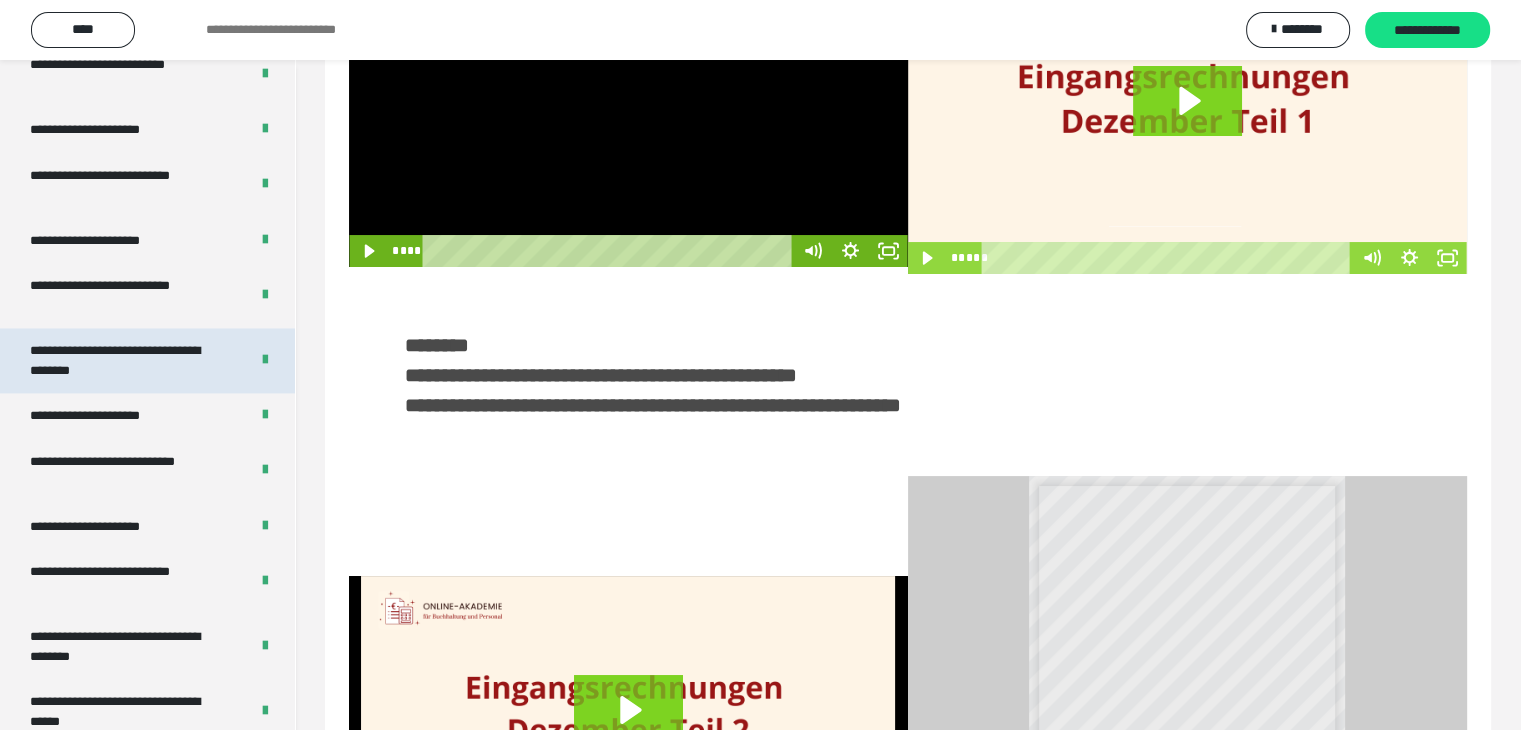 click on "**********" at bounding box center (124, 360) 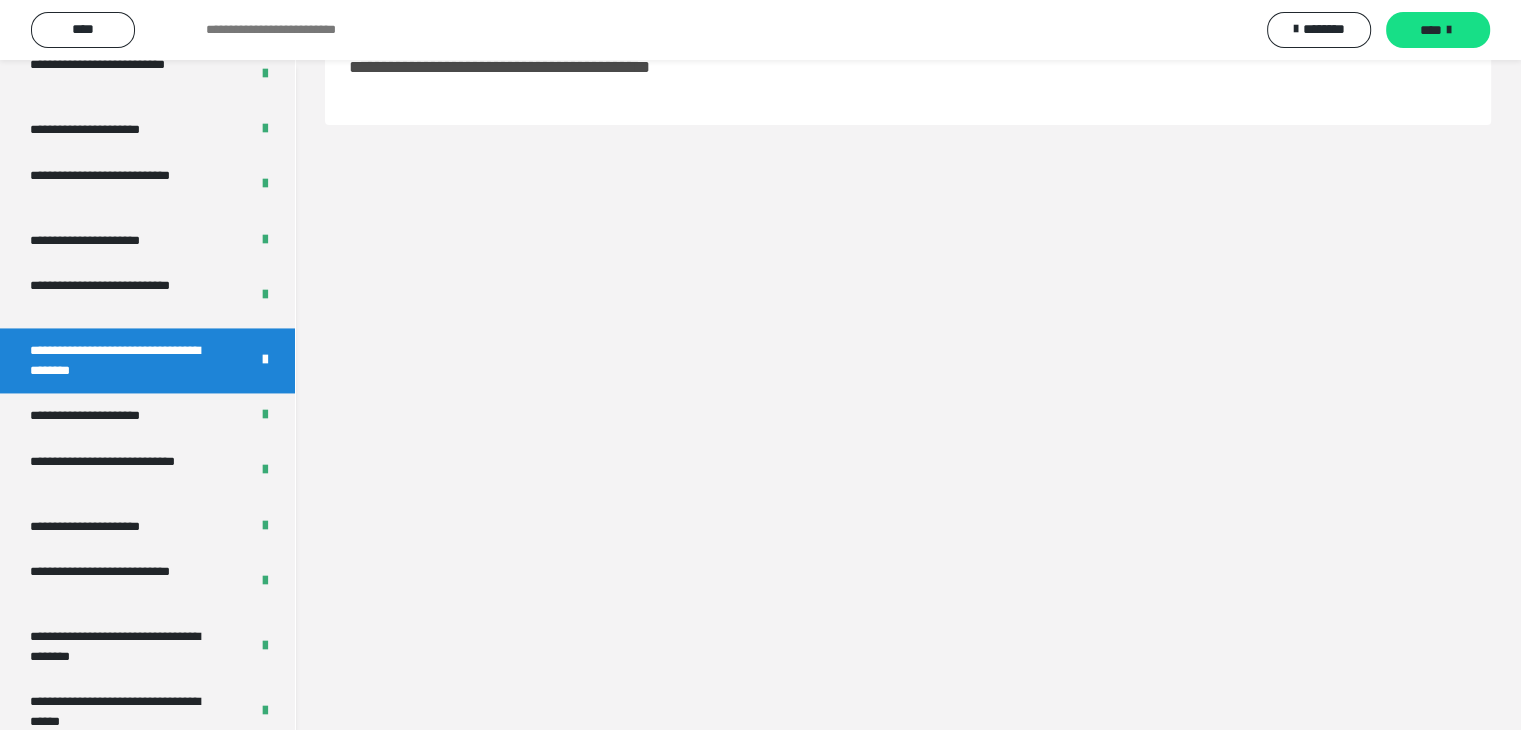 scroll, scrollTop: 60, scrollLeft: 0, axis: vertical 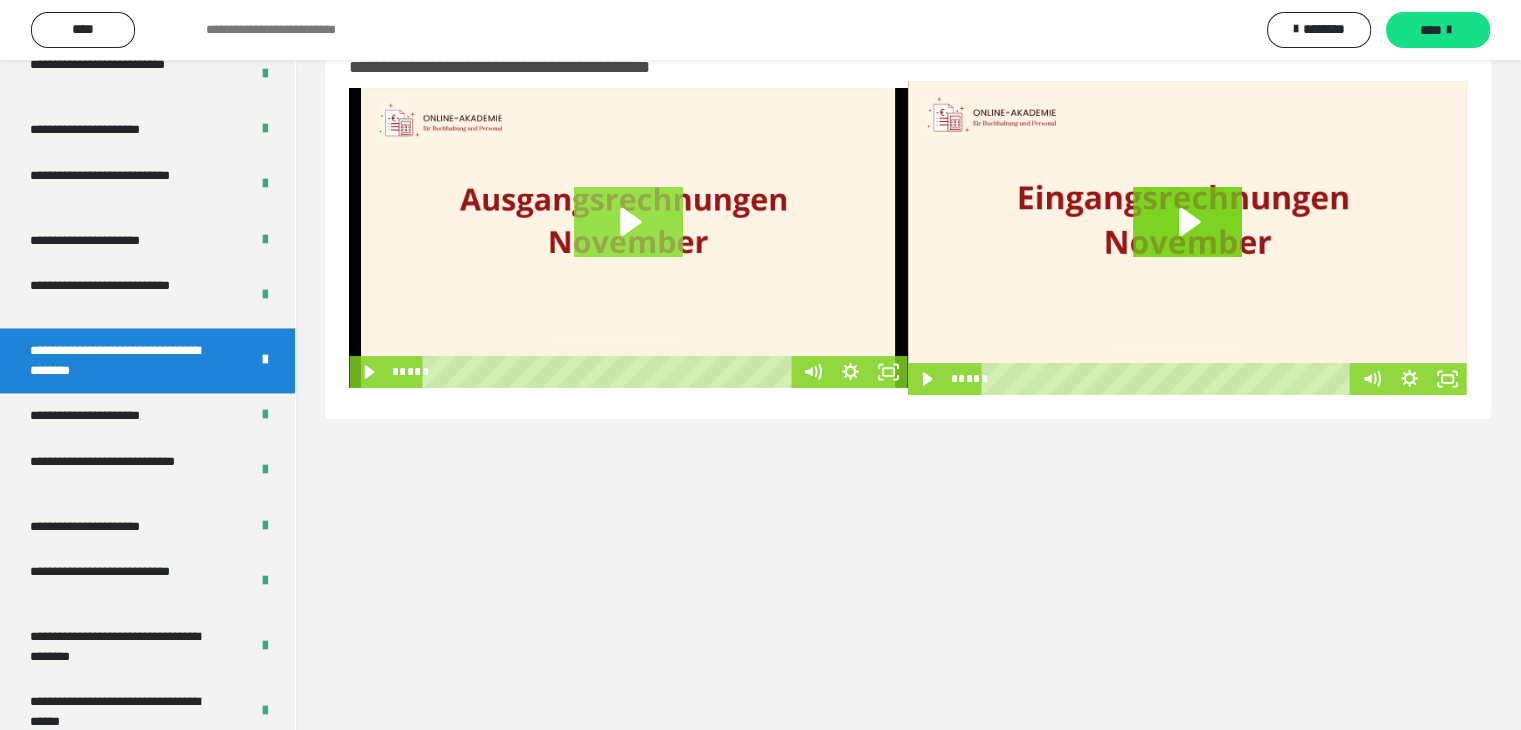 click 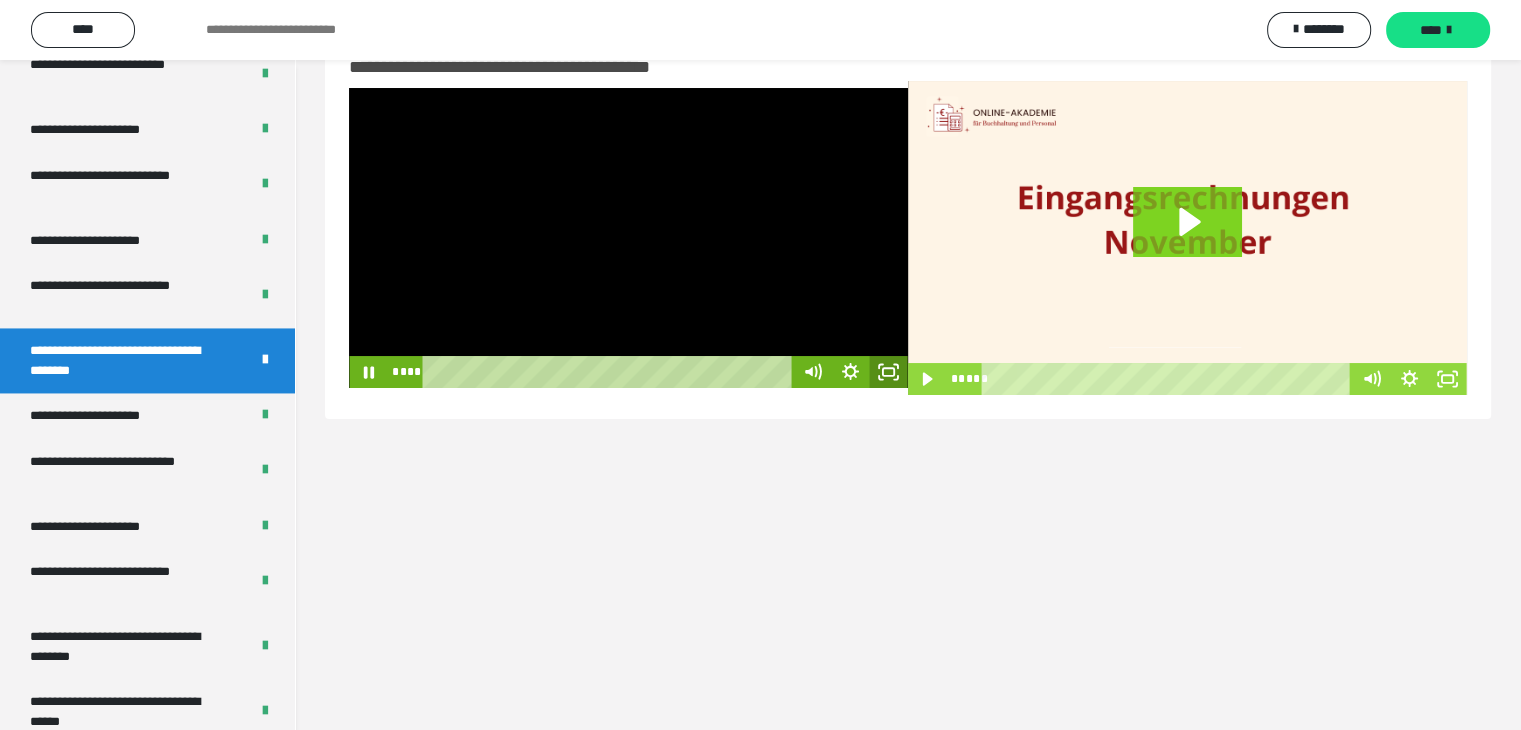 click 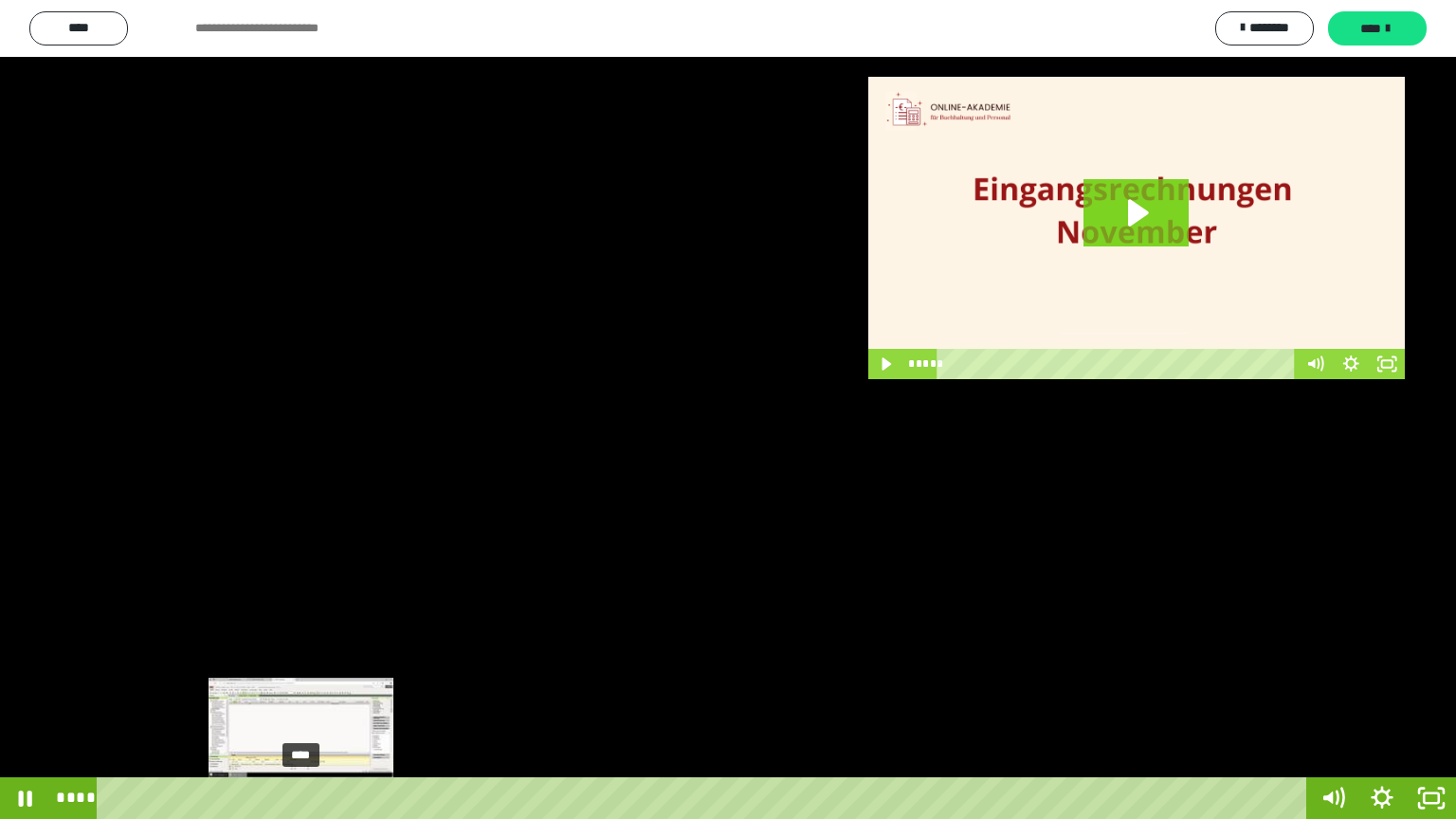 drag, startPoint x: 126, startPoint y: 794, endPoint x: 309, endPoint y: 794, distance: 183 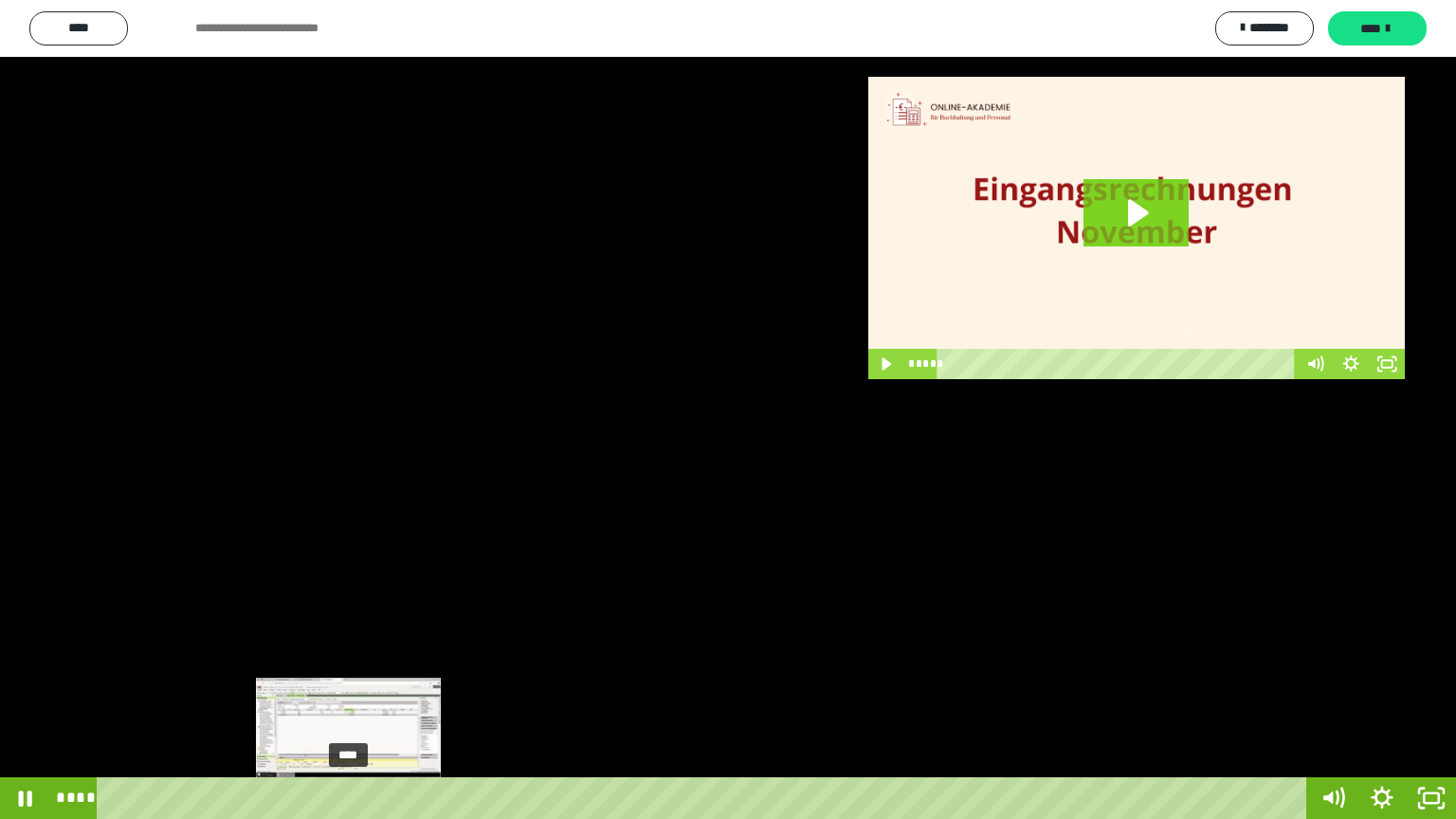 drag, startPoint x: 311, startPoint y: 794, endPoint x: 353, endPoint y: 792, distance: 42.04759 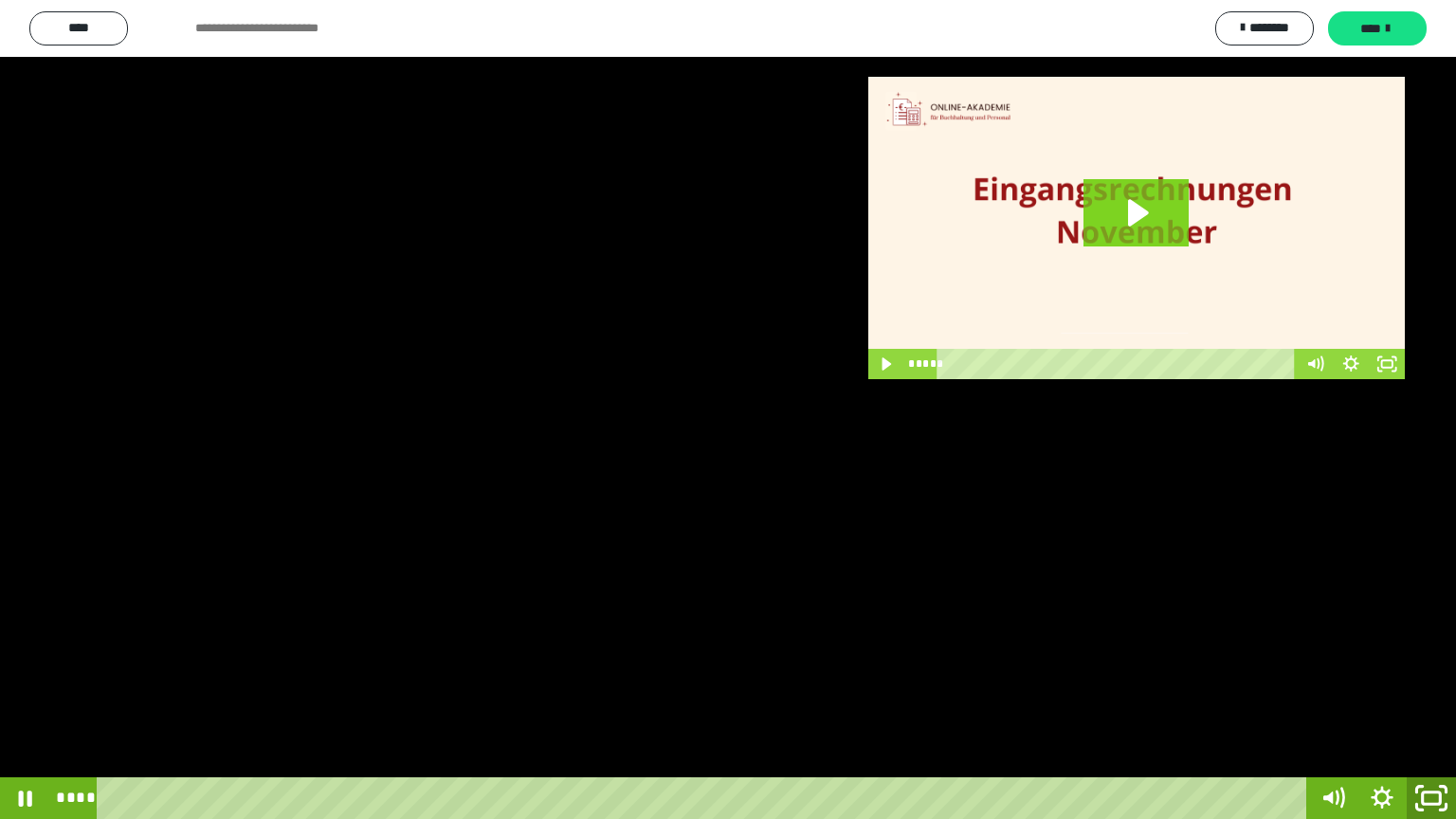 click 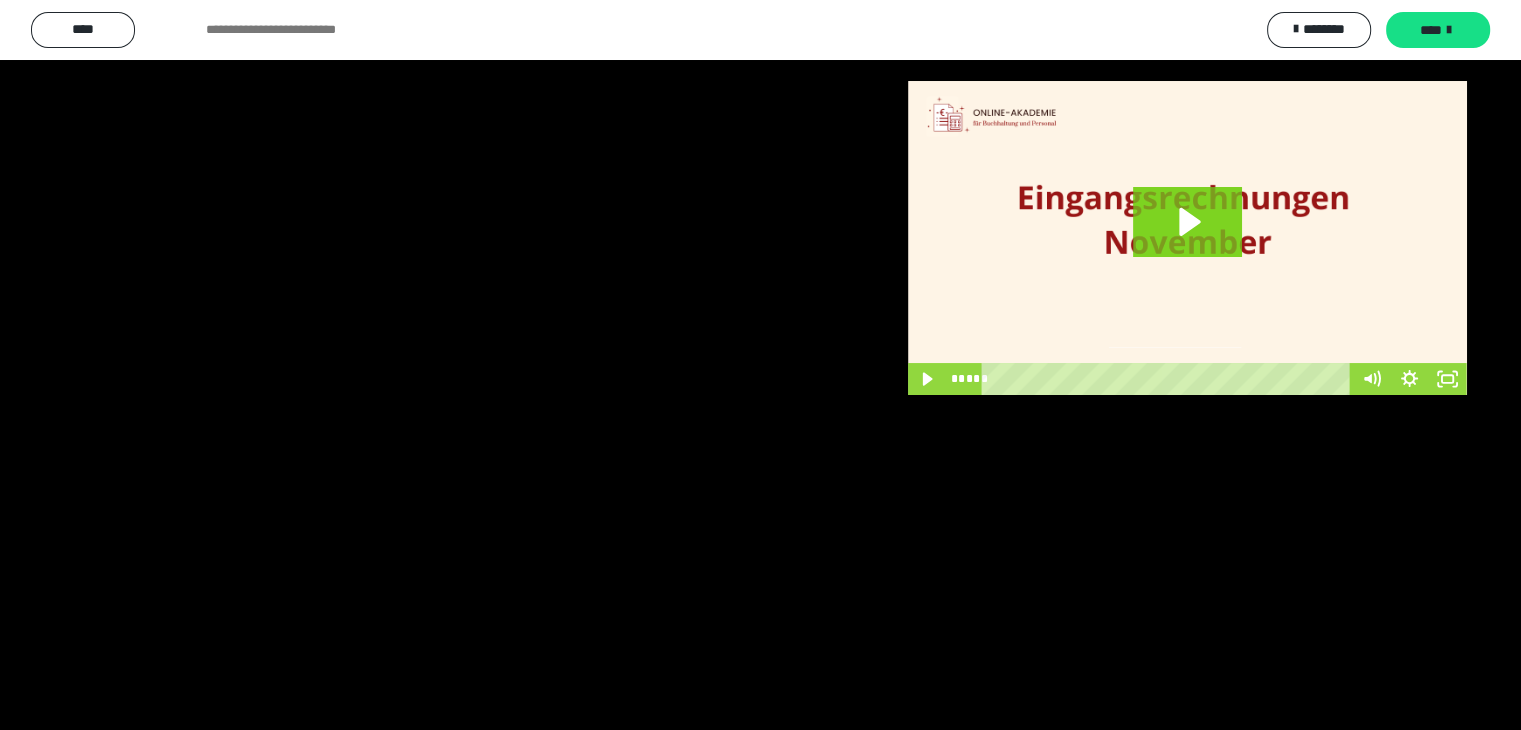 scroll, scrollTop: 3782, scrollLeft: 0, axis: vertical 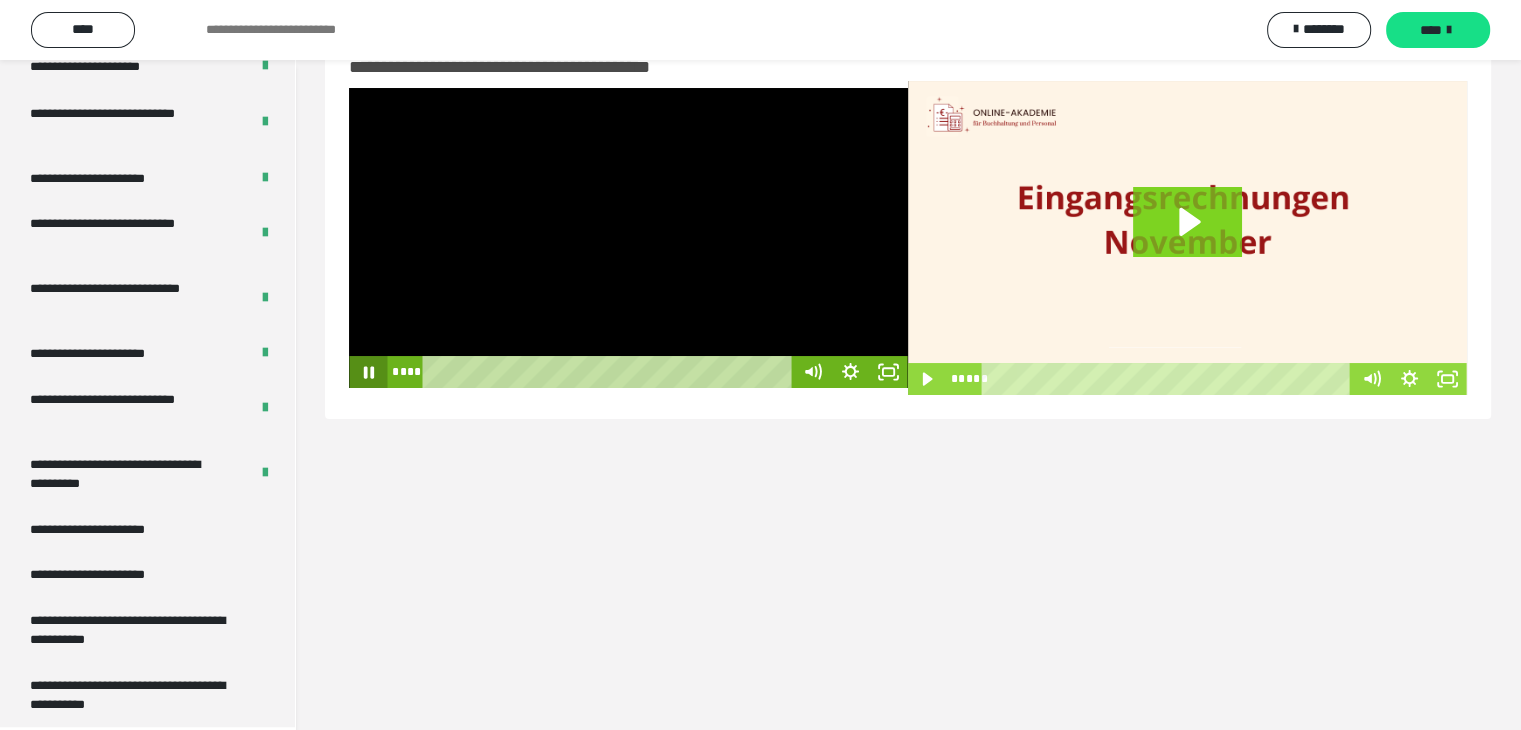 click 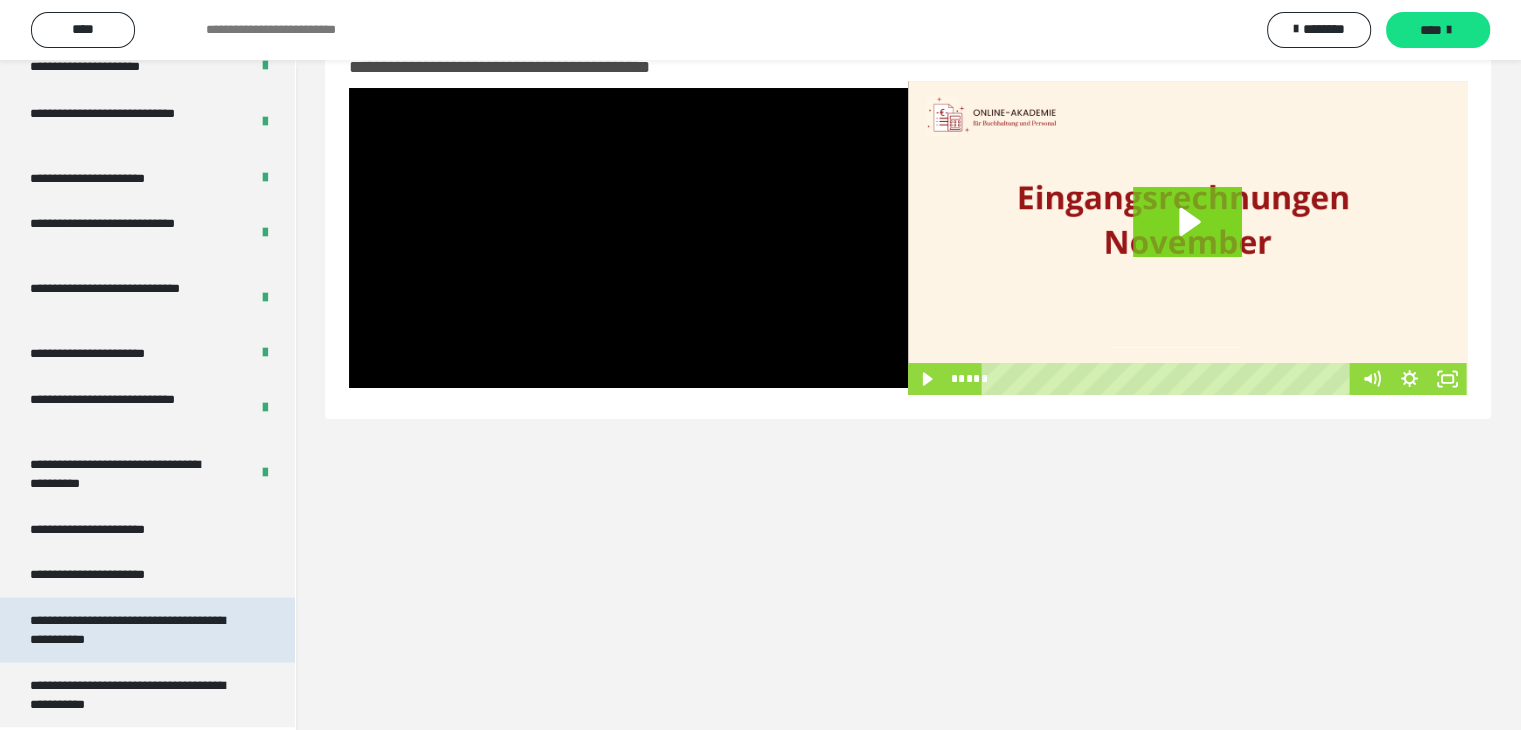 drag, startPoint x: 166, startPoint y: 608, endPoint x: 160, endPoint y: 632, distance: 24.738634 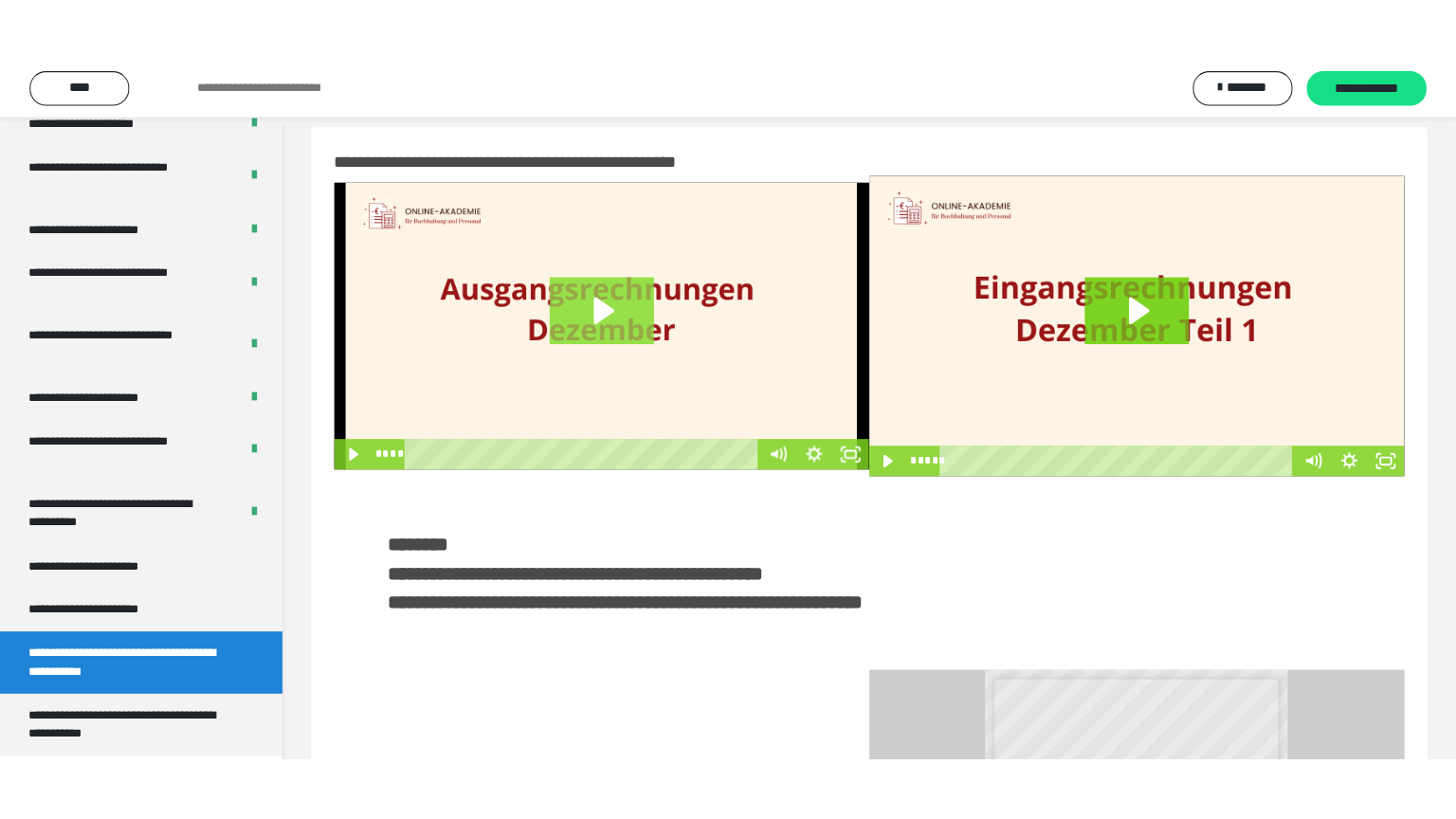 scroll, scrollTop: 0, scrollLeft: 0, axis: both 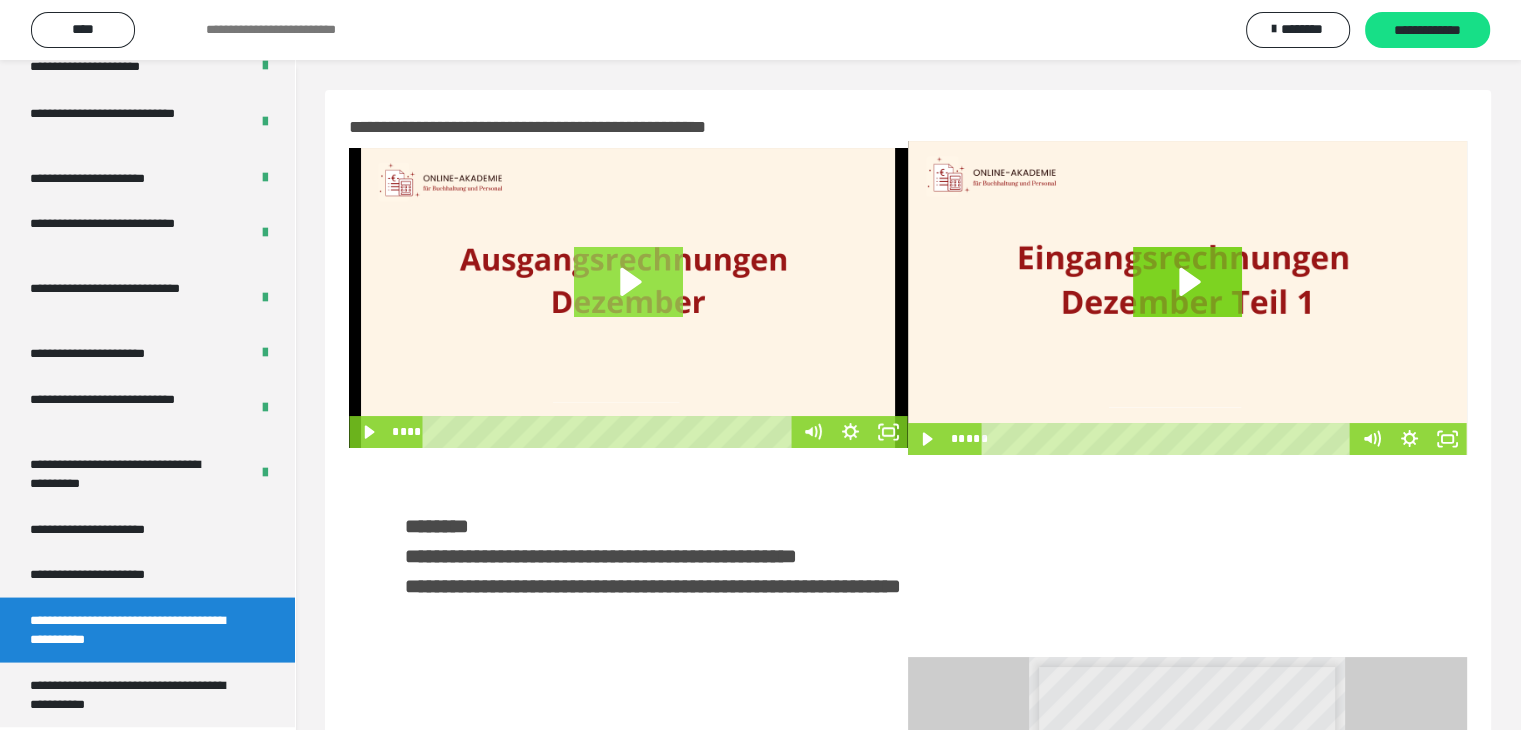 click 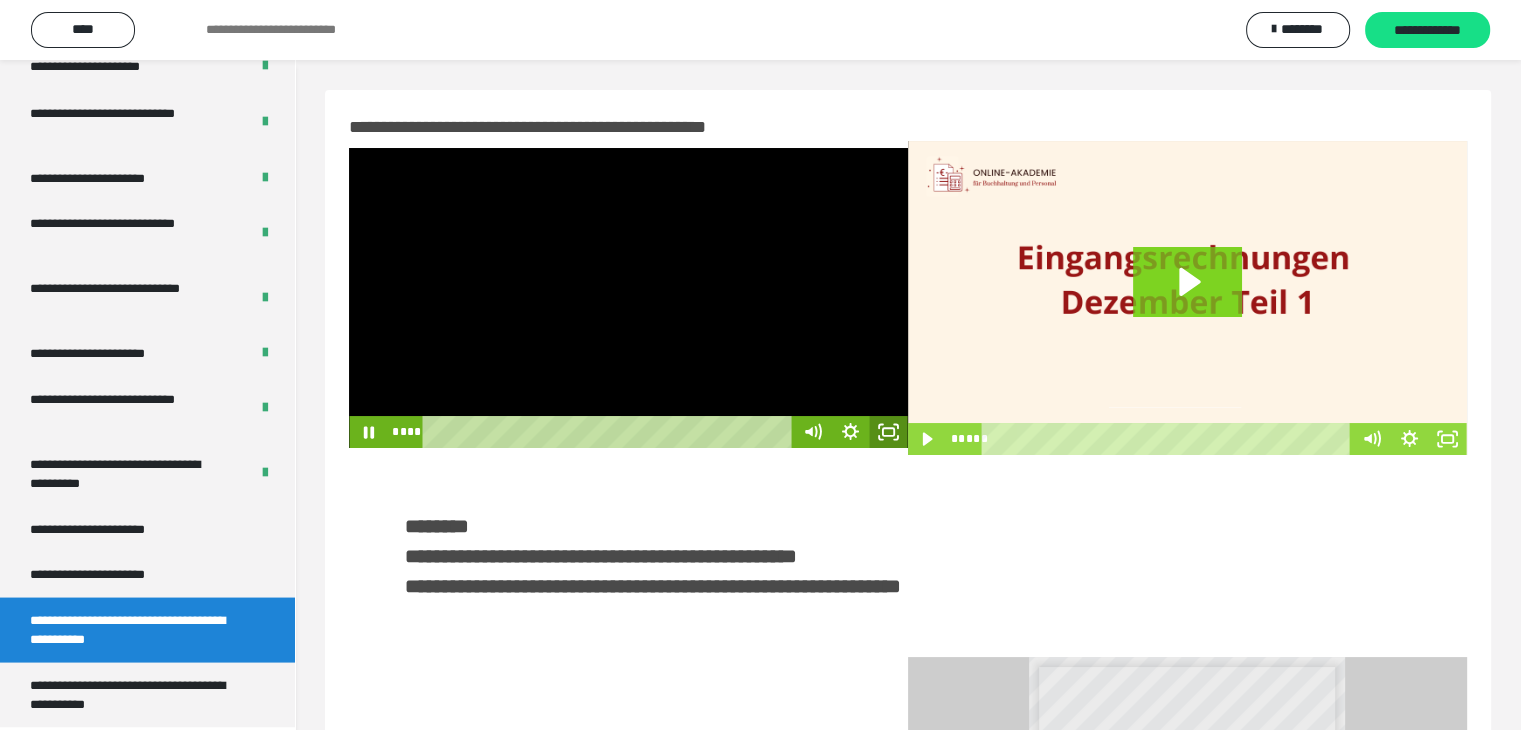 click 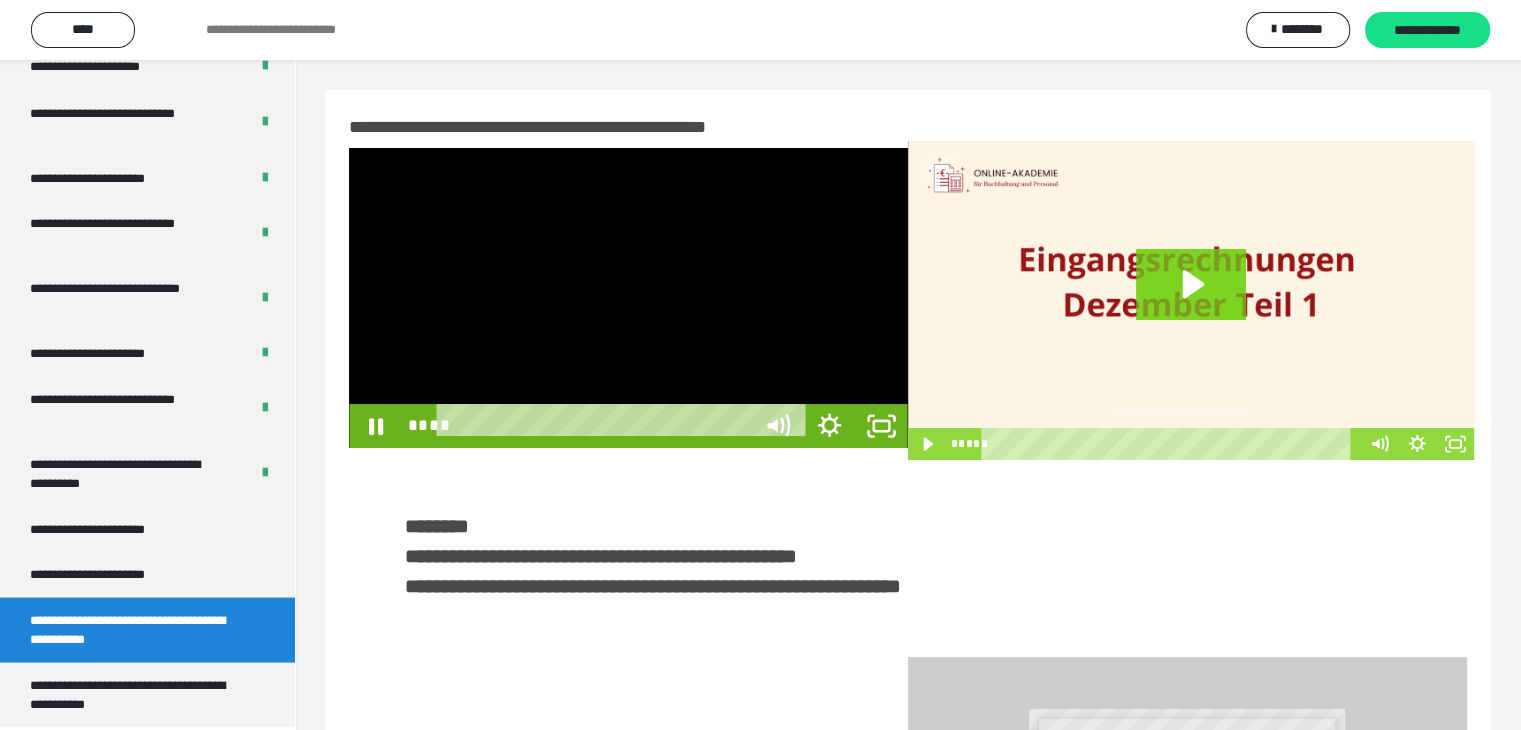 scroll, scrollTop: 3648, scrollLeft: 0, axis: vertical 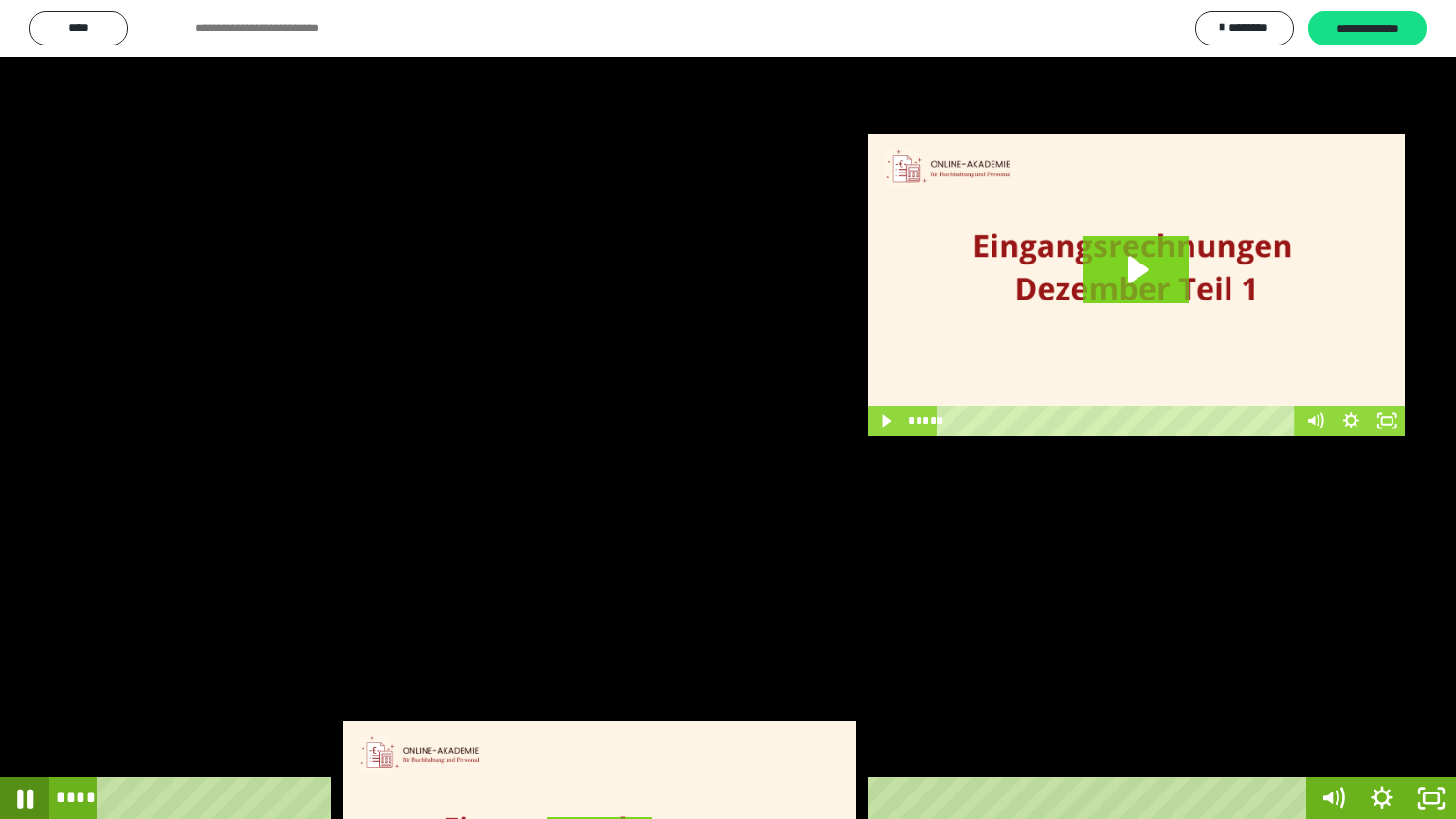 click 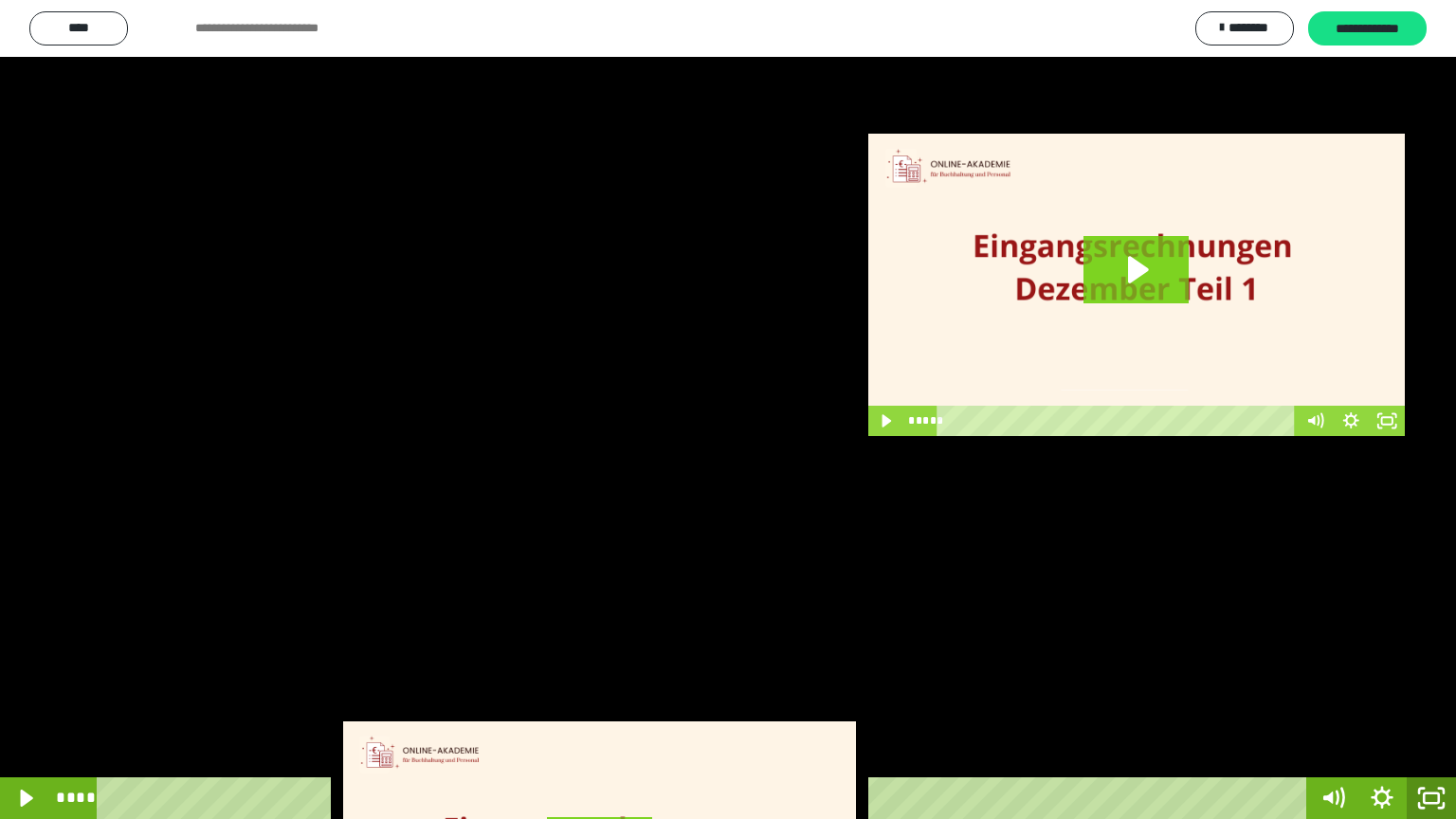 click 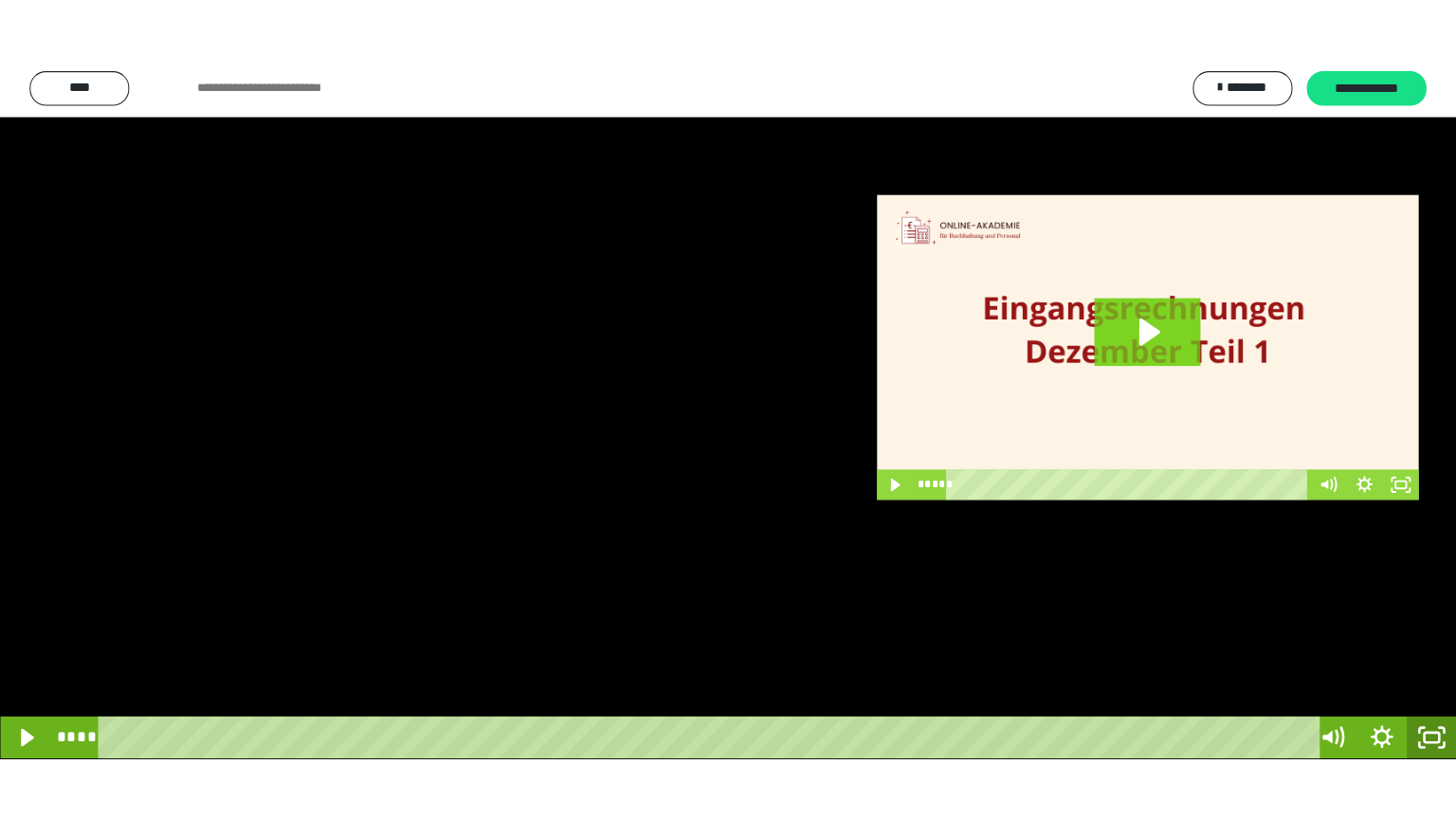 scroll, scrollTop: 3585, scrollLeft: 0, axis: vertical 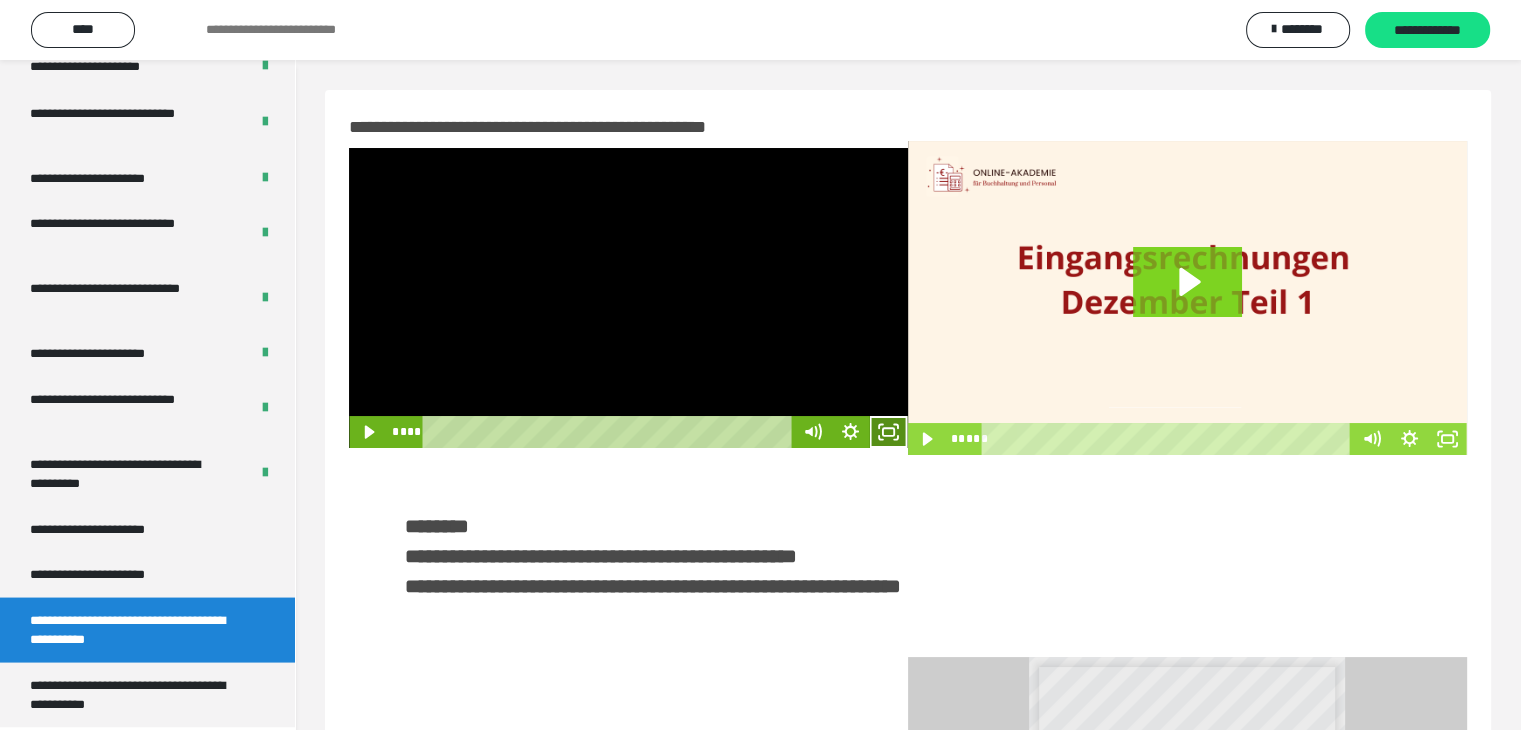 click 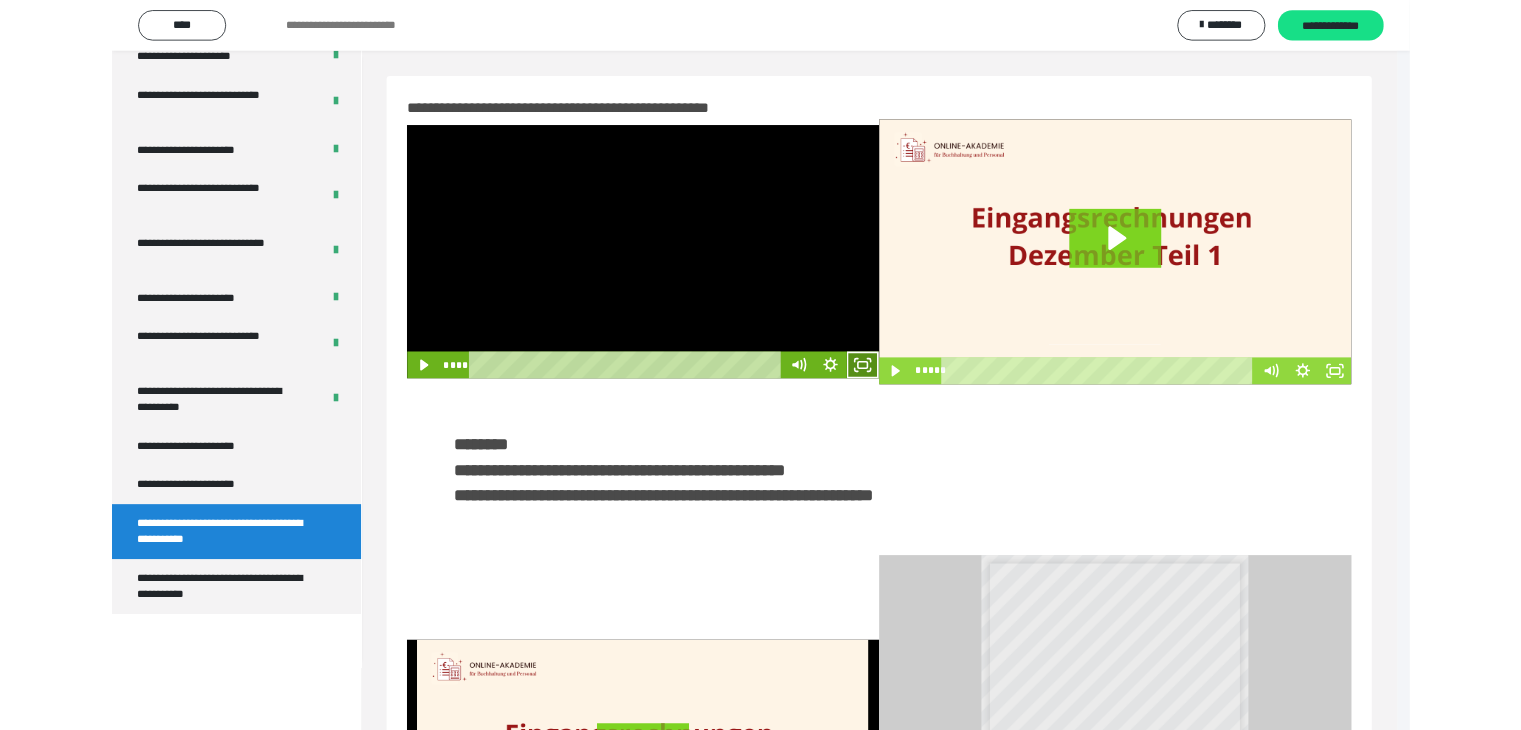 scroll, scrollTop: 3648, scrollLeft: 0, axis: vertical 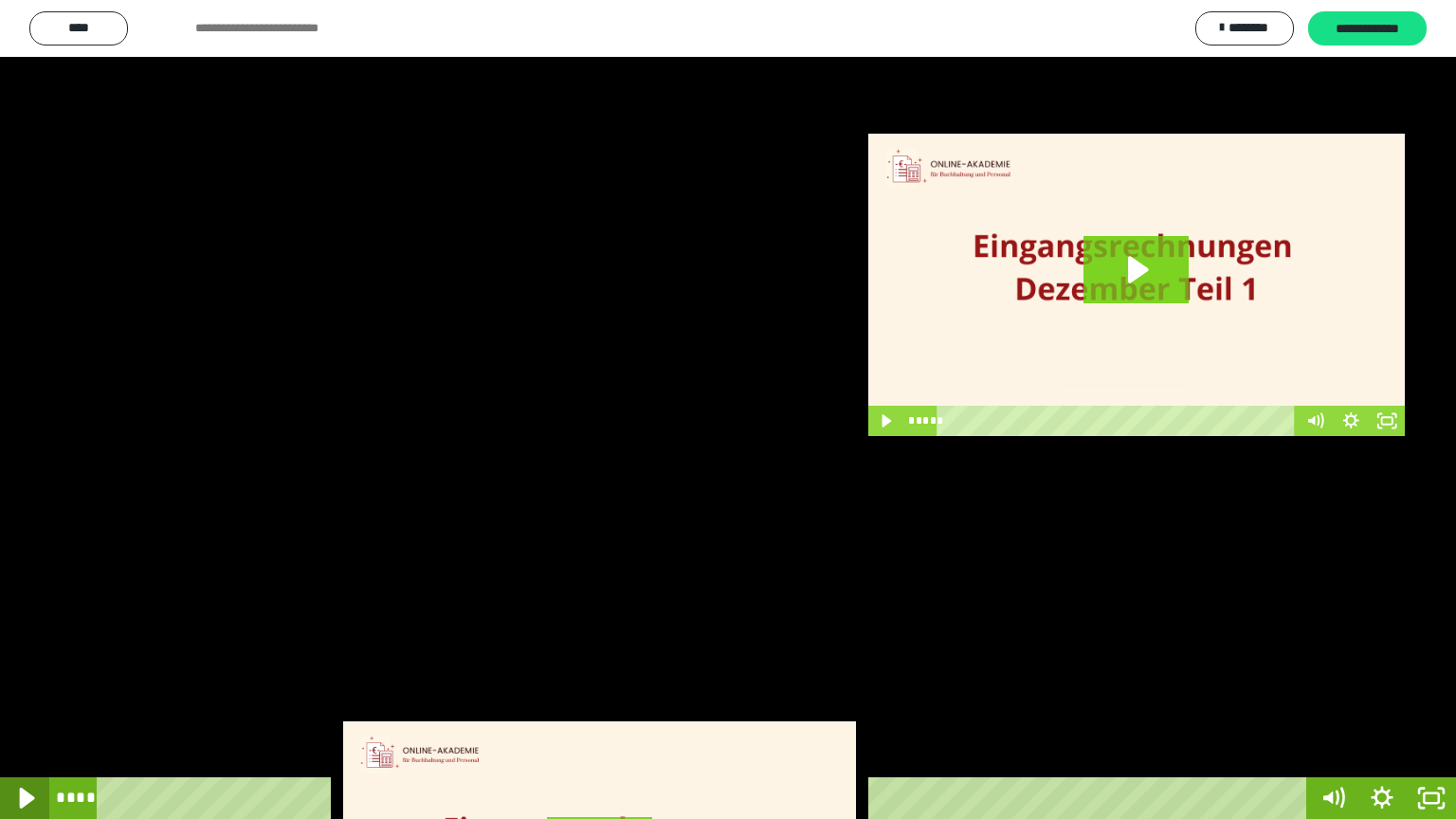 click 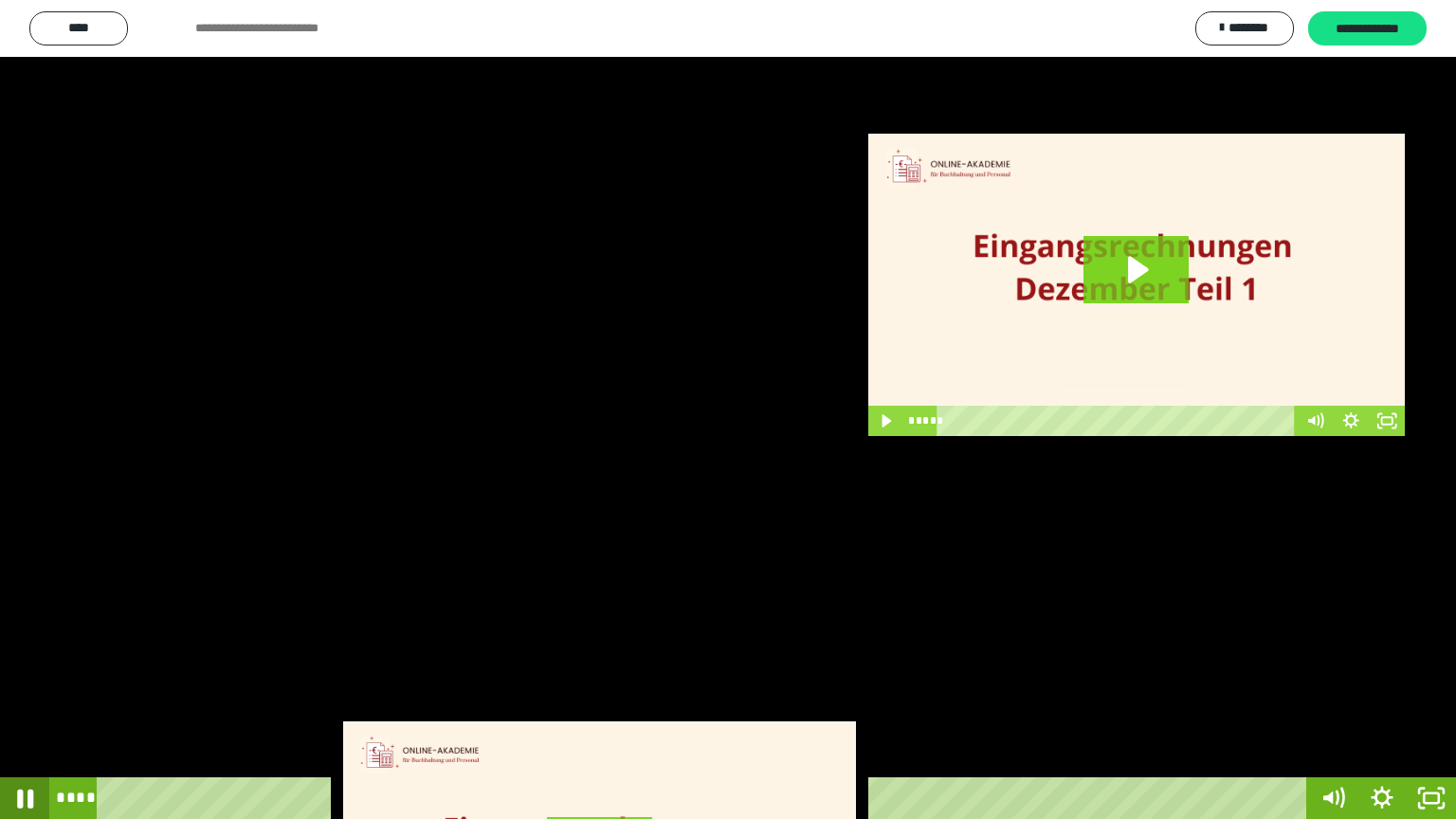 click 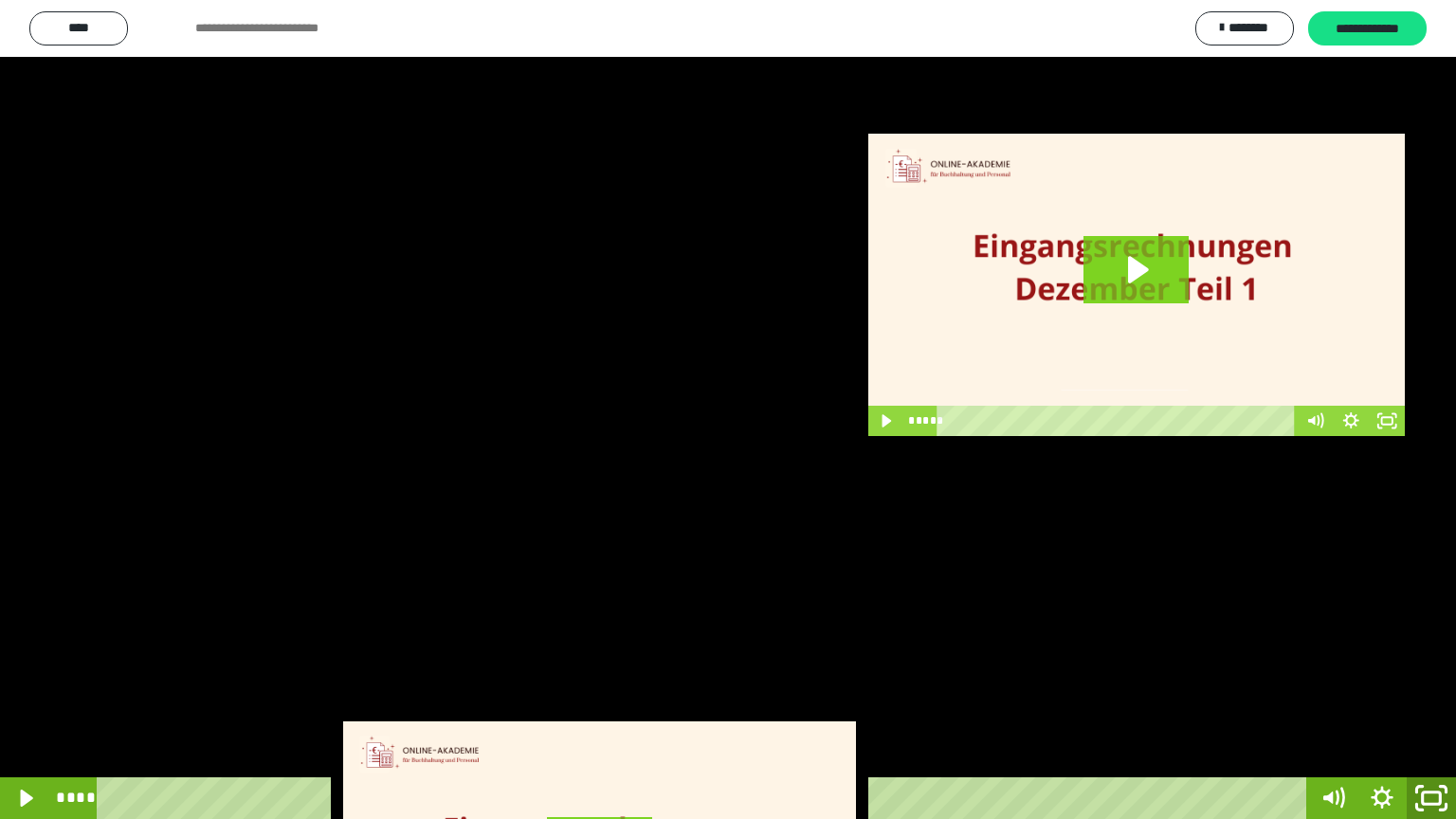 click 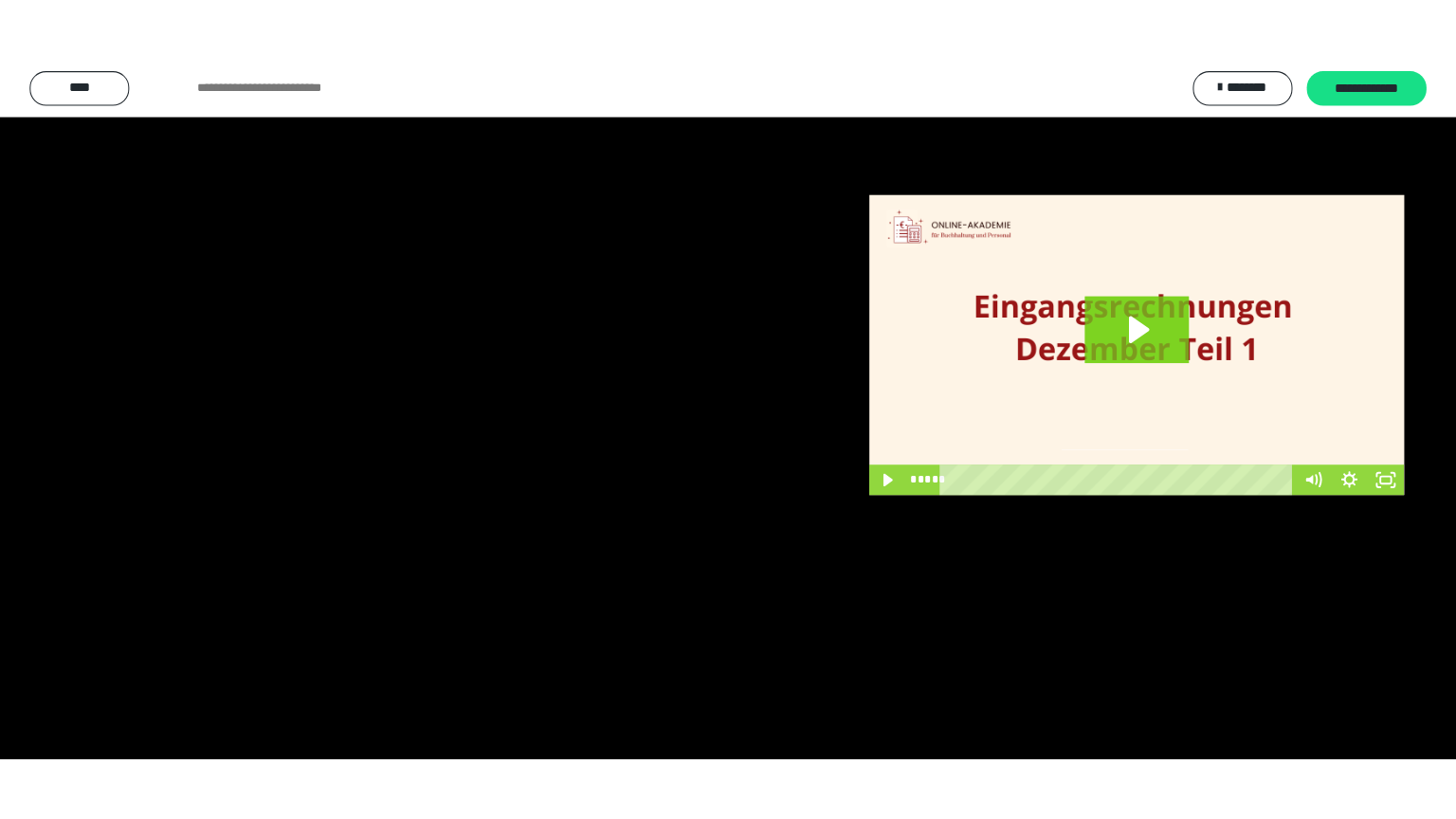 scroll, scrollTop: 3585, scrollLeft: 0, axis: vertical 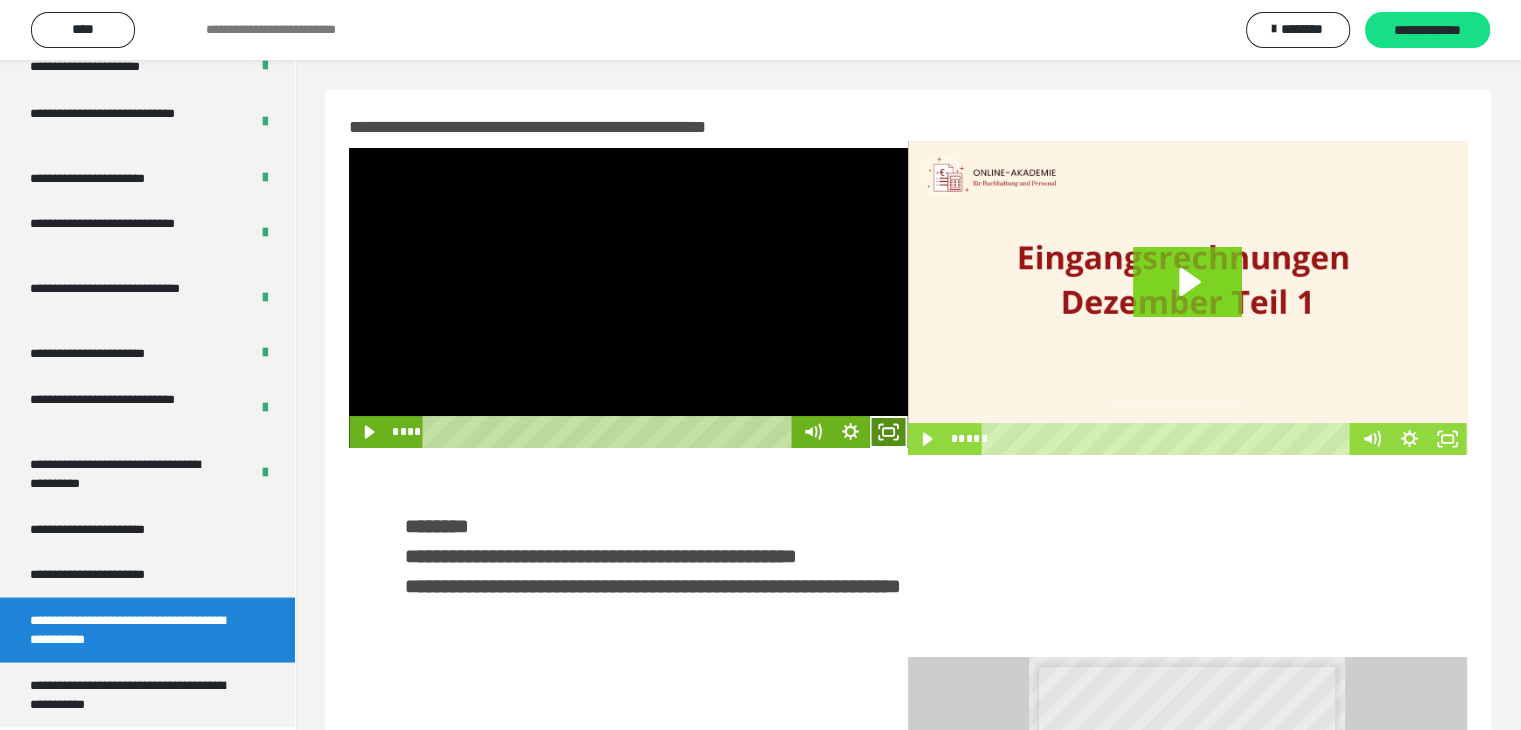 click 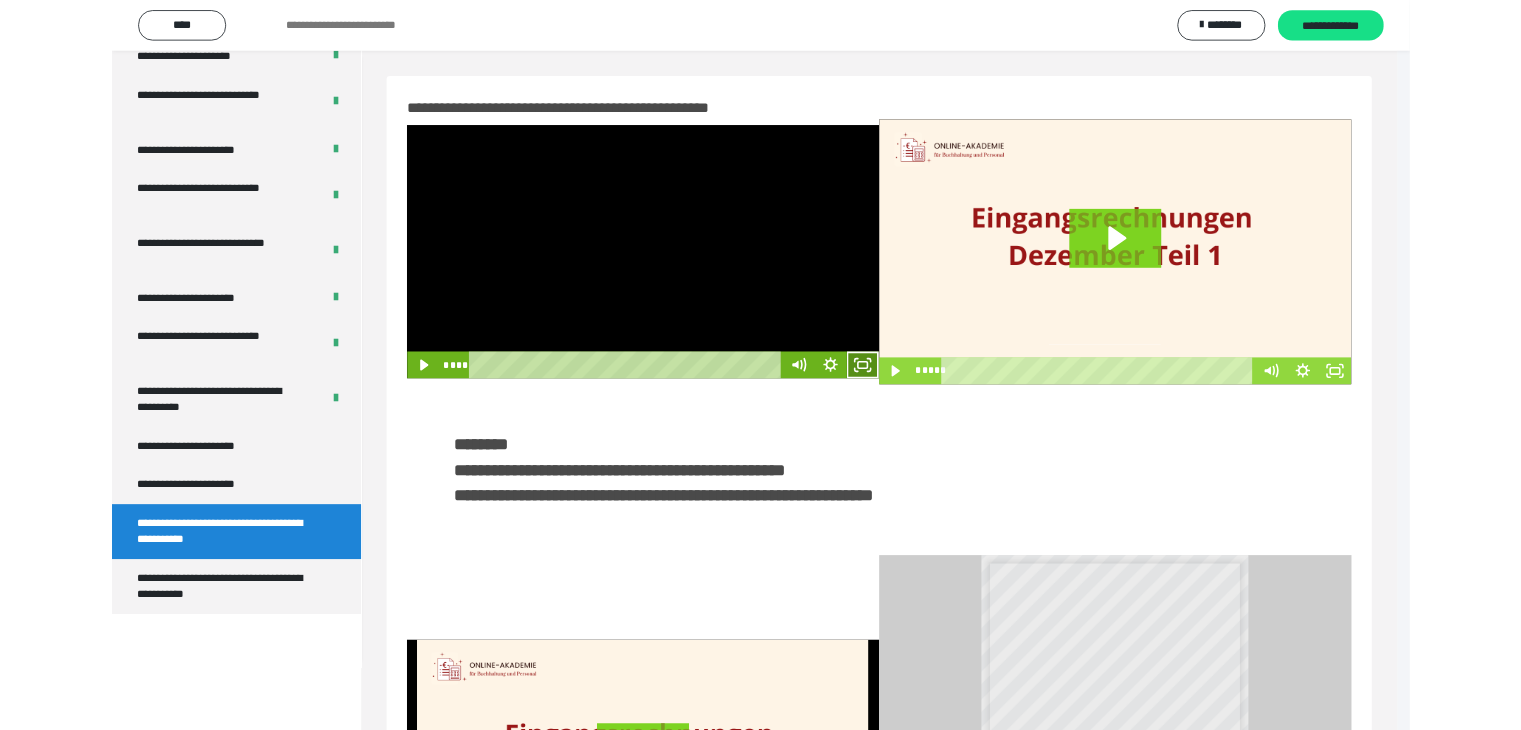 scroll, scrollTop: 3648, scrollLeft: 0, axis: vertical 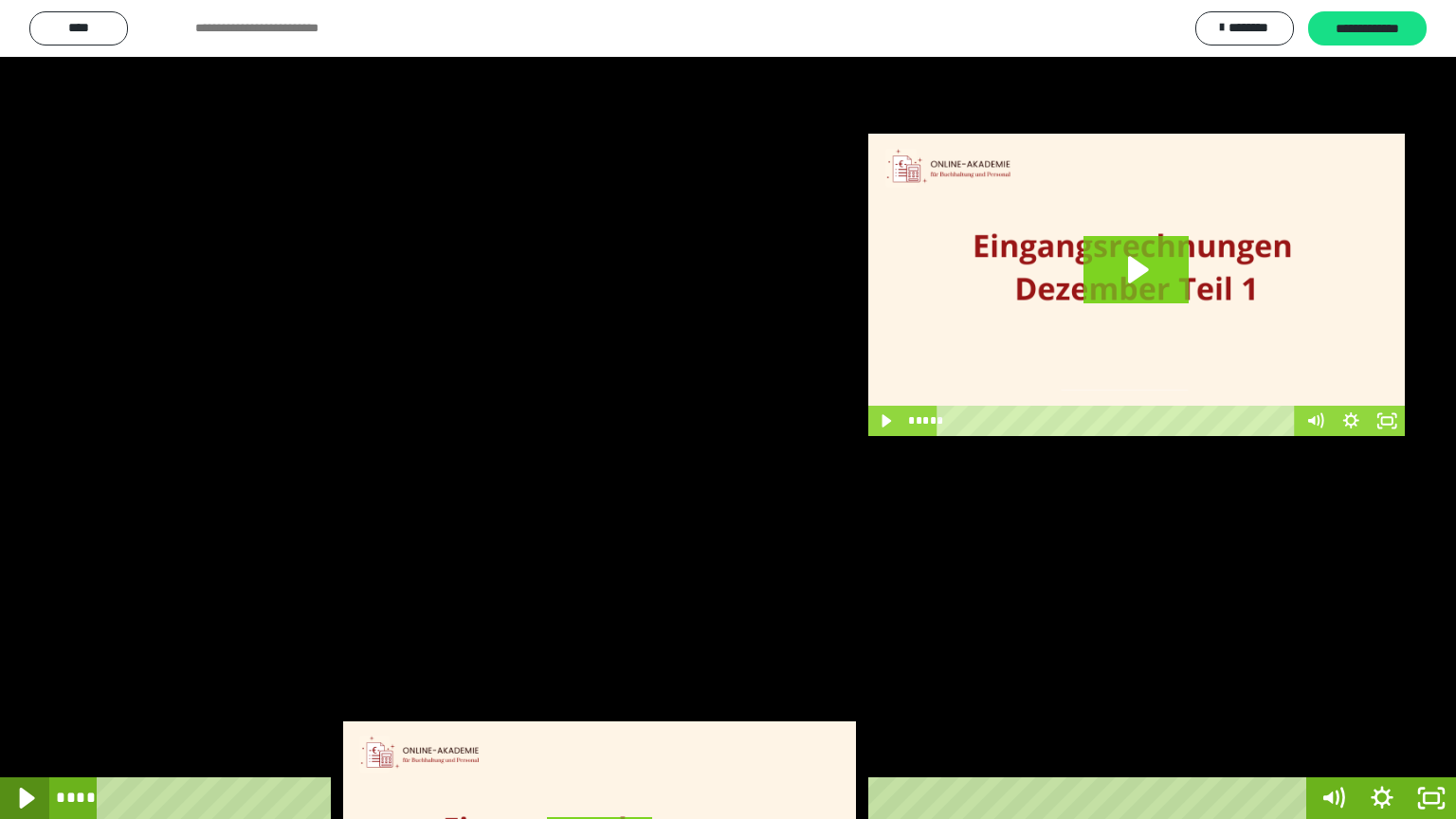 click 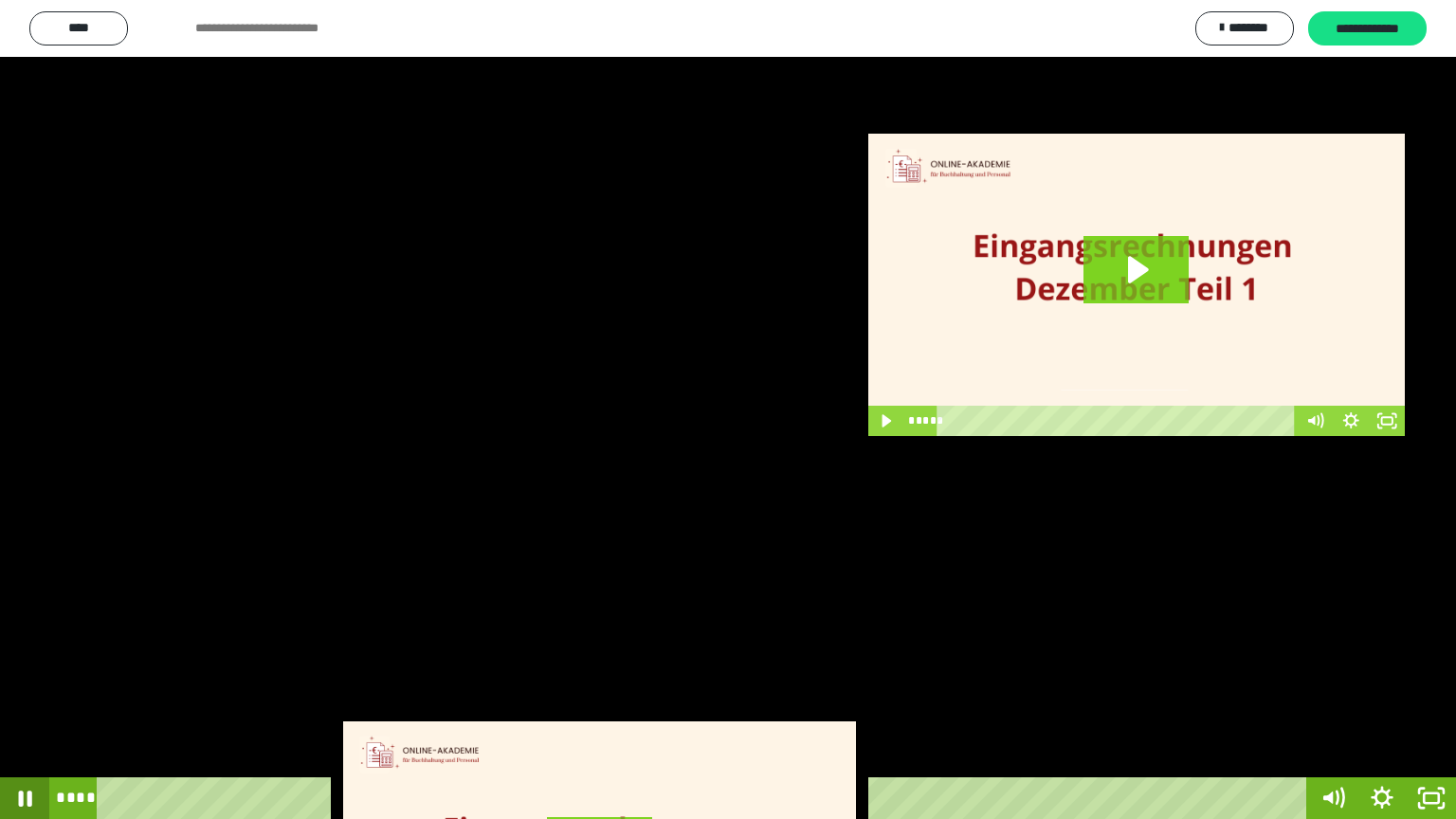 click 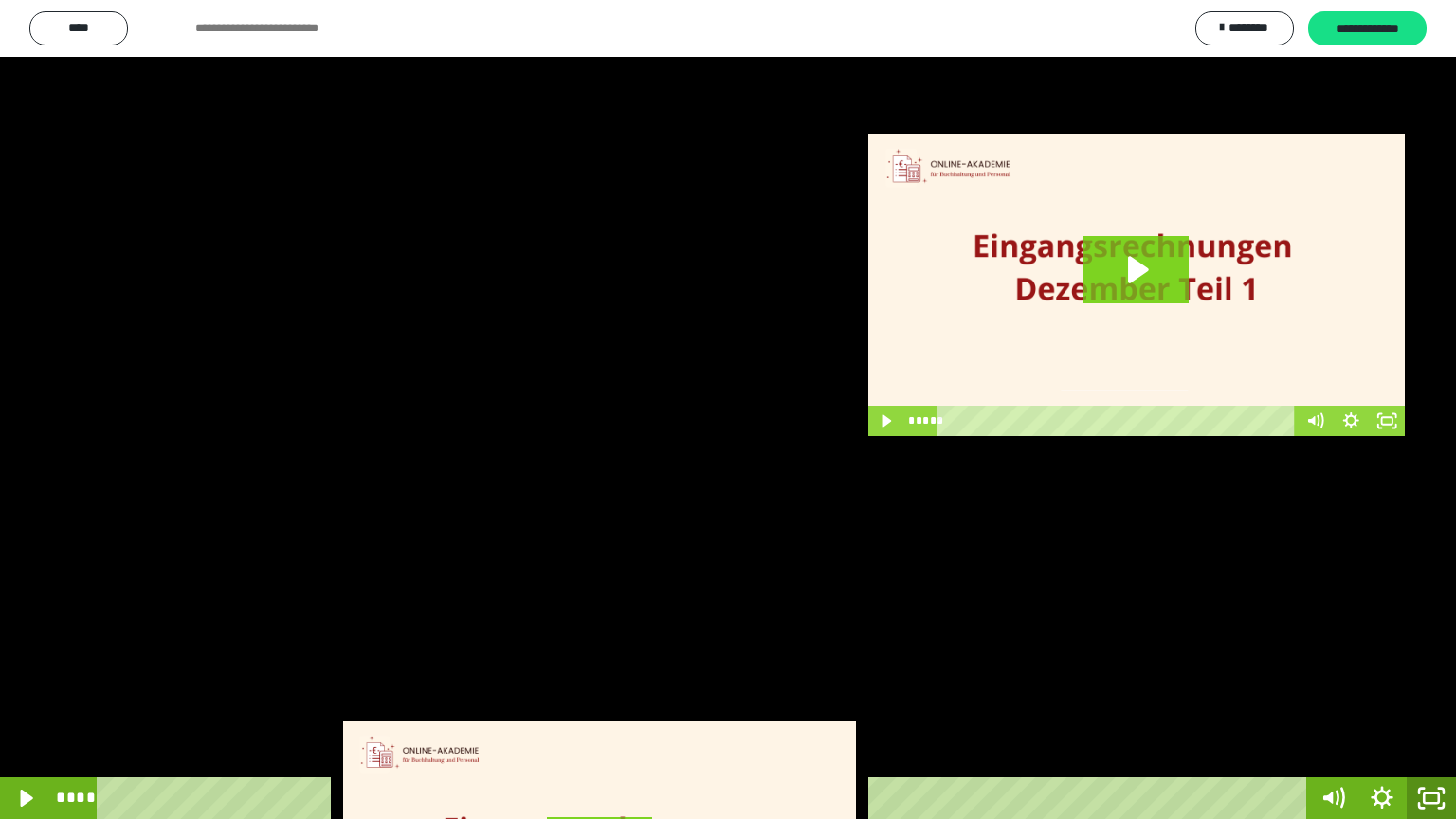 click 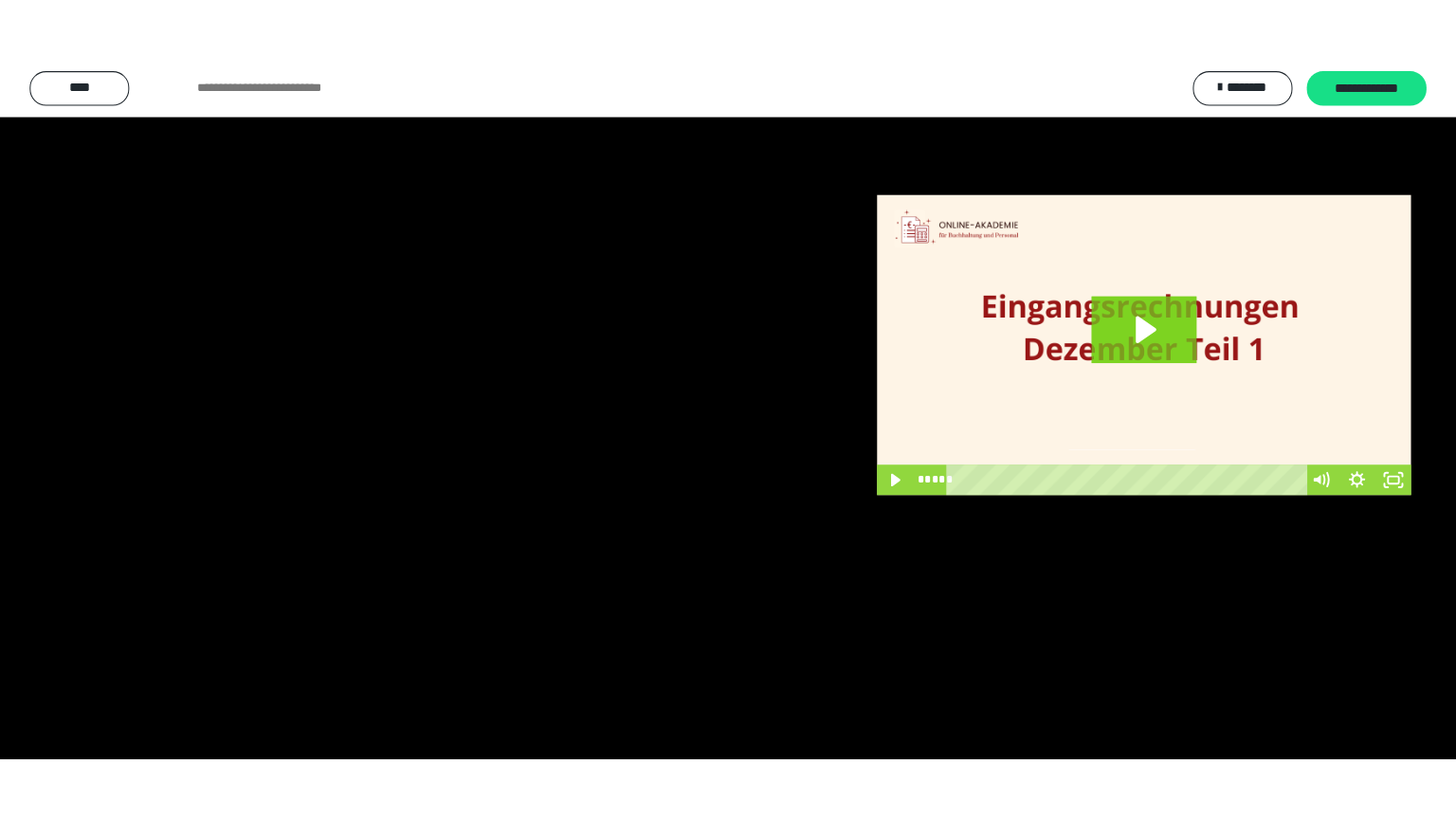 scroll, scrollTop: 3585, scrollLeft: 0, axis: vertical 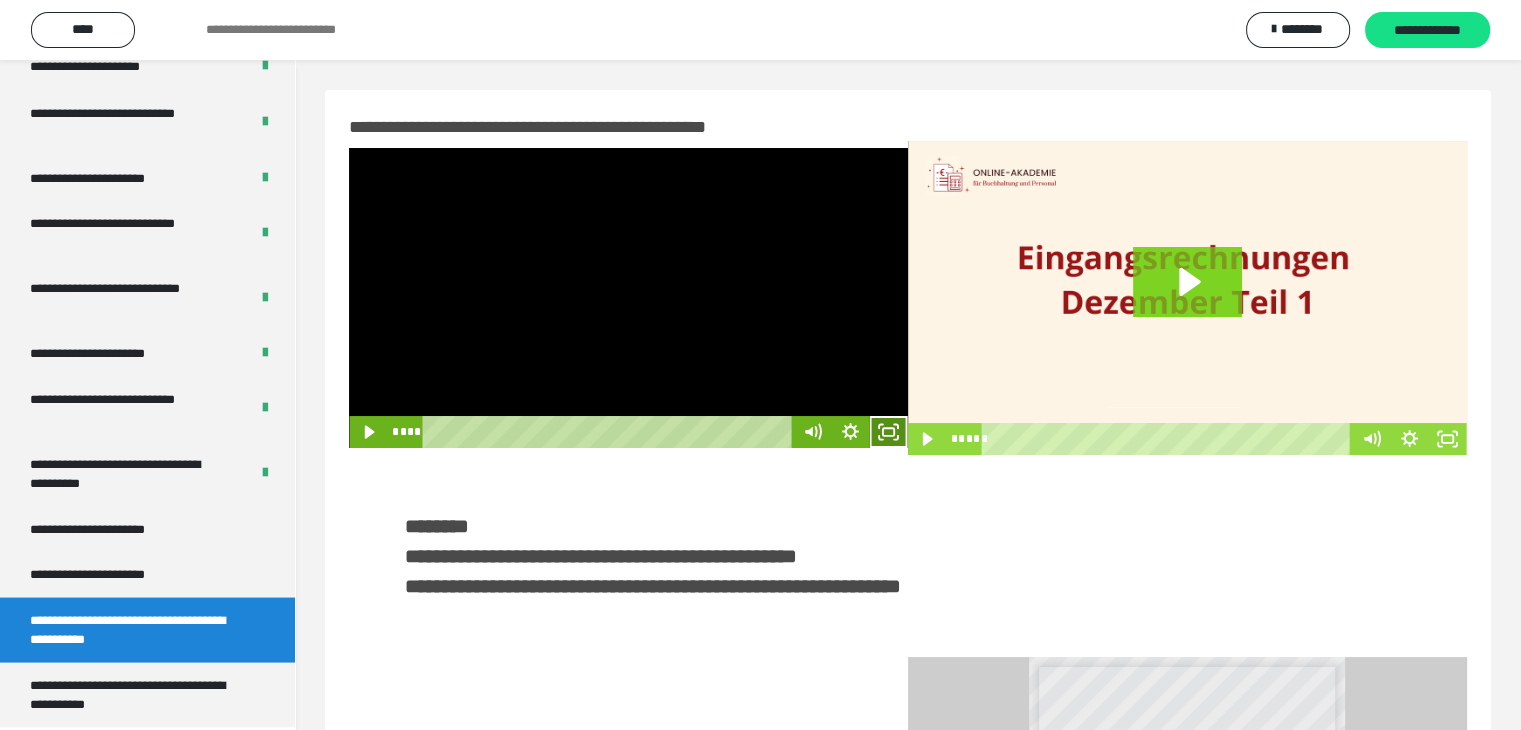 drag, startPoint x: 874, startPoint y: 441, endPoint x: 876, endPoint y: 527, distance: 86.023254 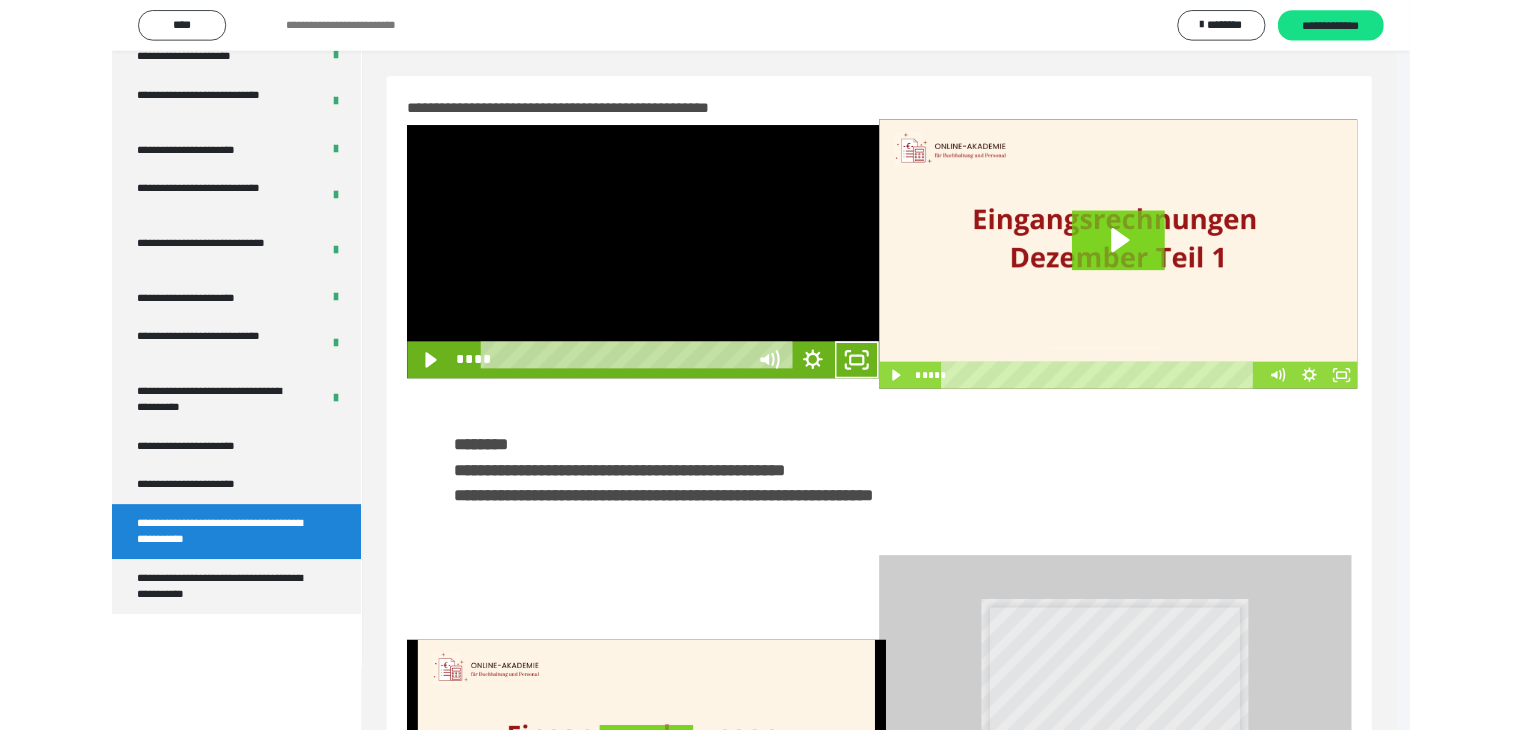 scroll, scrollTop: 3648, scrollLeft: 0, axis: vertical 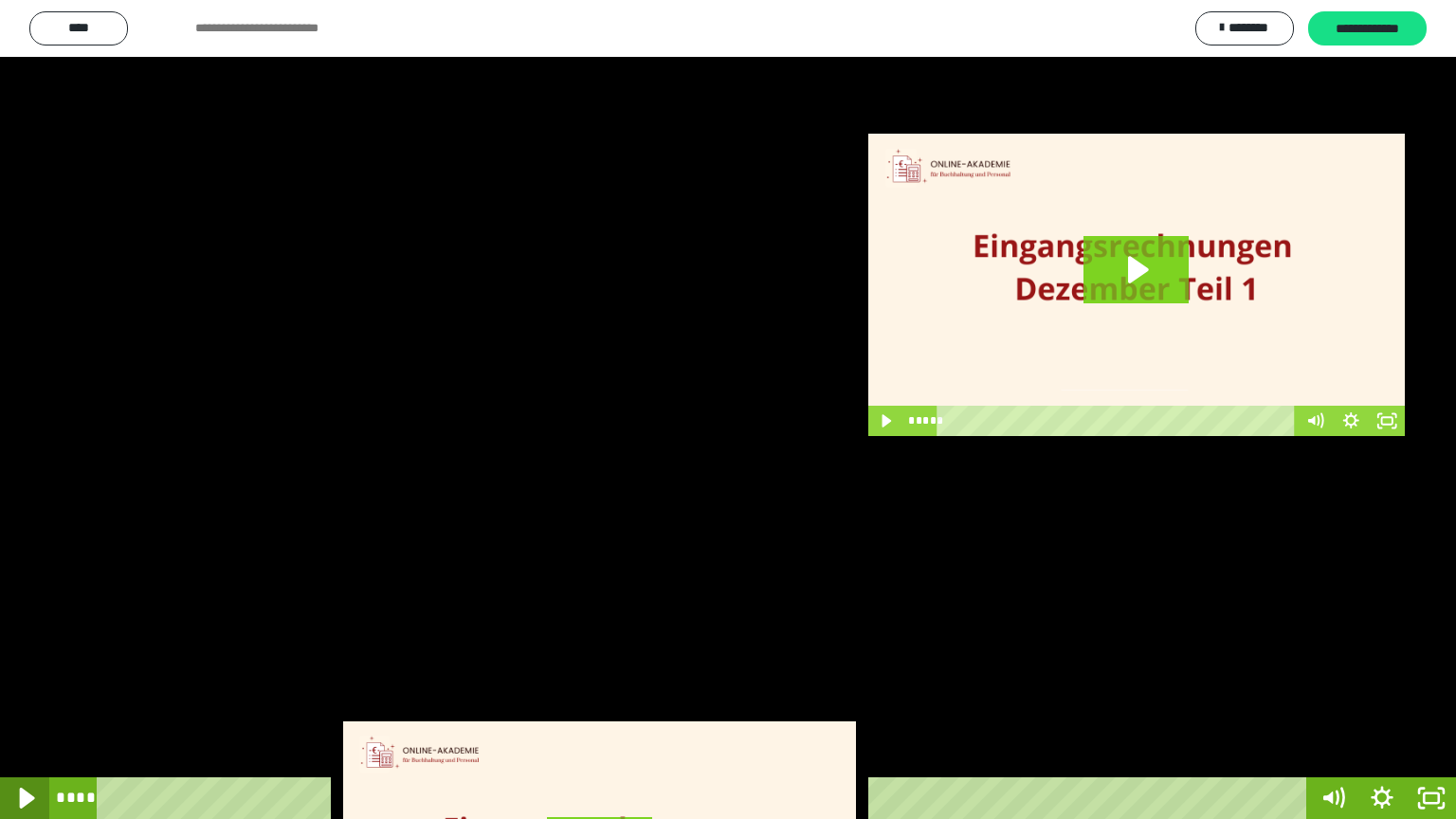 click 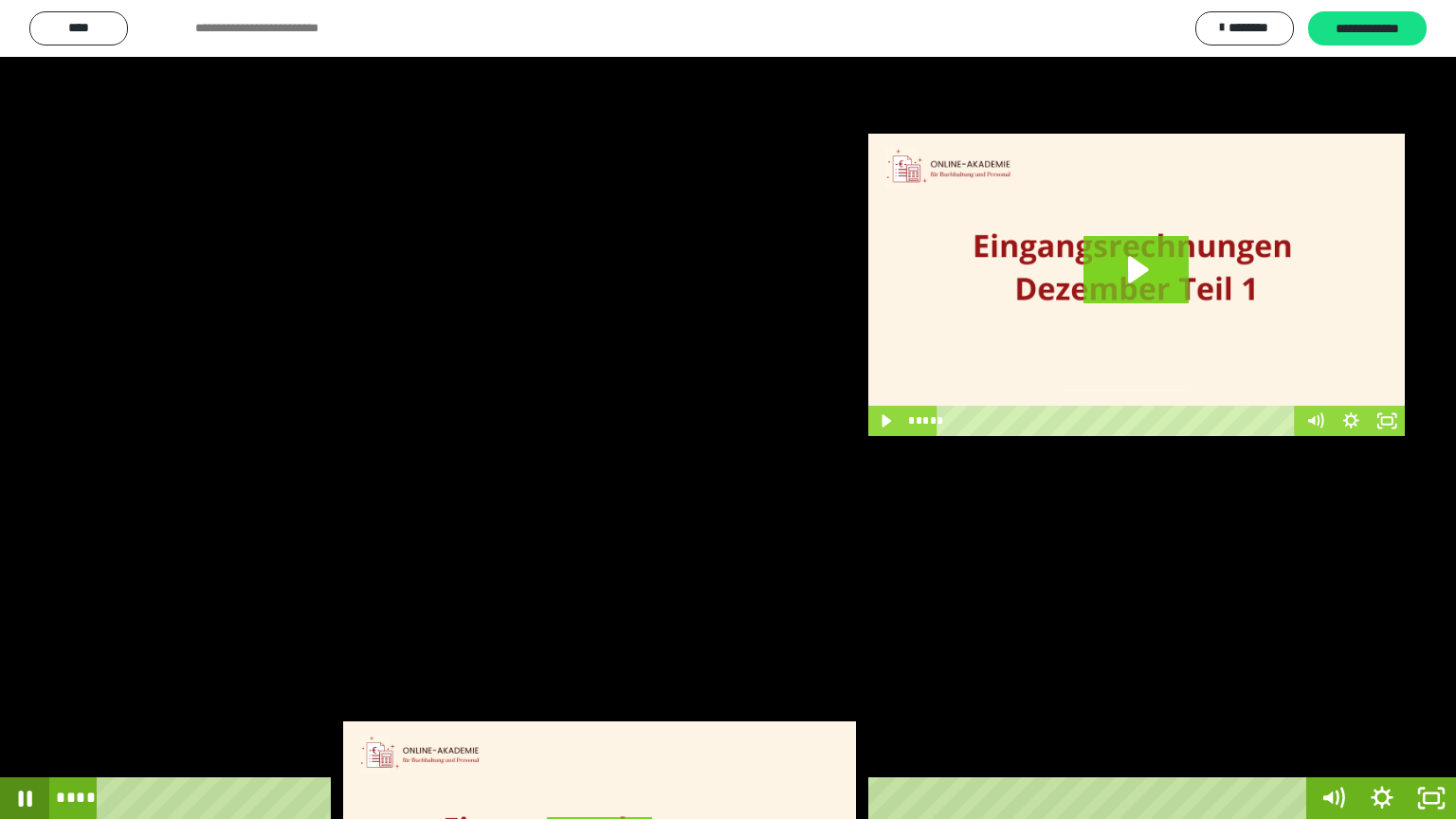 click 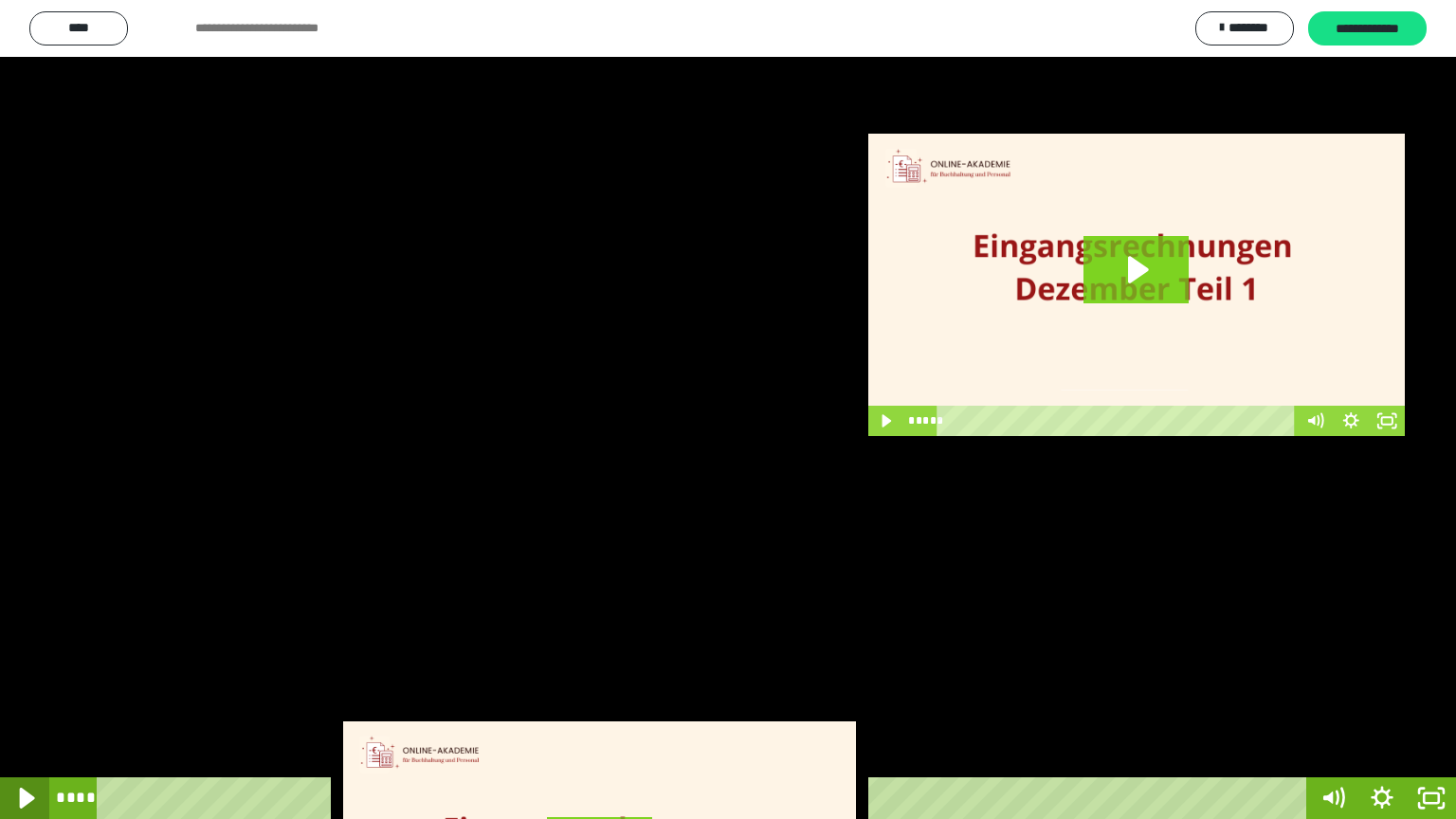 click 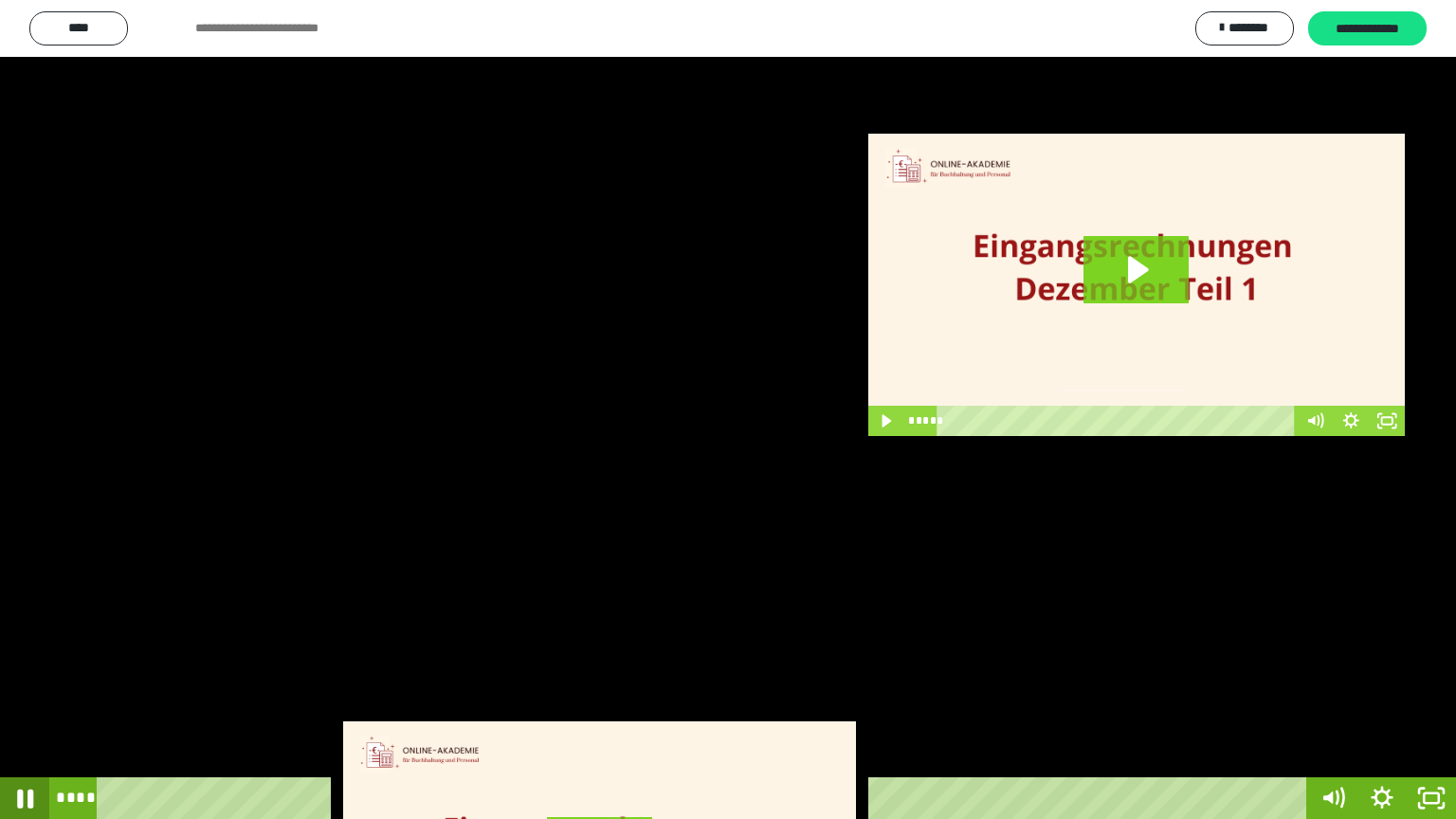 click 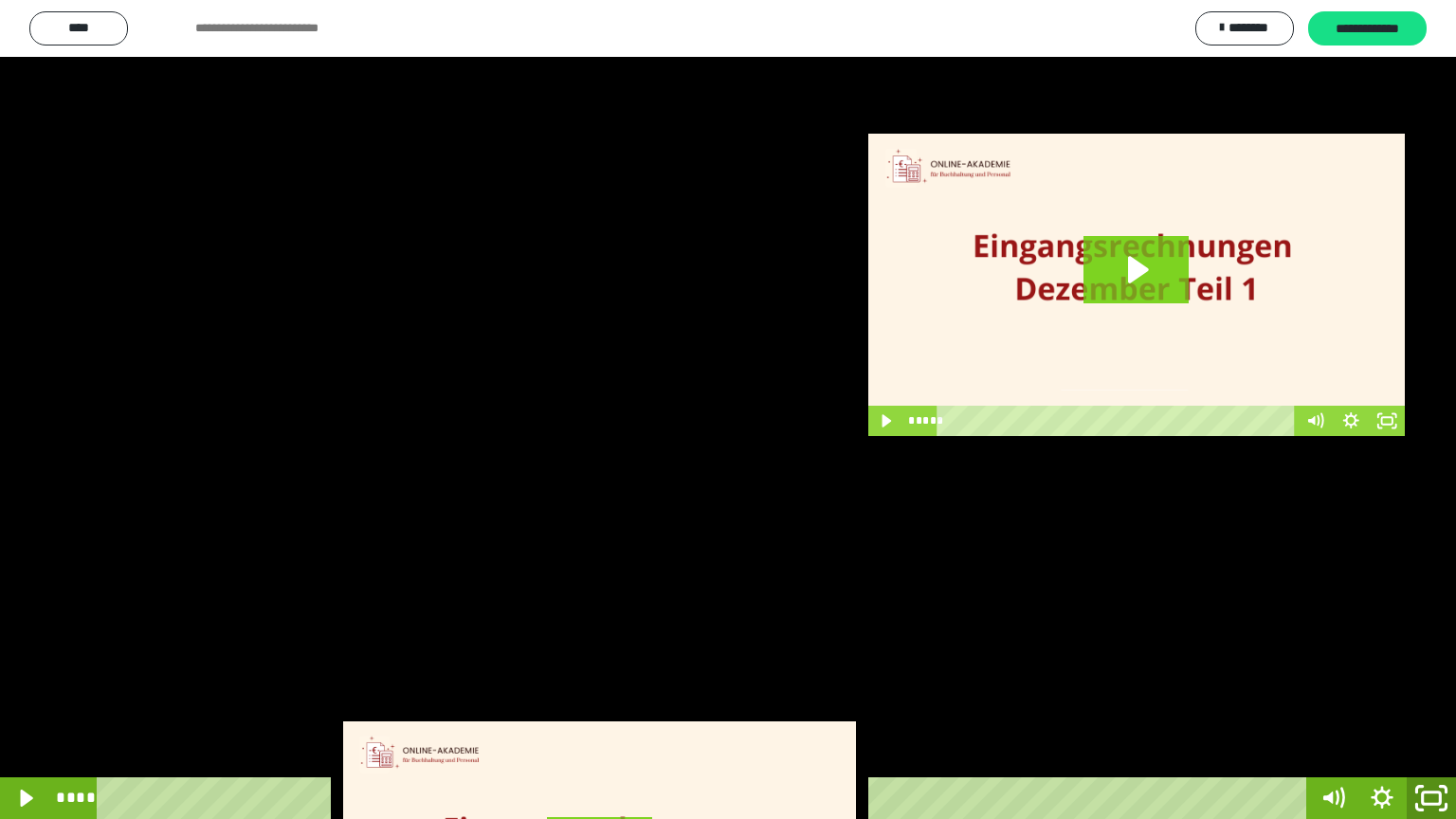 click 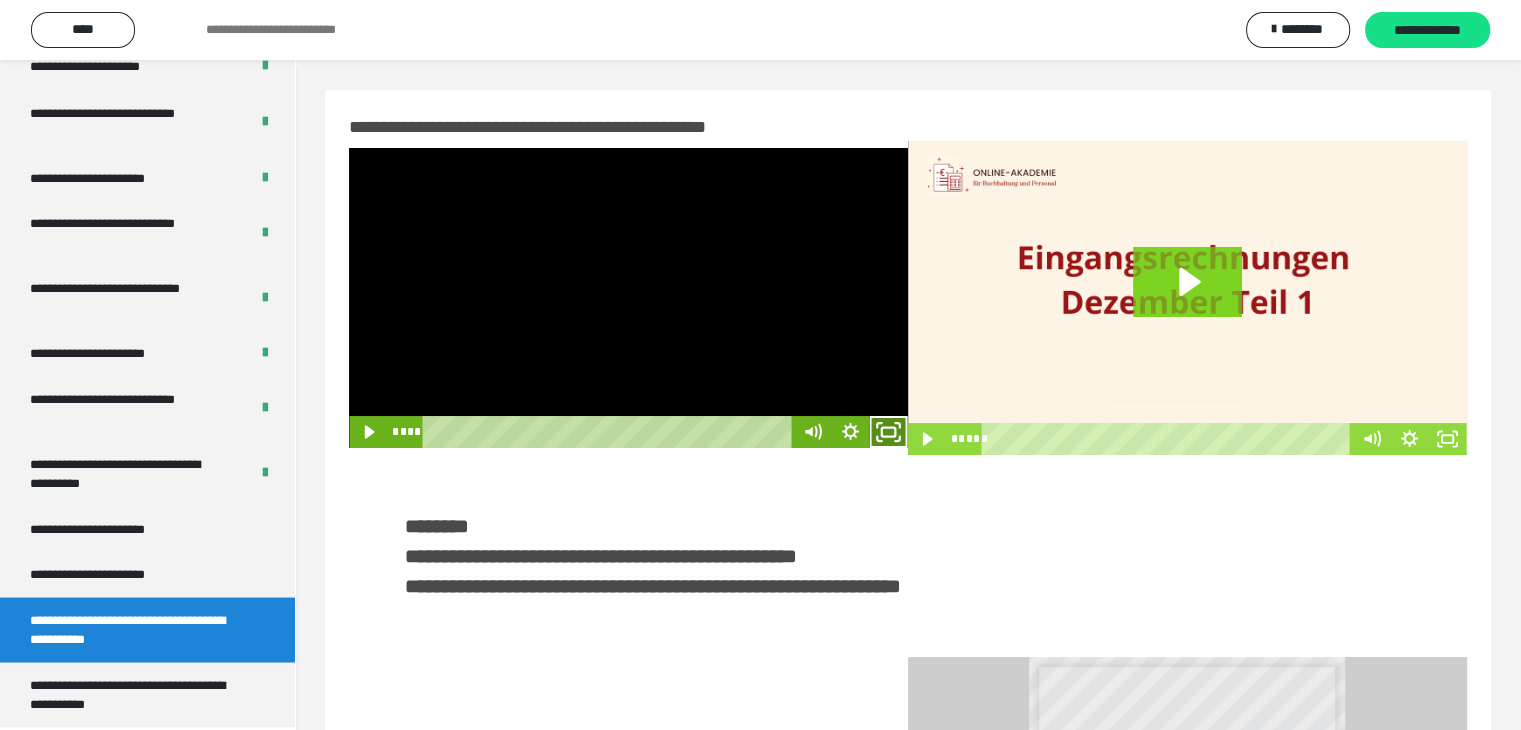 click 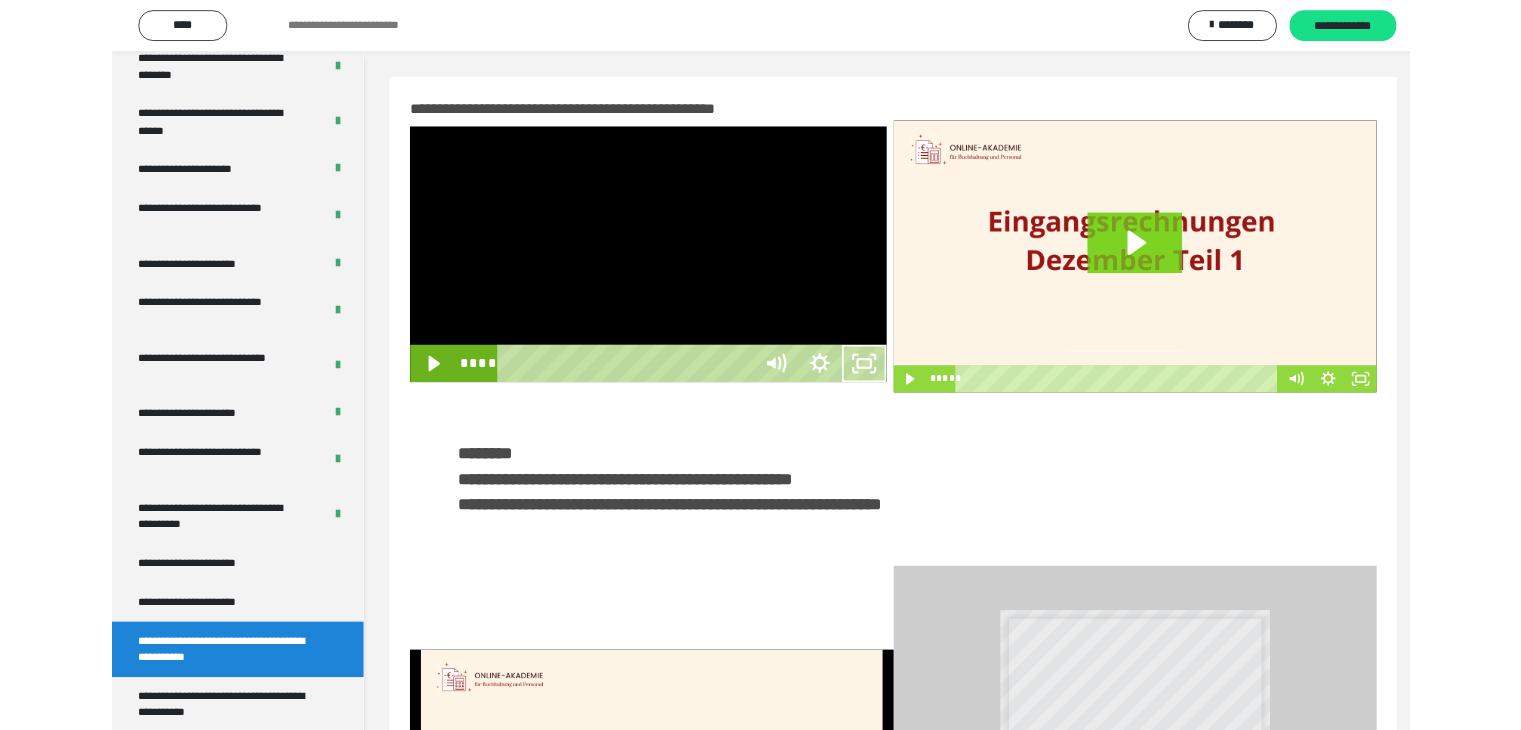scroll, scrollTop: 3648, scrollLeft: 0, axis: vertical 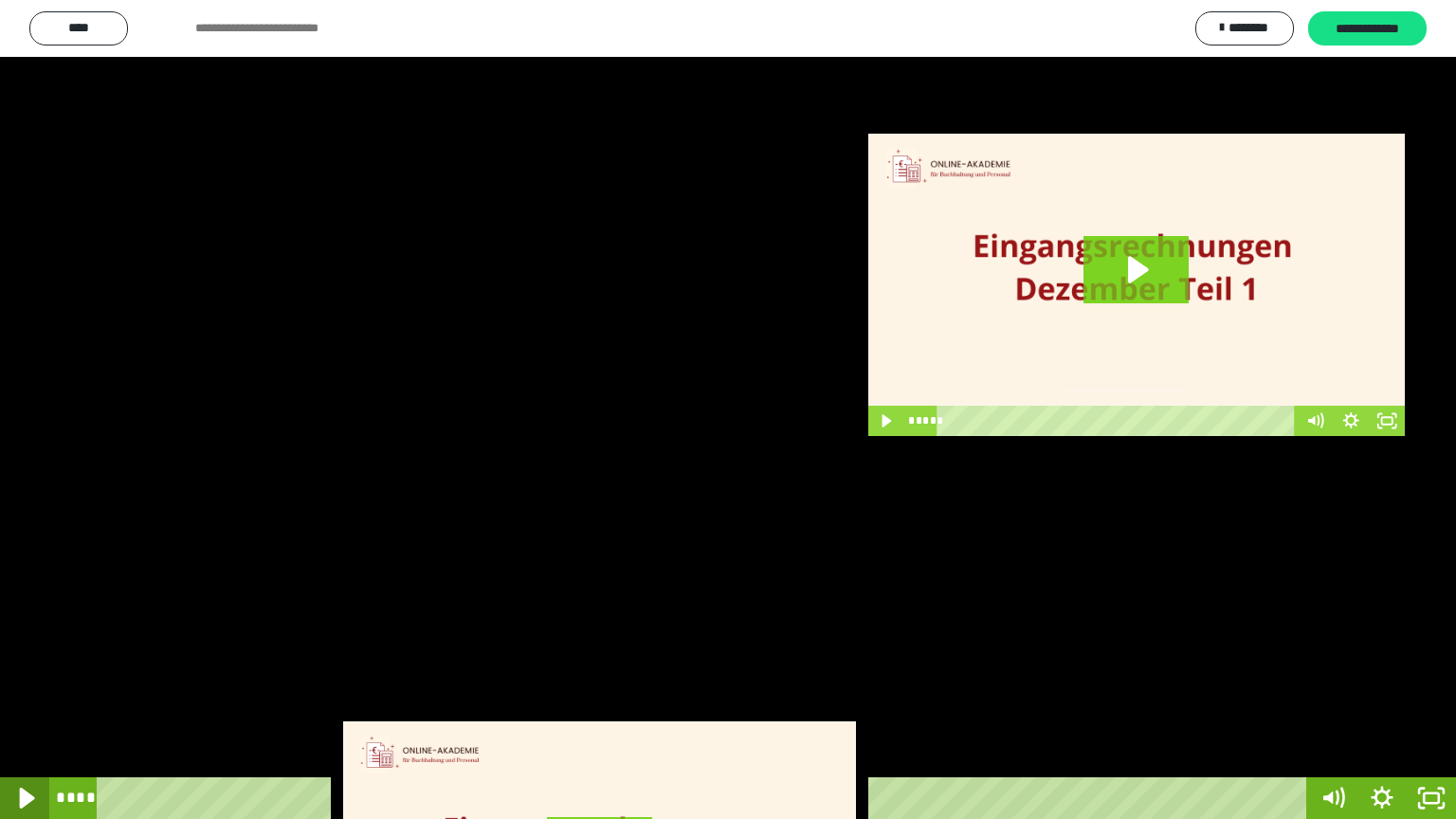 click 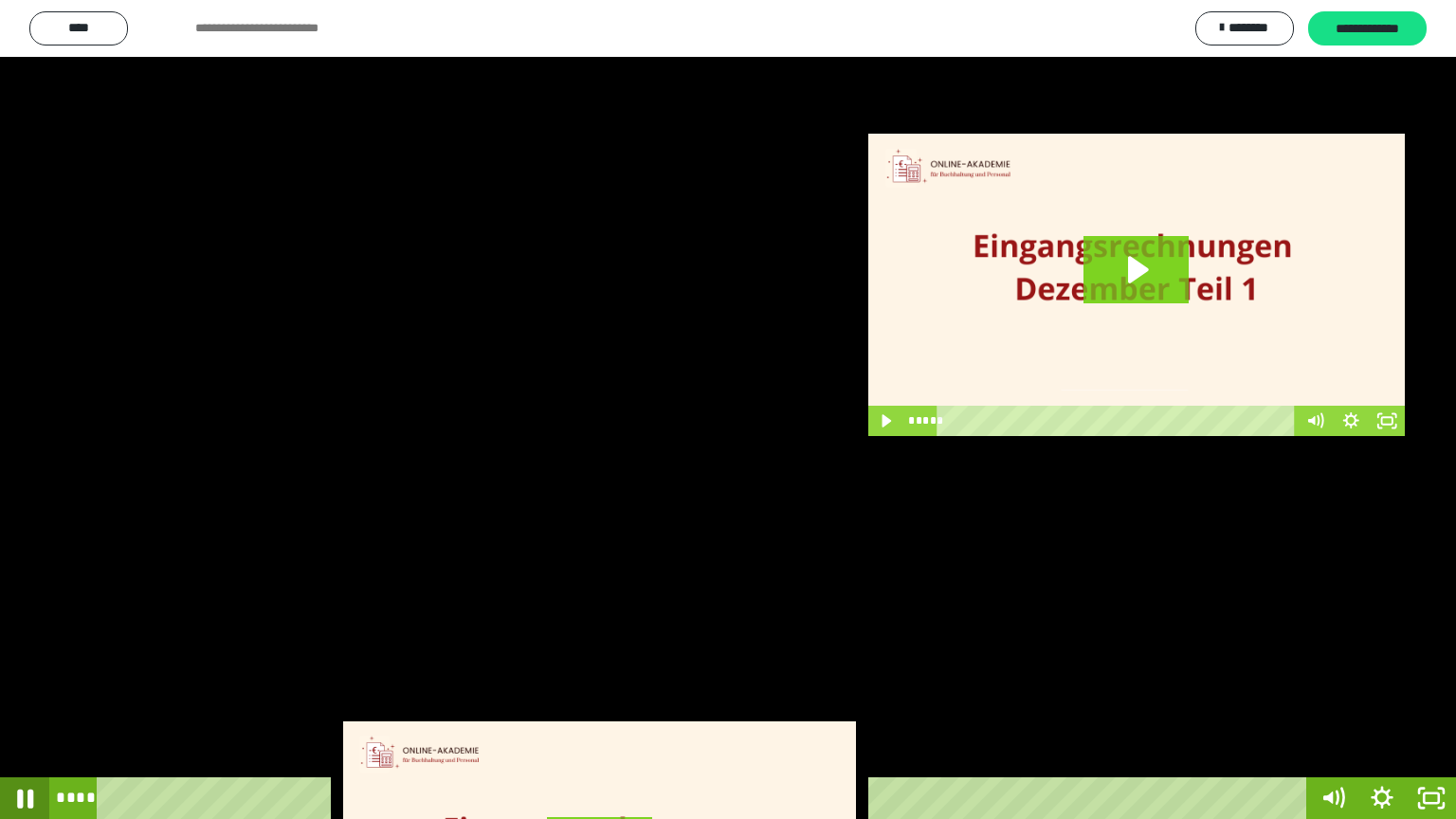 click 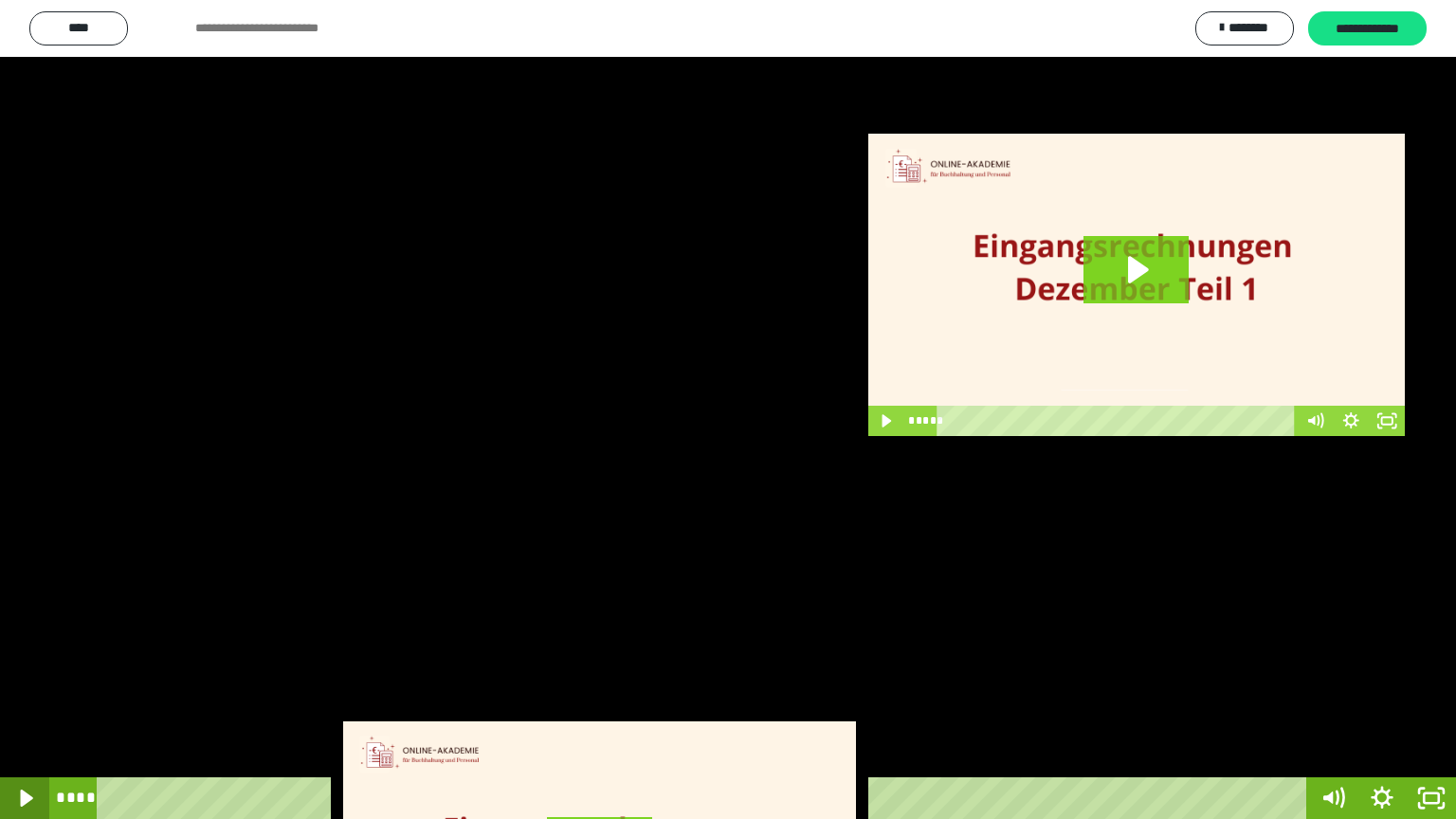 click 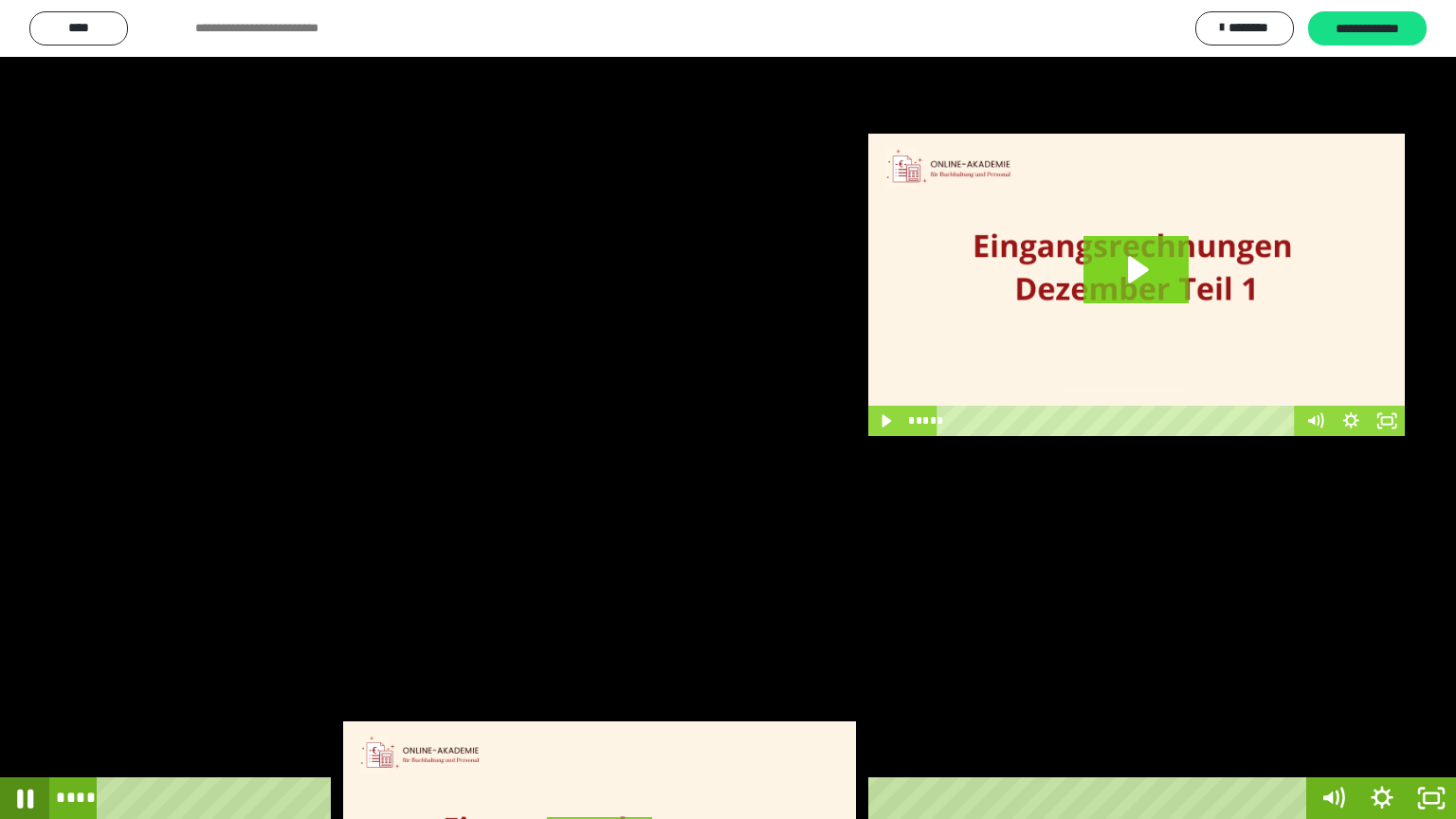 click 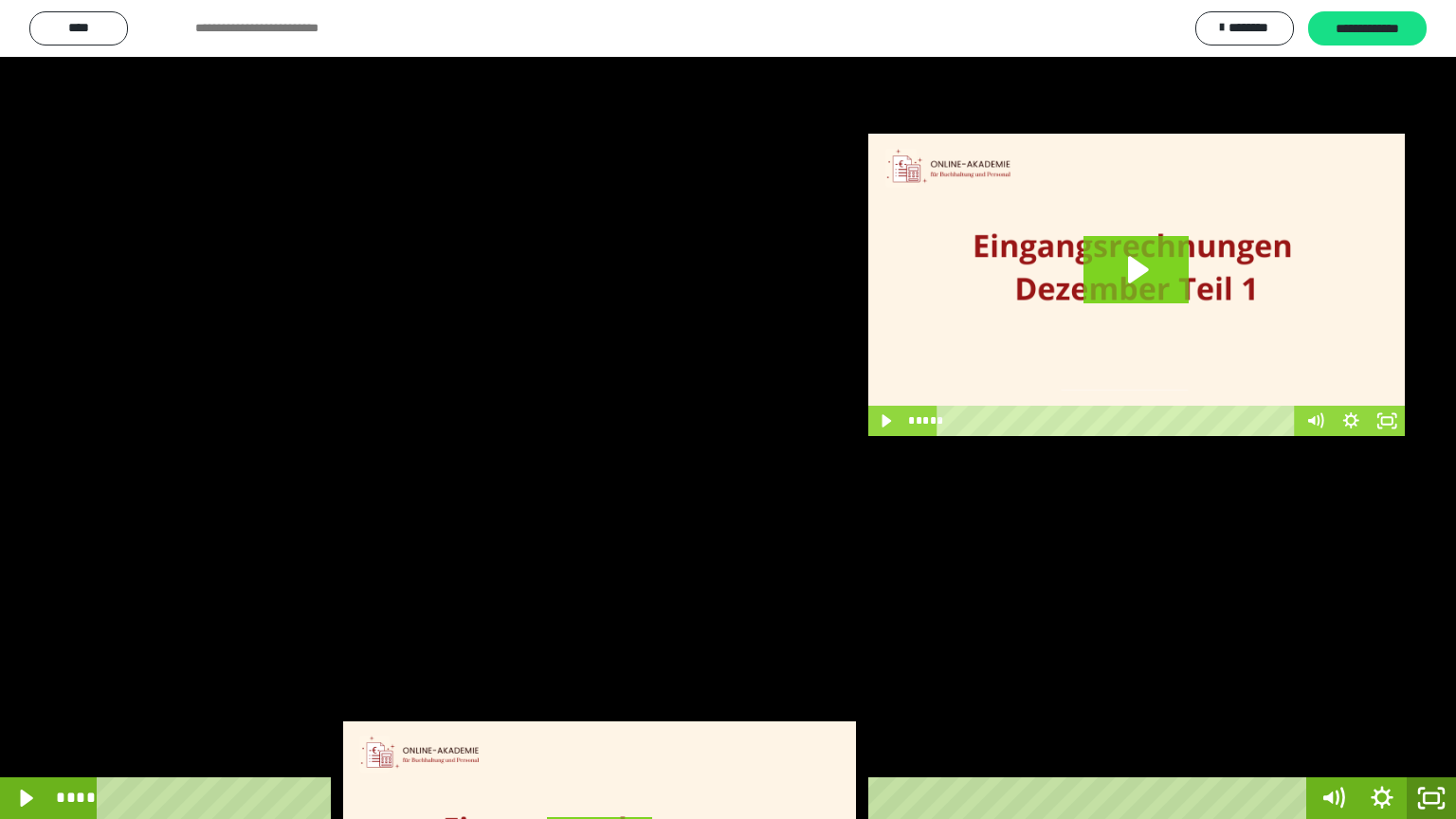 click 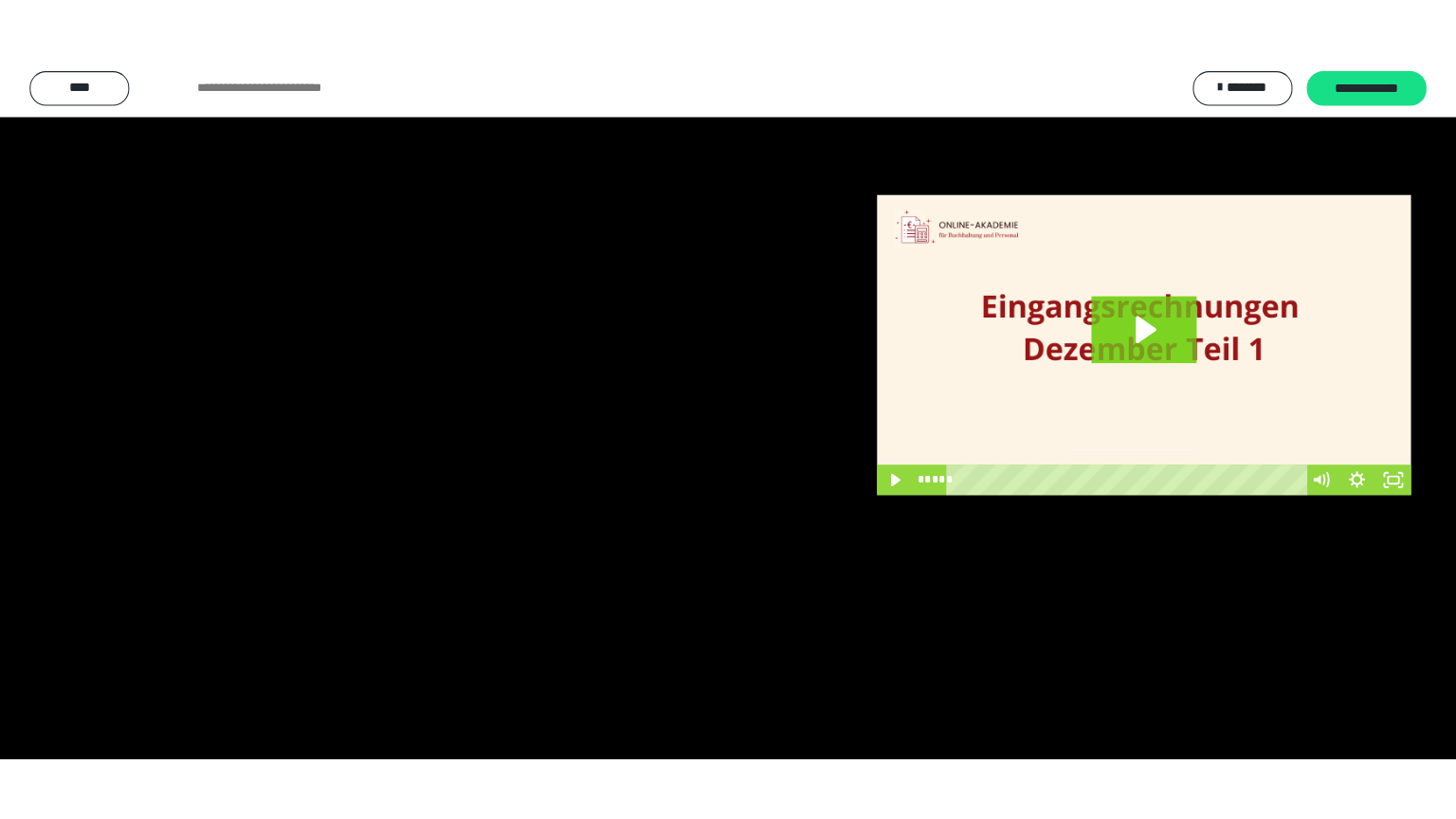 scroll, scrollTop: 3585, scrollLeft: 0, axis: vertical 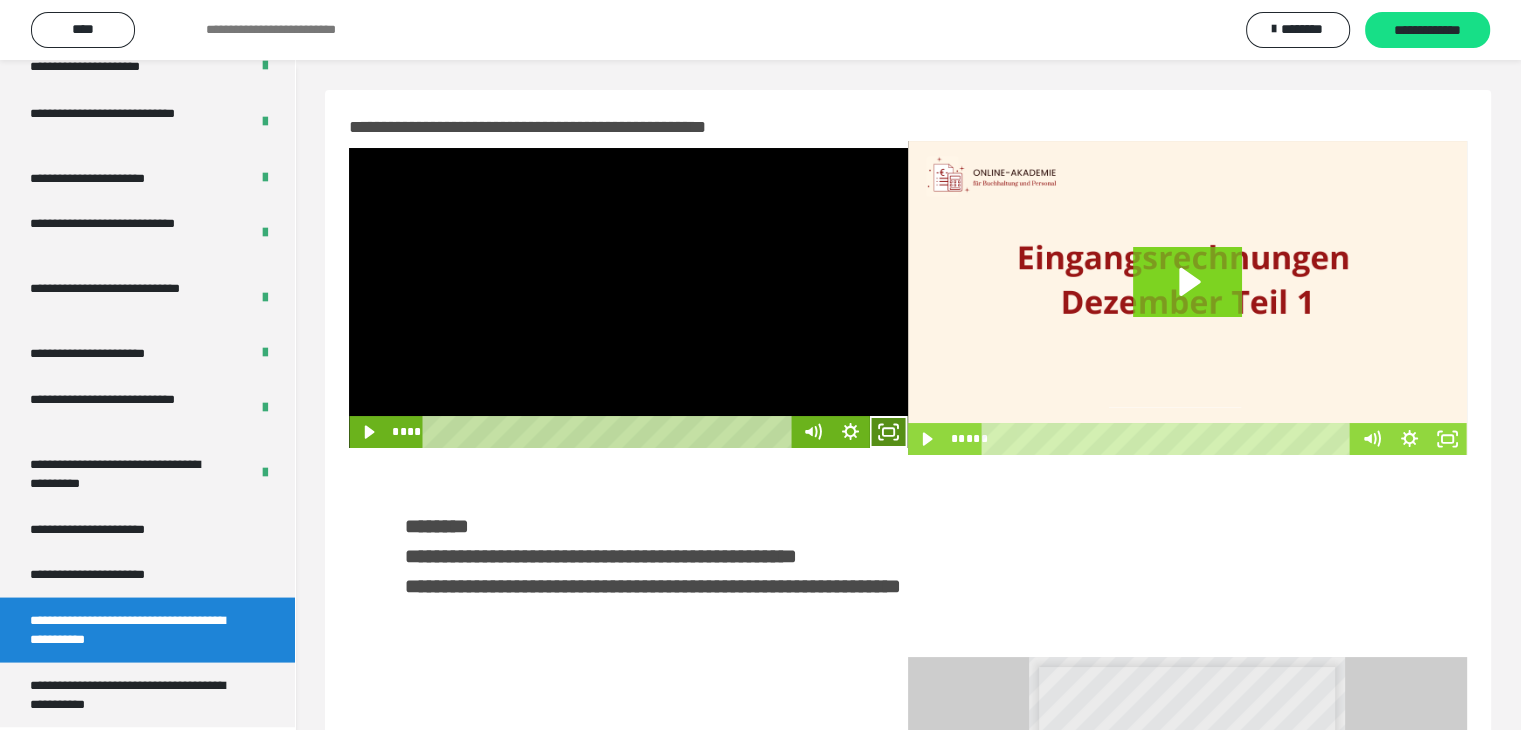 click 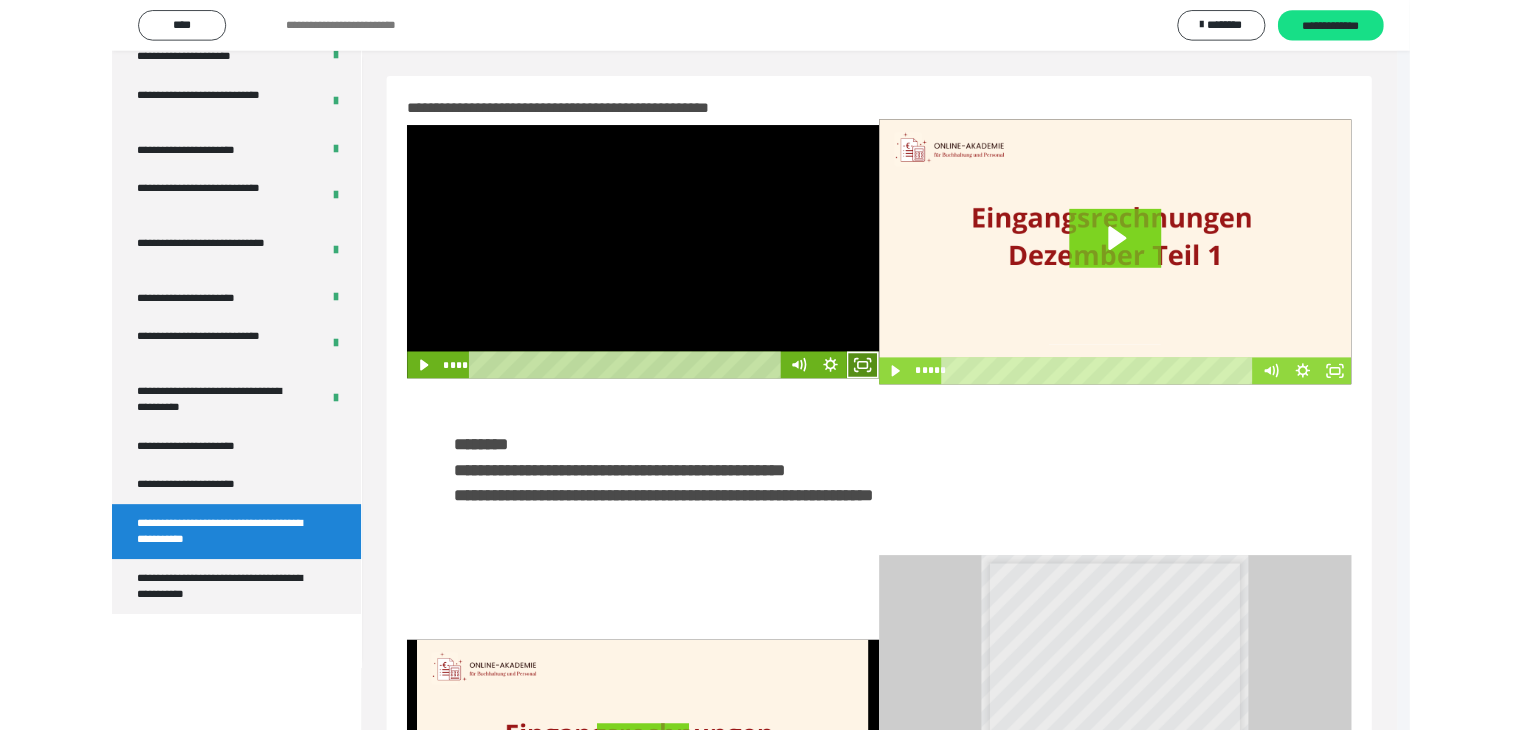 scroll, scrollTop: 3648, scrollLeft: 0, axis: vertical 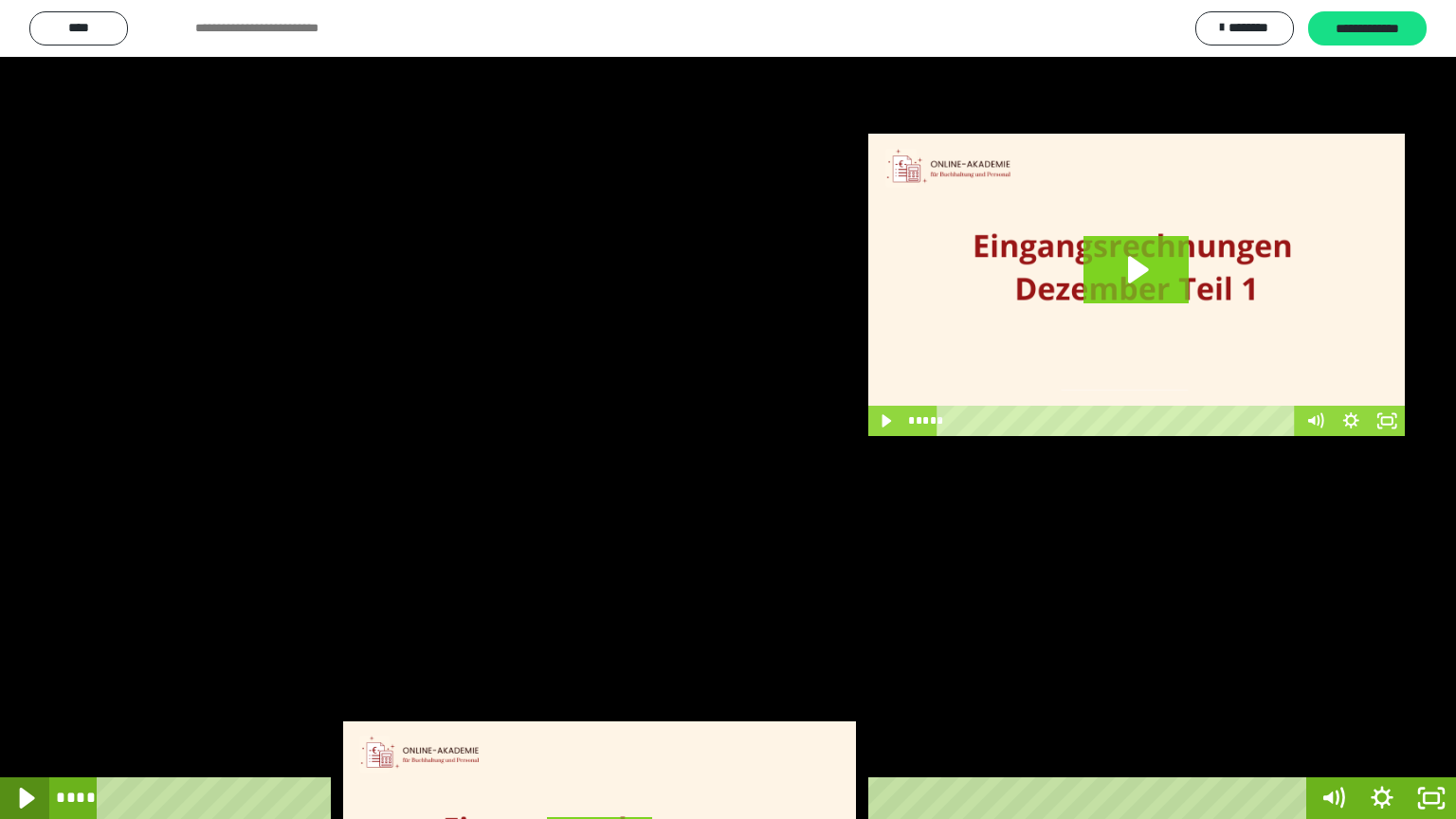 click 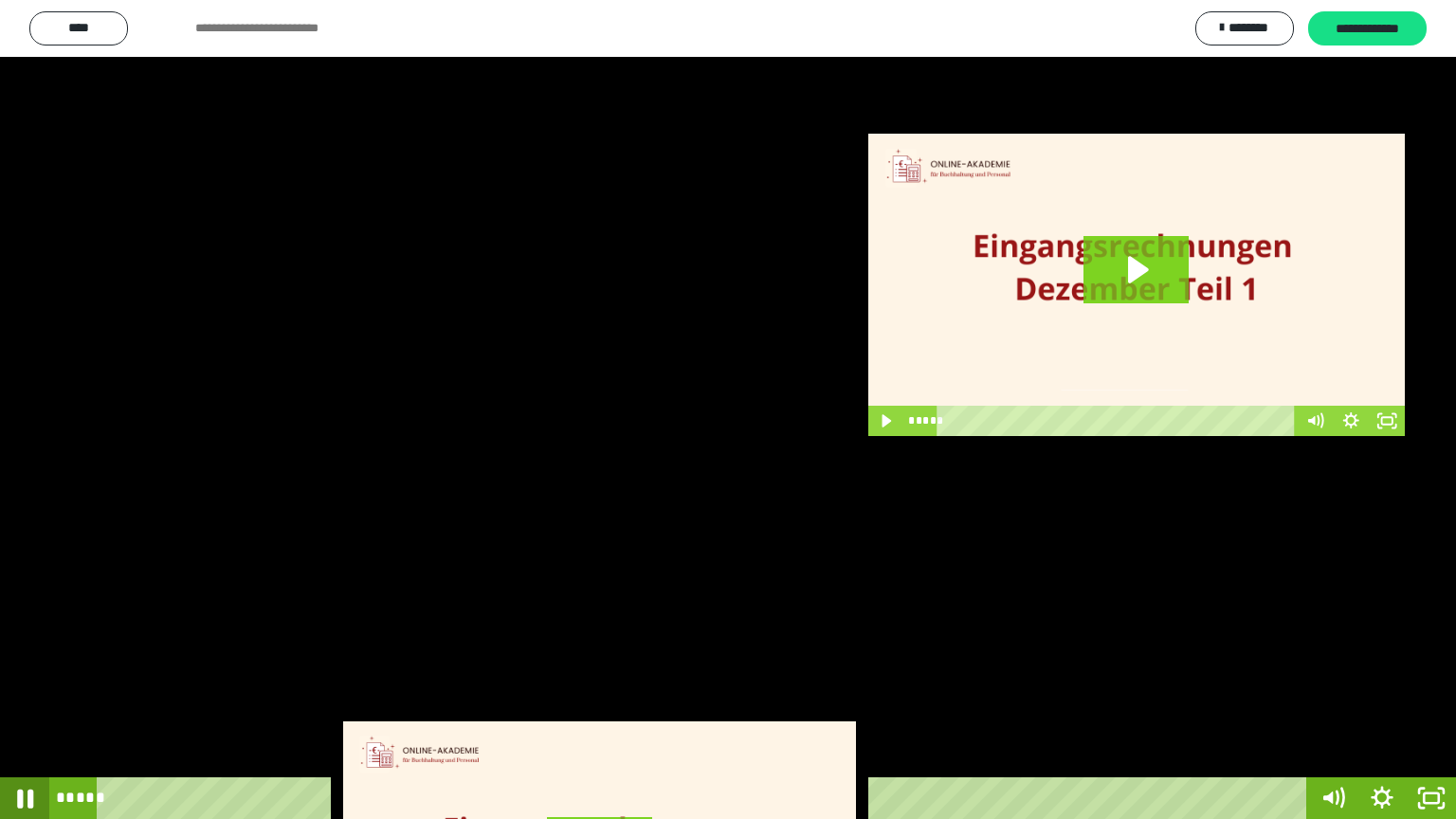 click 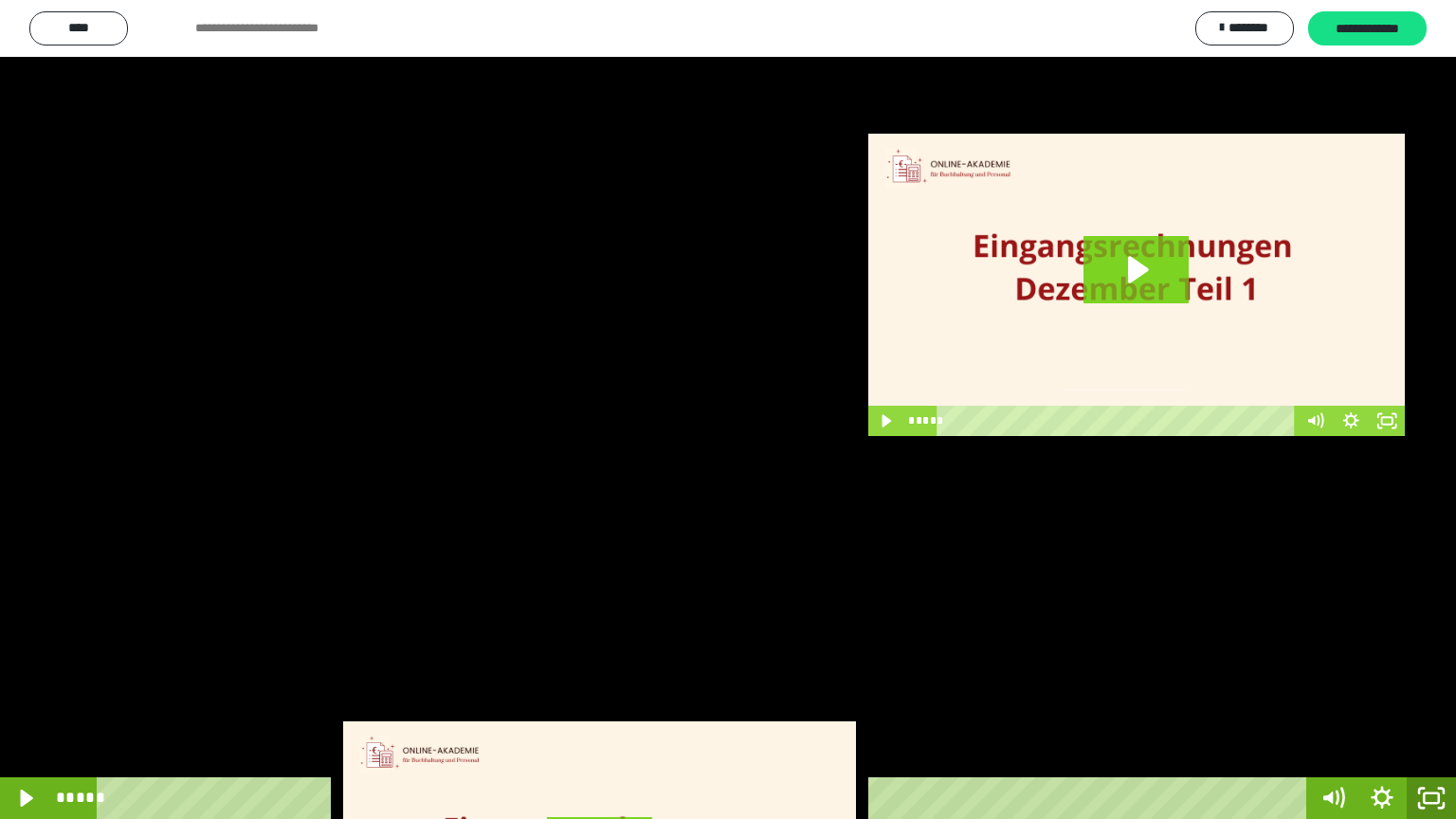 click 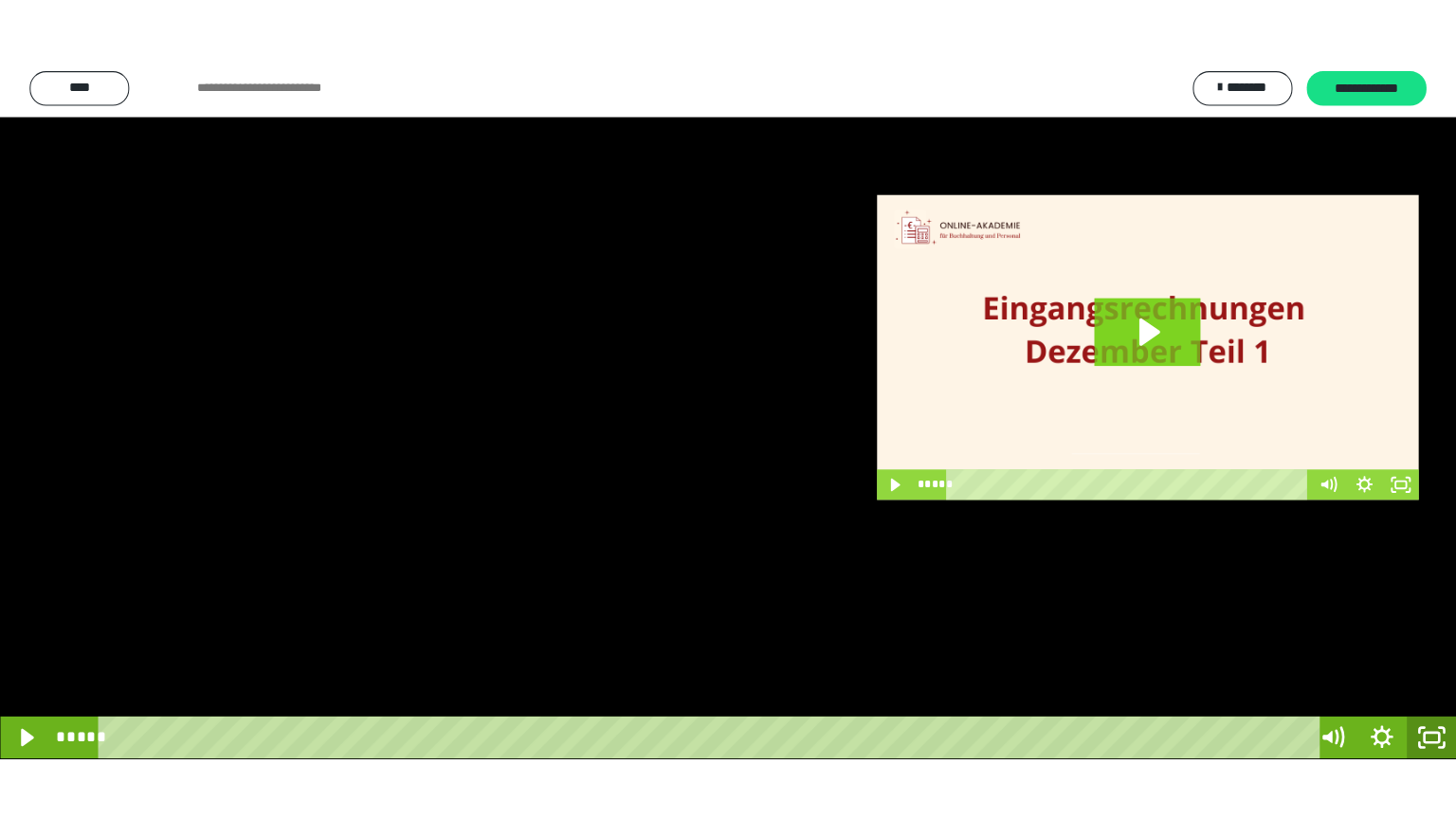 scroll, scrollTop: 3585, scrollLeft: 0, axis: vertical 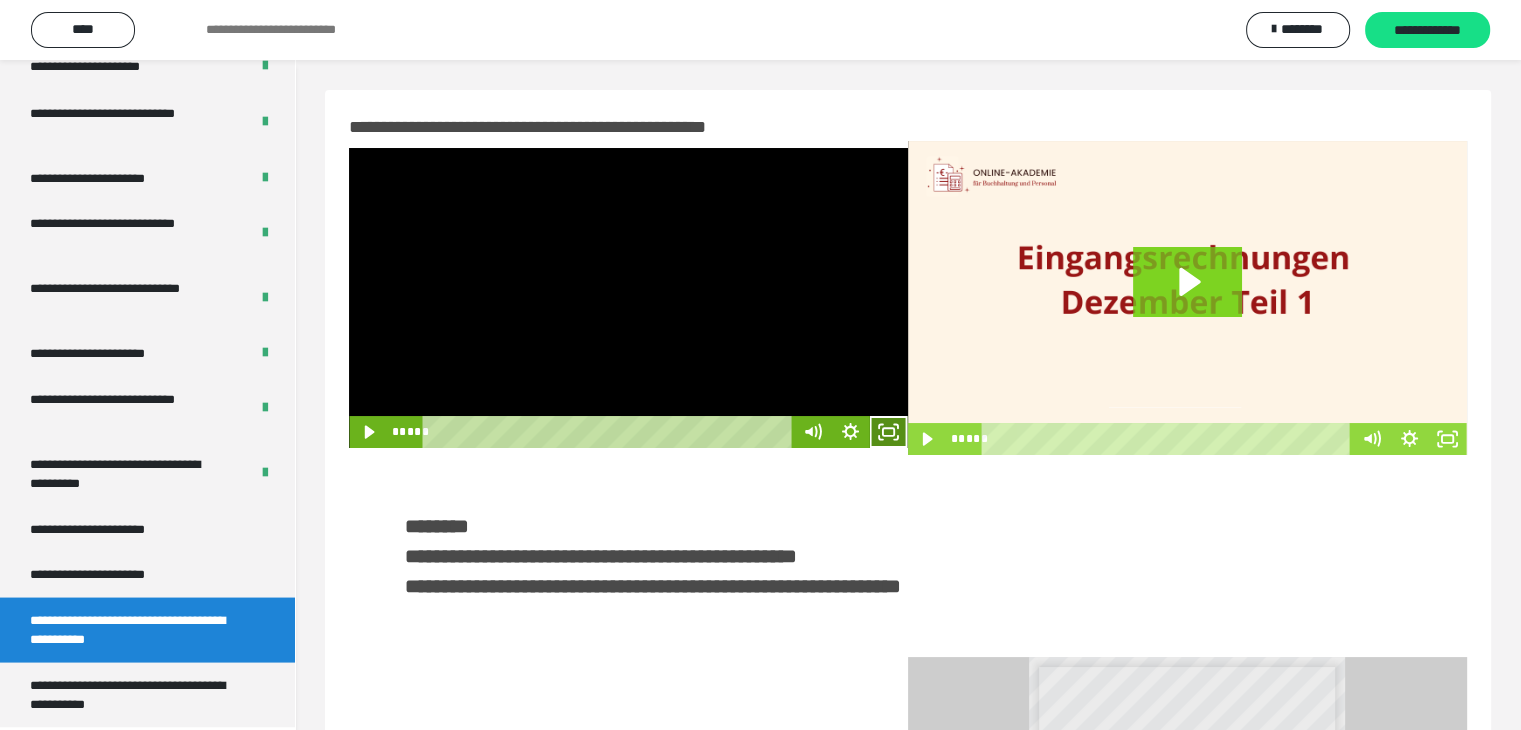 click 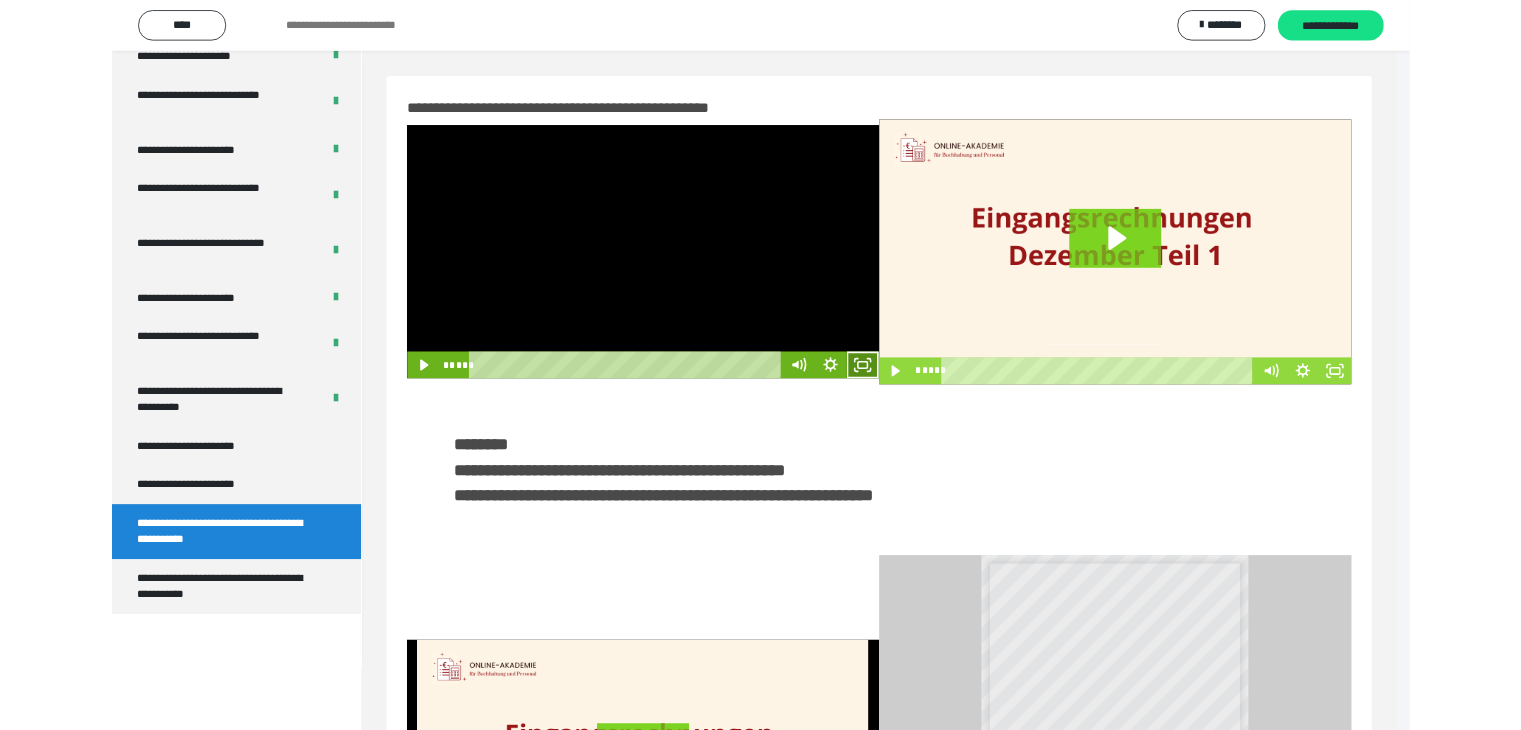scroll, scrollTop: 3648, scrollLeft: 0, axis: vertical 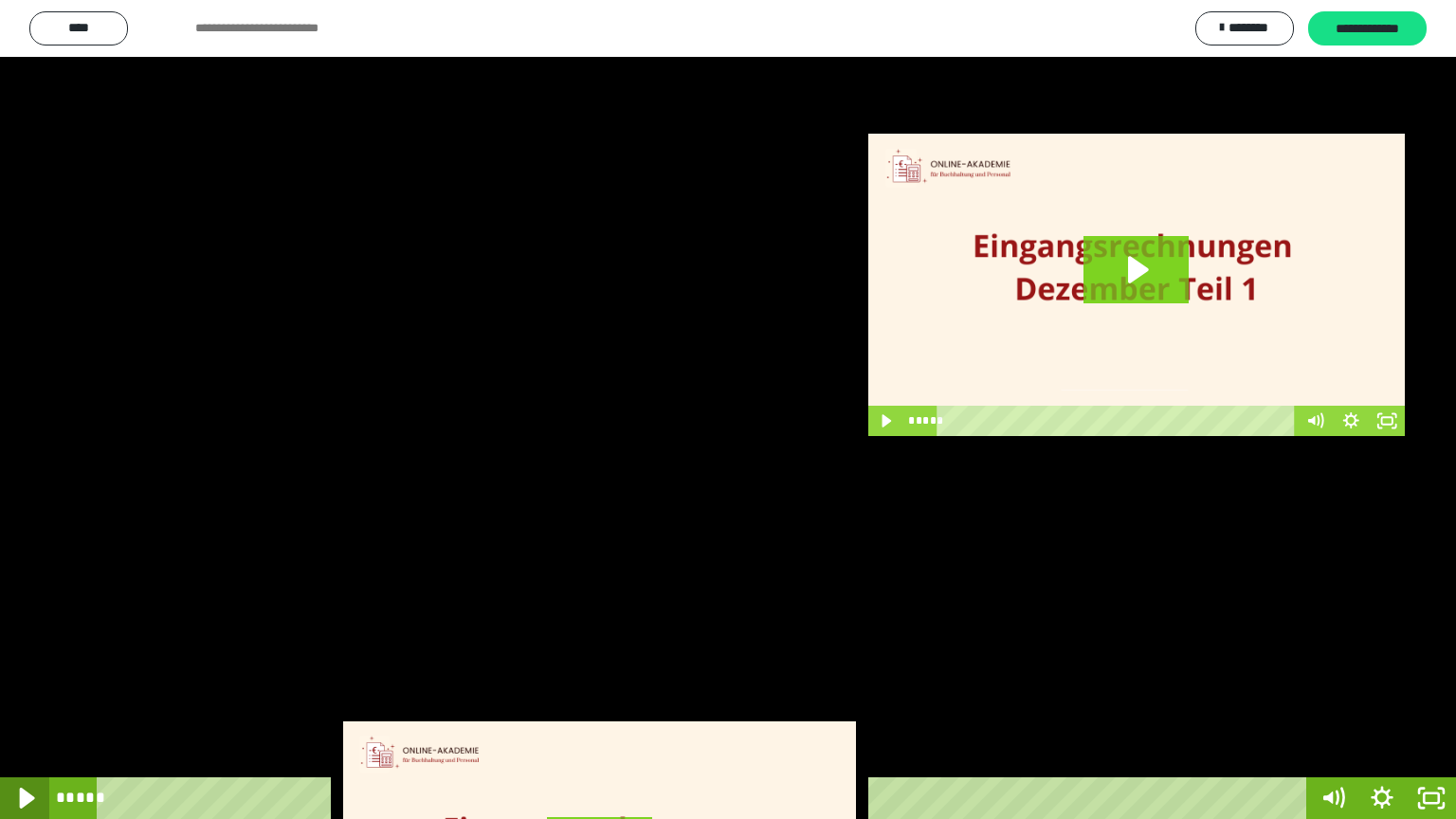 click 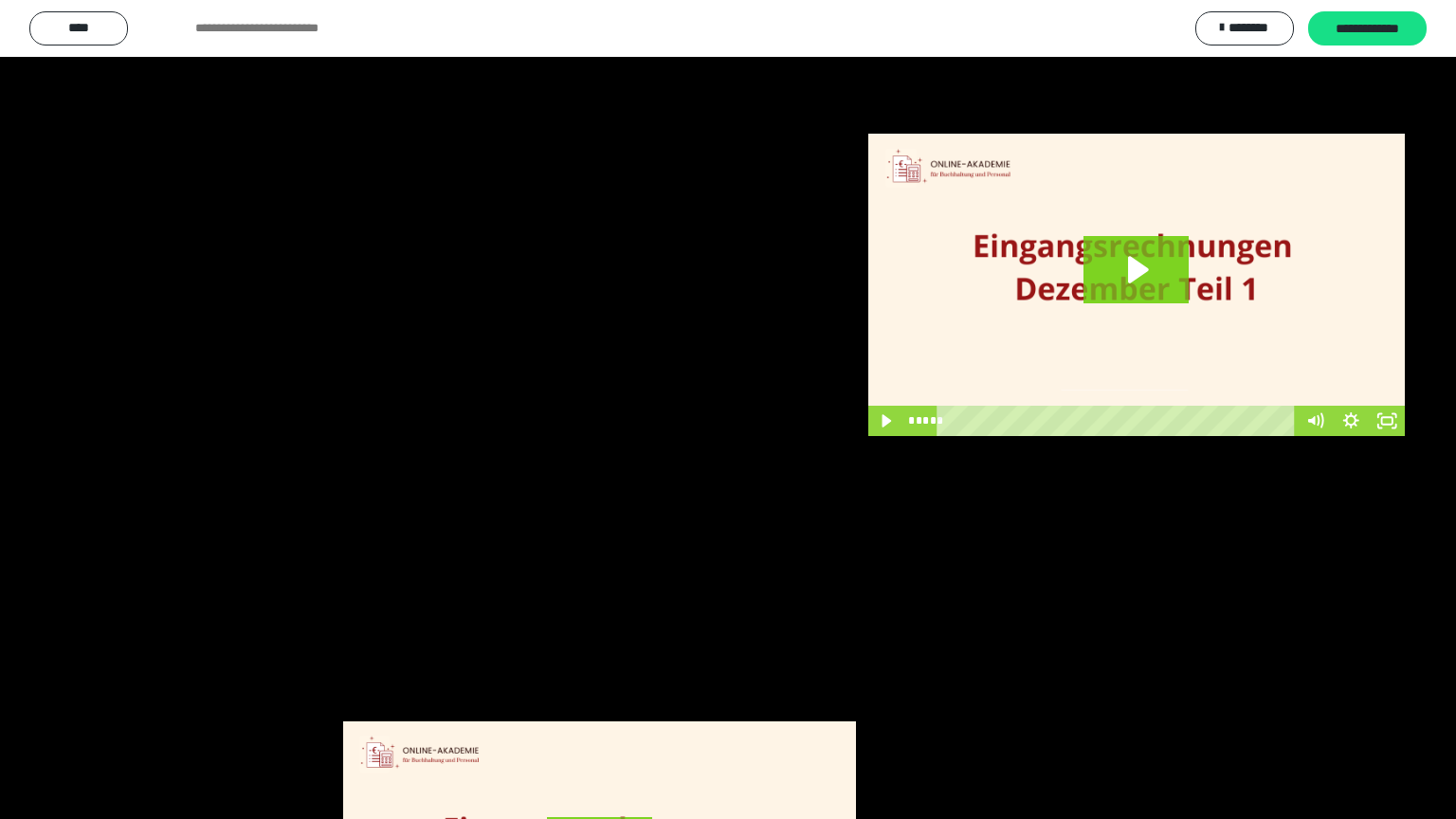click at bounding box center [728, 410] 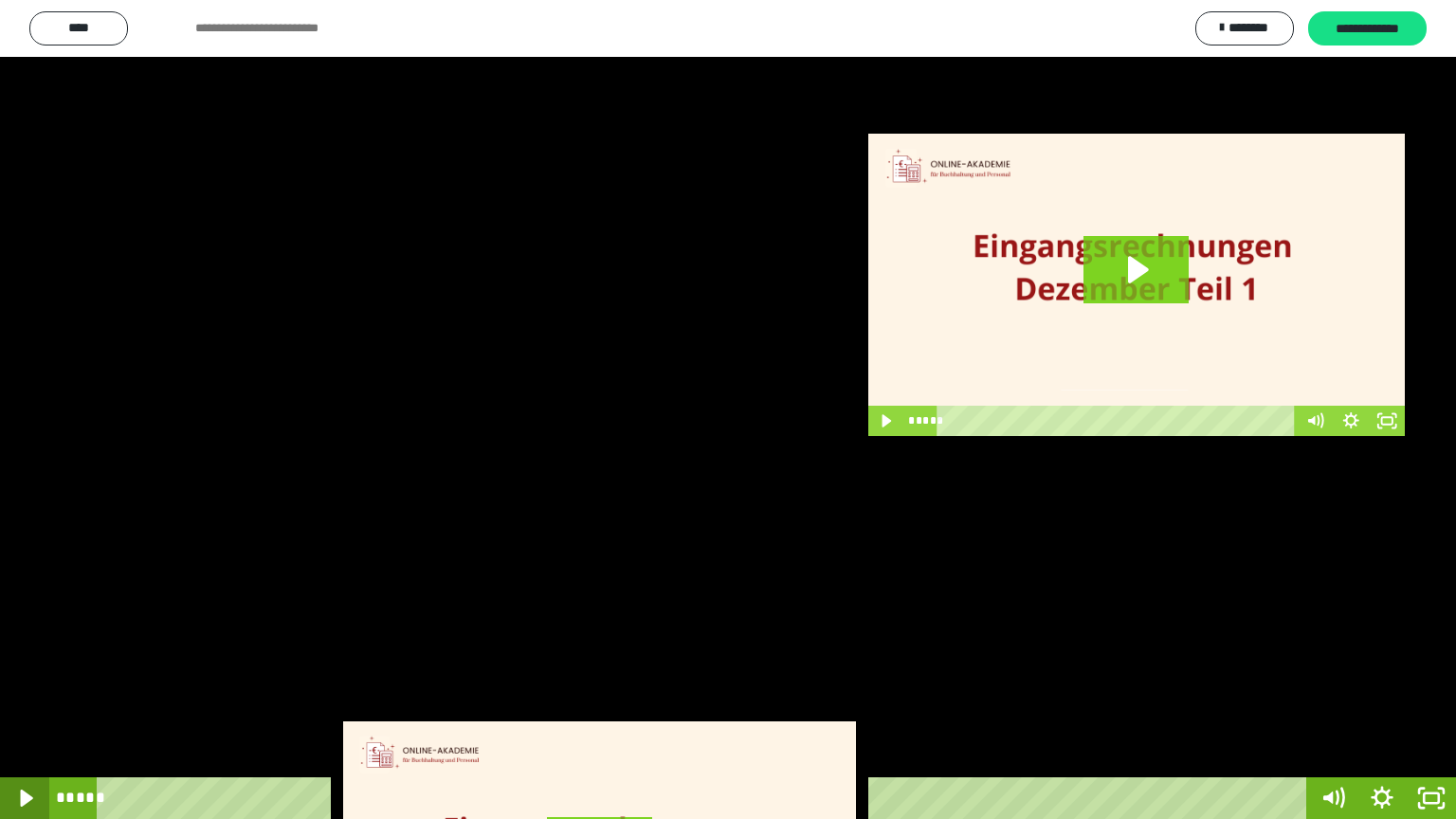 click 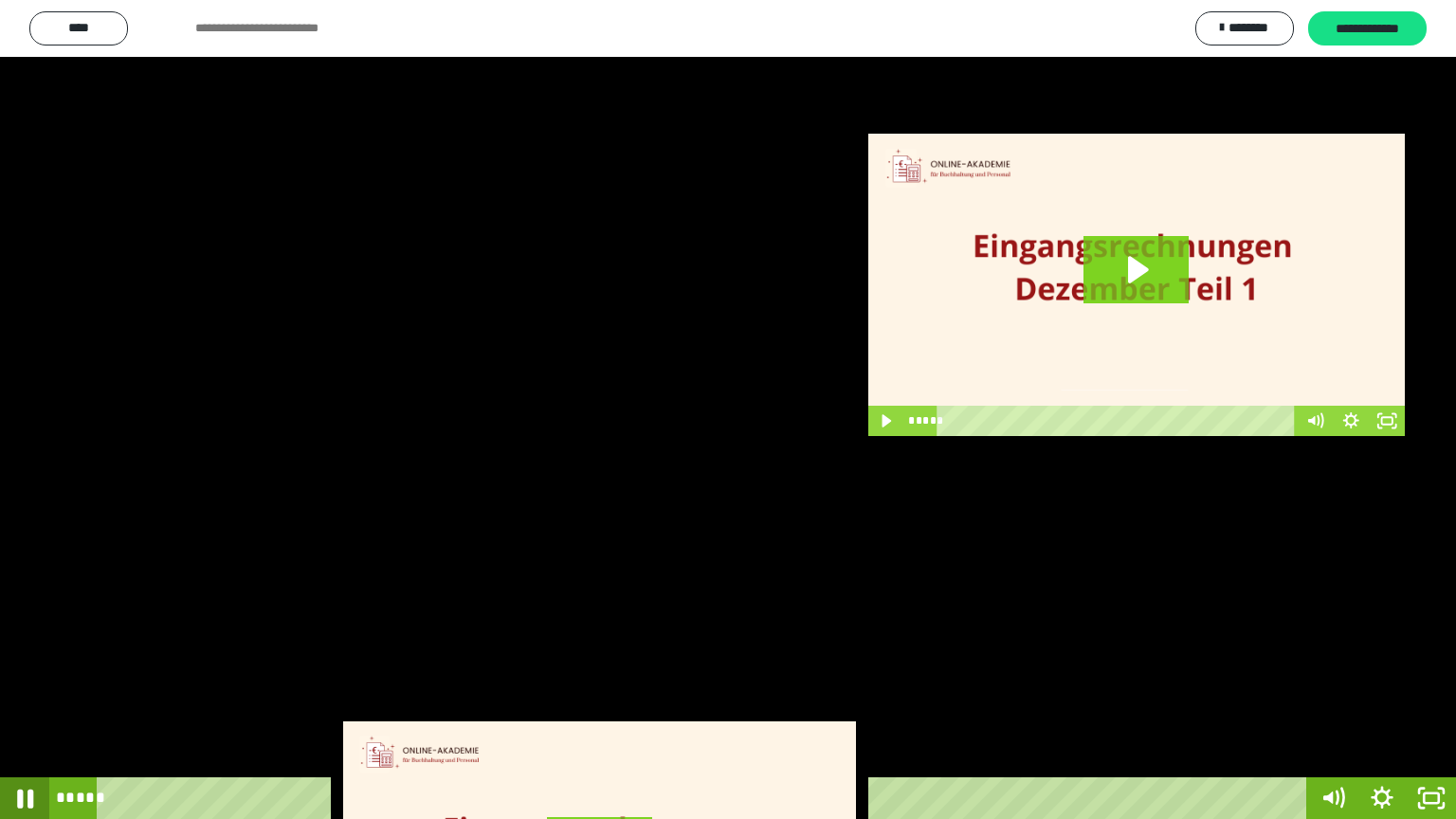 click 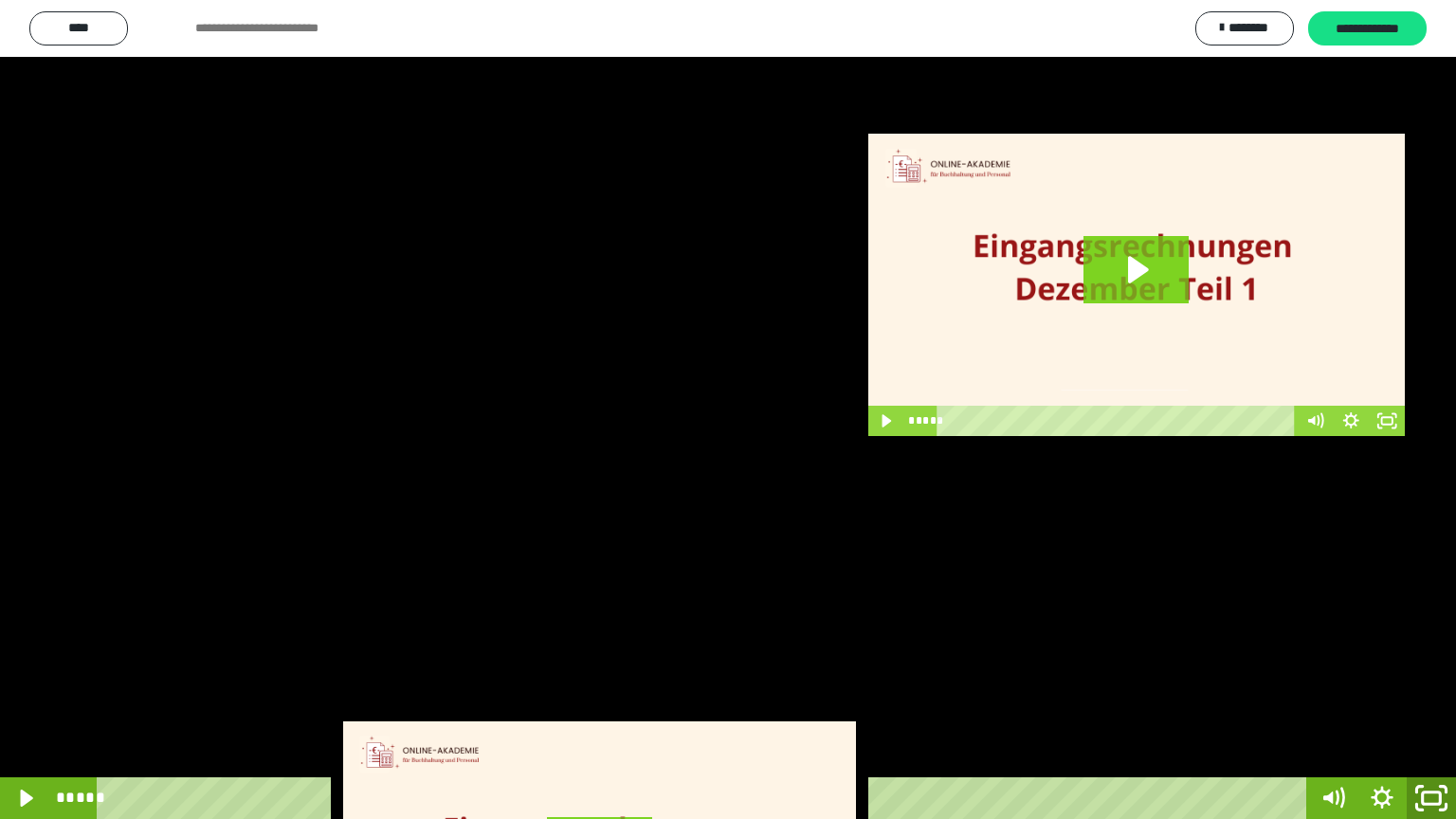 click 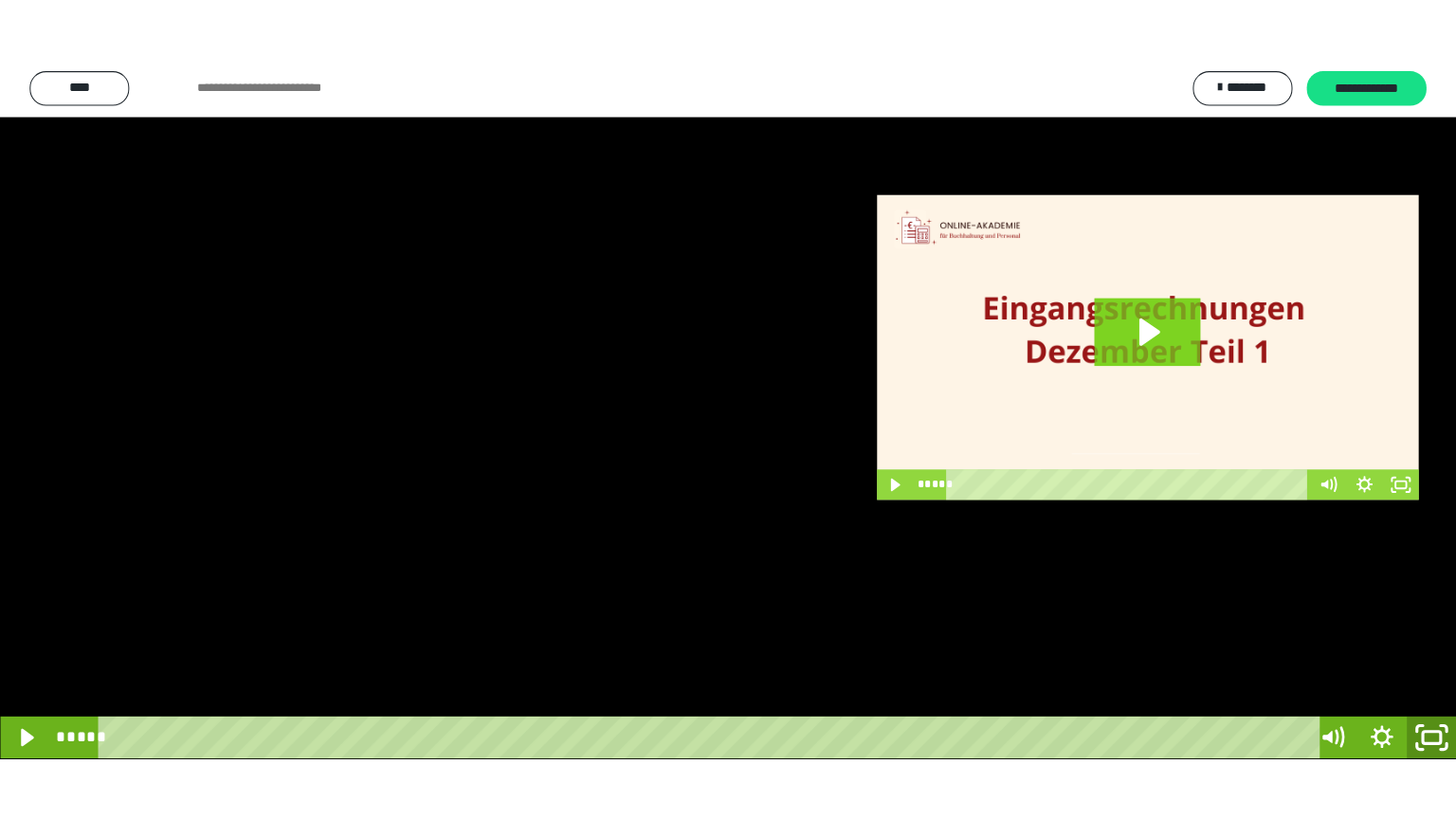 scroll, scrollTop: 3585, scrollLeft: 0, axis: vertical 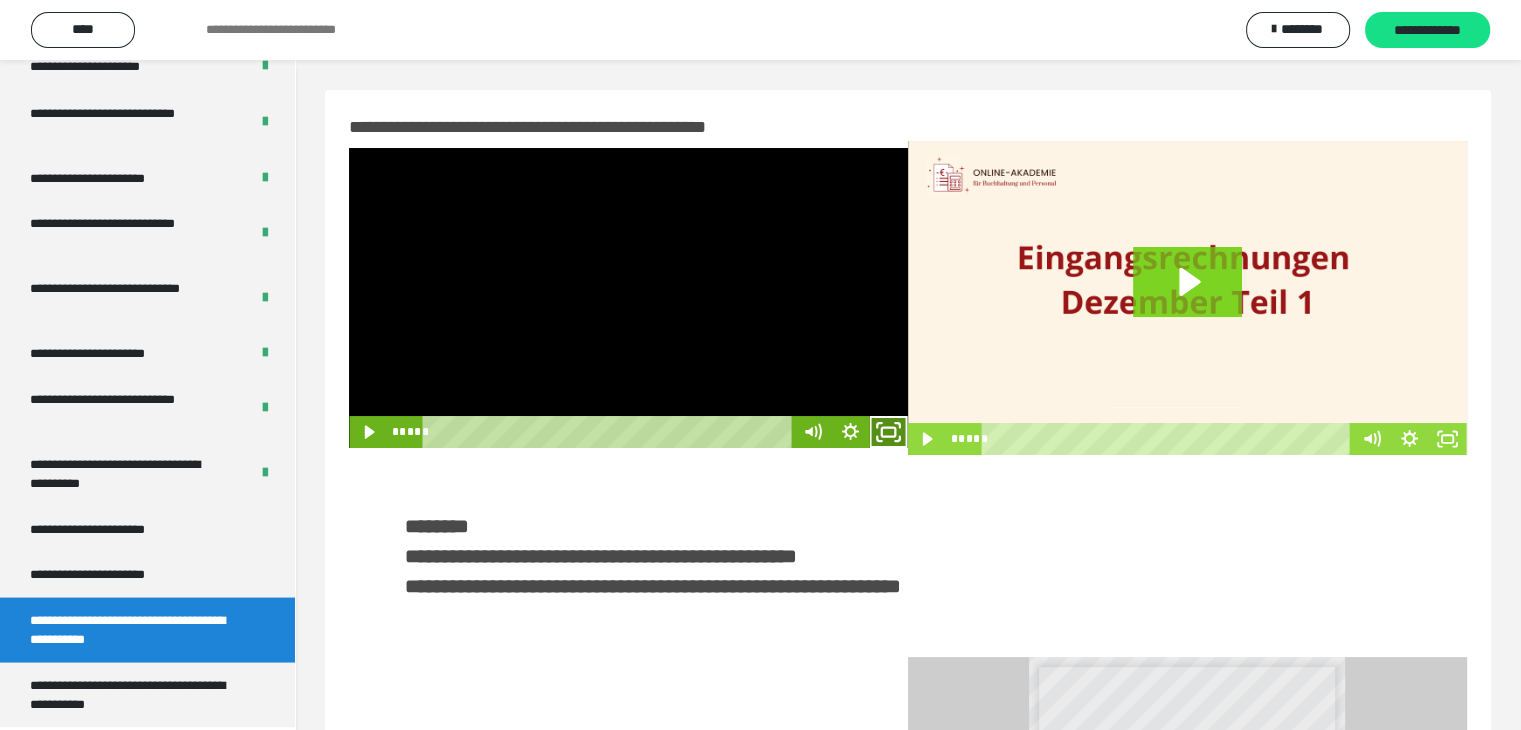 click 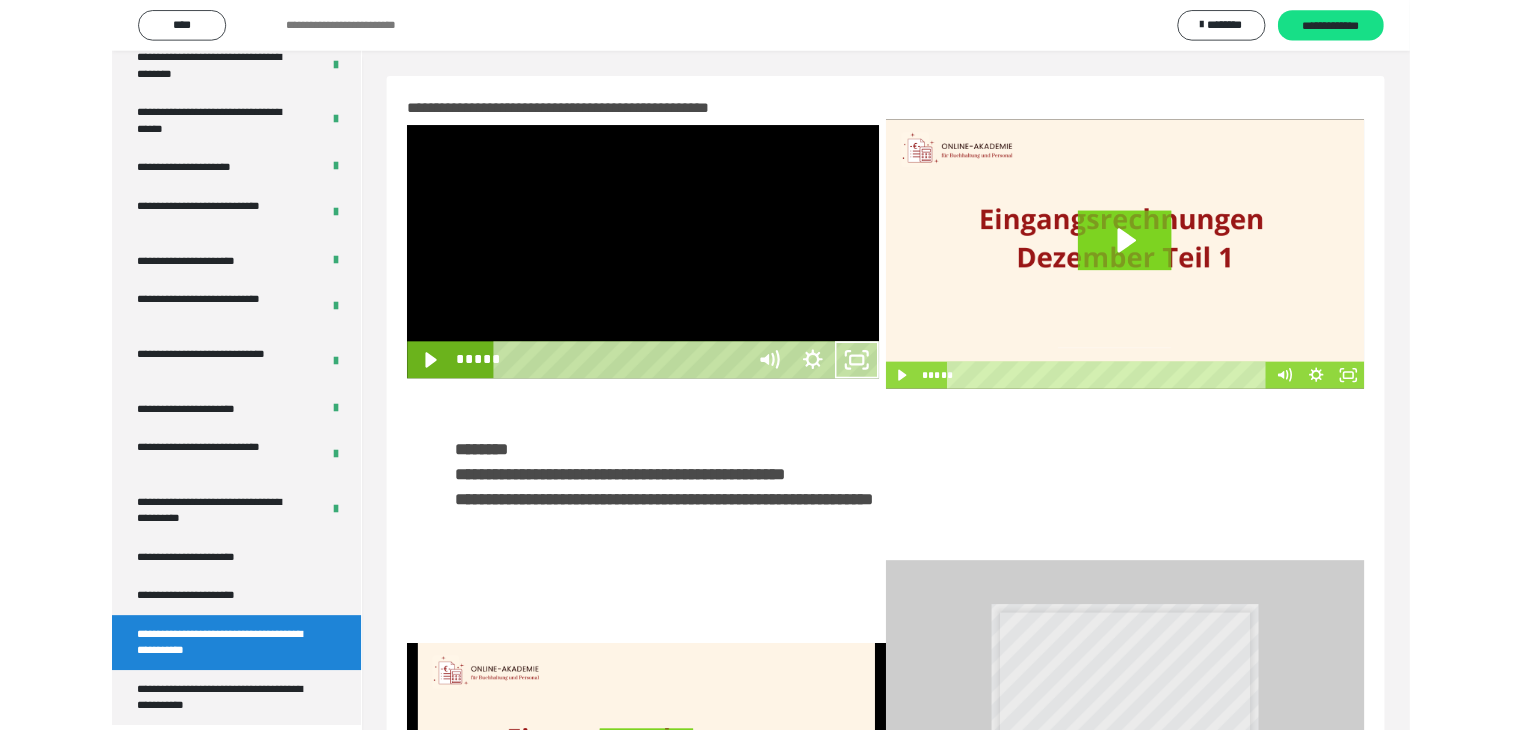 scroll, scrollTop: 3648, scrollLeft: 0, axis: vertical 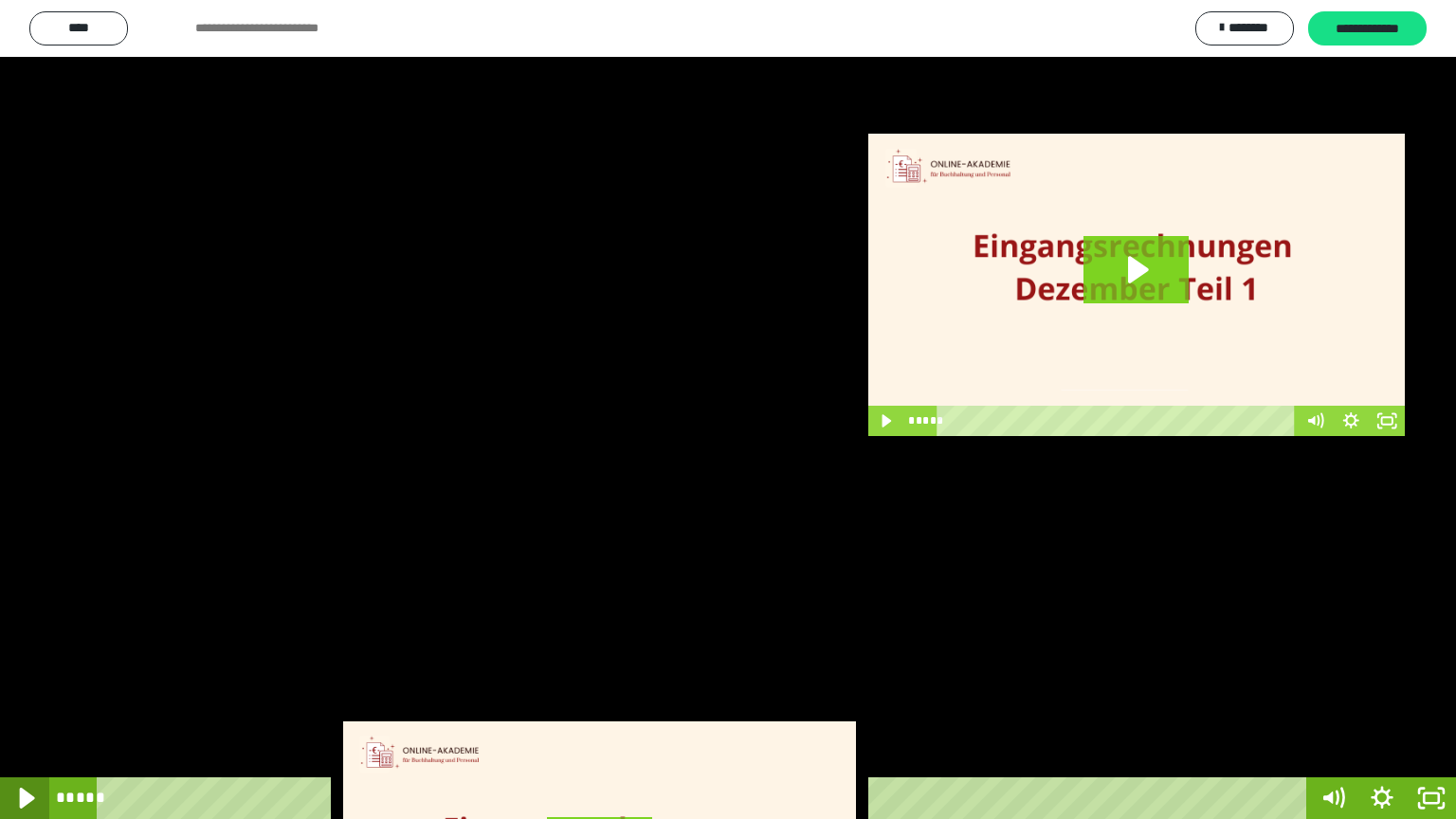 click 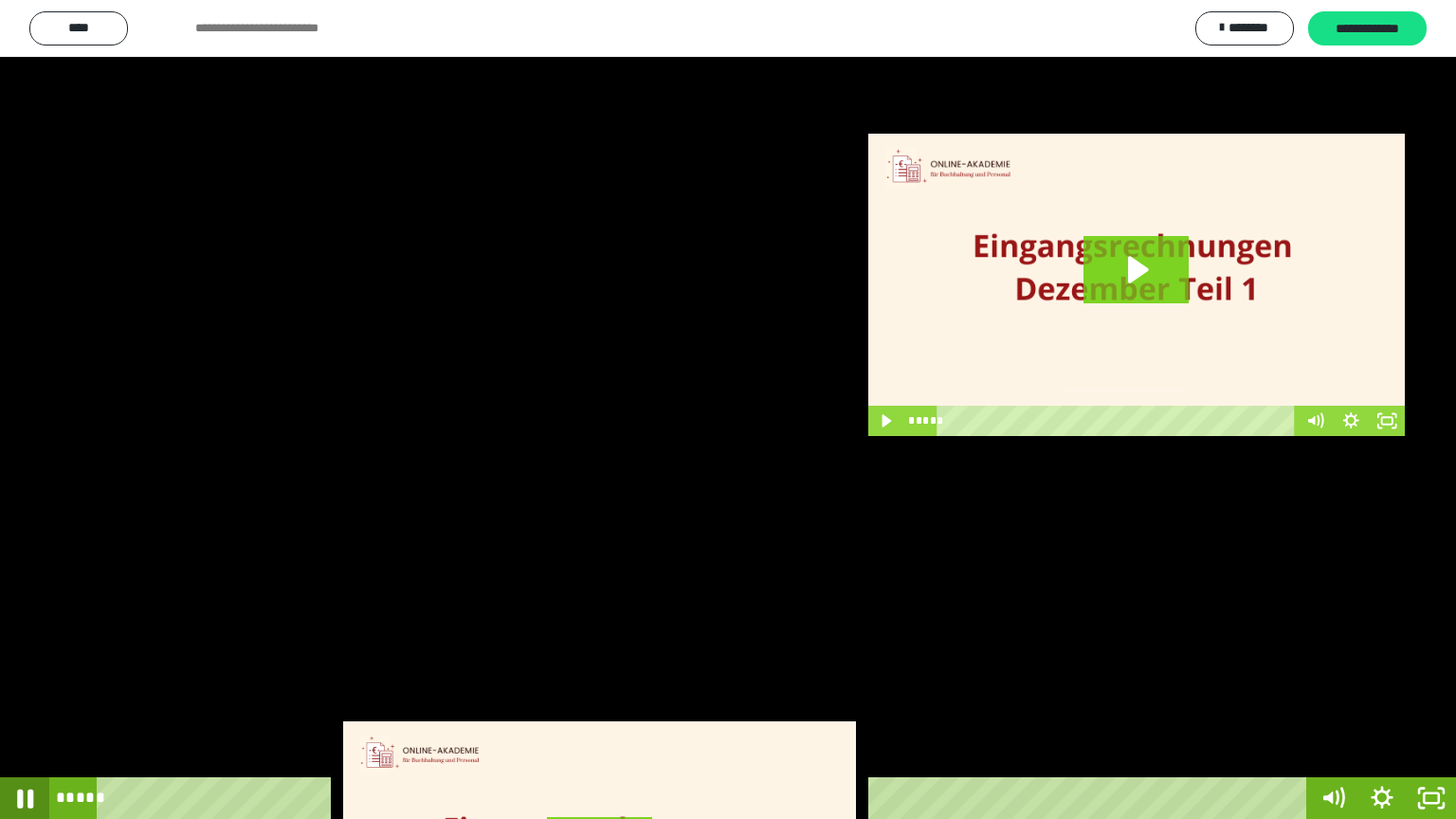 click 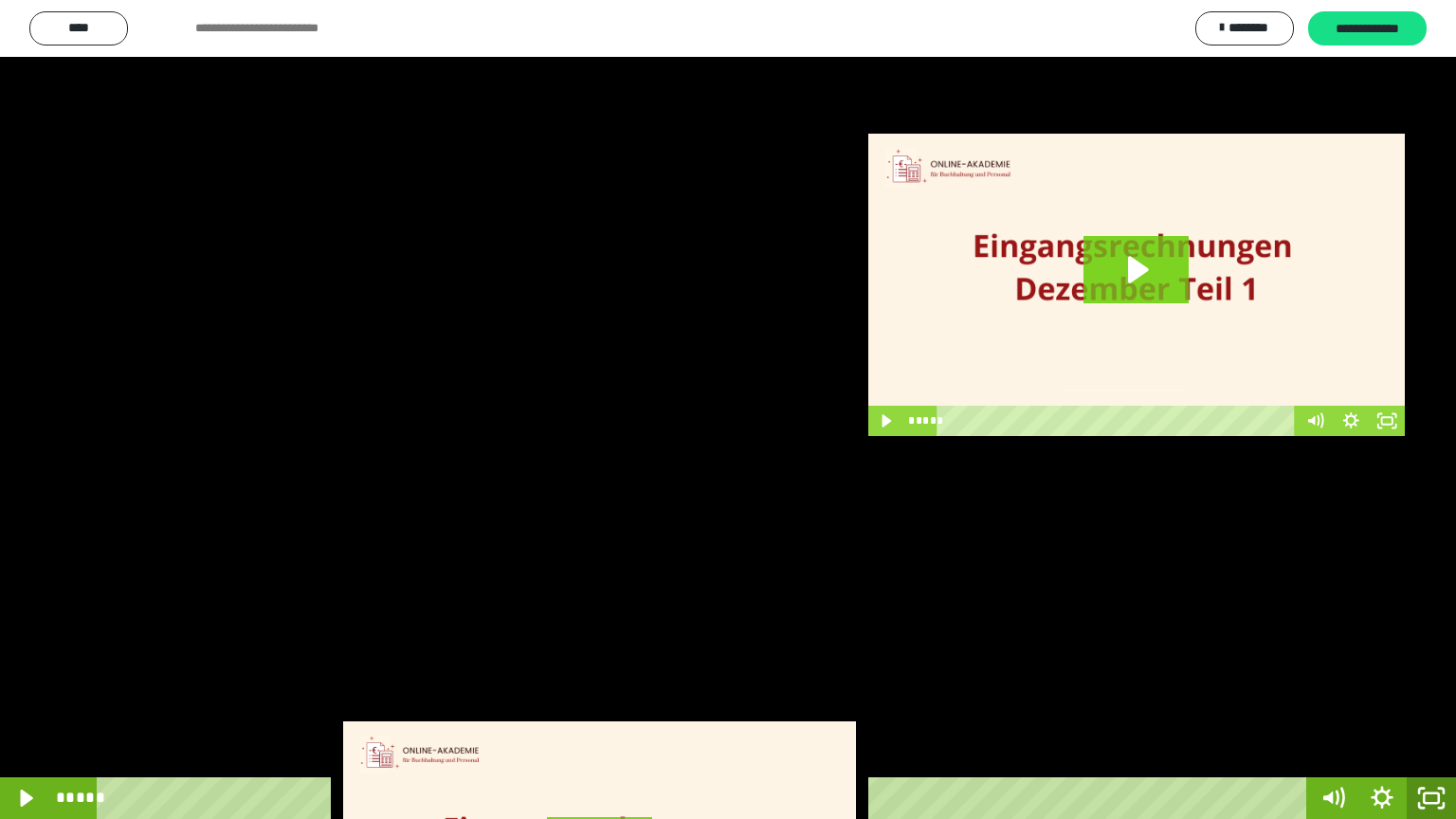 click 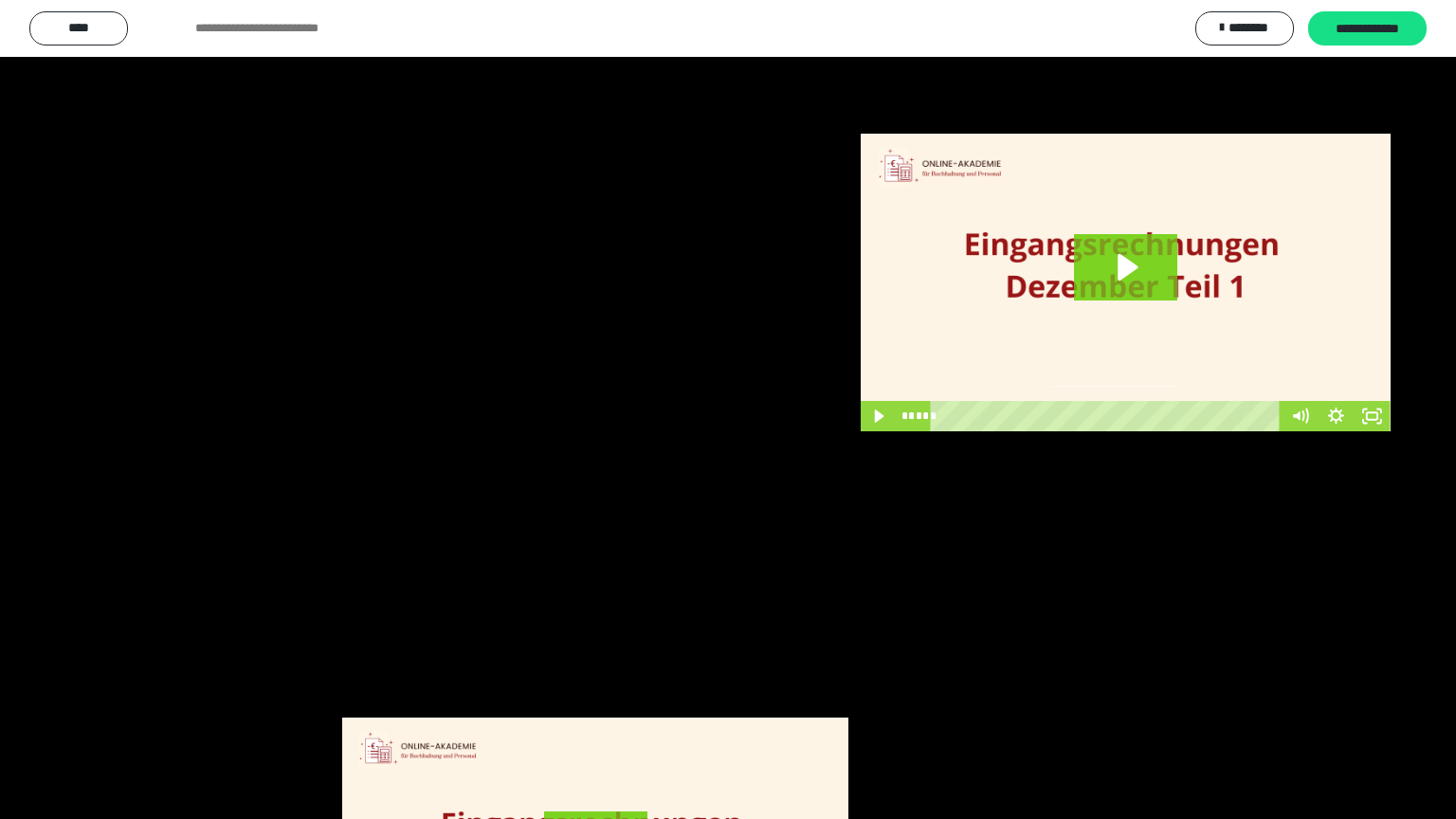 scroll, scrollTop: 3585, scrollLeft: 0, axis: vertical 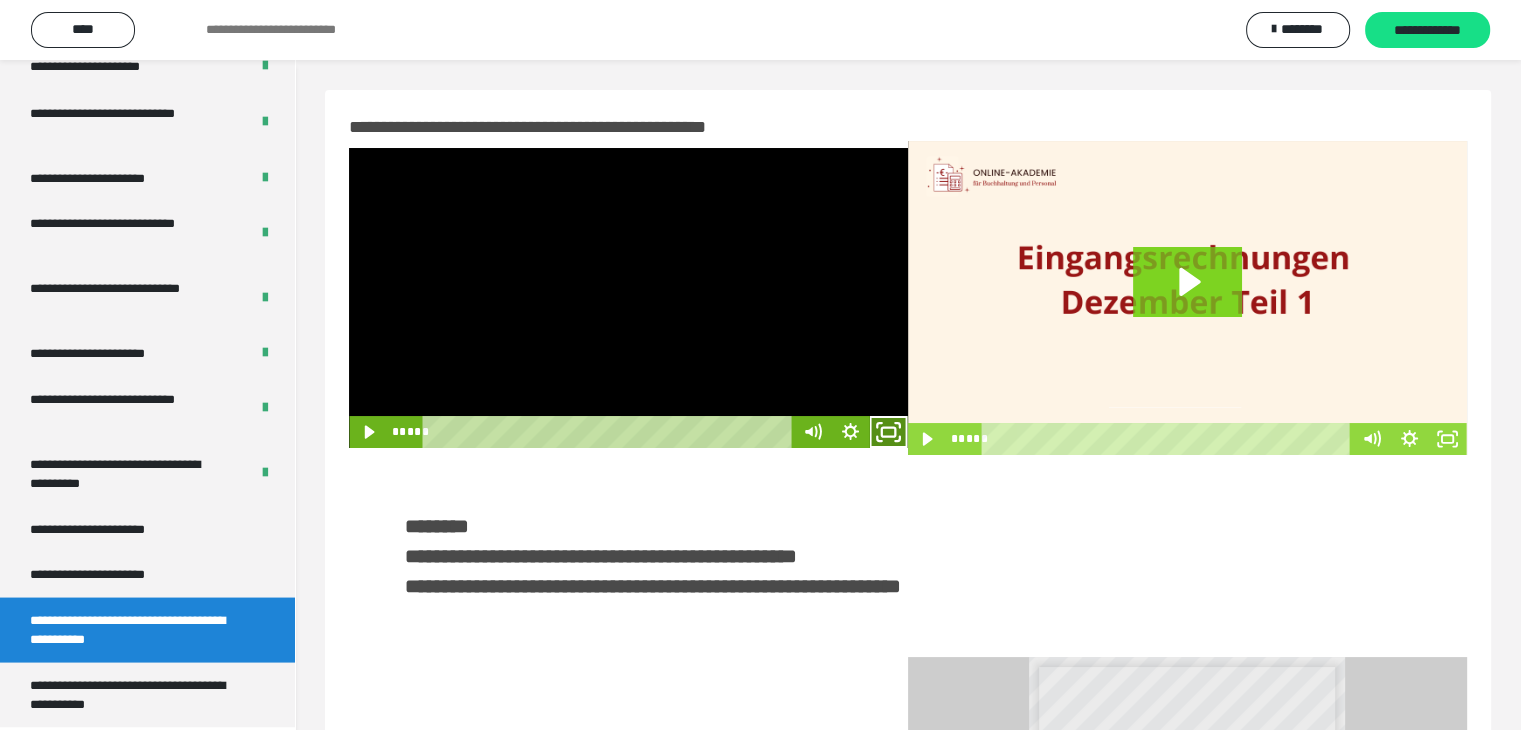 click 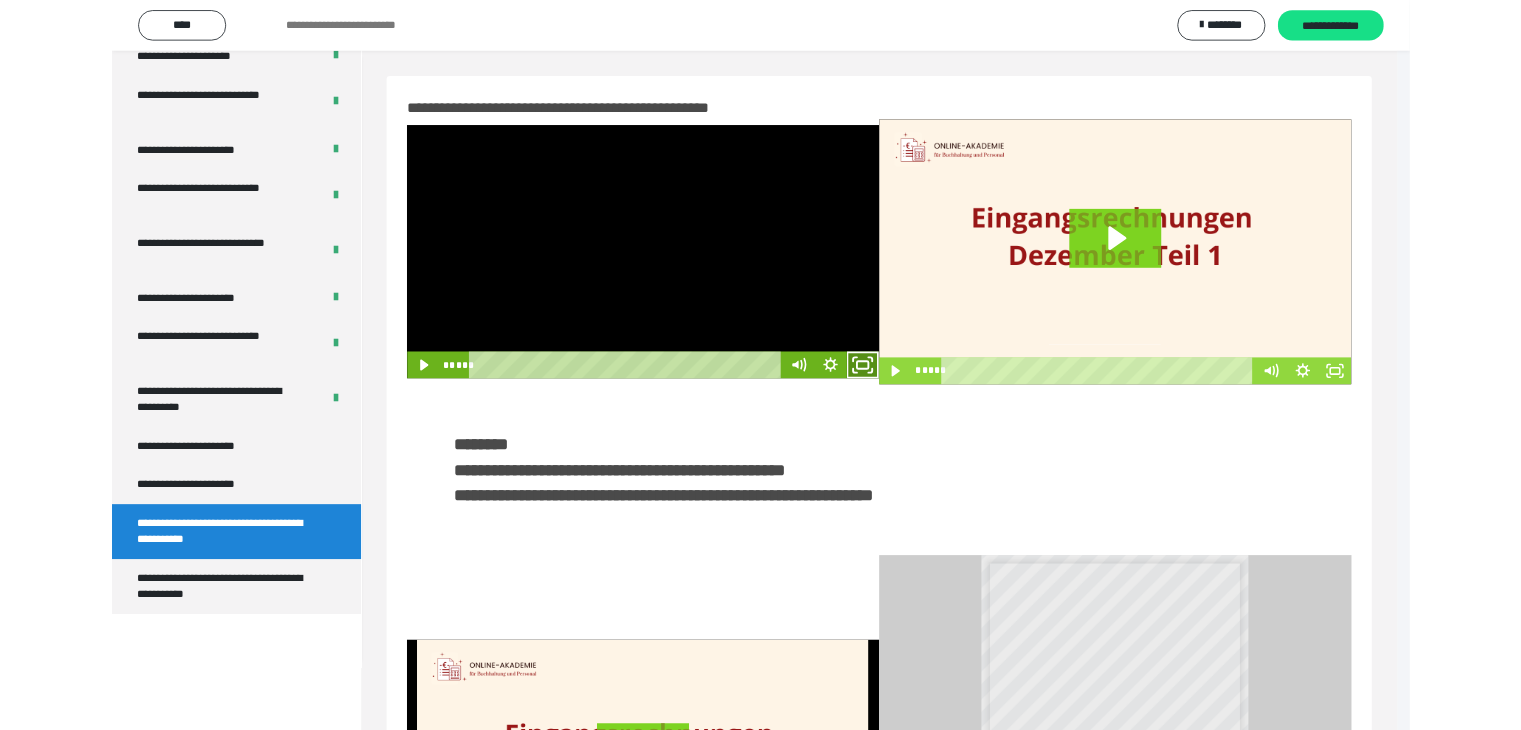 scroll, scrollTop: 3648, scrollLeft: 0, axis: vertical 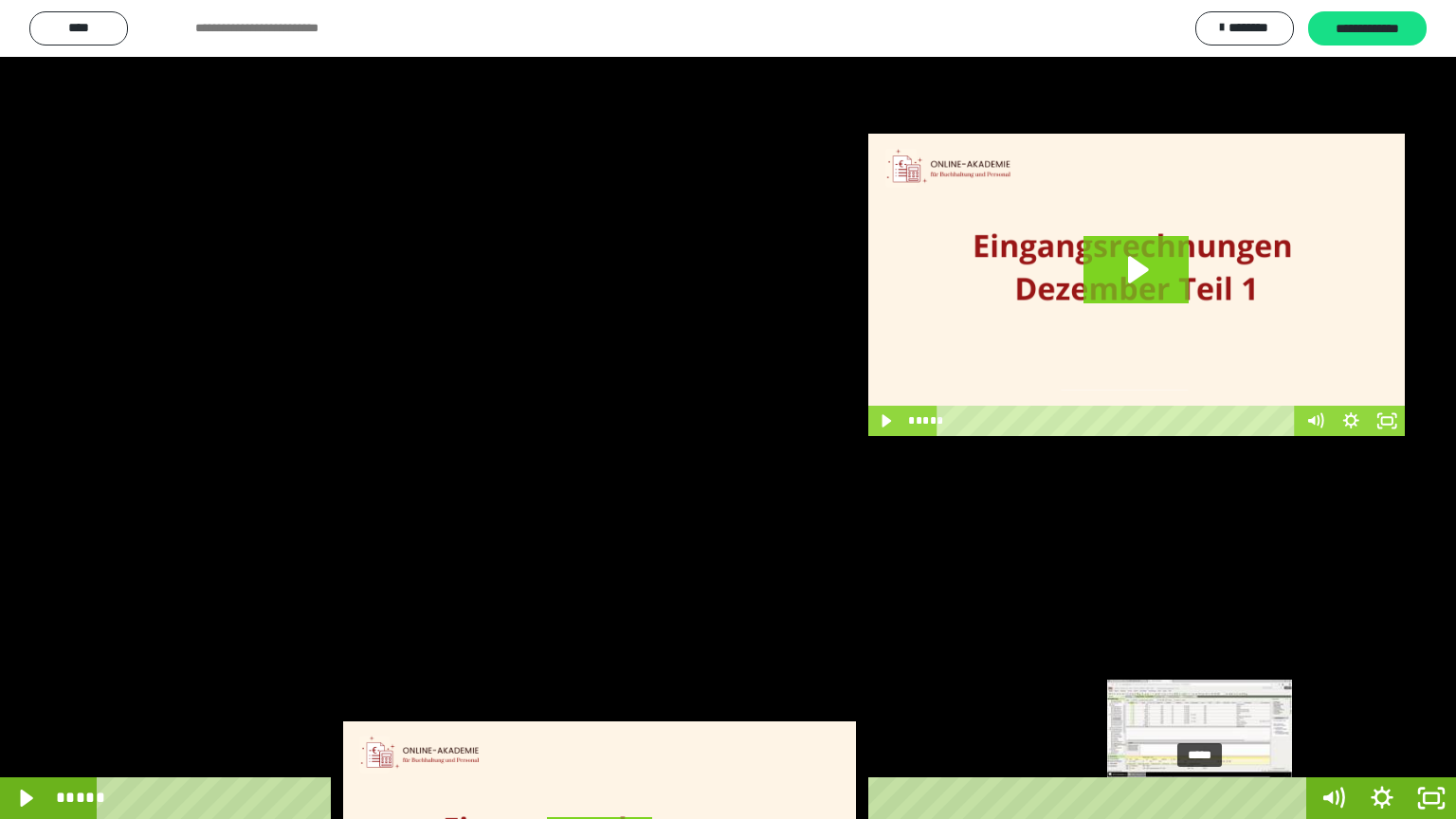 drag, startPoint x: 1297, startPoint y: 800, endPoint x: 1201, endPoint y: 793, distance: 96.25487 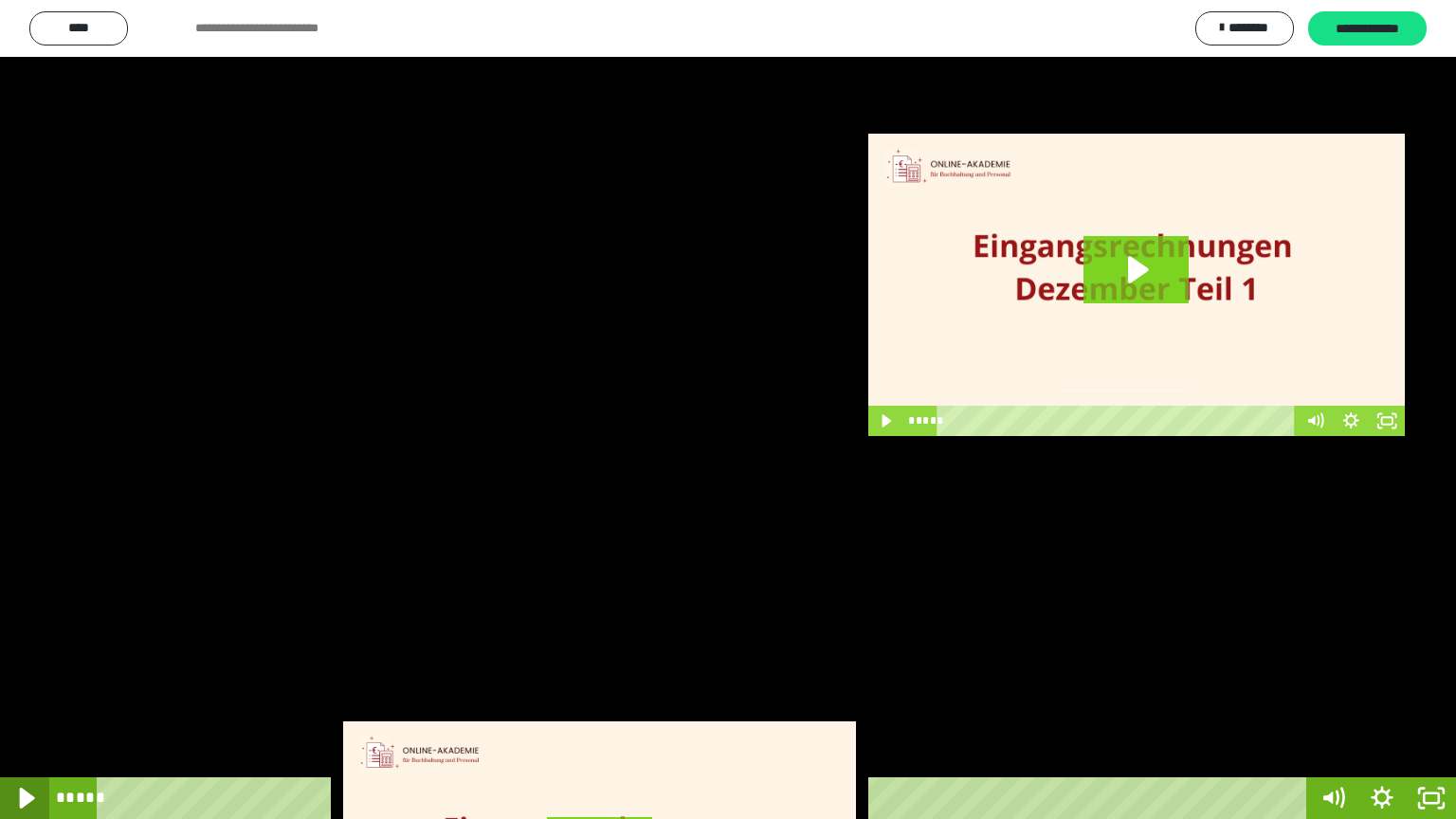 click 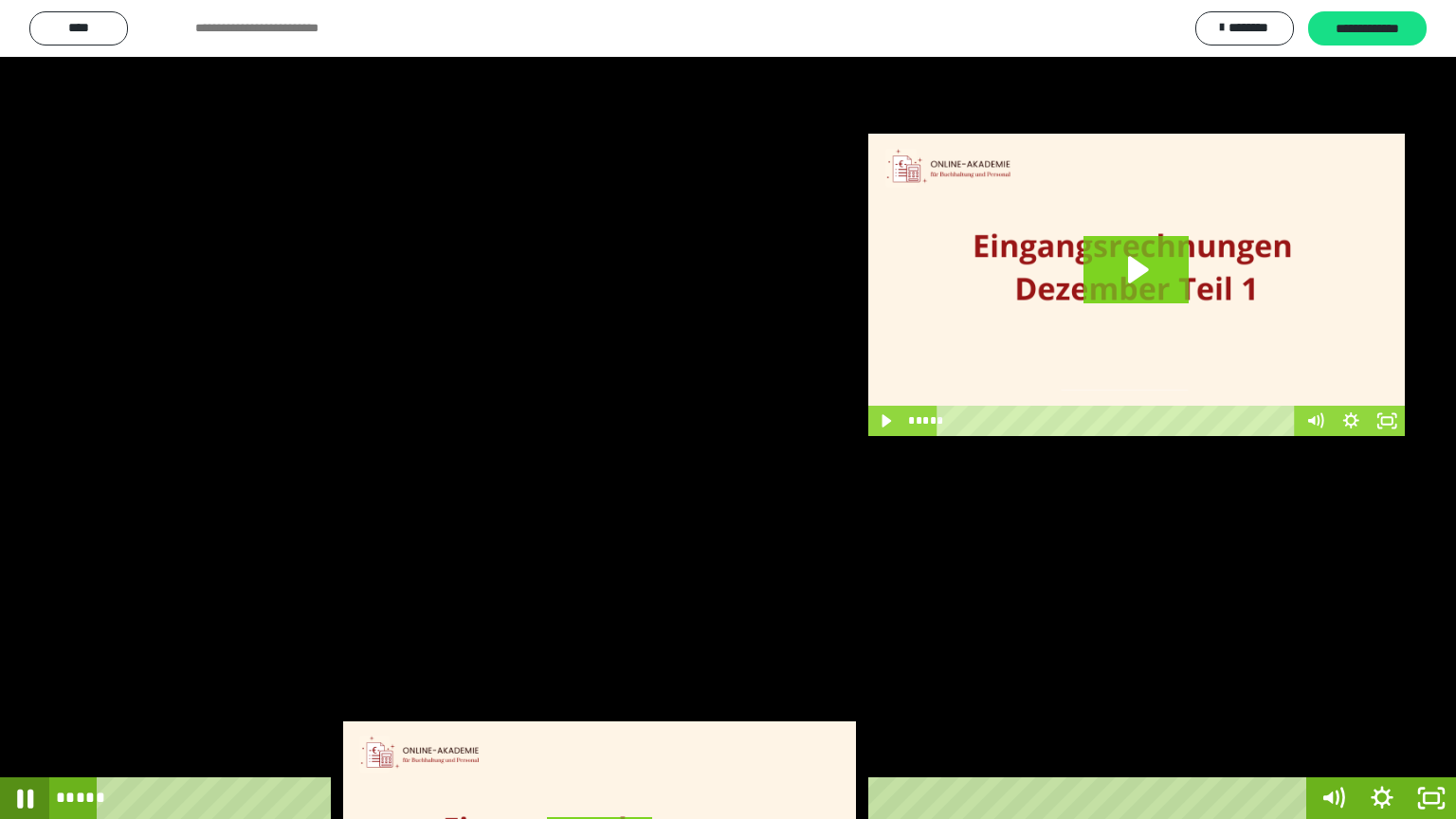 click 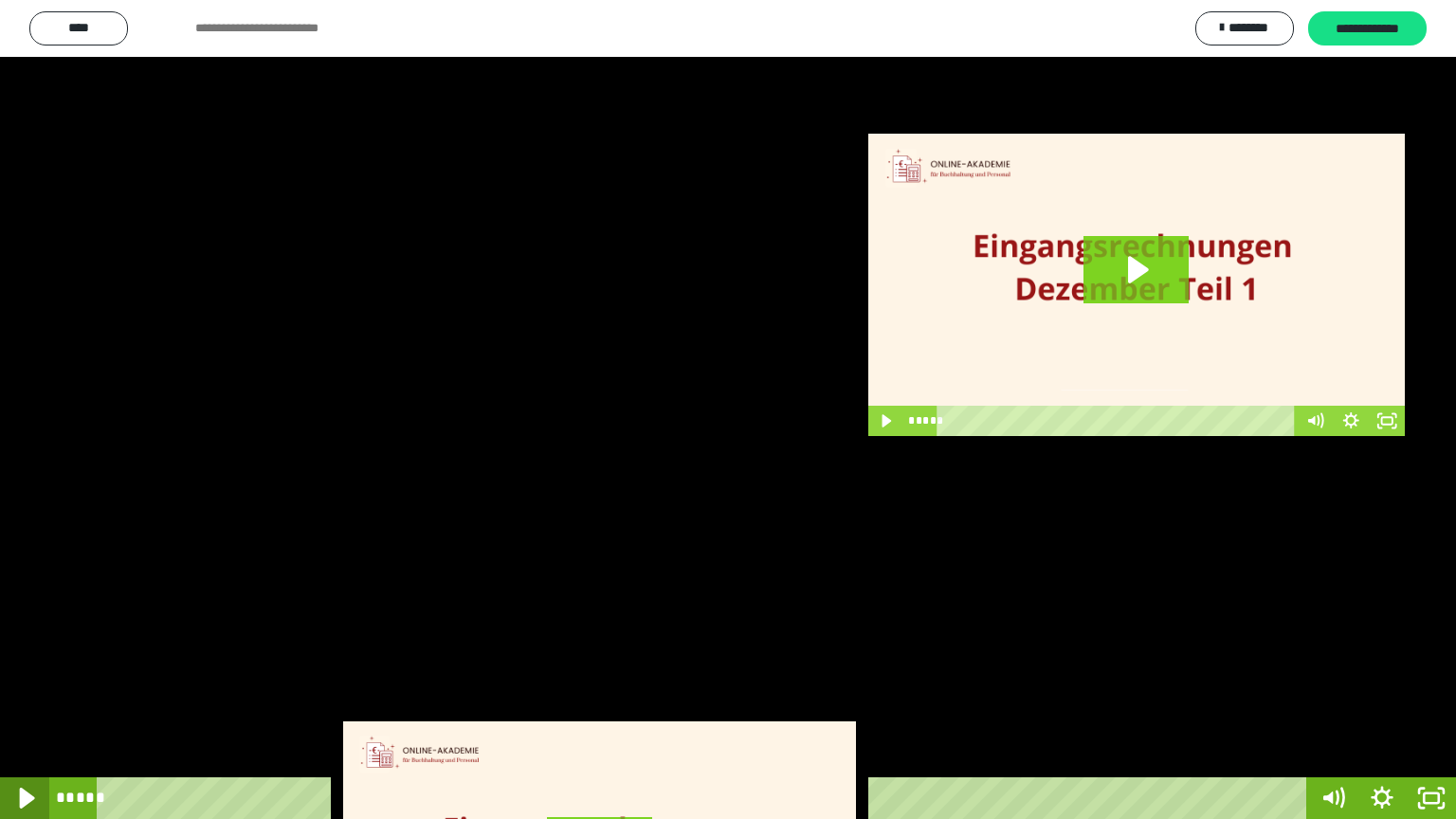 click 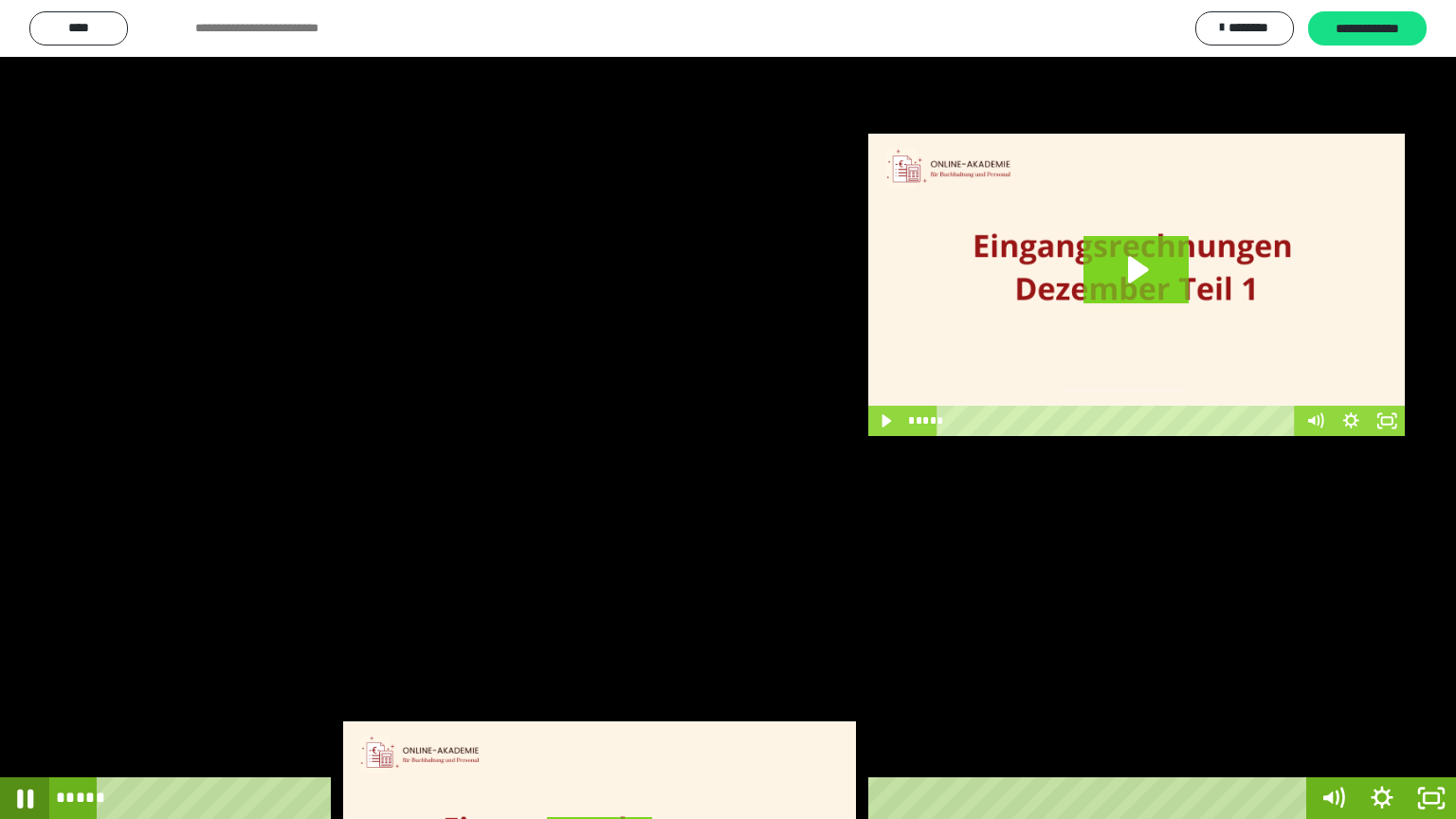 click 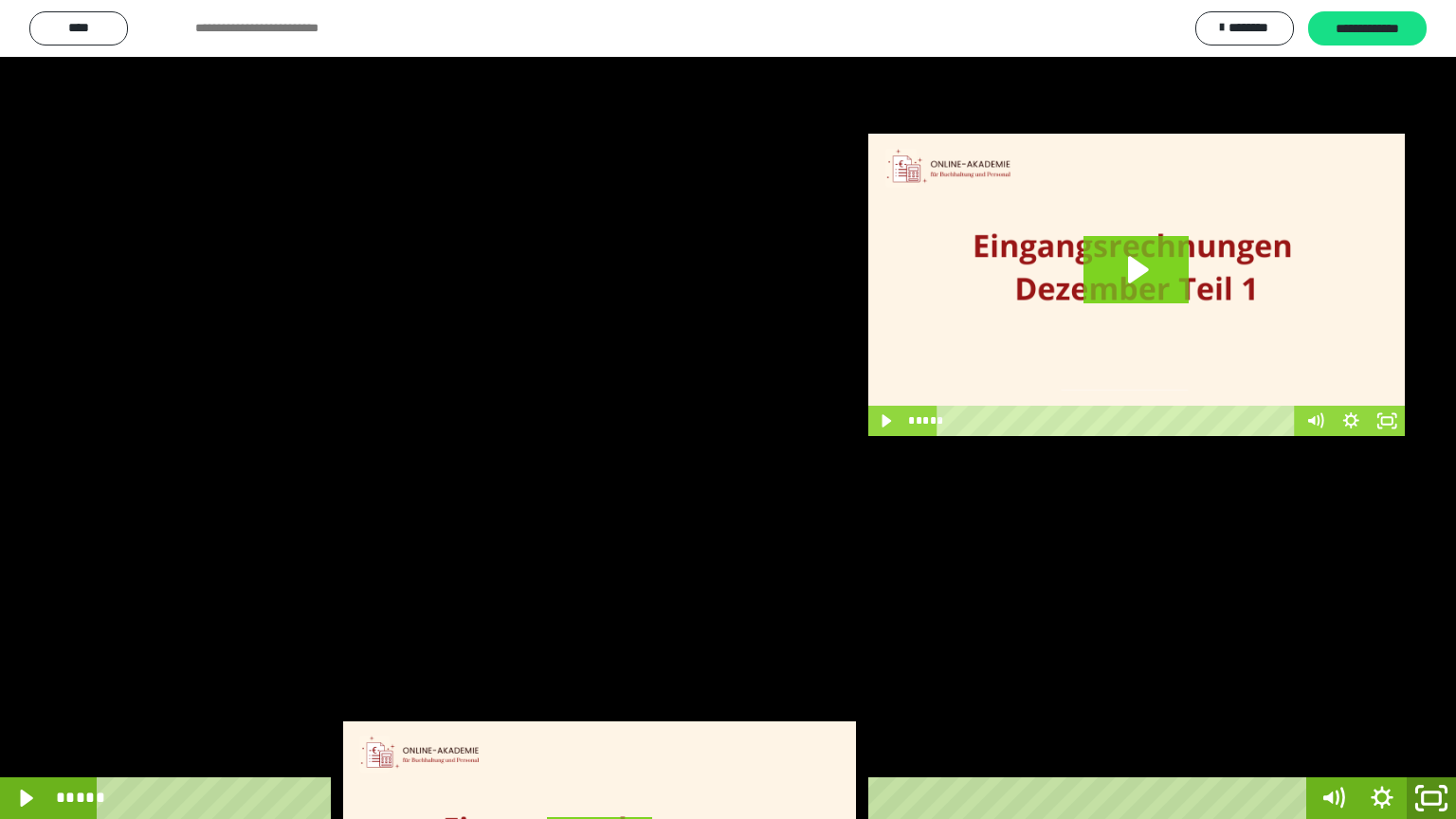 click 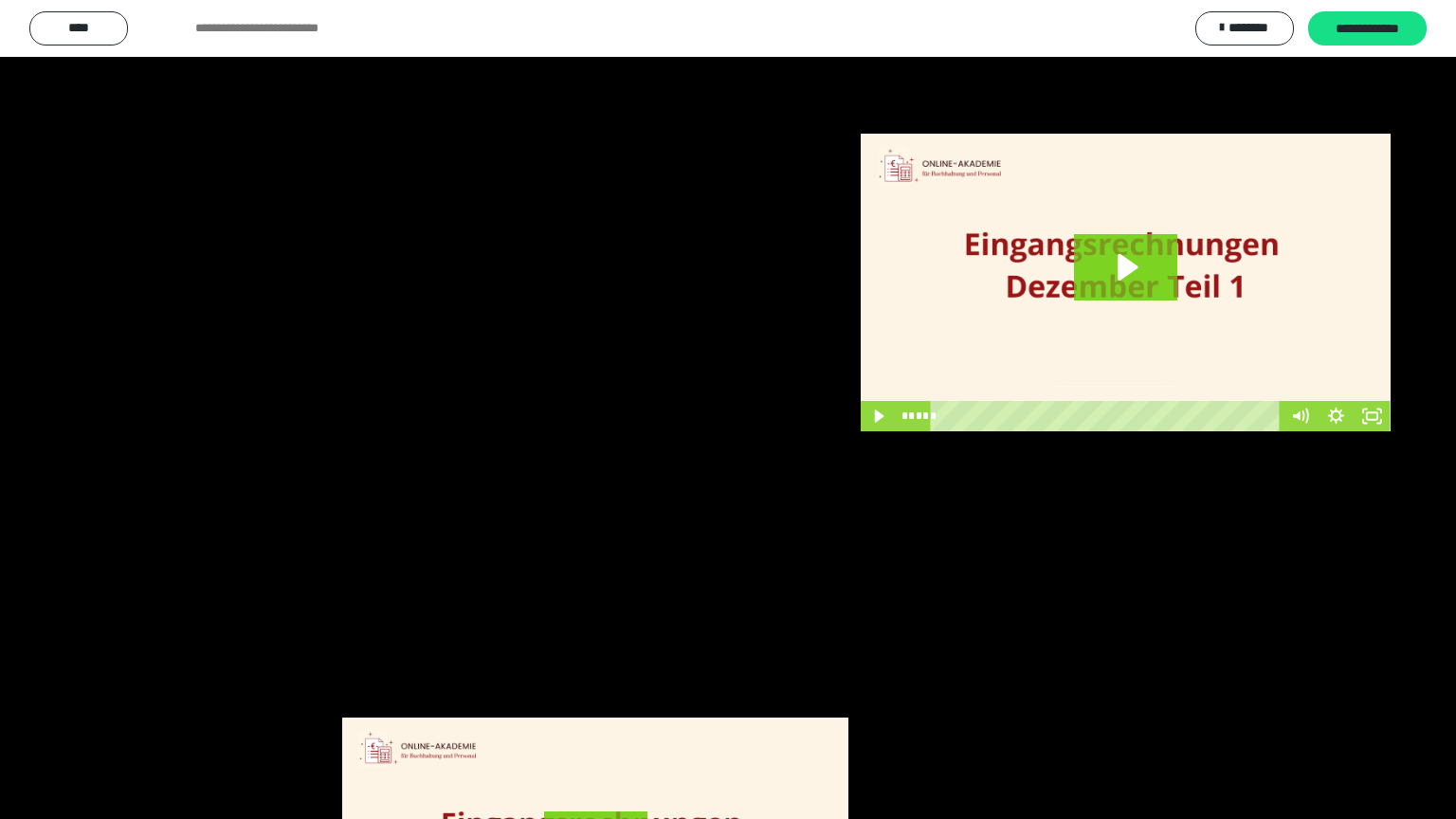 scroll, scrollTop: 3585, scrollLeft: 0, axis: vertical 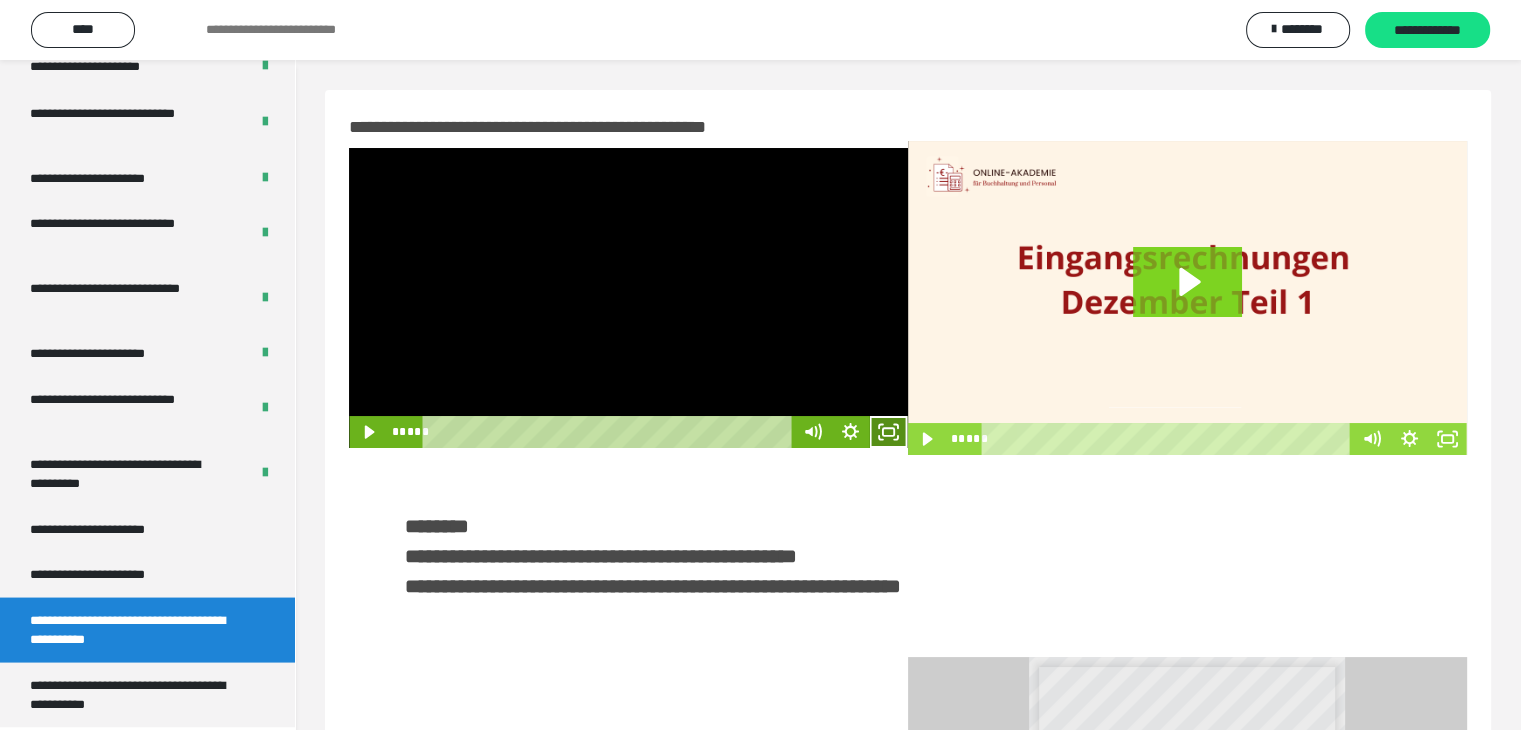 click 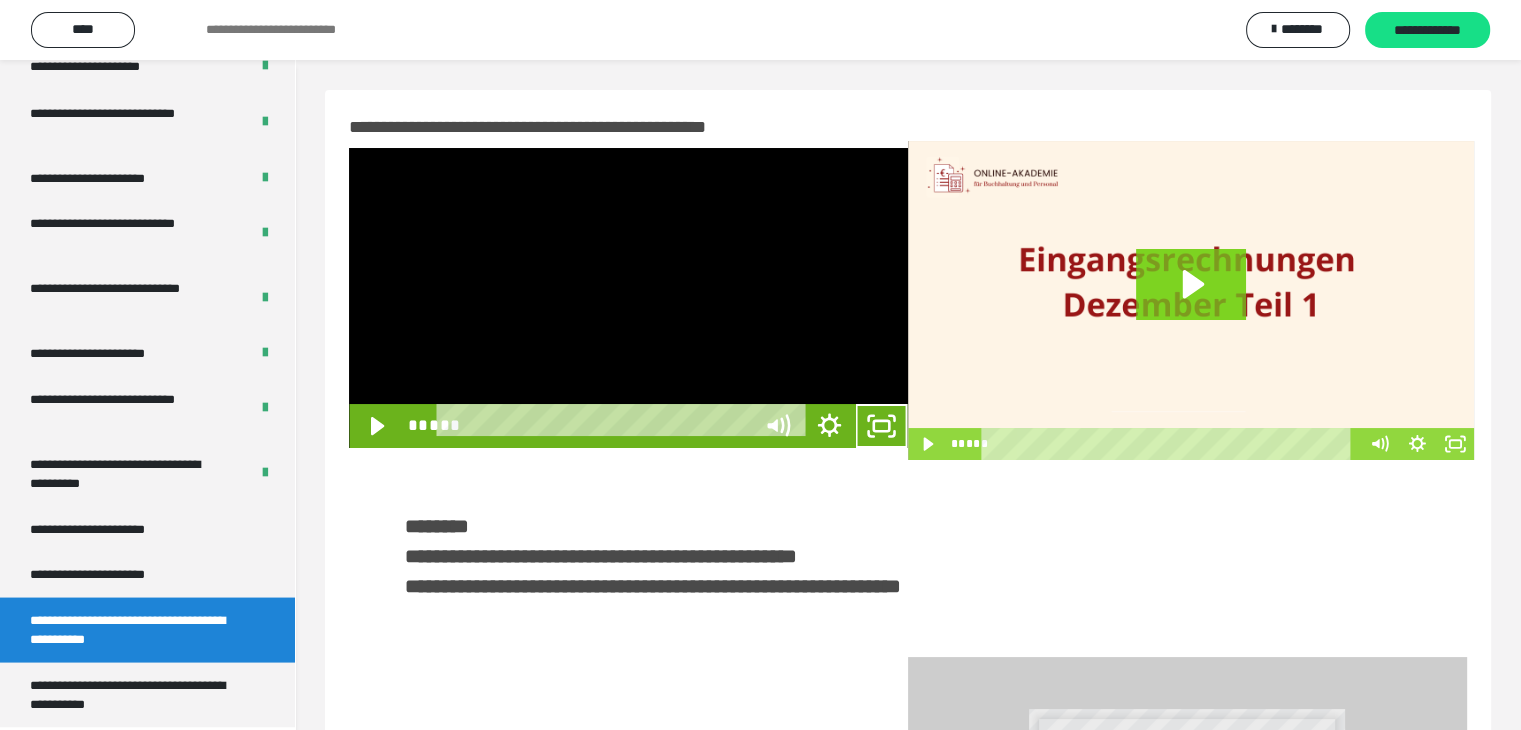 scroll, scrollTop: 3648, scrollLeft: 0, axis: vertical 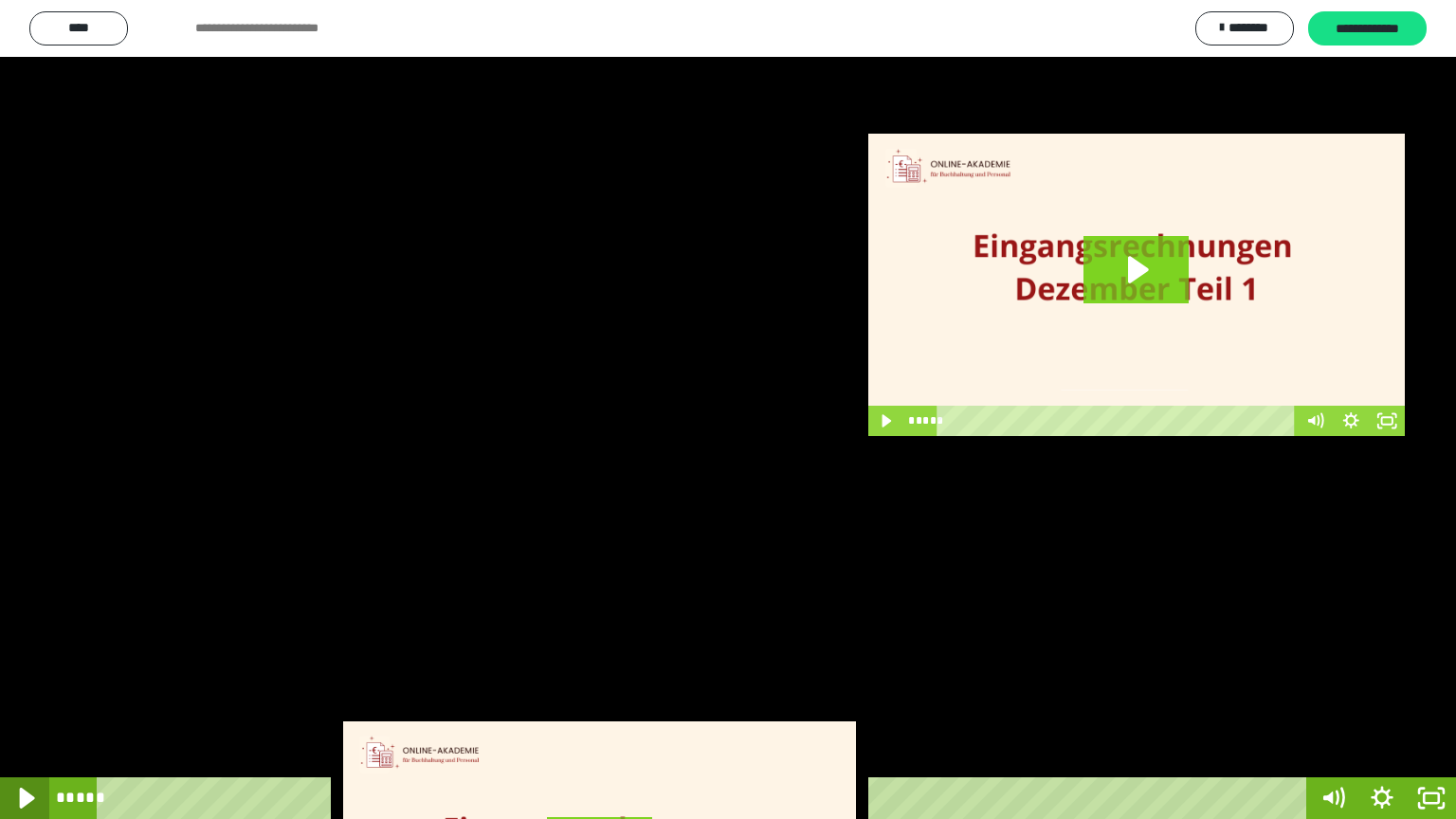 click 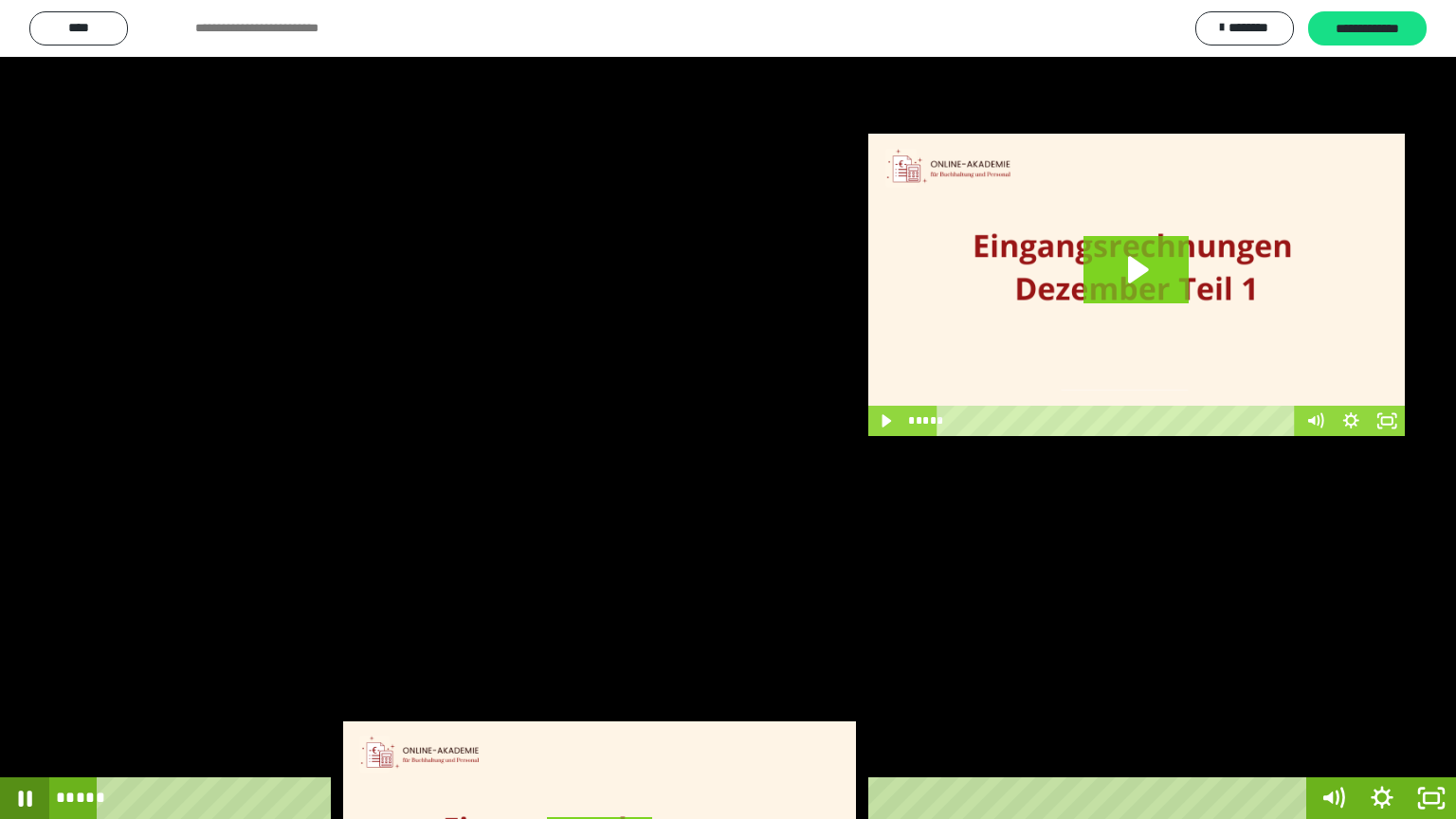 click 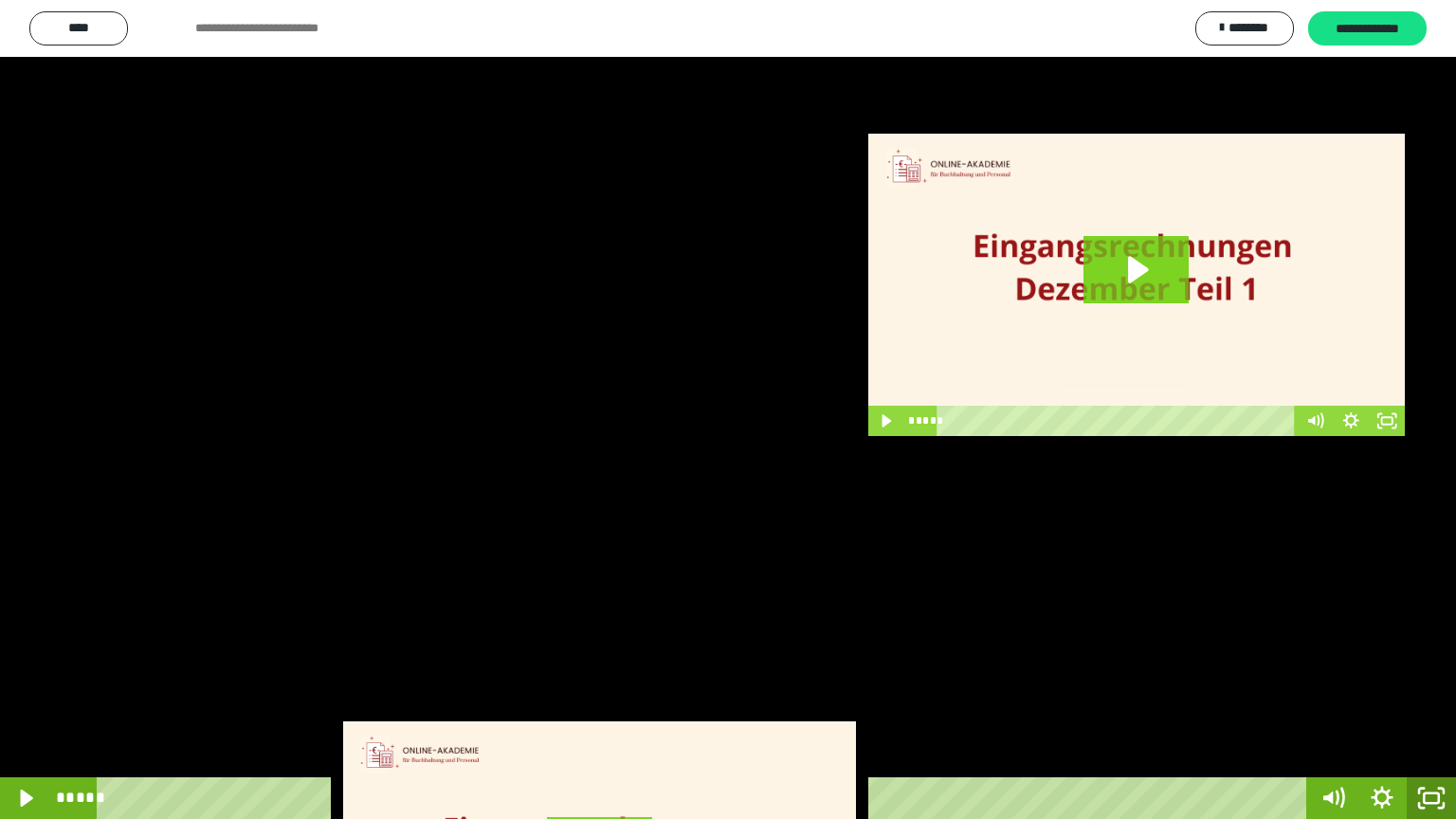 click 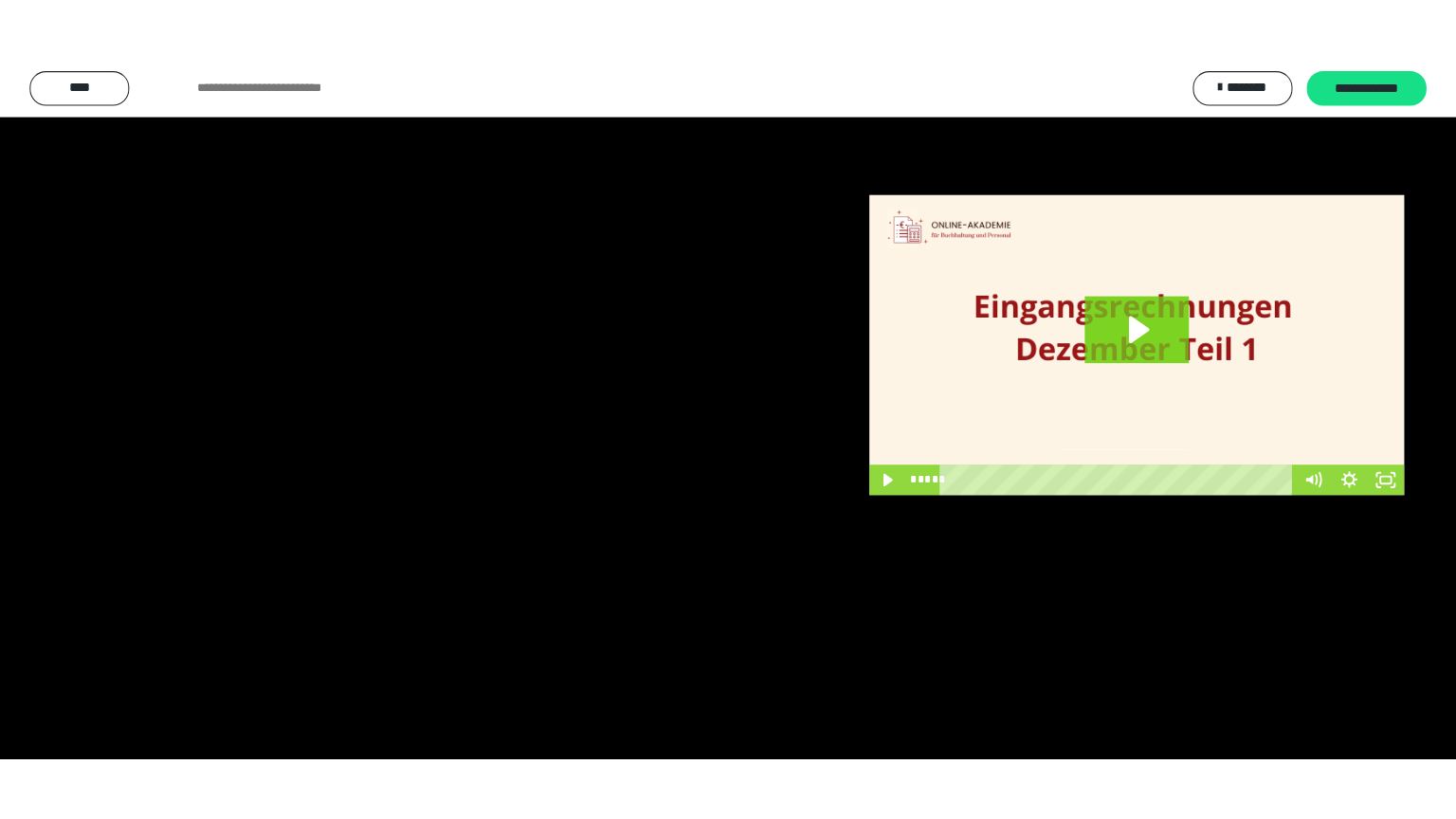 scroll, scrollTop: 3585, scrollLeft: 0, axis: vertical 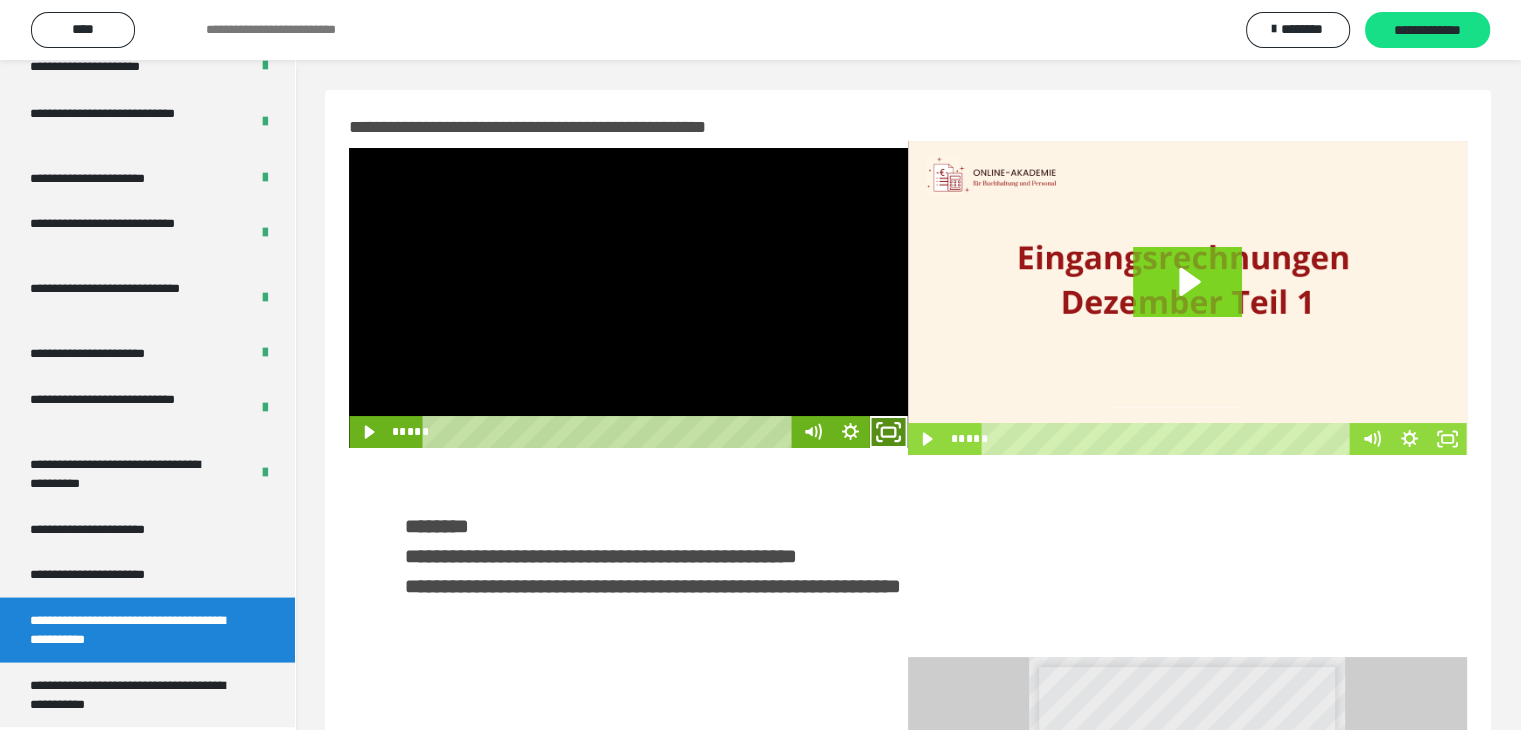 click 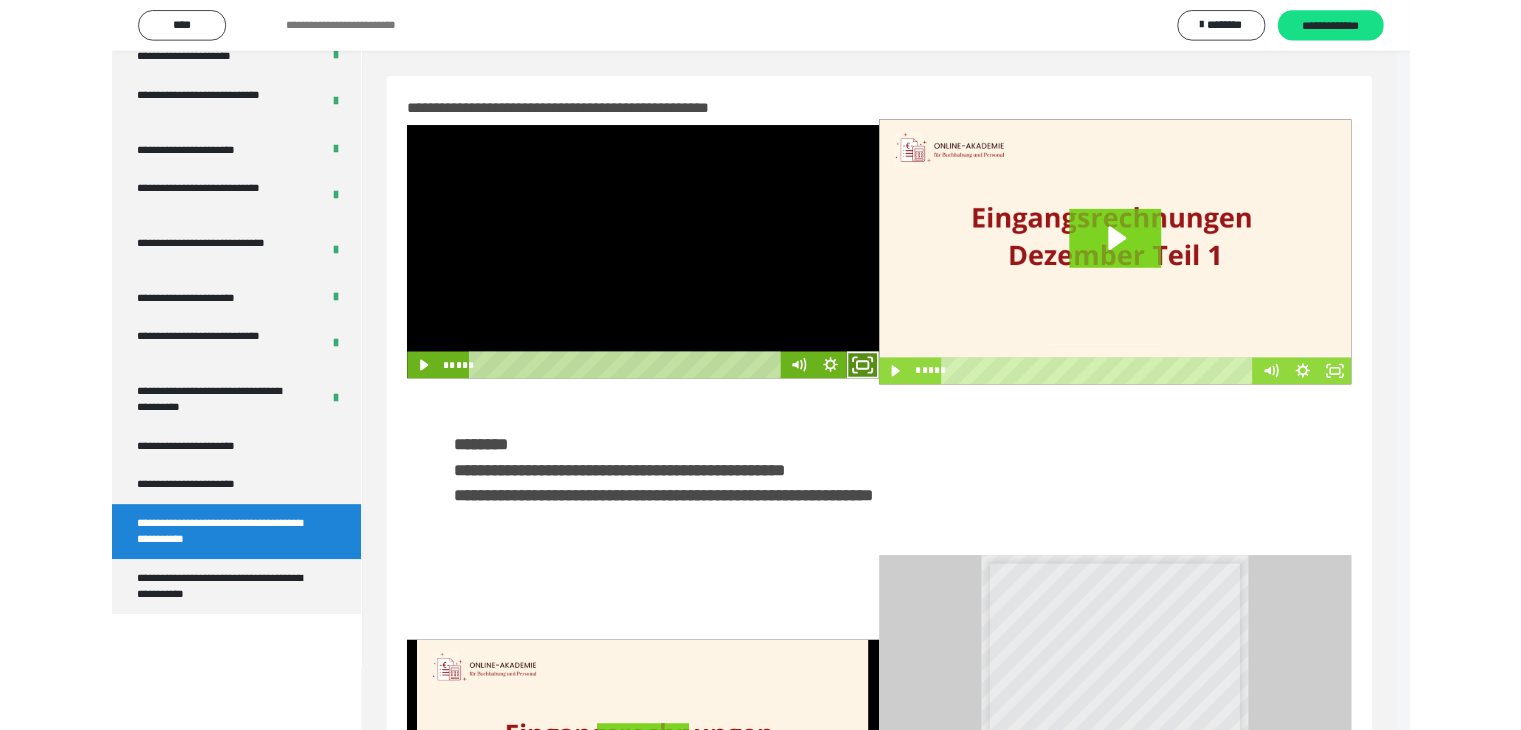 scroll, scrollTop: 3648, scrollLeft: 0, axis: vertical 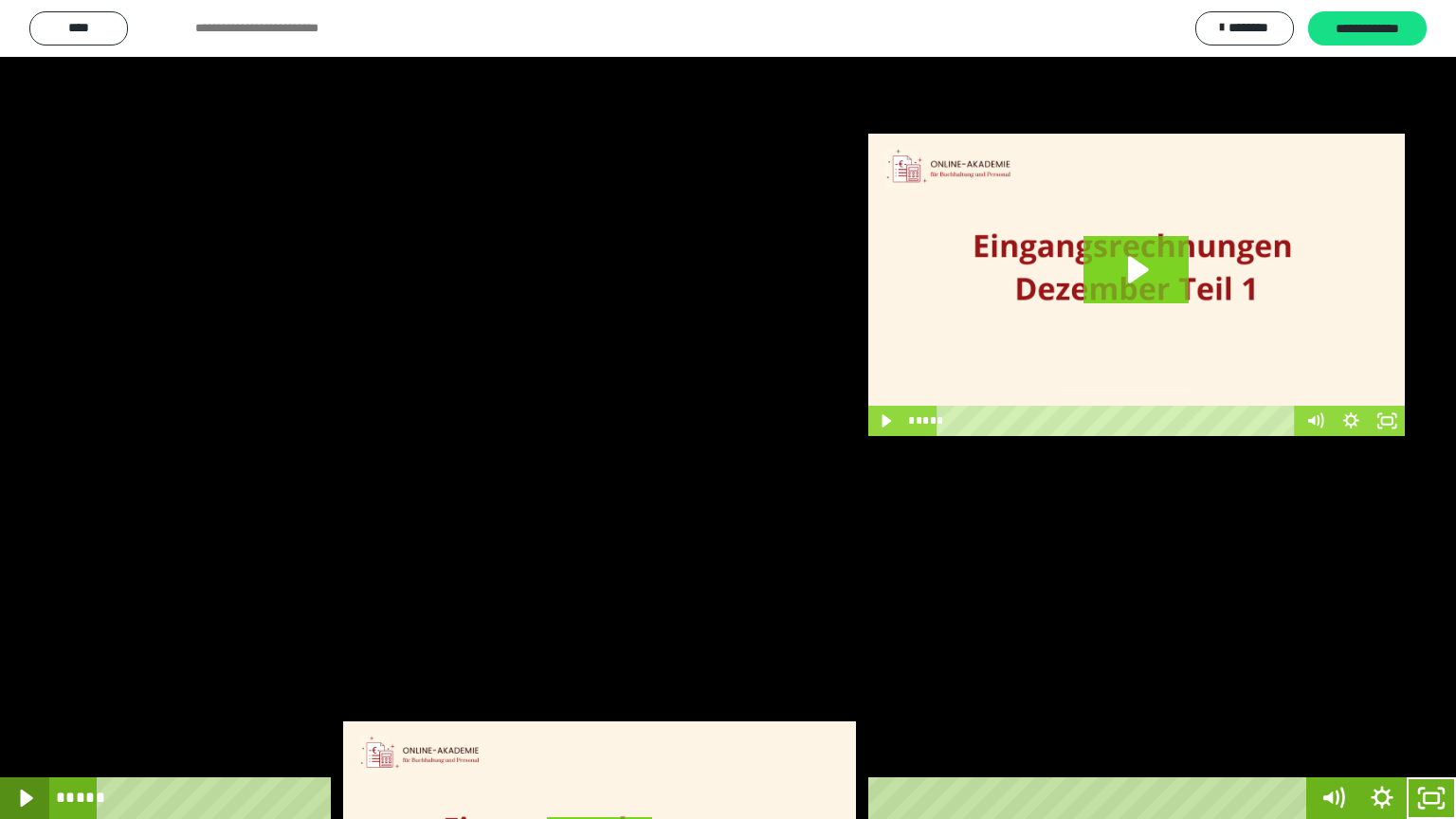 click 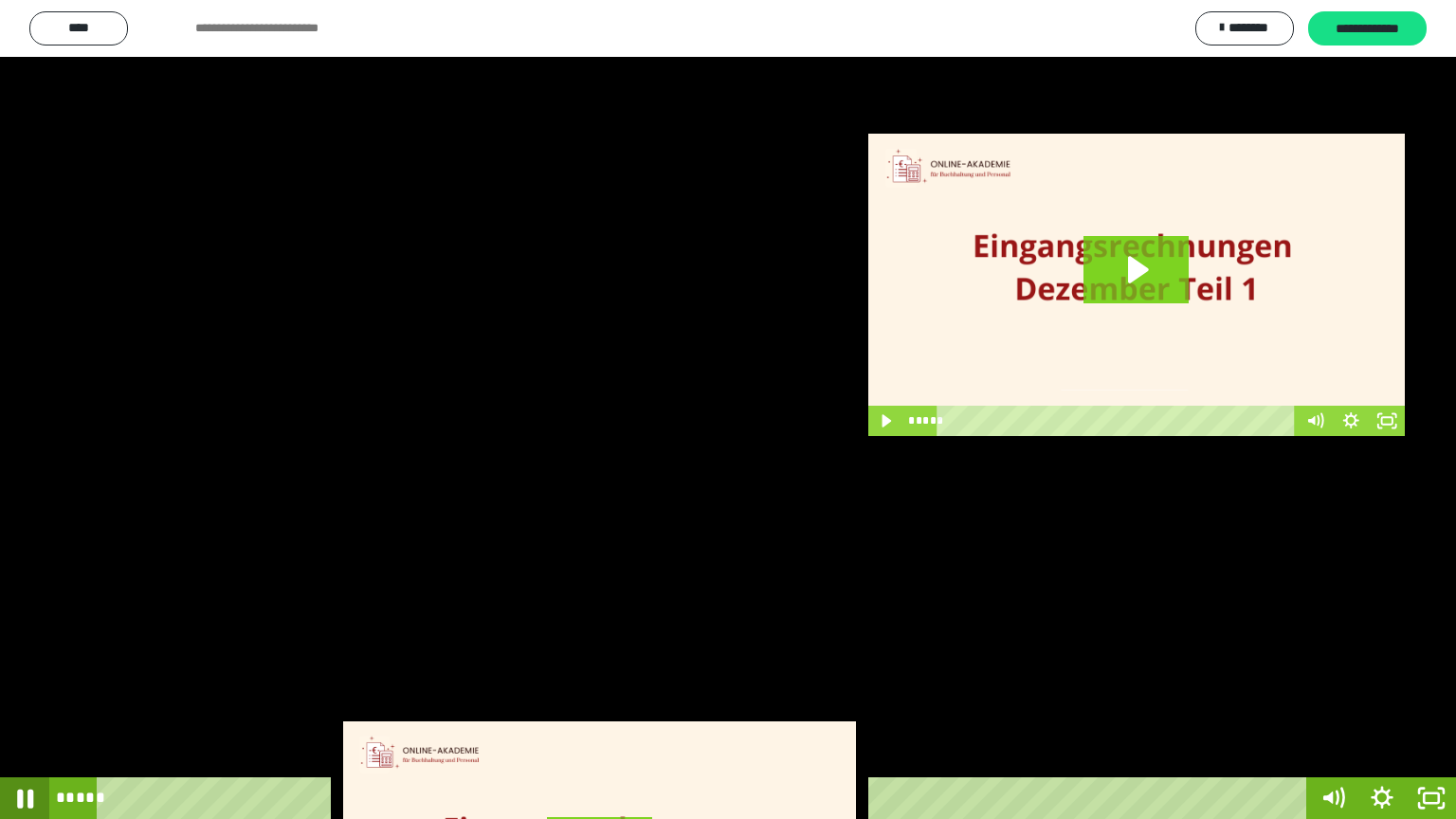 click 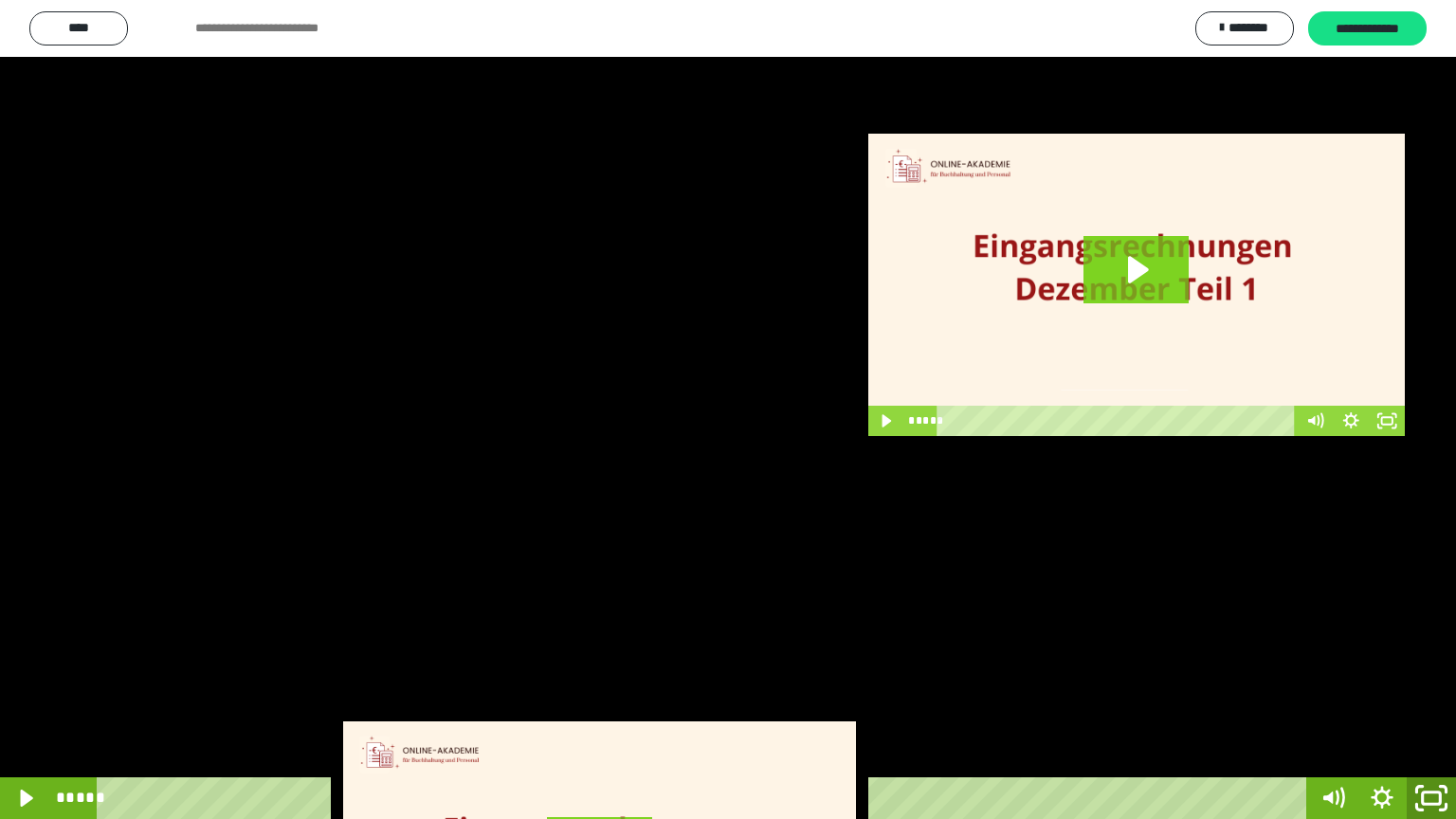 click 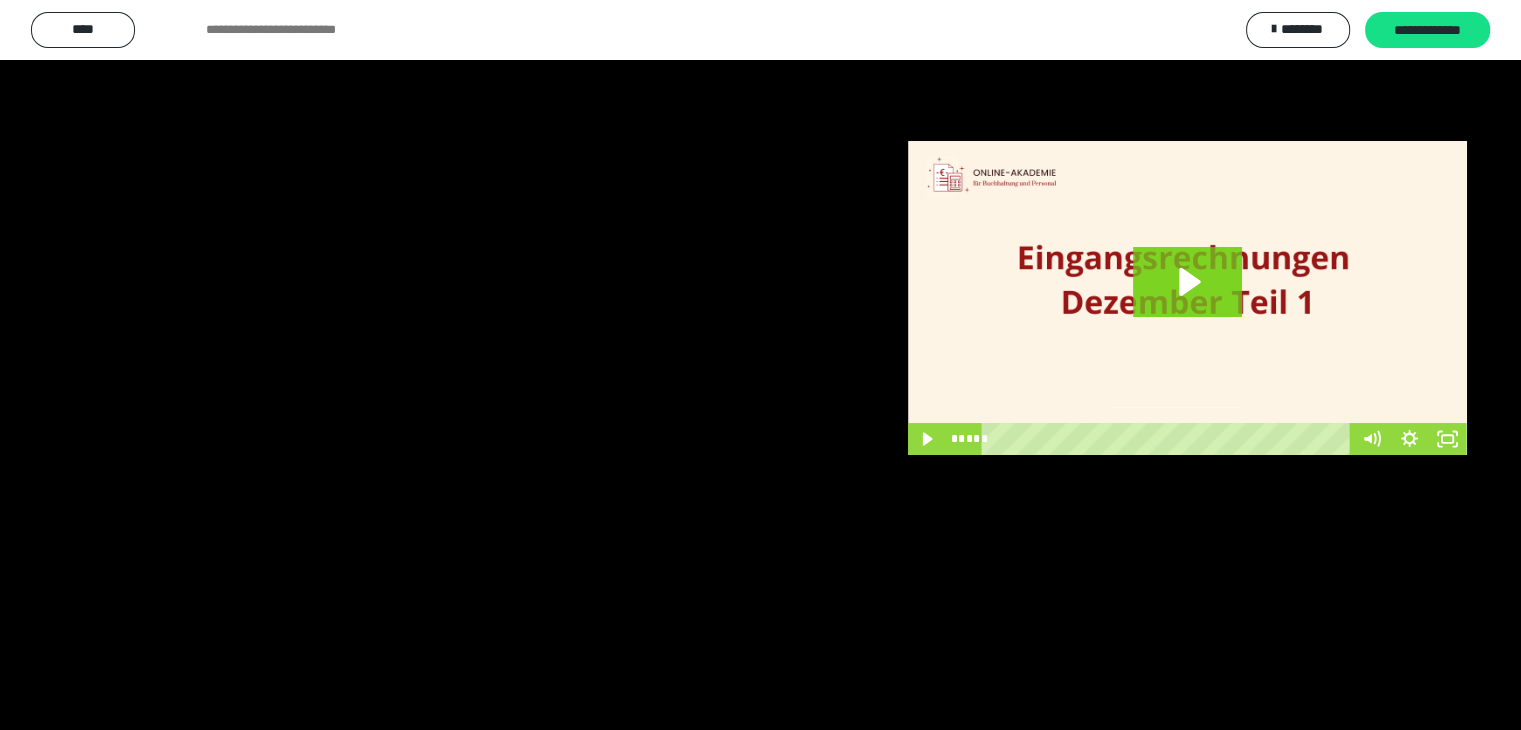 scroll, scrollTop: 3782, scrollLeft: 0, axis: vertical 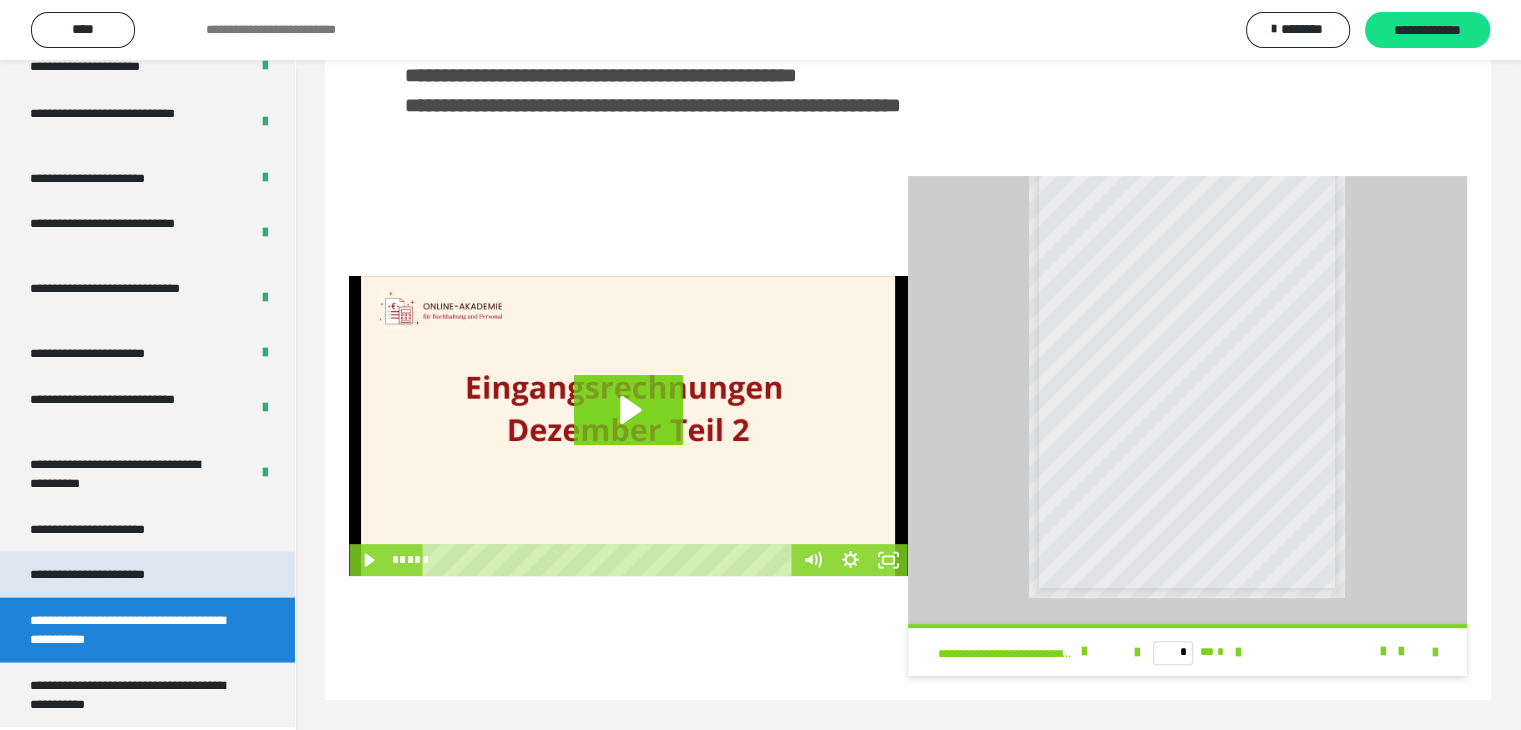 click on "**********" at bounding box center (111, 574) 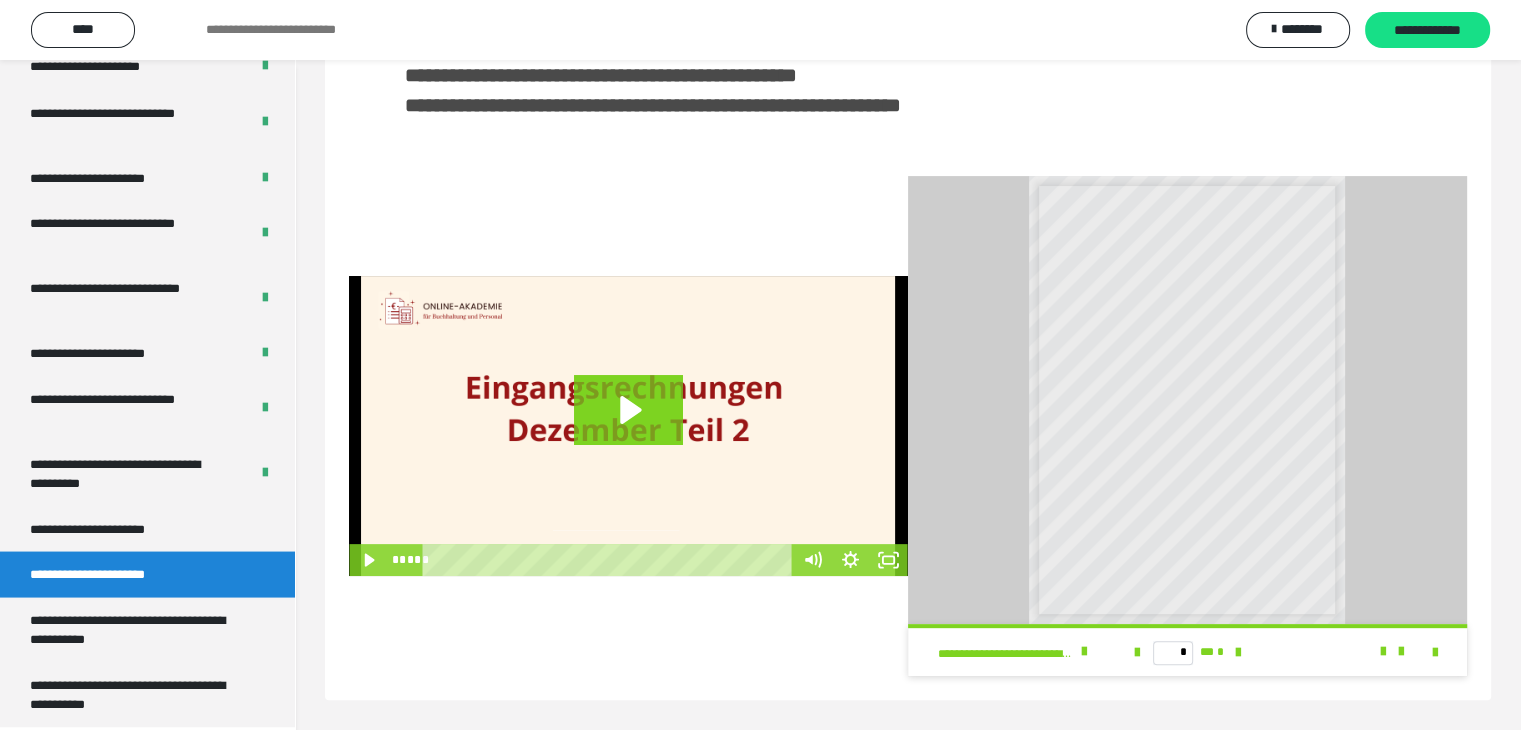 scroll, scrollTop: 0, scrollLeft: 0, axis: both 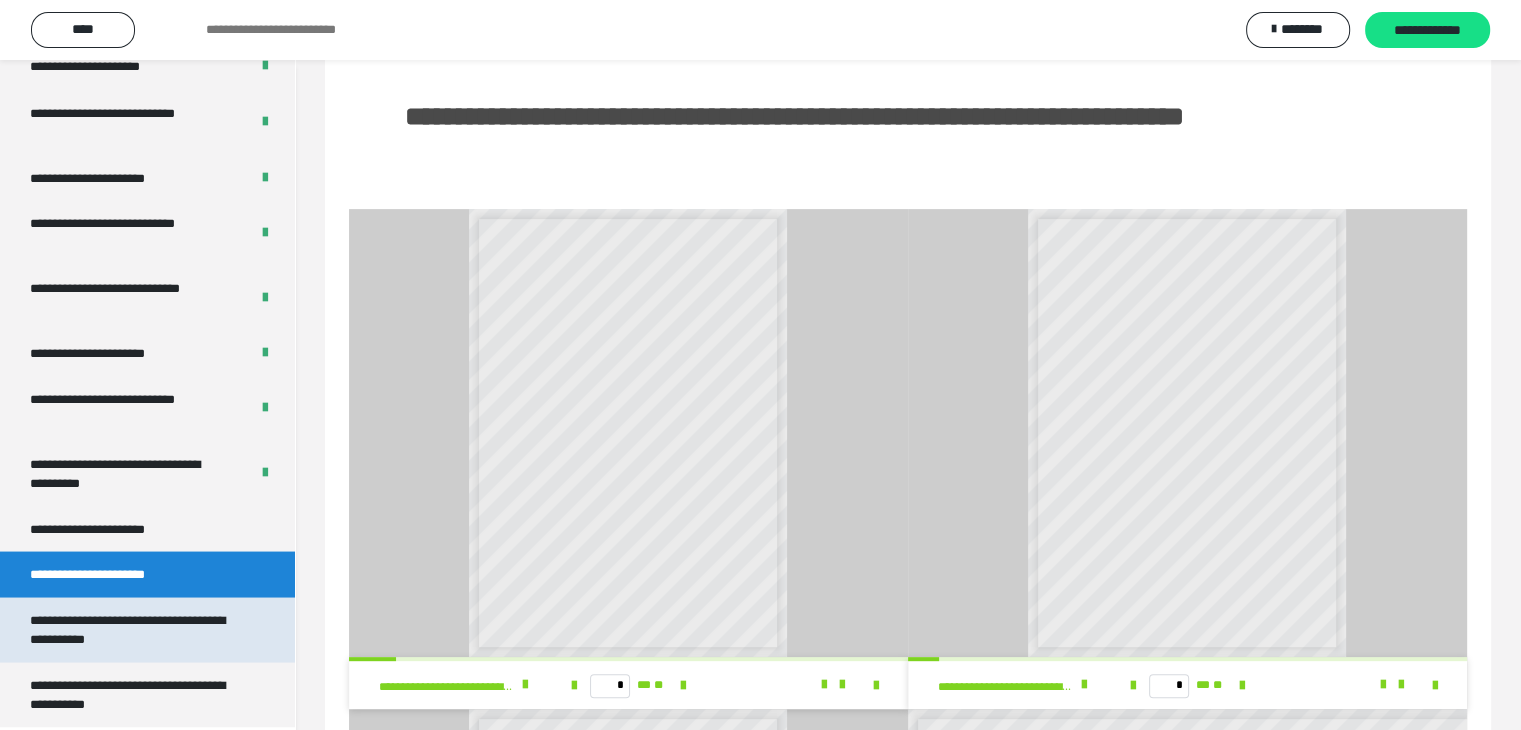 click on "**********" at bounding box center [132, 629] 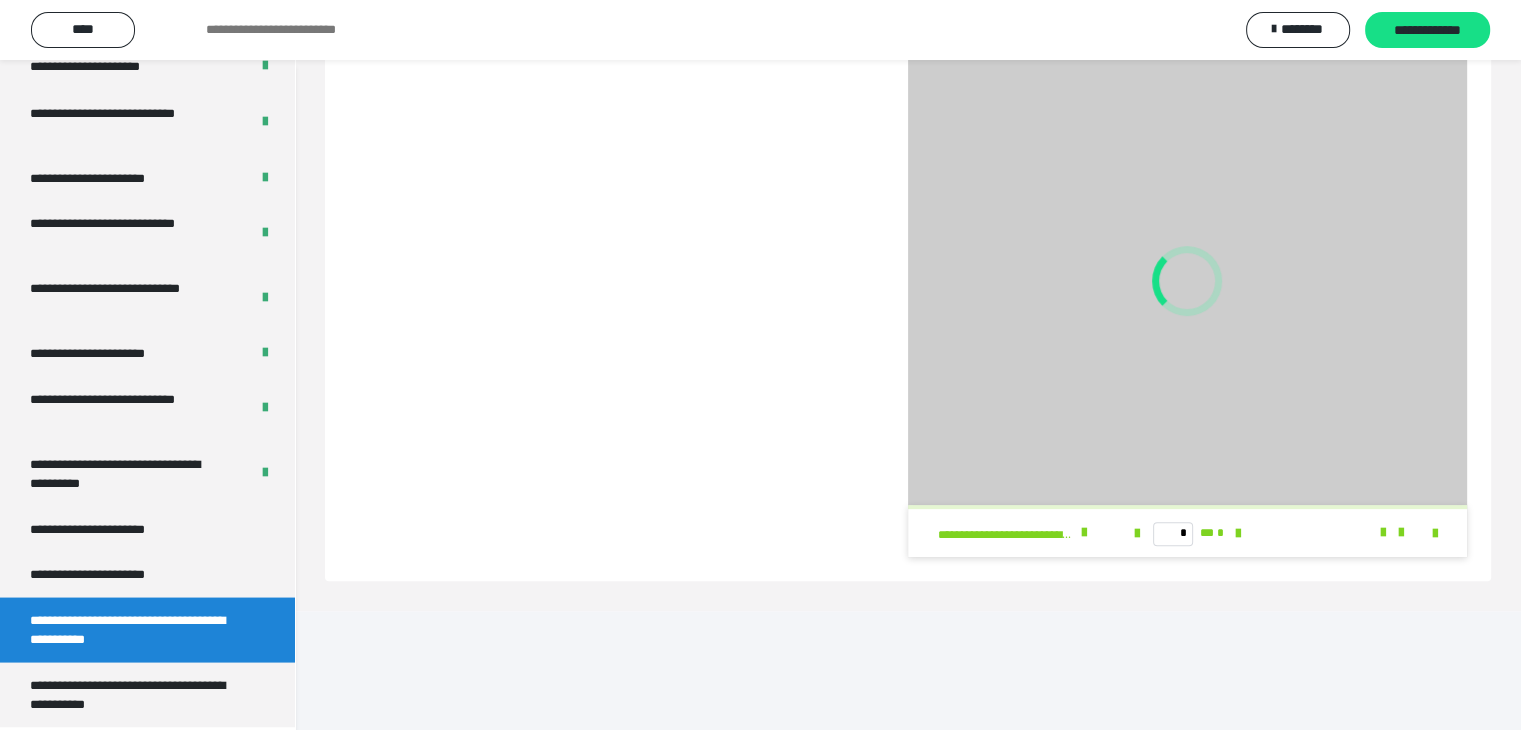 scroll, scrollTop: 186, scrollLeft: 0, axis: vertical 